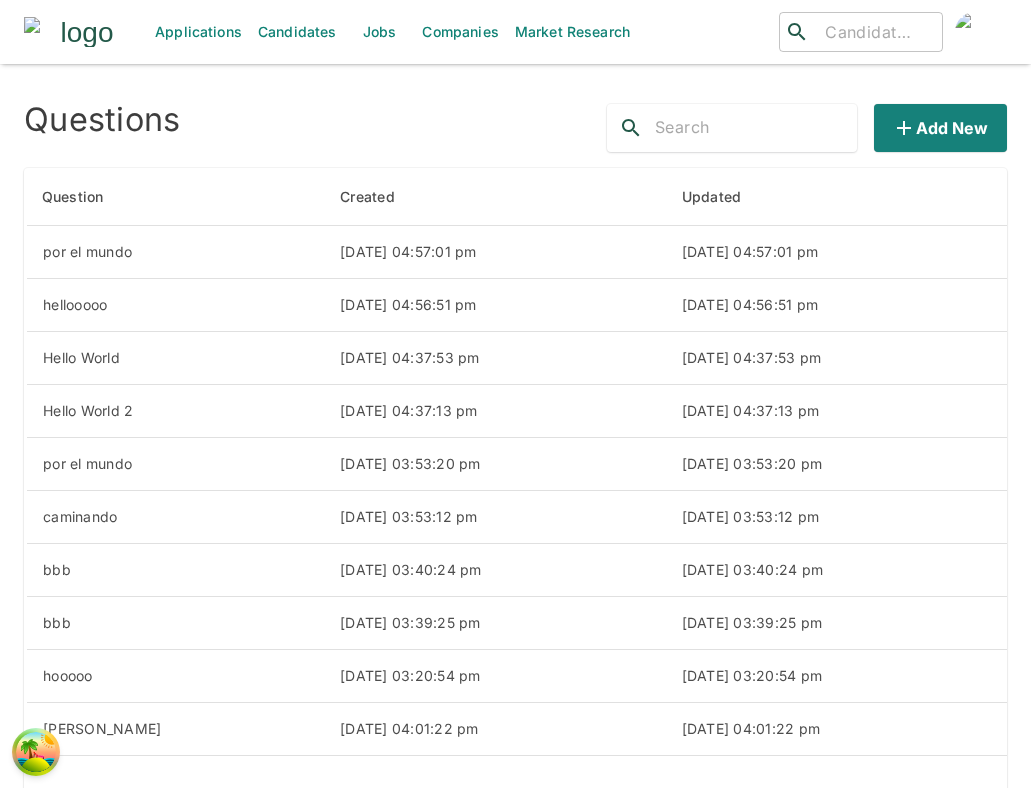 scroll, scrollTop: 0, scrollLeft: 0, axis: both 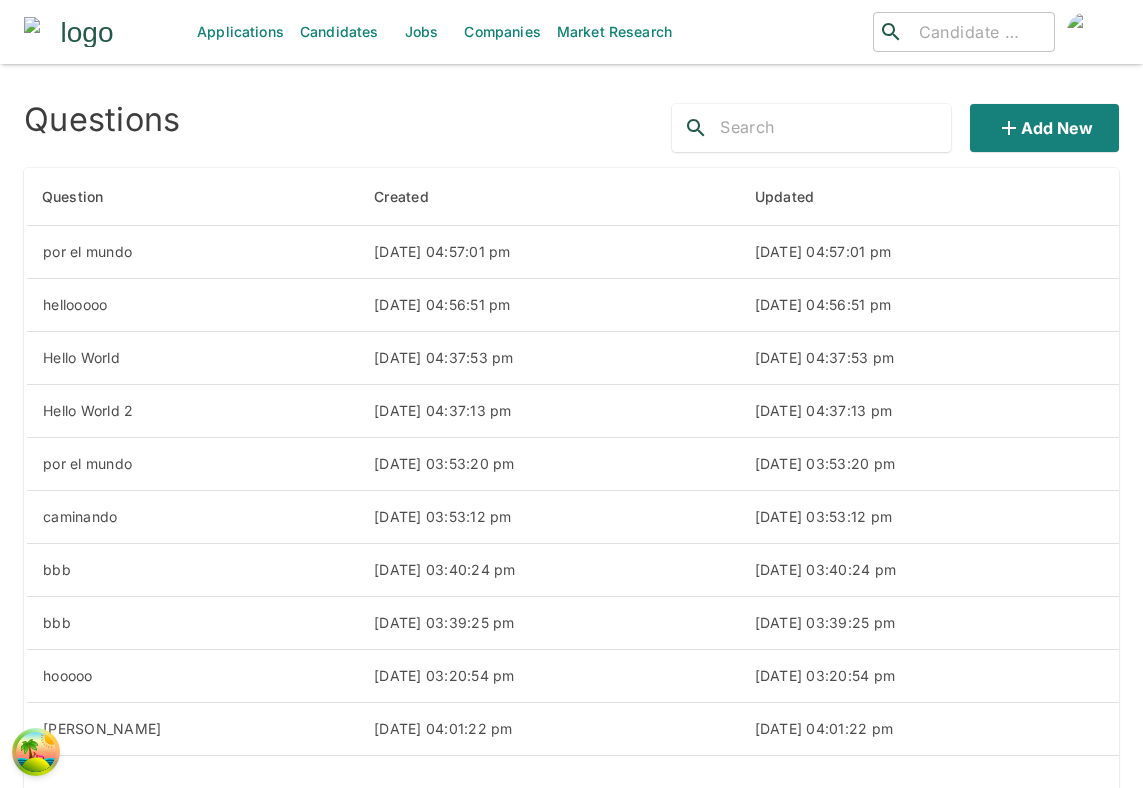 click on "Jobs" at bounding box center [421, 32] 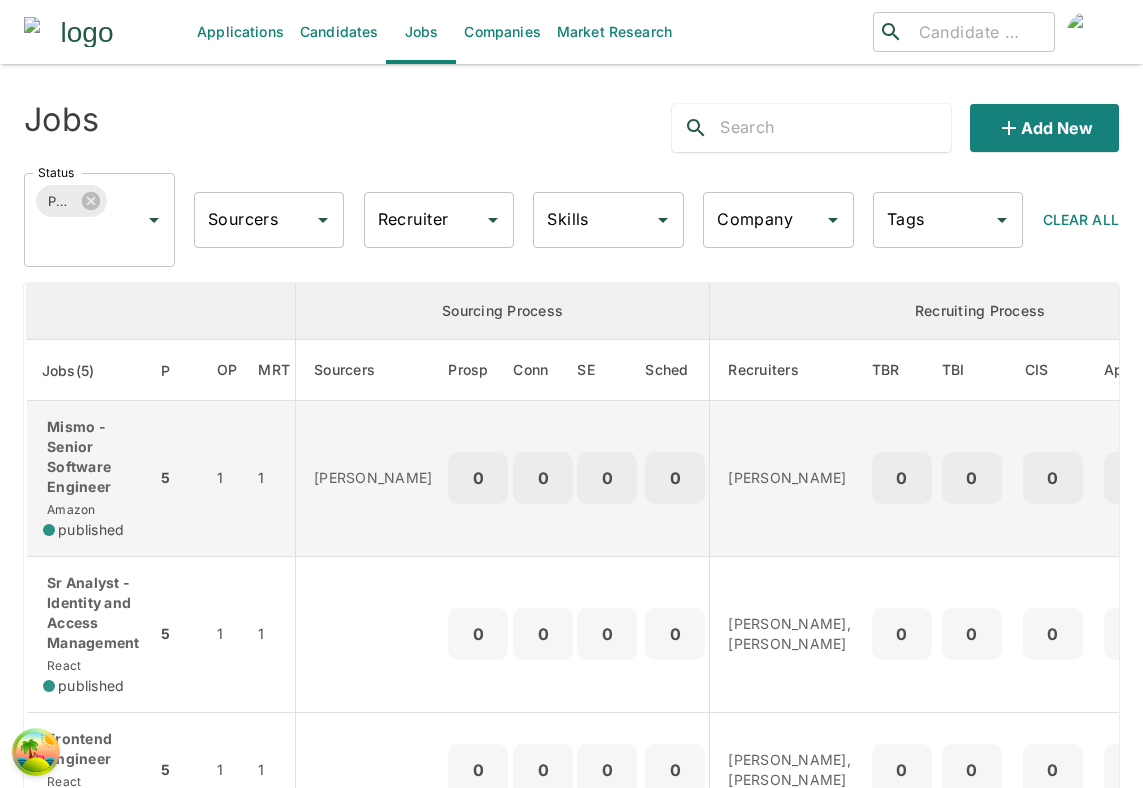 click on "0" at bounding box center [607, 479] 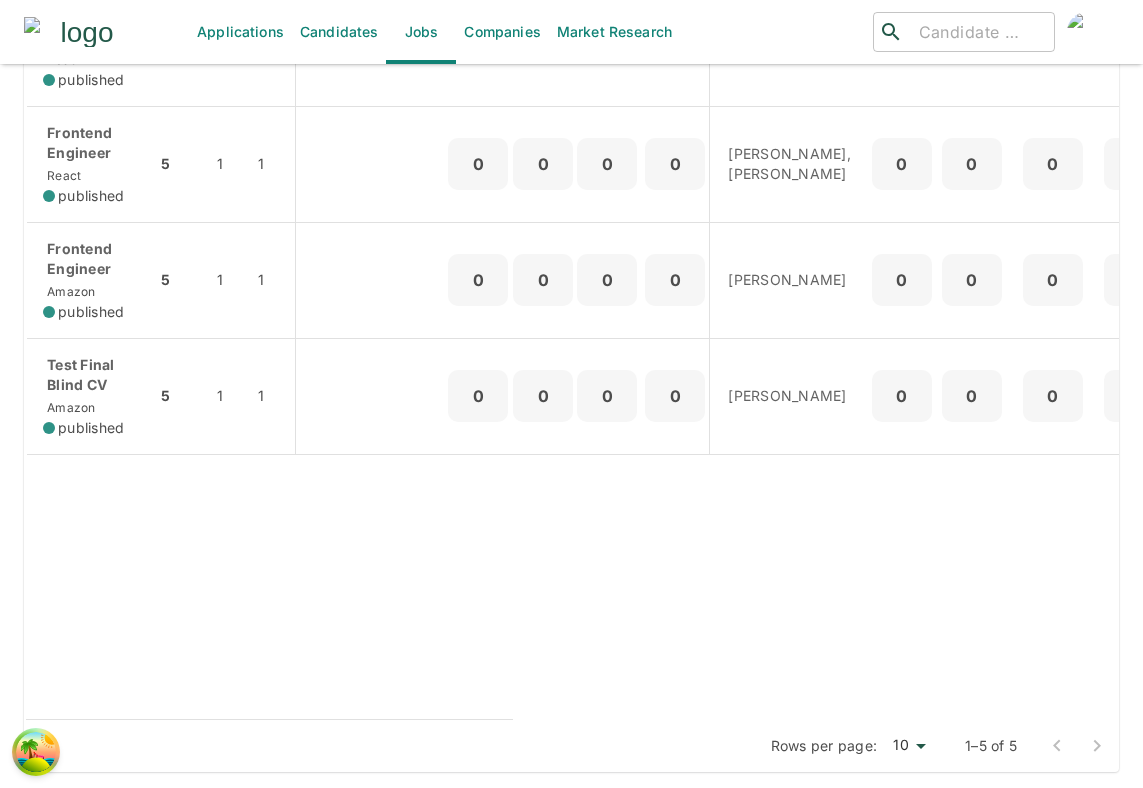 scroll, scrollTop: 0, scrollLeft: 0, axis: both 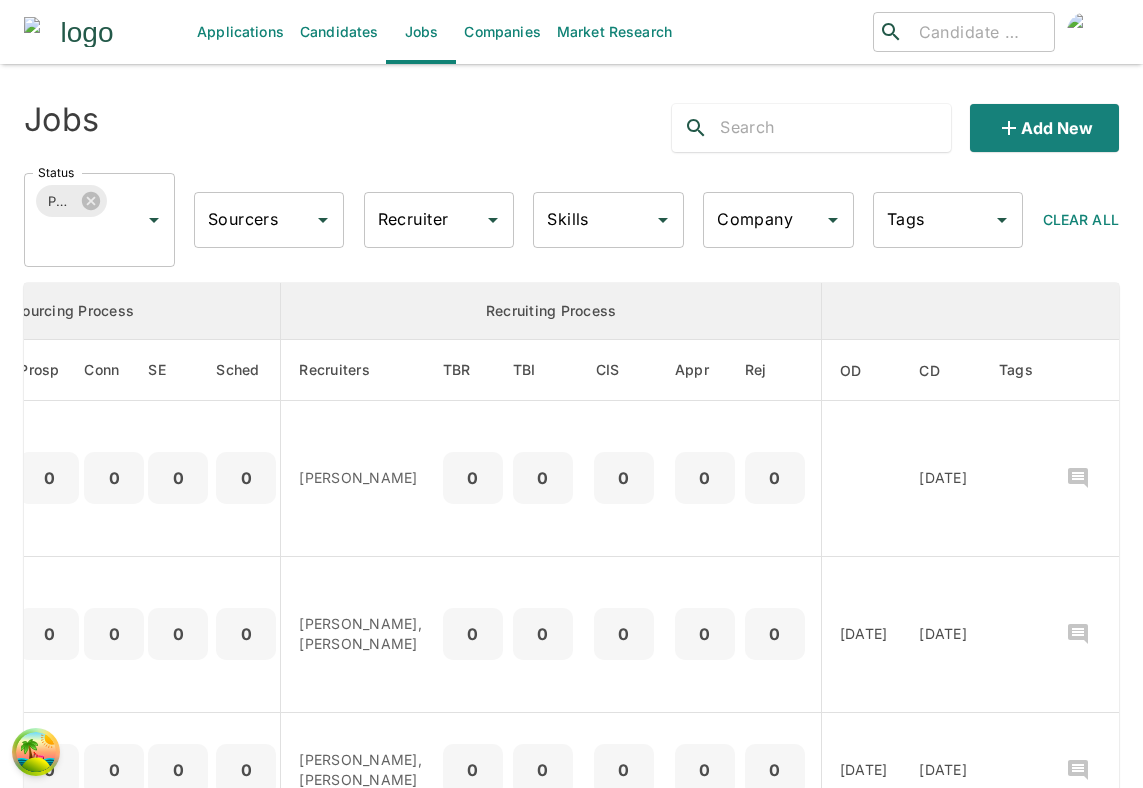 click on "Applications" at bounding box center (240, 32) 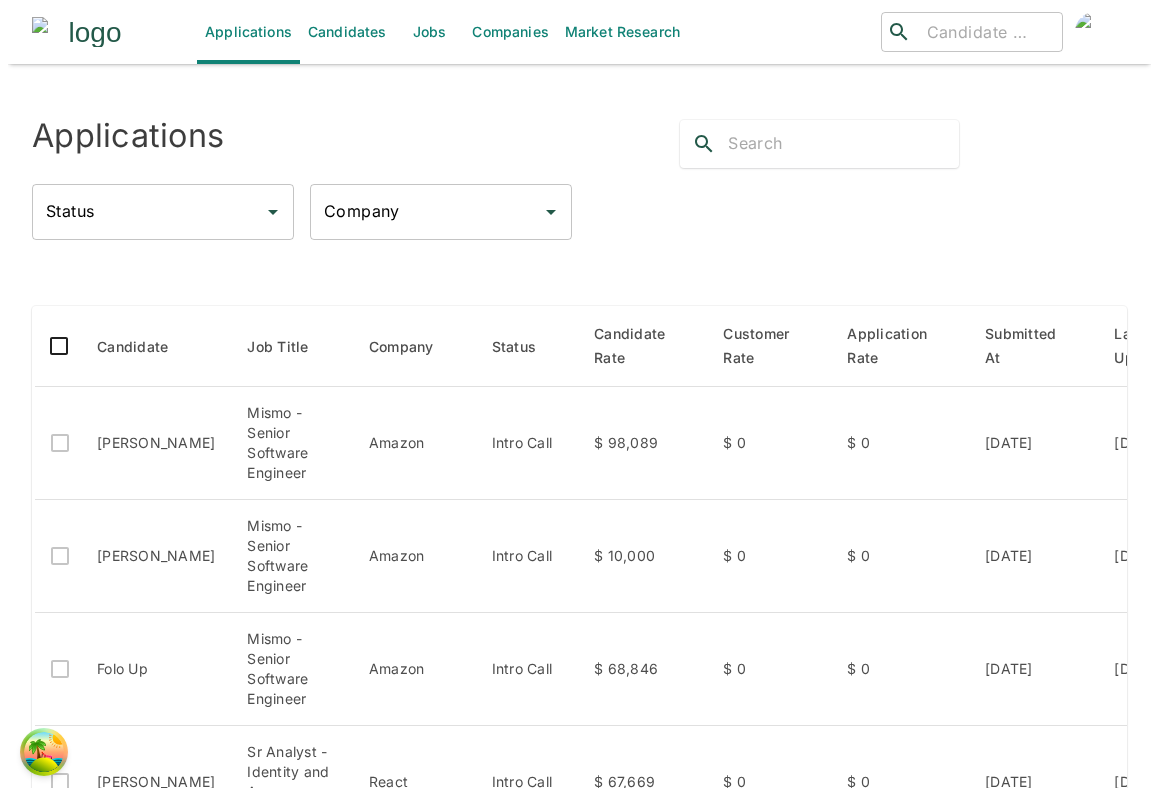 scroll, scrollTop: 0, scrollLeft: 376, axis: horizontal 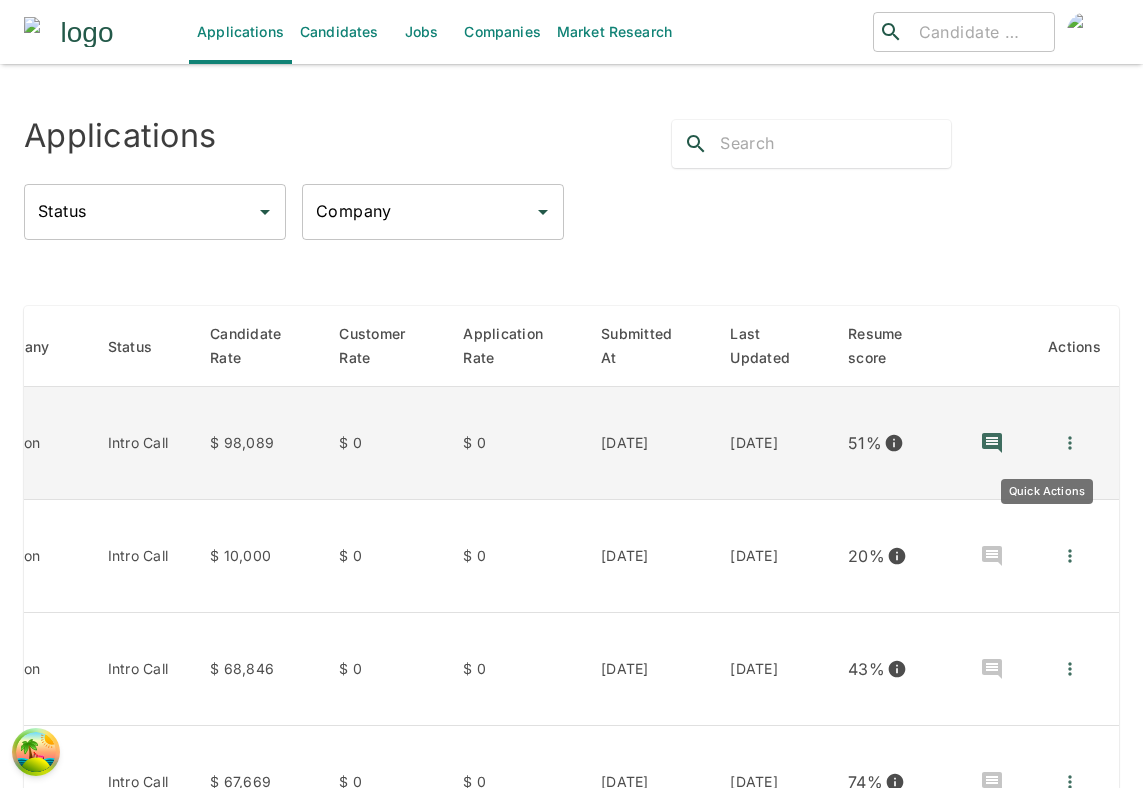 click 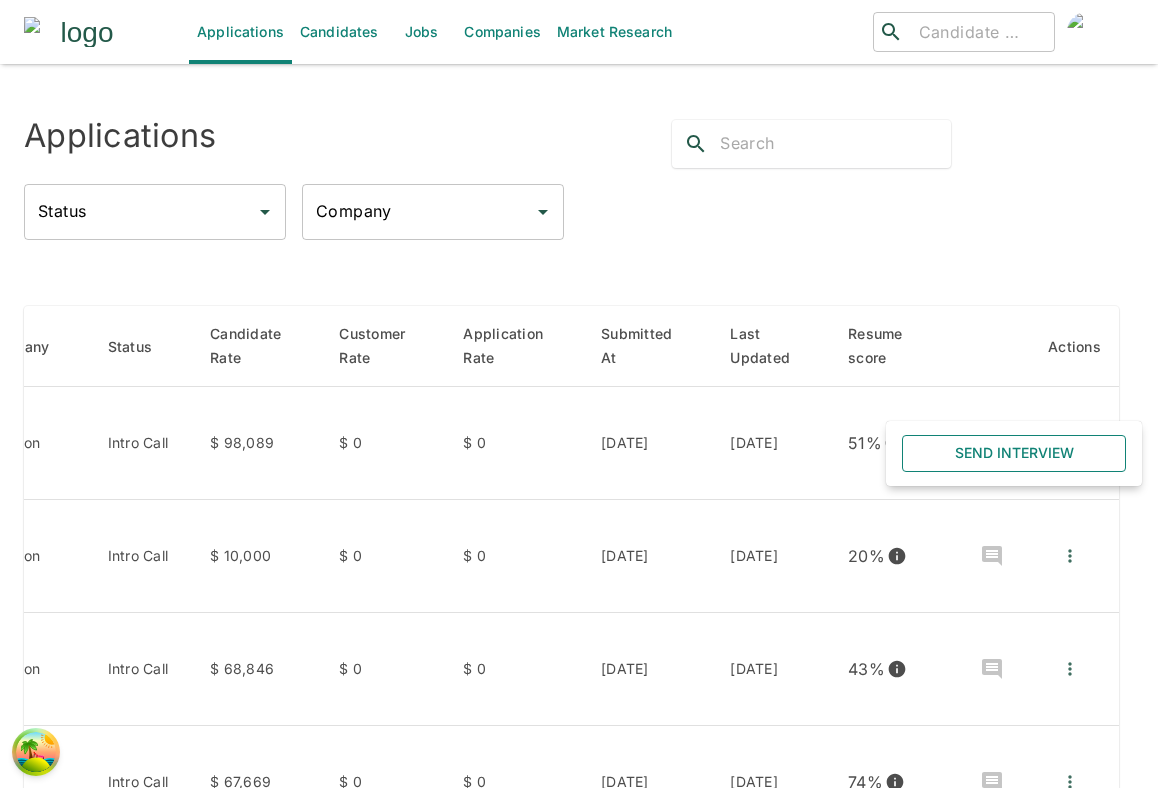 click on "Send Interview" at bounding box center (1014, 453) 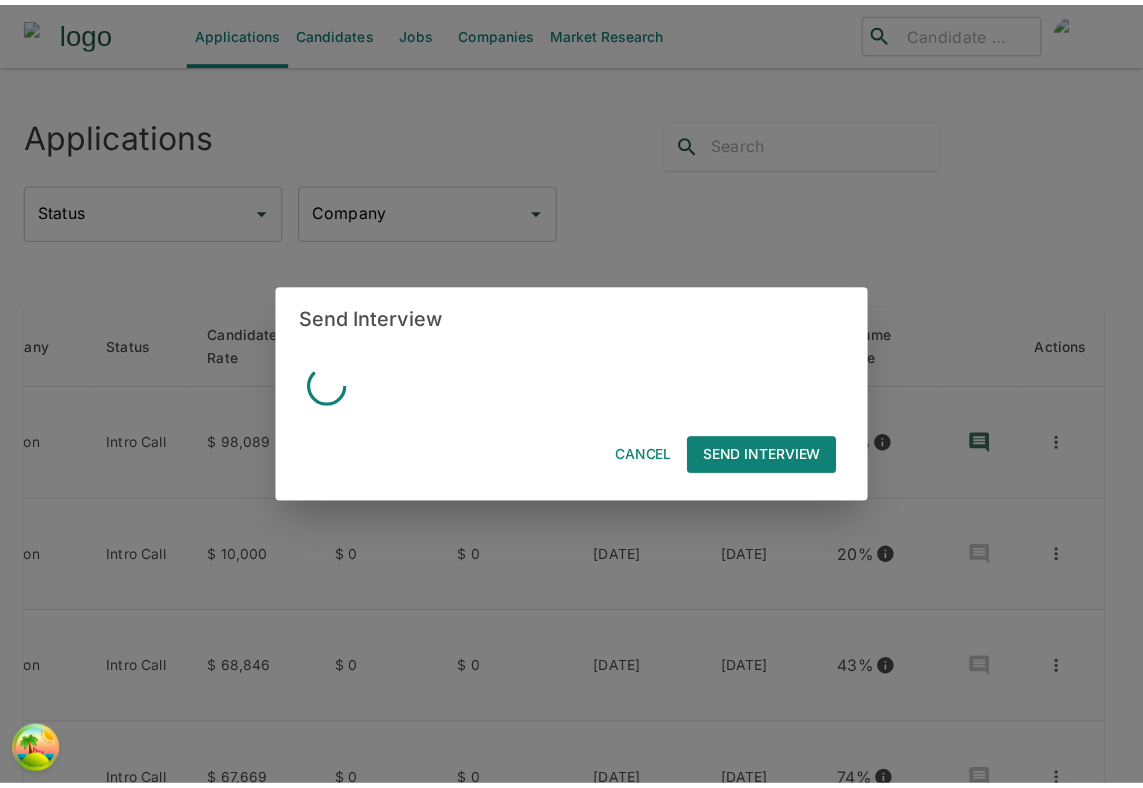 scroll, scrollTop: 0, scrollLeft: 361, axis: horizontal 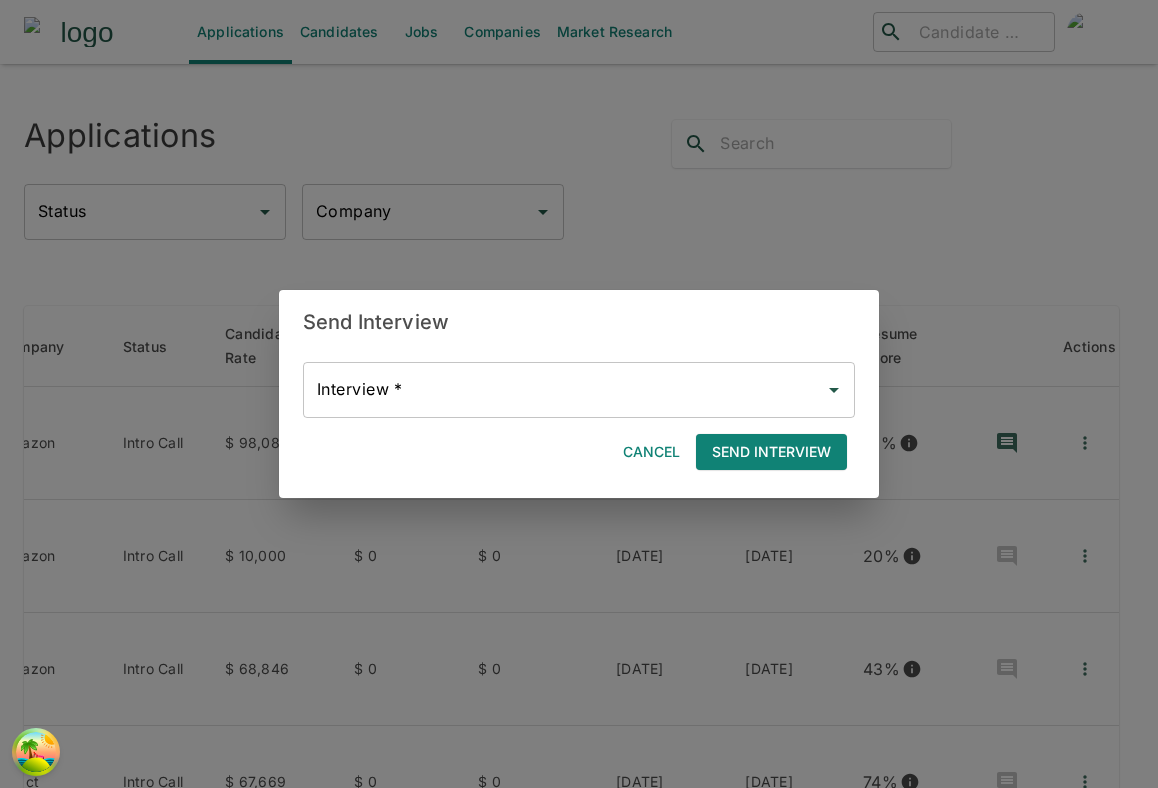 click on "Interview *" at bounding box center (564, 390) 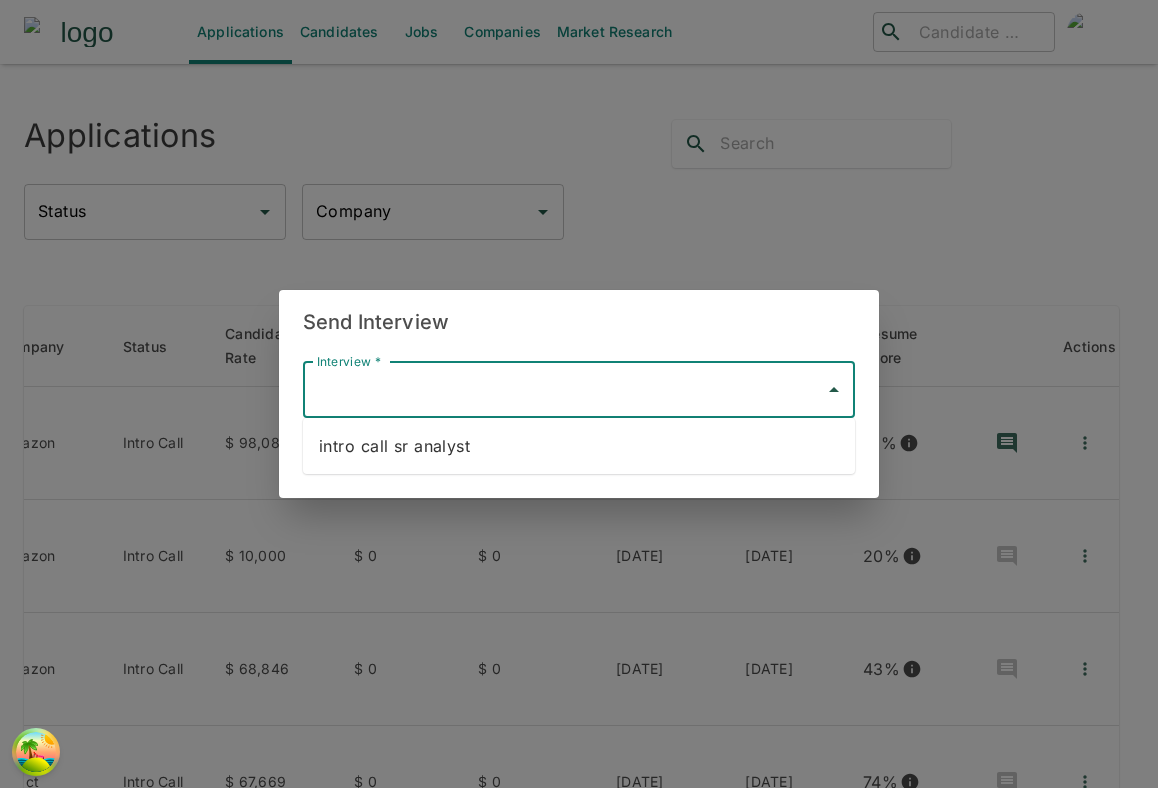 click on "Send Interview" at bounding box center (579, 322) 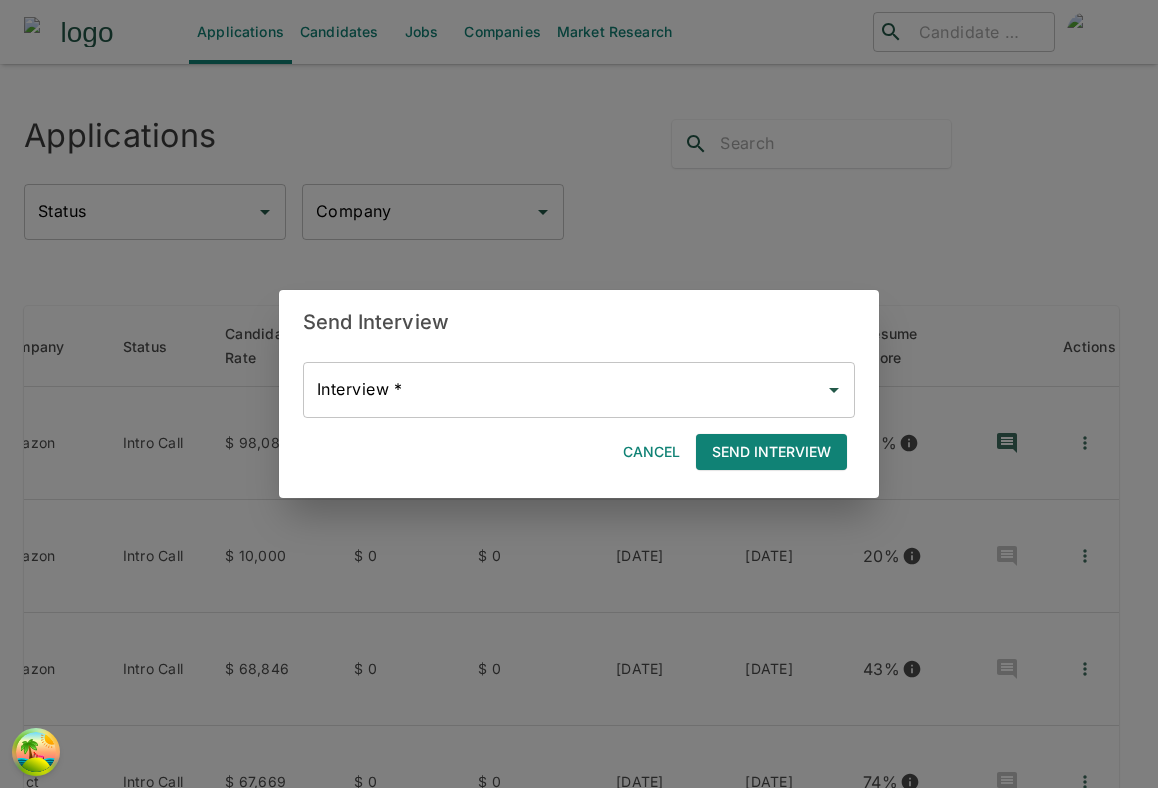 click on "Interview *" at bounding box center (564, 390) 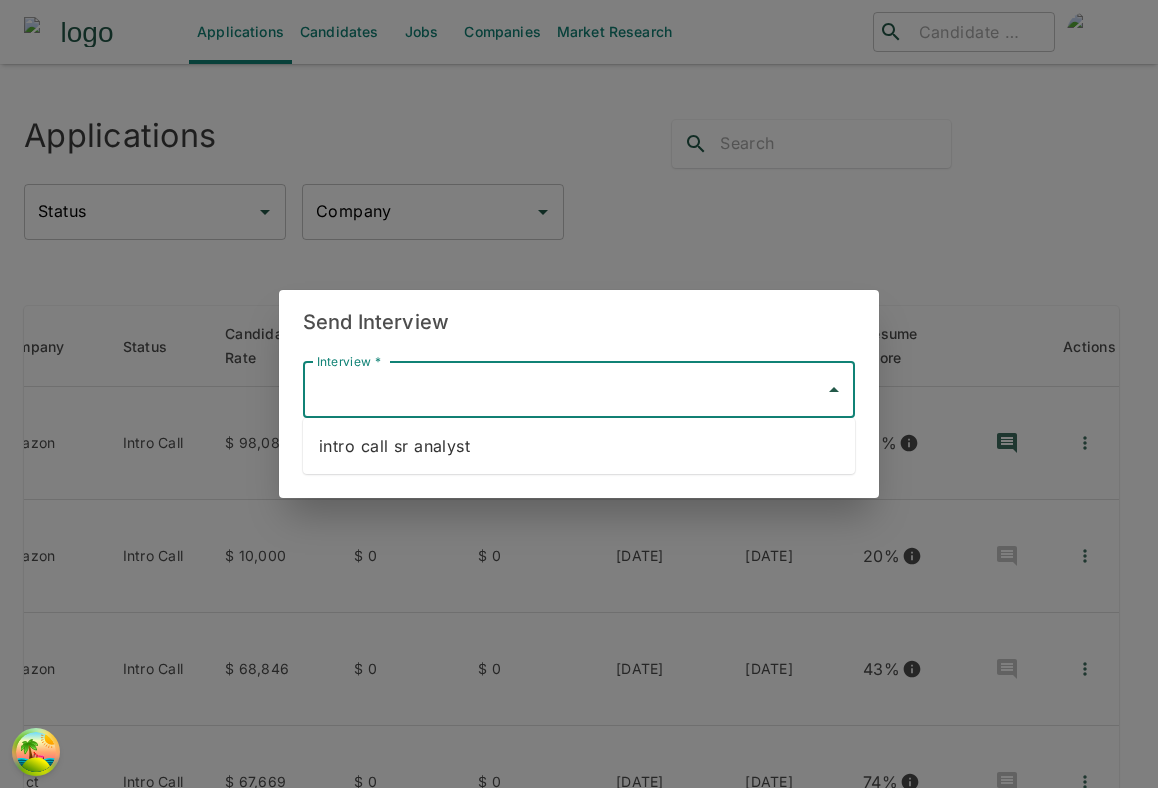 click on "Send Interview" at bounding box center [579, 322] 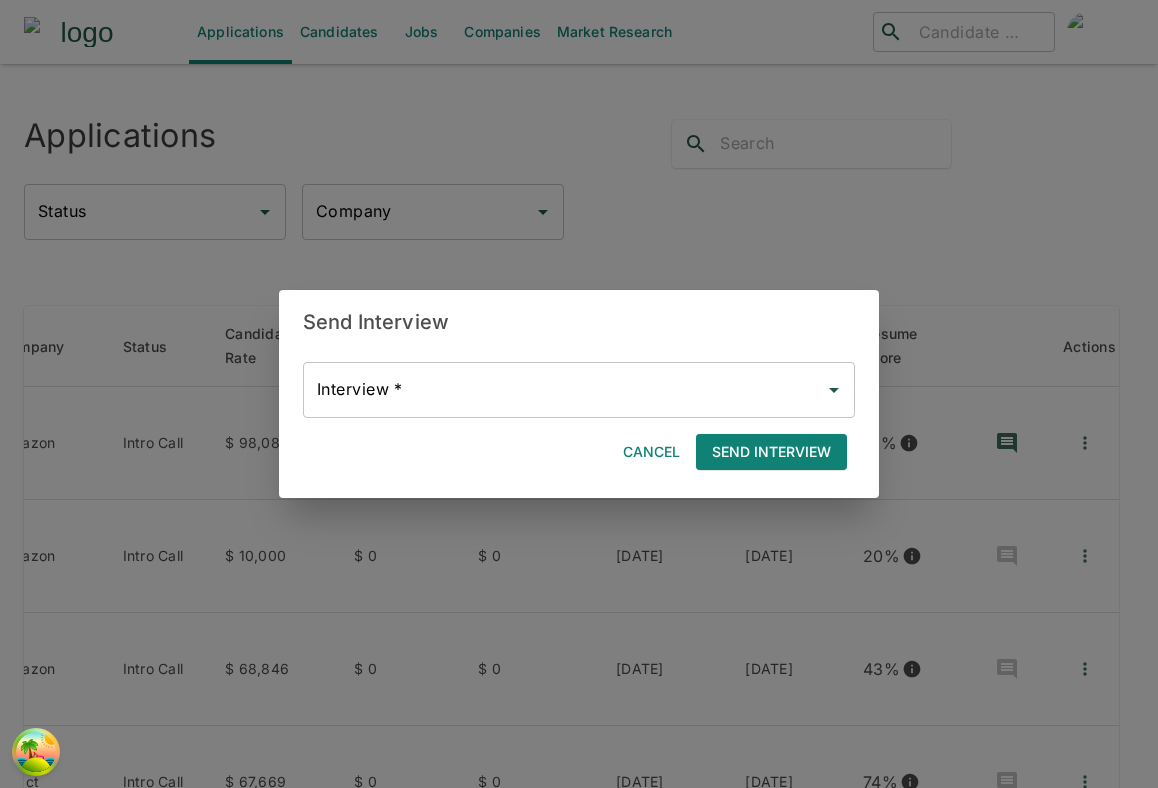 click on "Interview *" at bounding box center [564, 390] 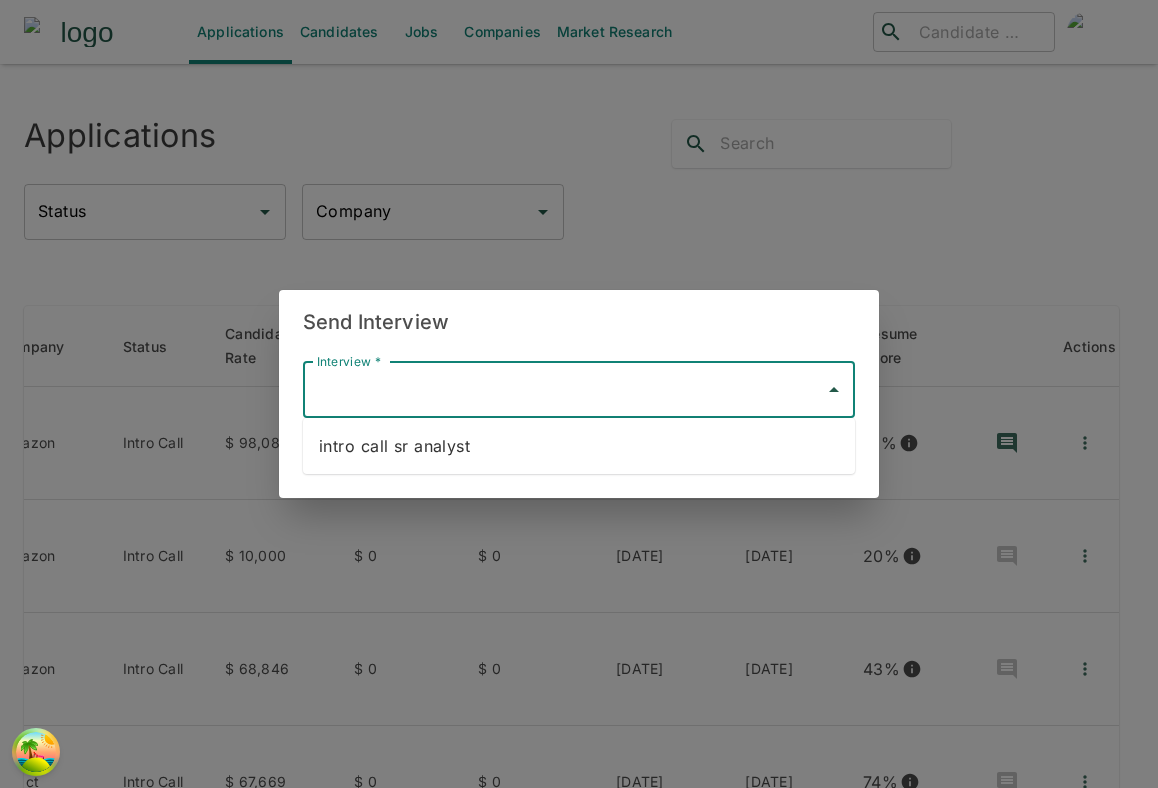 click on "Send Interview Interview * Interview * Cancel Send Interview" at bounding box center [579, 394] 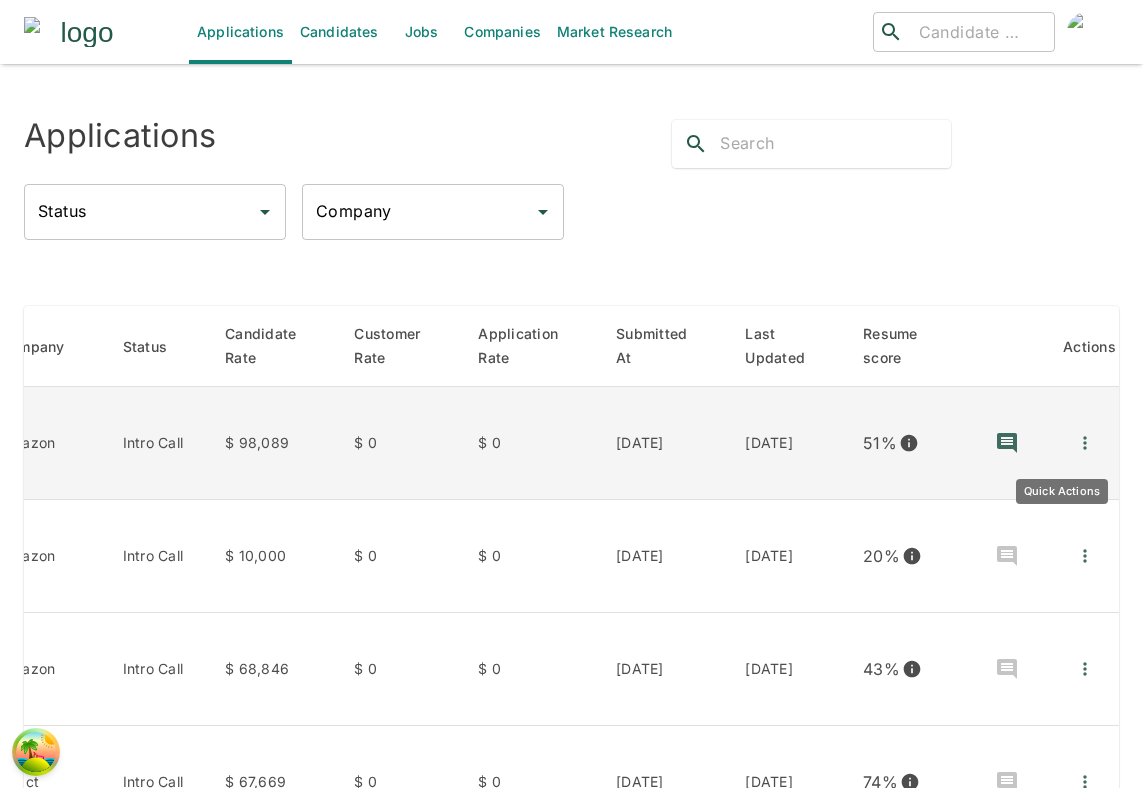 click at bounding box center (1085, 443) 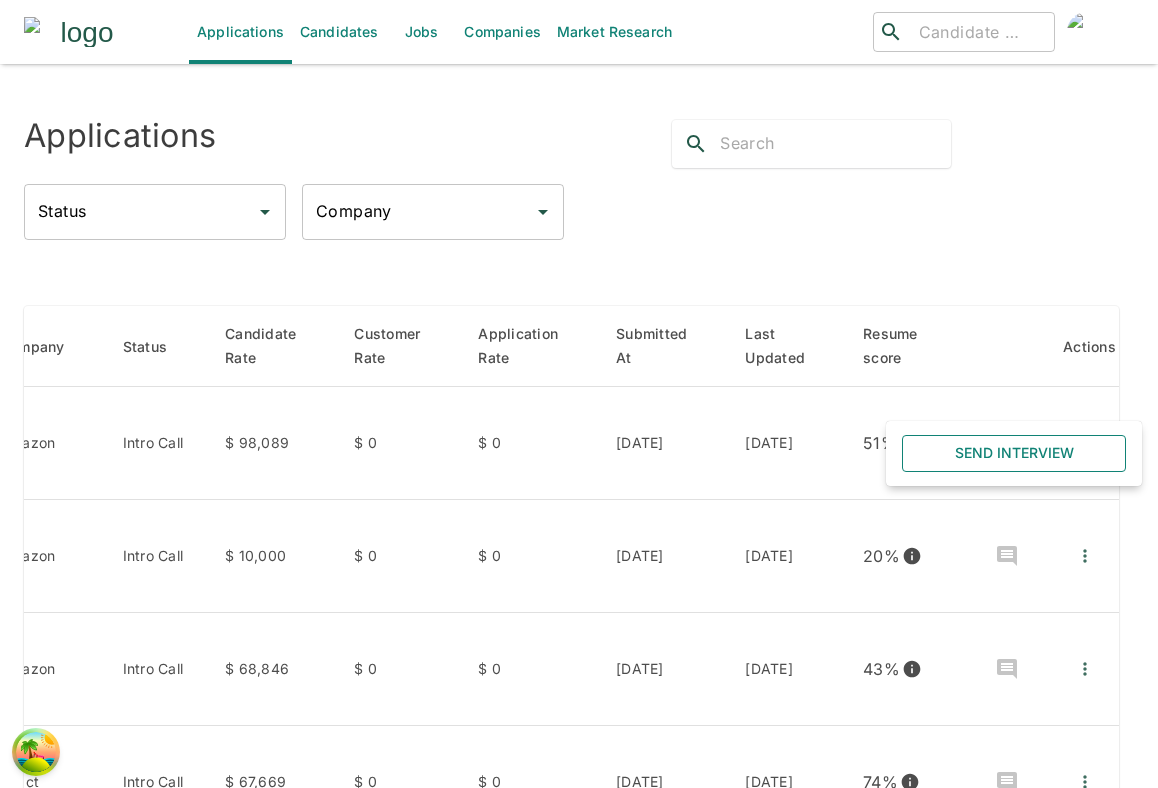 click on "Send Interview" at bounding box center [1014, 453] 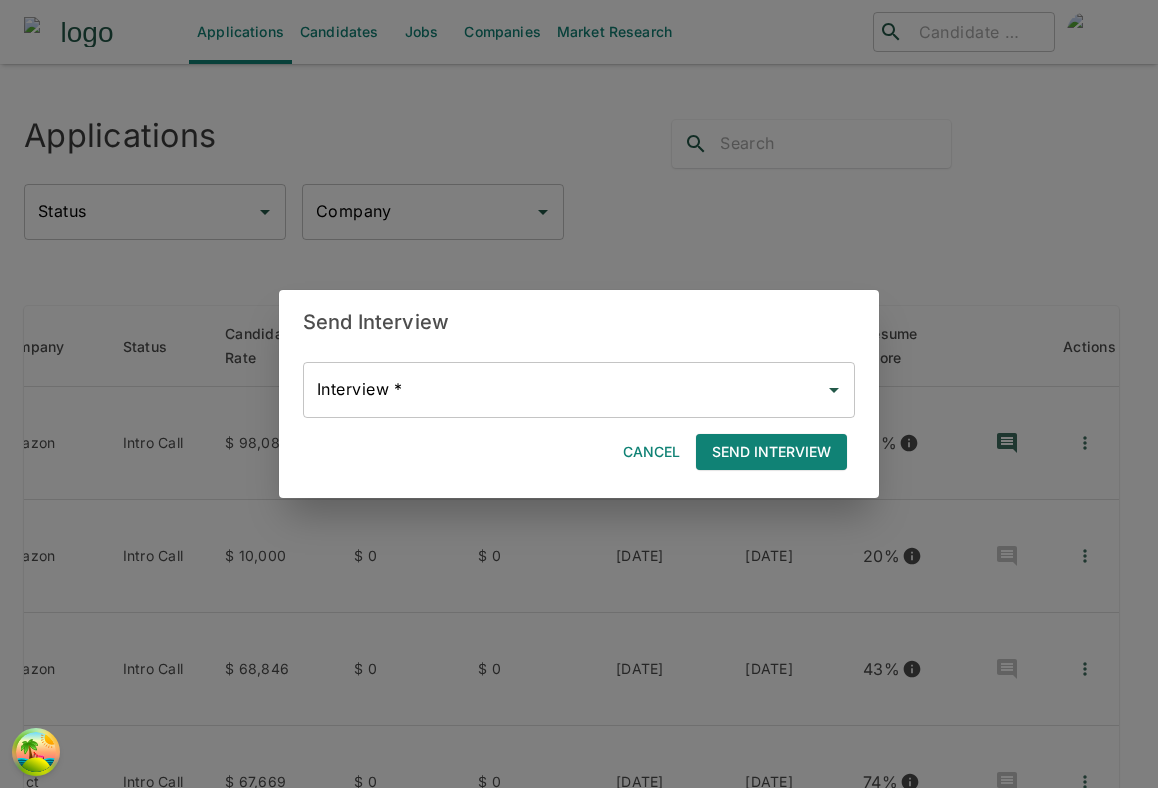 click on "Interview *" at bounding box center (564, 390) 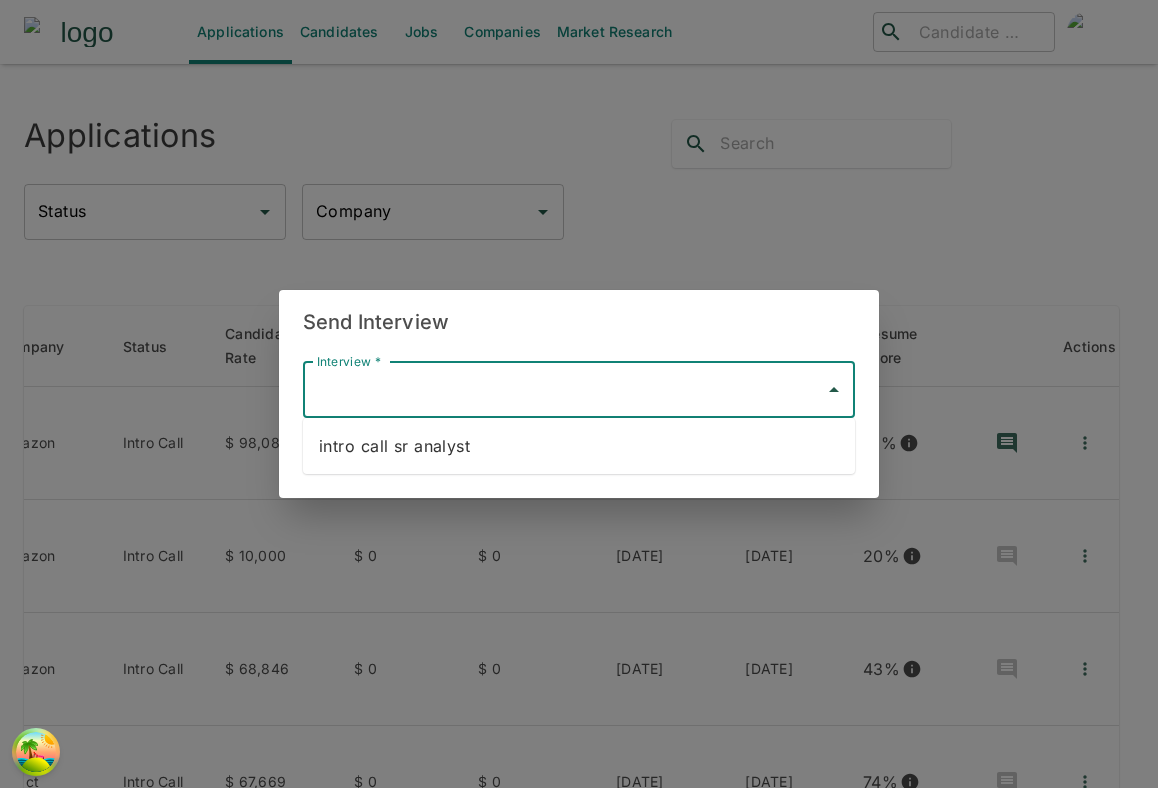 click on "Send Interview Interview * Interview * Cancel Send Interview" at bounding box center [579, 394] 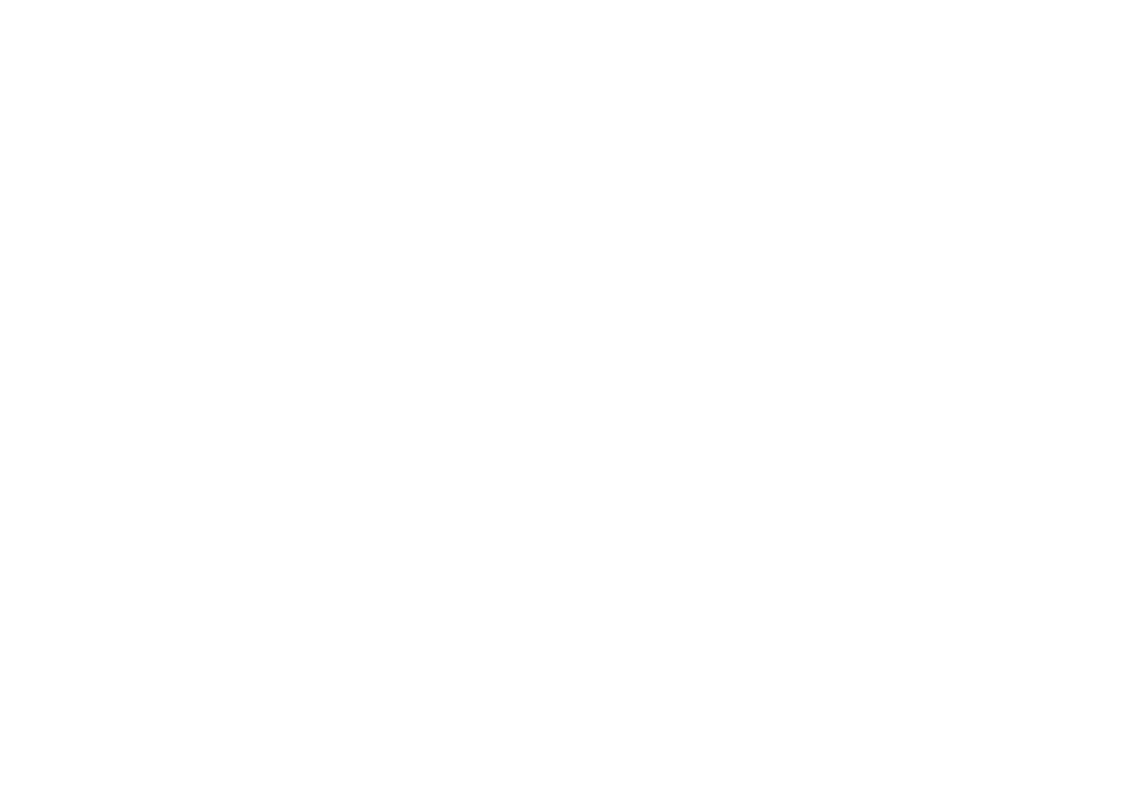 scroll, scrollTop: 0, scrollLeft: 0, axis: both 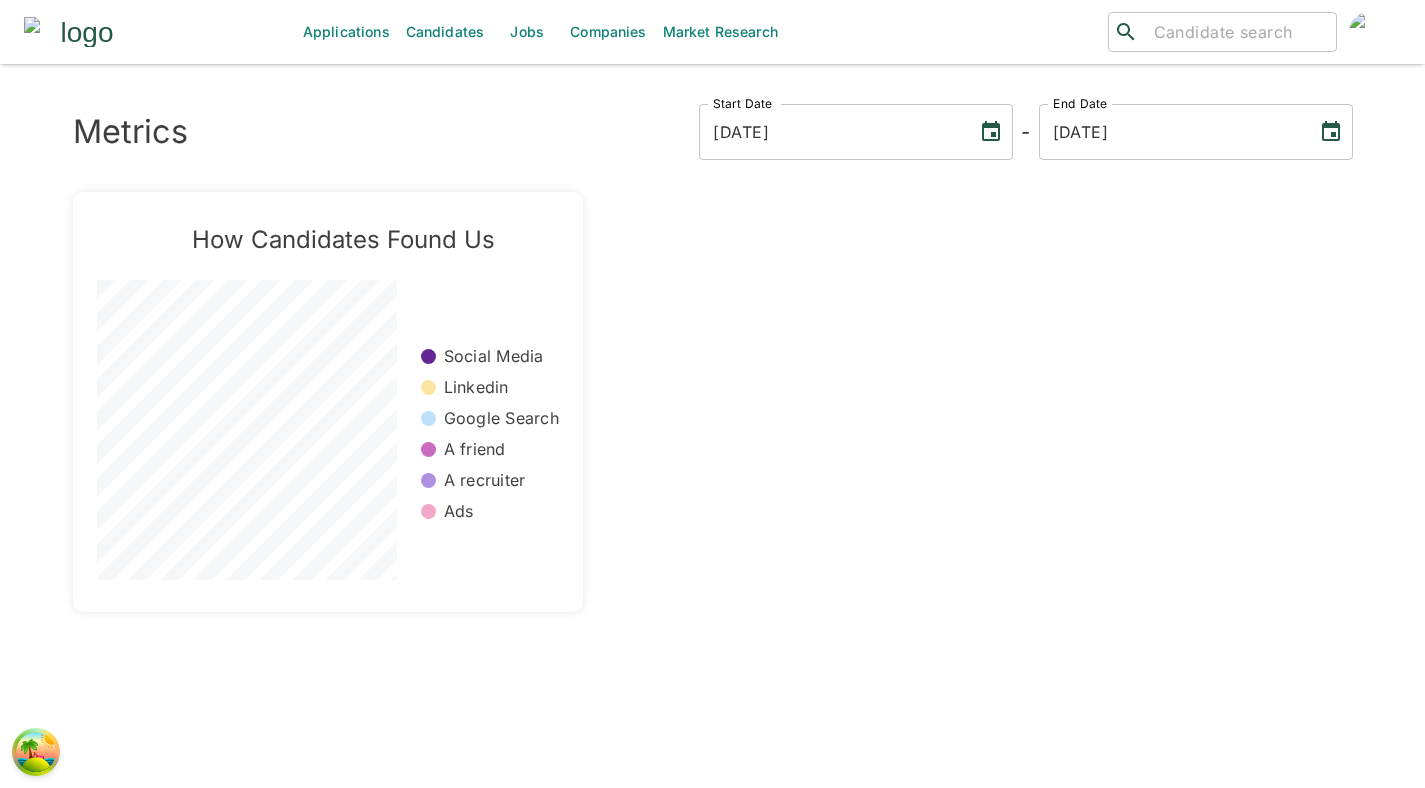 click on "Jobs" at bounding box center [527, 32] 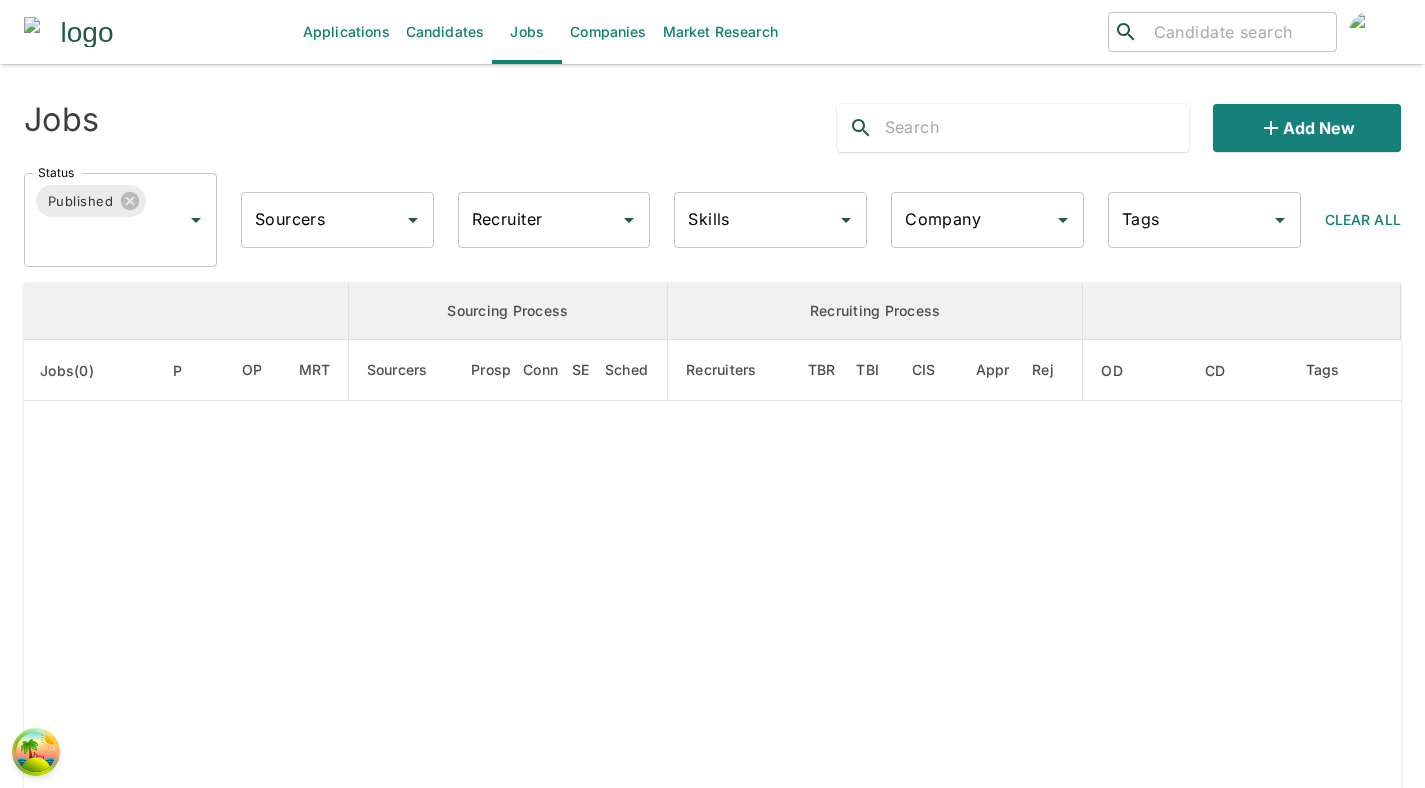 click on "Jobs" at bounding box center (298, 120) 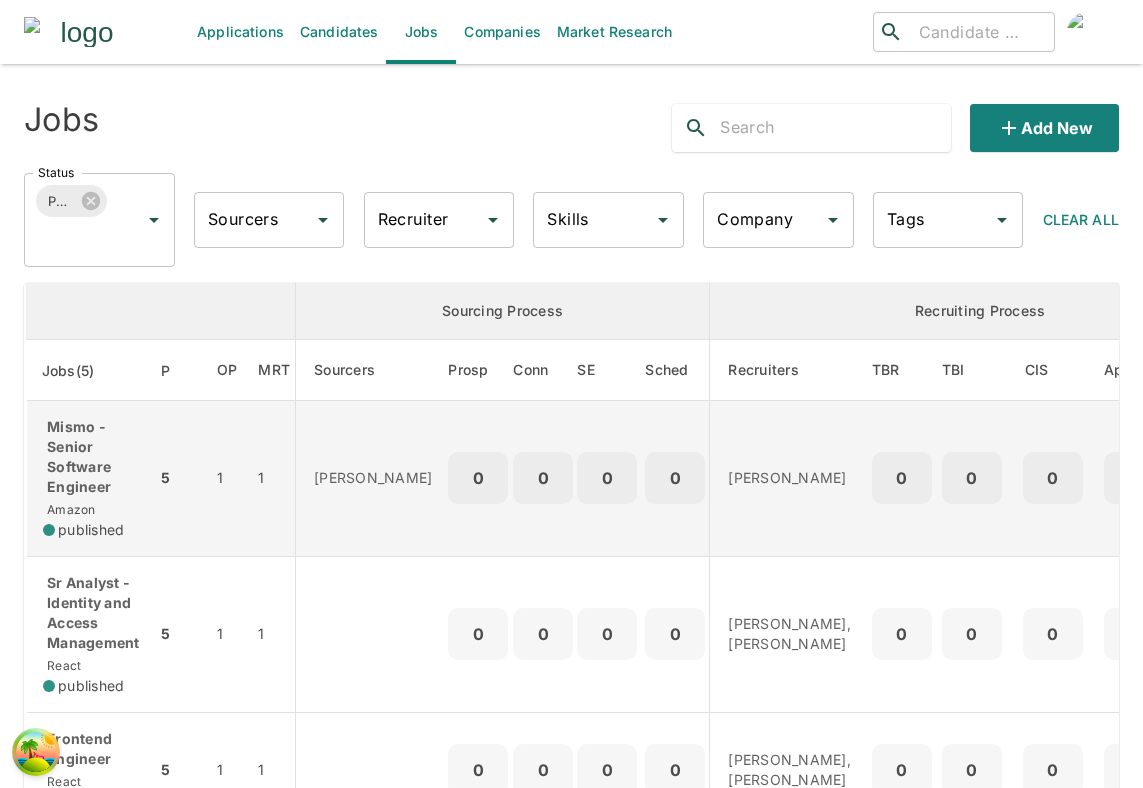 click on "1" at bounding box center [227, 479] 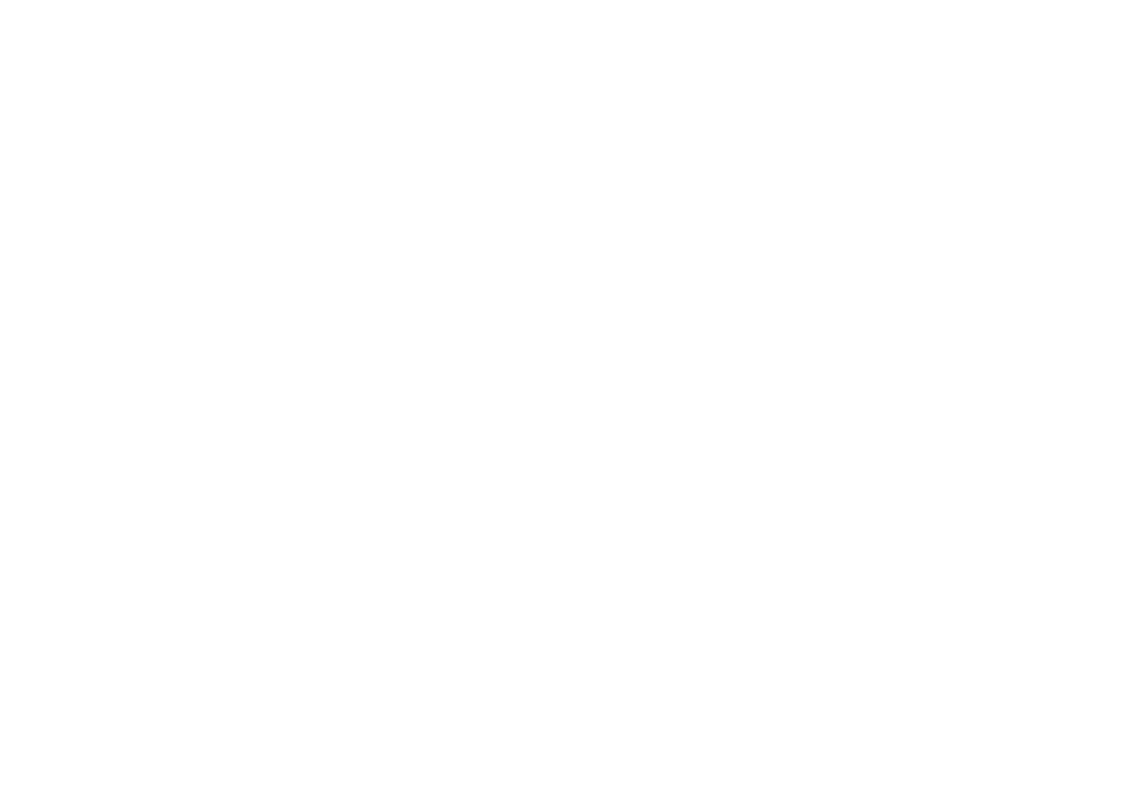 scroll, scrollTop: 0, scrollLeft: 0, axis: both 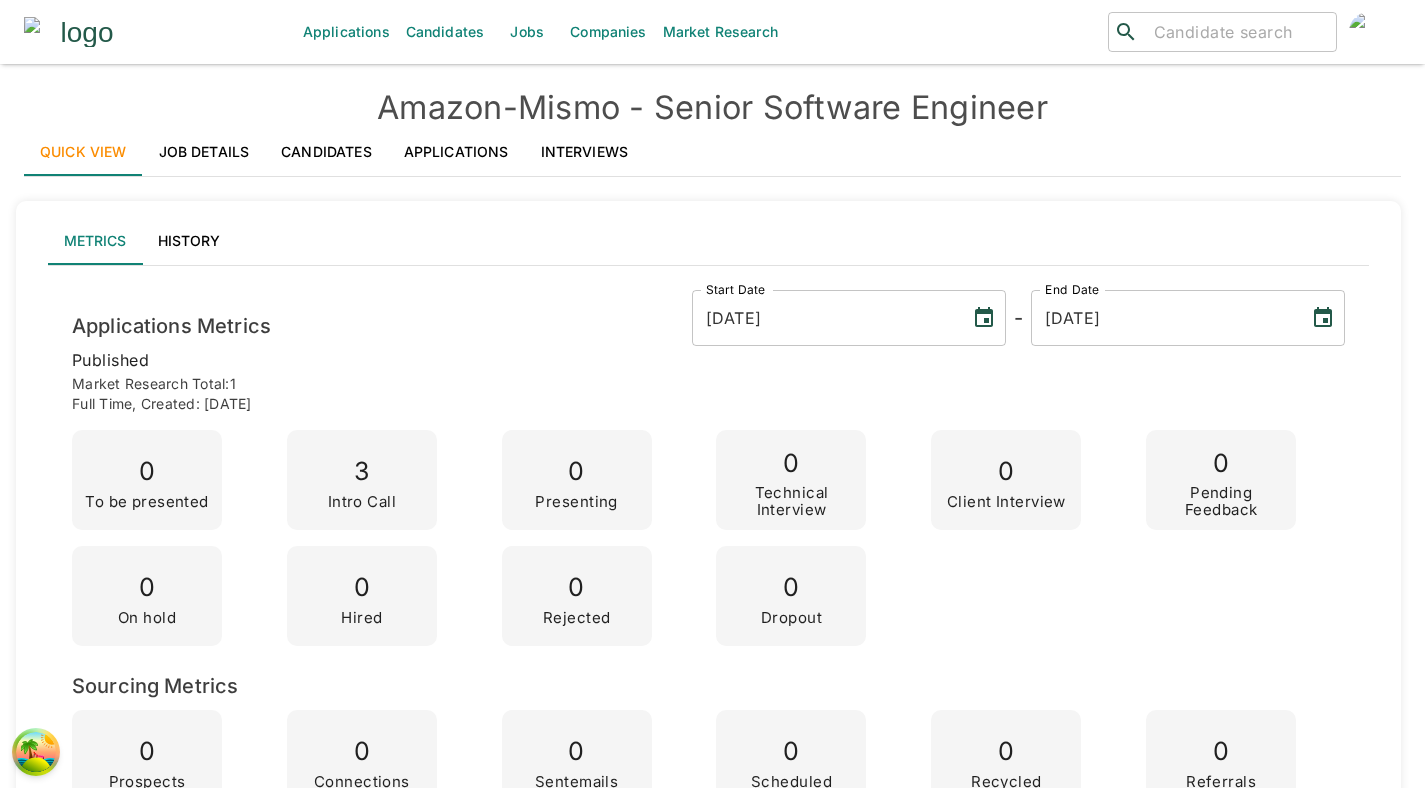click on "Interviews" at bounding box center (585, 152) 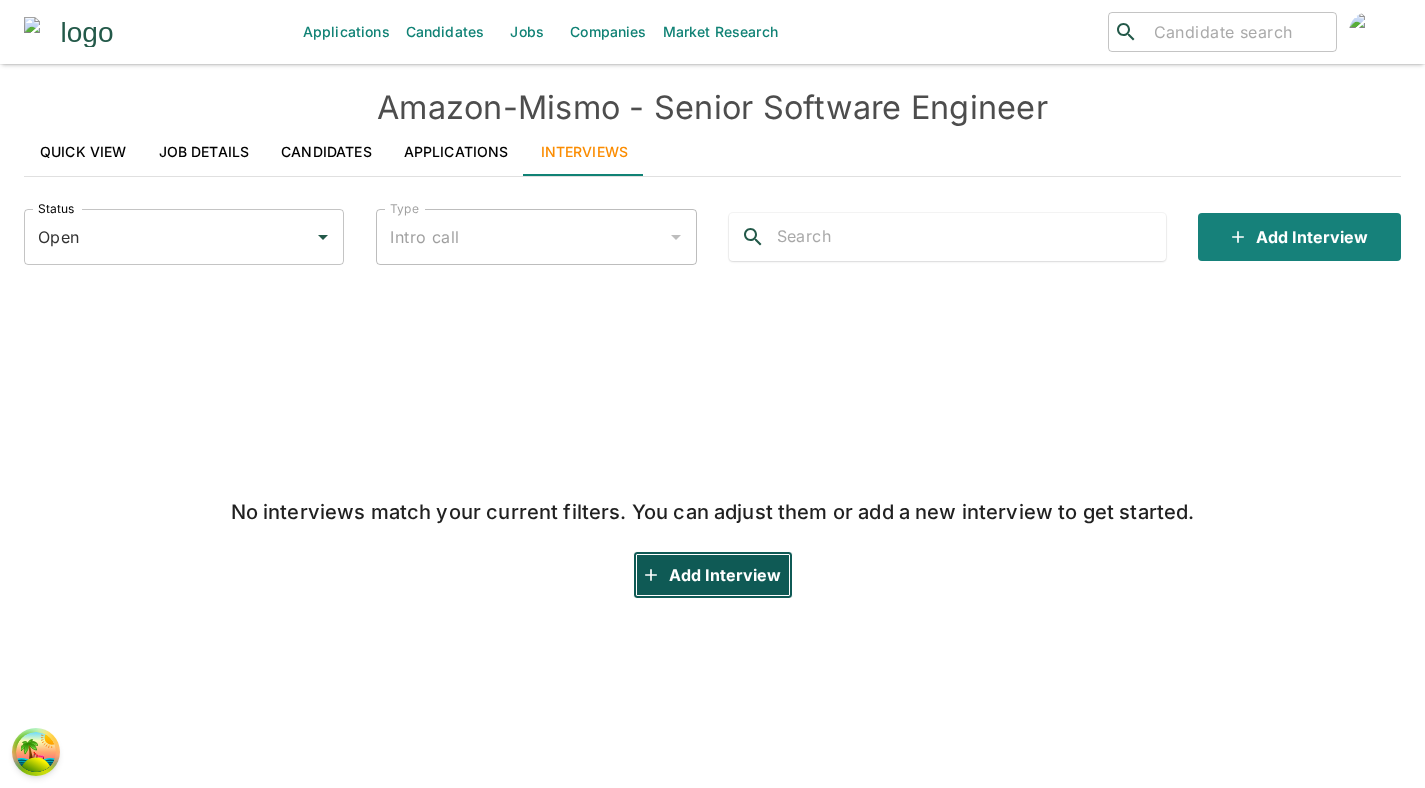 click on "Add Interview" at bounding box center [713, 575] 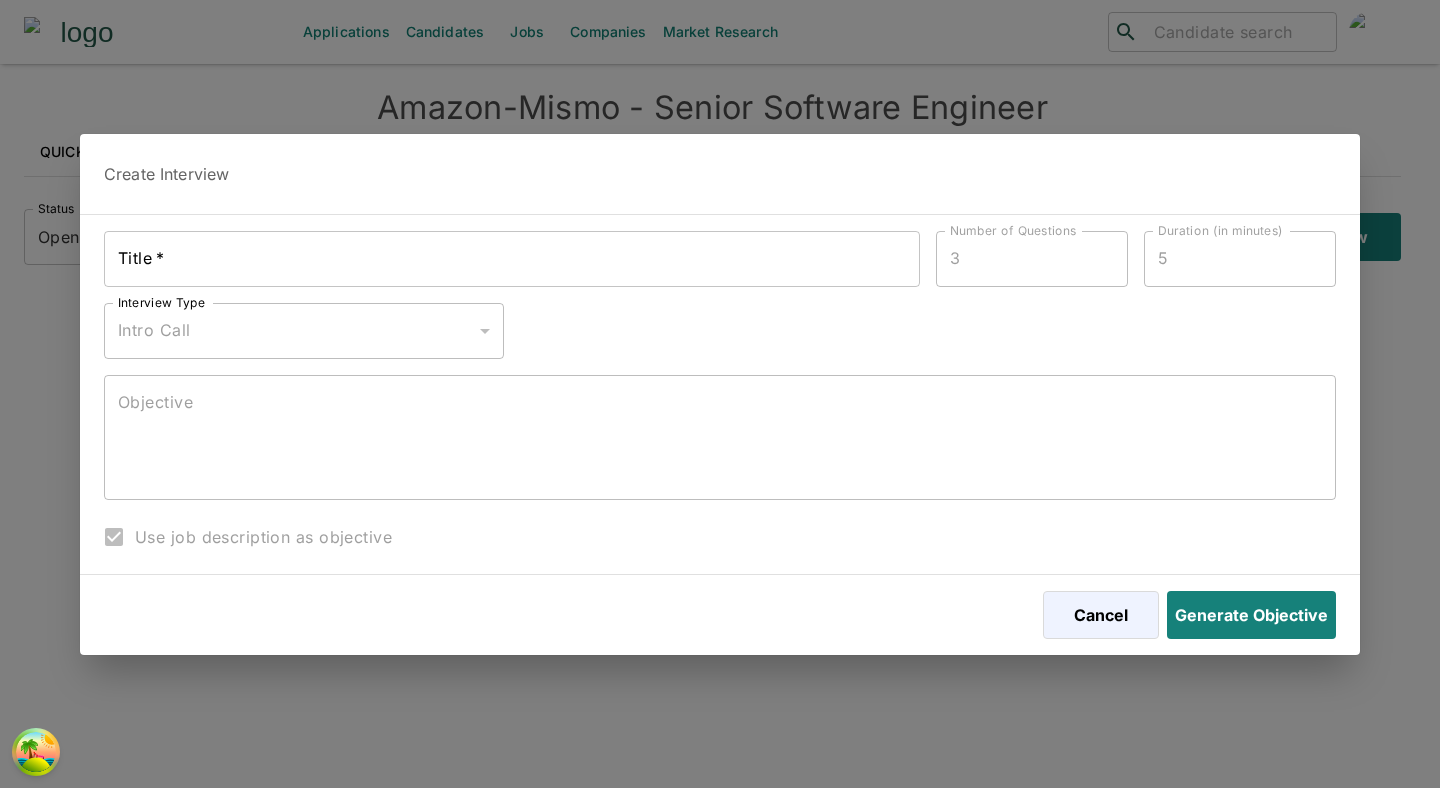 click on "Title   *" at bounding box center (512, 259) 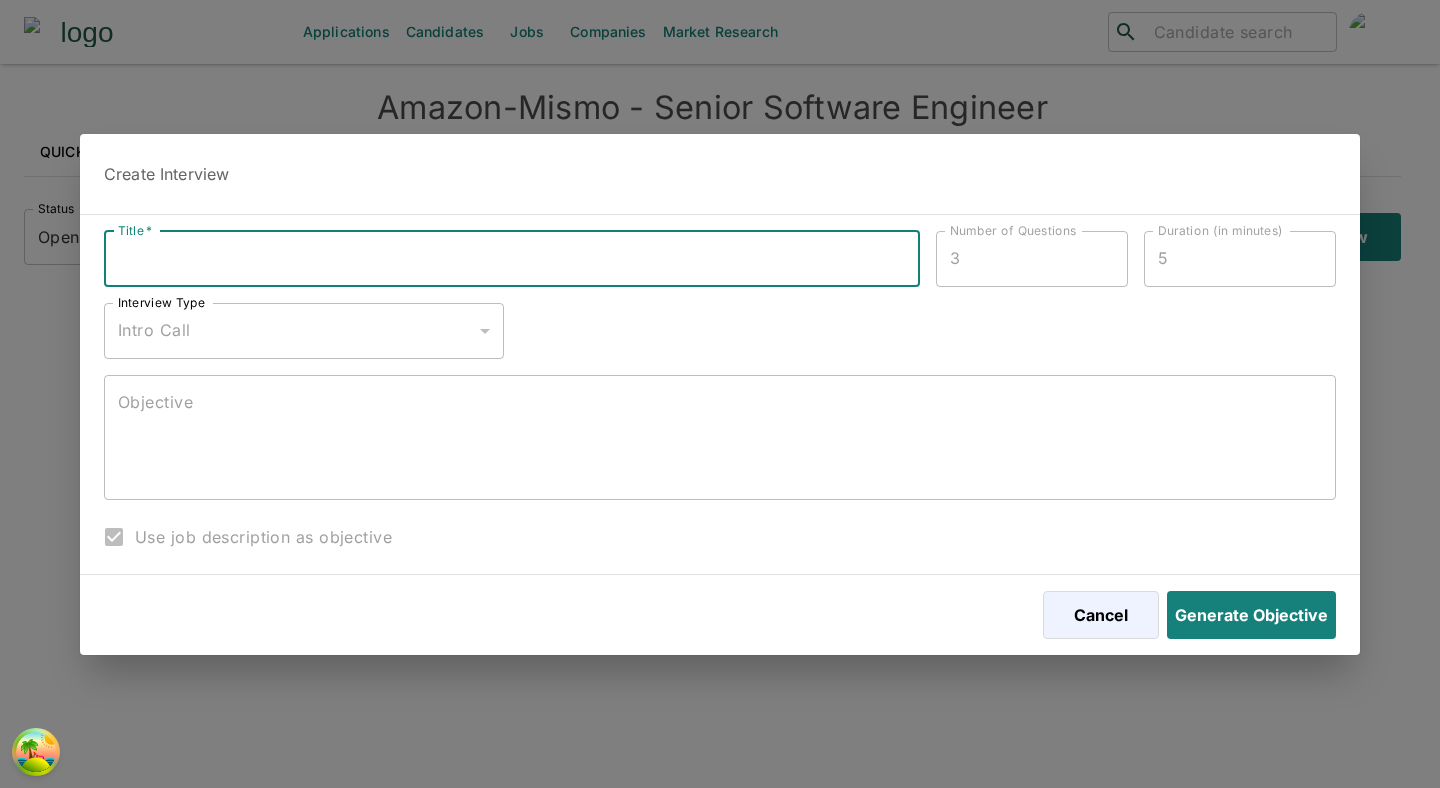 type on "intro call sr analyst" 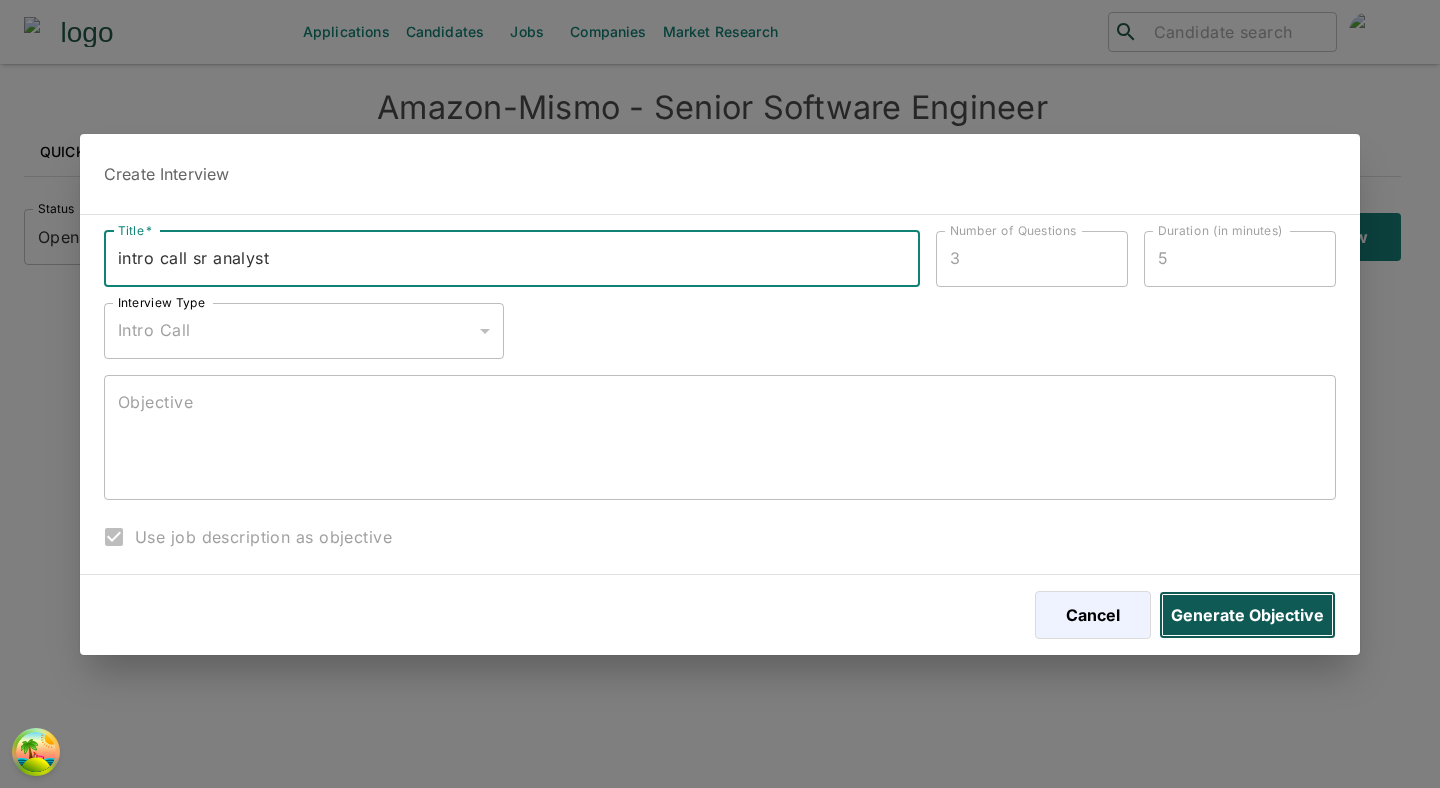 click on "Generate Objective" at bounding box center (1247, 615) 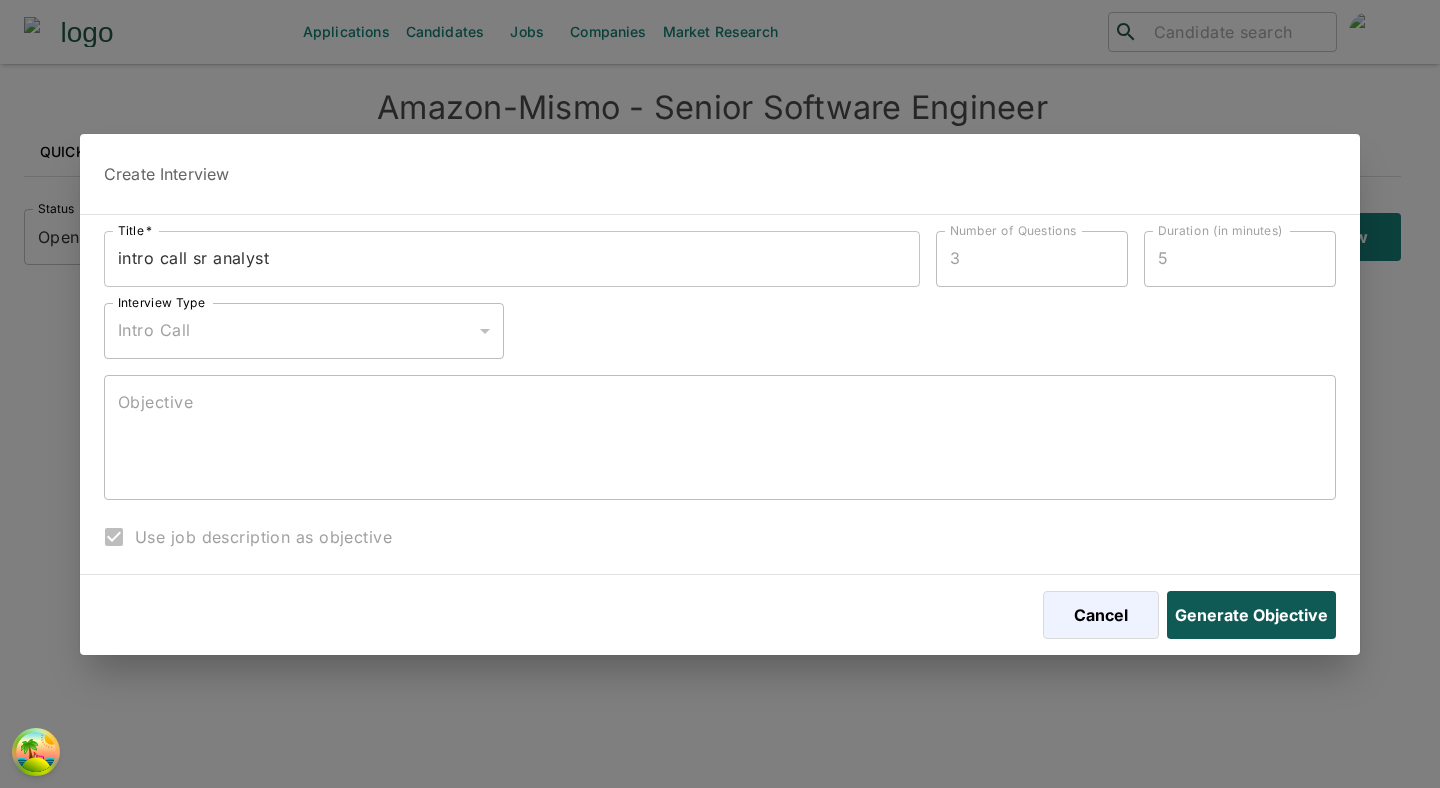 type on "The objective of this introductory interview is to establish a connection with the candidate, explore their professional background and recent work experience, and assess their communication and collaboration skills. We aim to determine their high-level alignment with our technical requirements, specifically in Python/Django, JavaScript/React (Next.js), and AWS, as well as their ability to thrive in a cross-functional, fast-paced fintech environment." 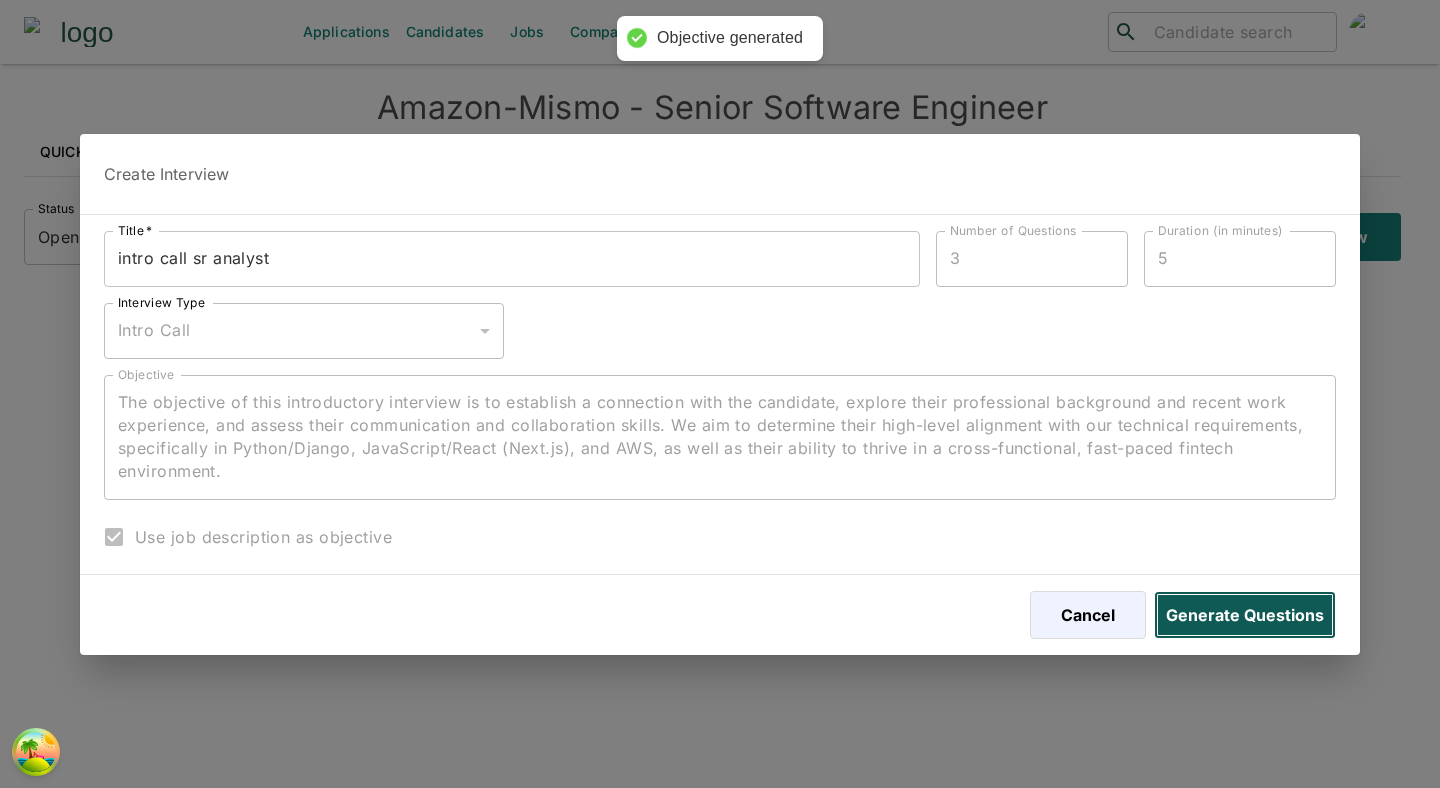 click on "Generate Questions" at bounding box center [1245, 615] 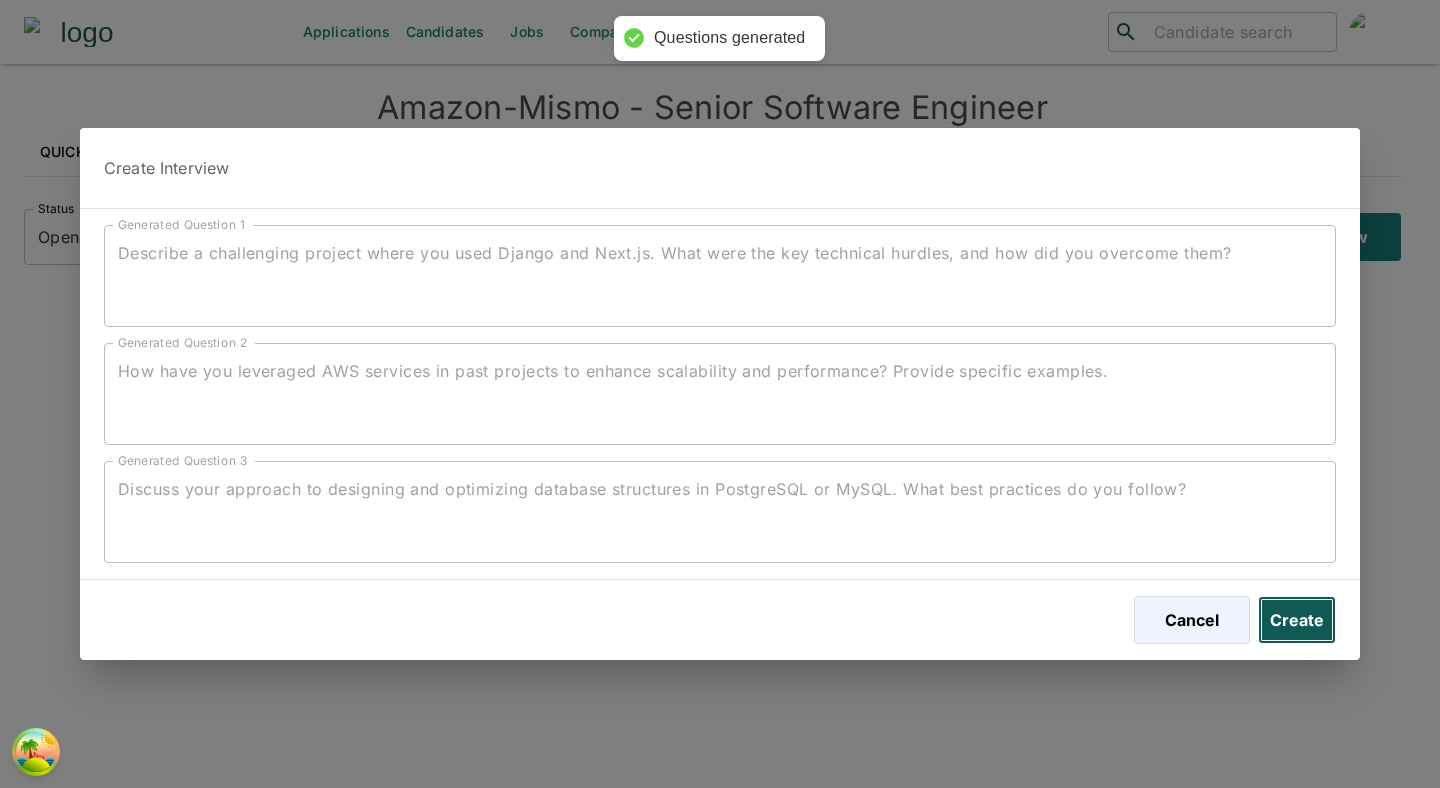click on "Create" at bounding box center (1297, 620) 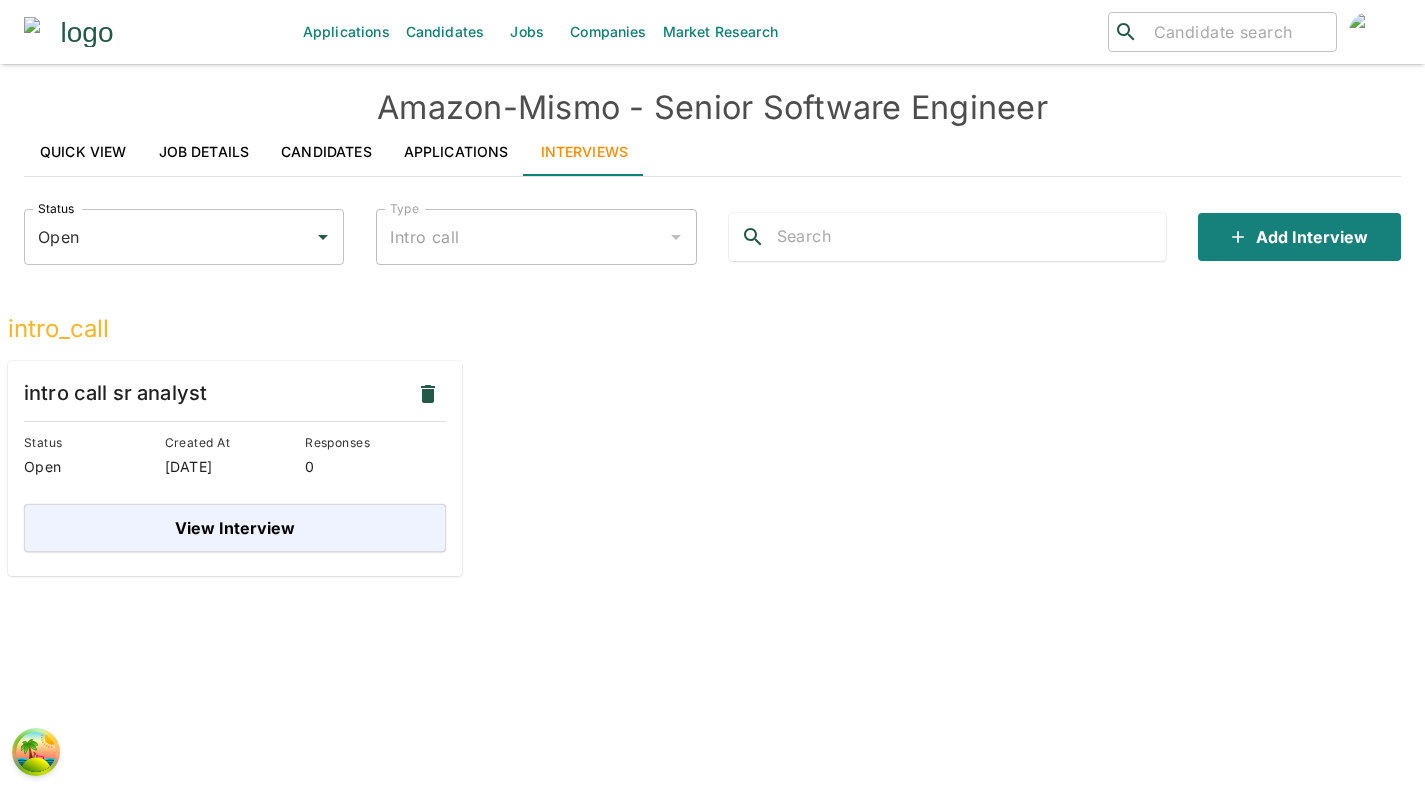 click on "Applications" at bounding box center (456, 152) 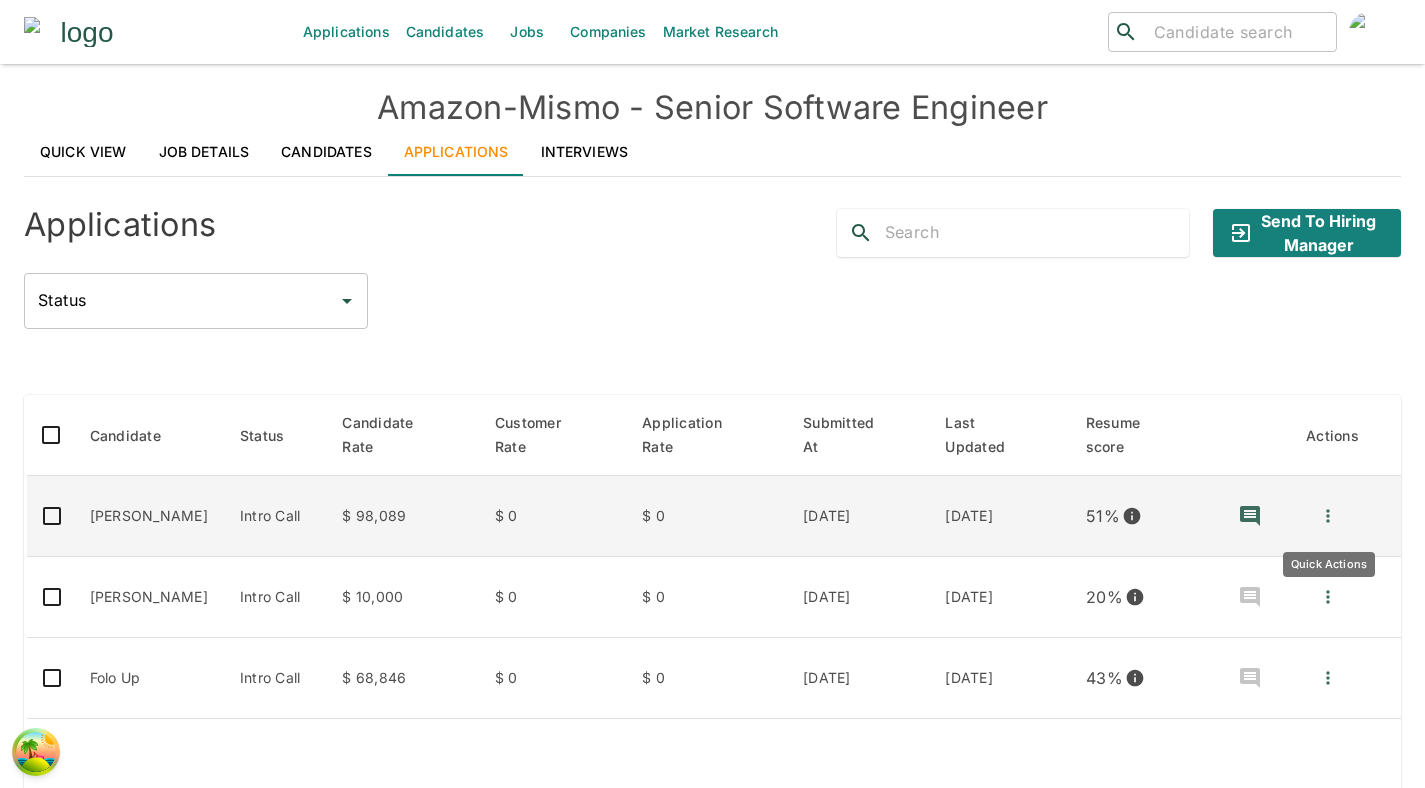 click 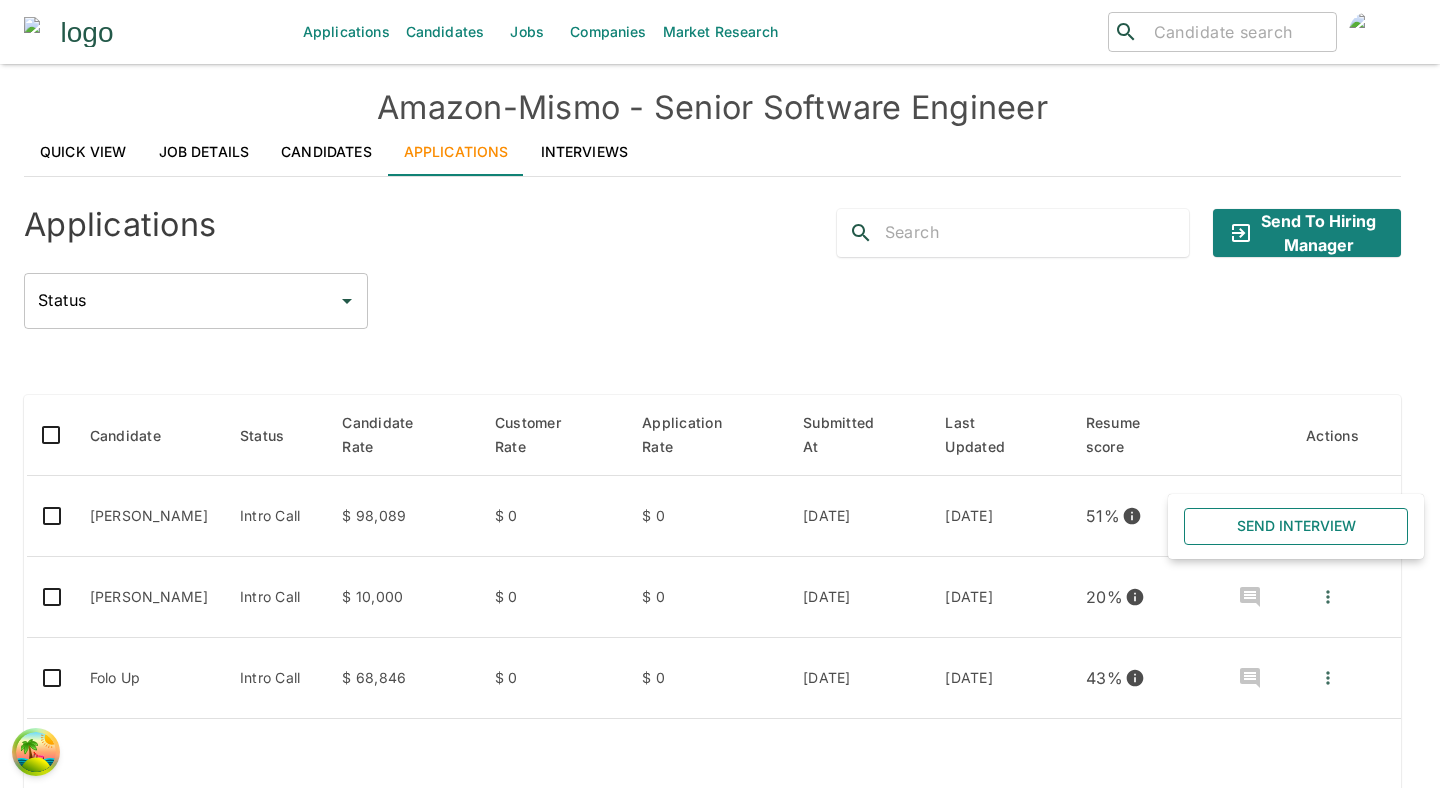 click on "Send Interview" at bounding box center (1296, 526) 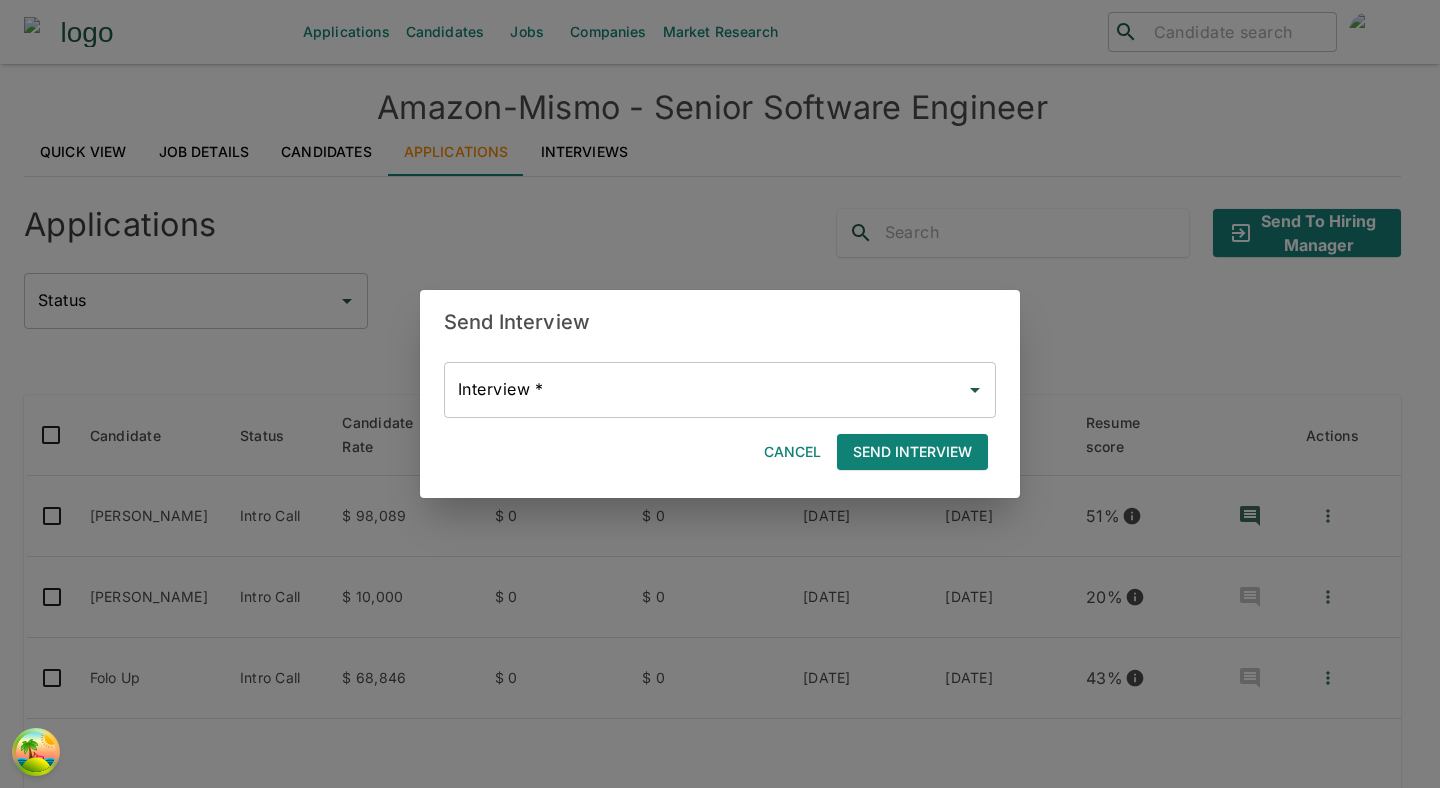 click on "Interview *" at bounding box center [705, 390] 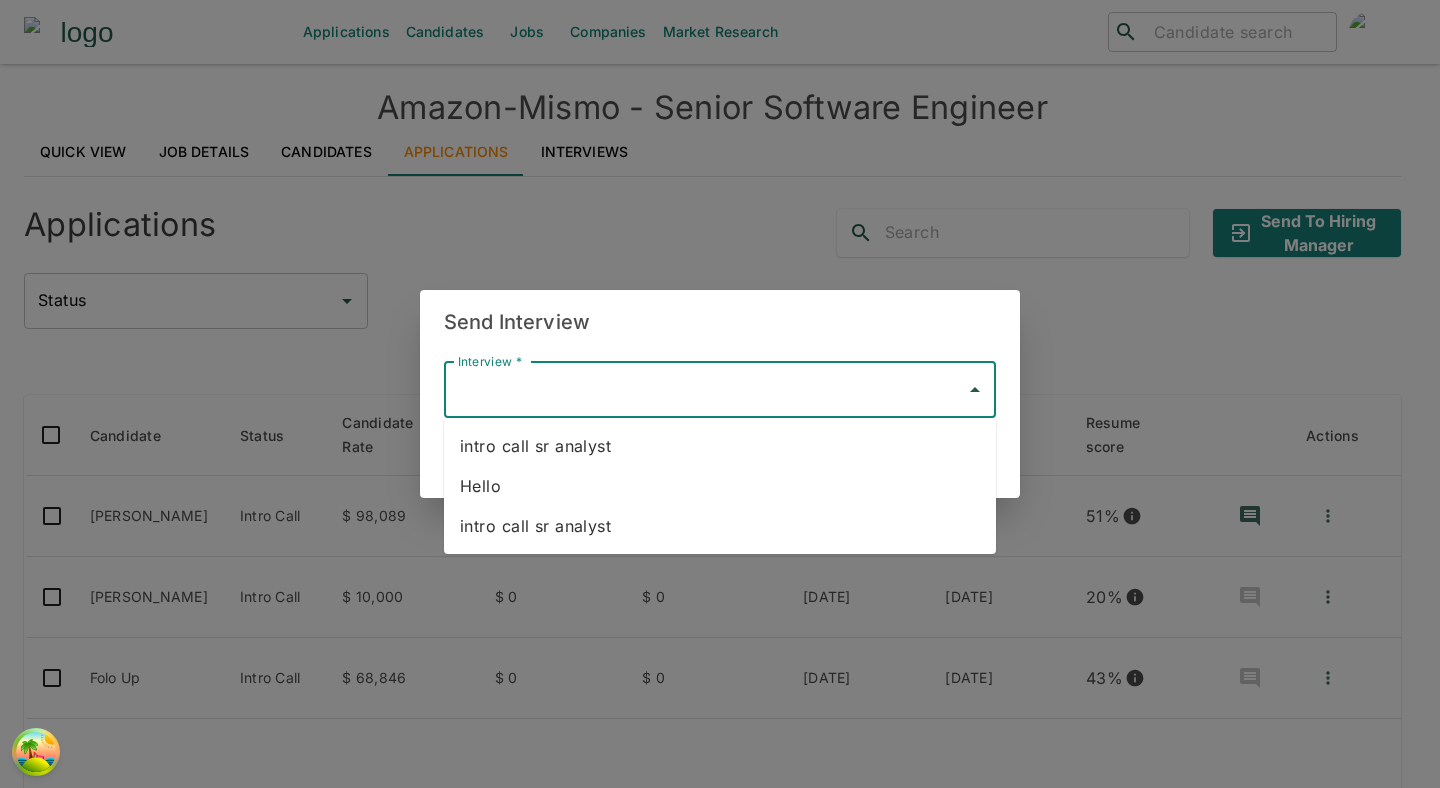 click on "Send Interview" at bounding box center (720, 322) 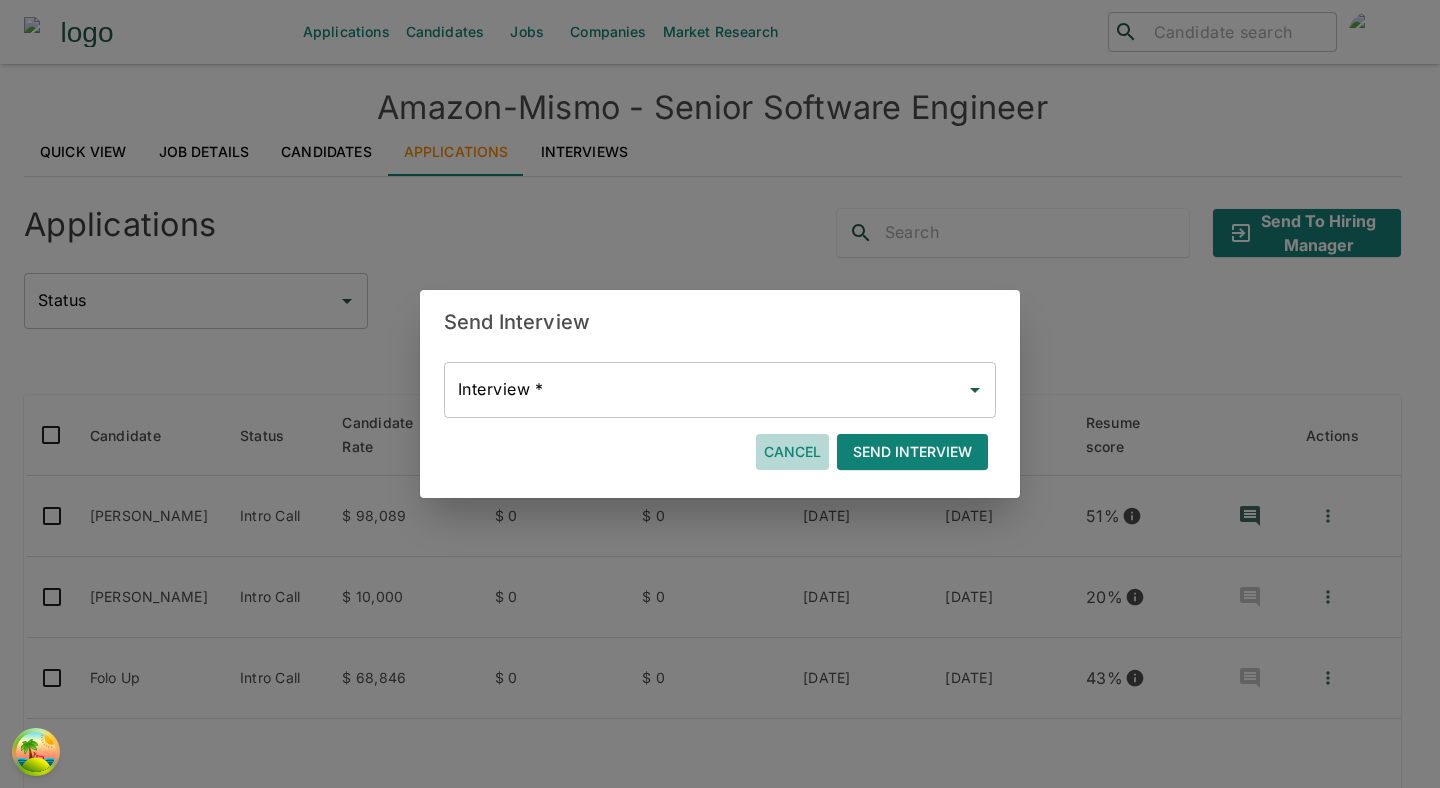 click on "Cancel" at bounding box center (792, 452) 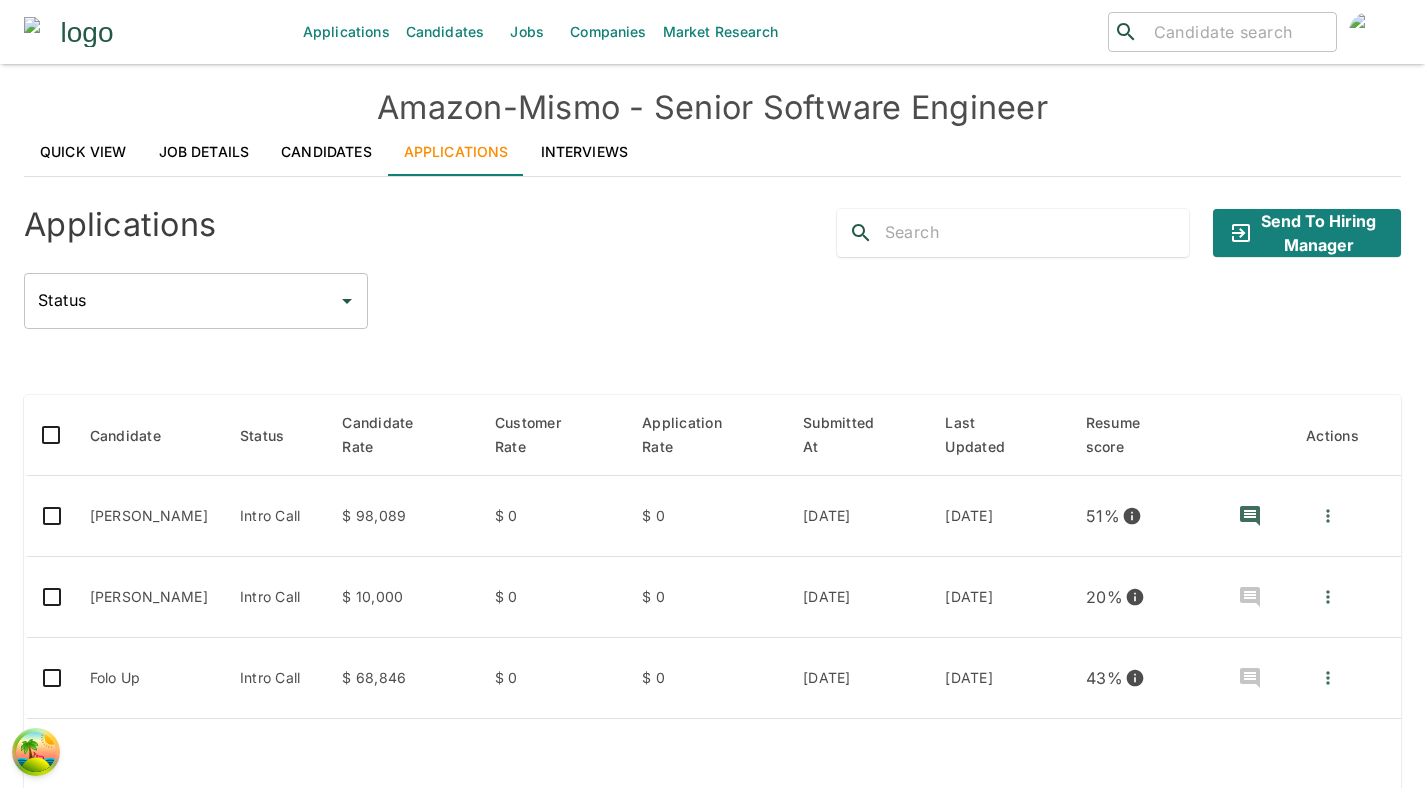 click on "Interviews" at bounding box center [585, 152] 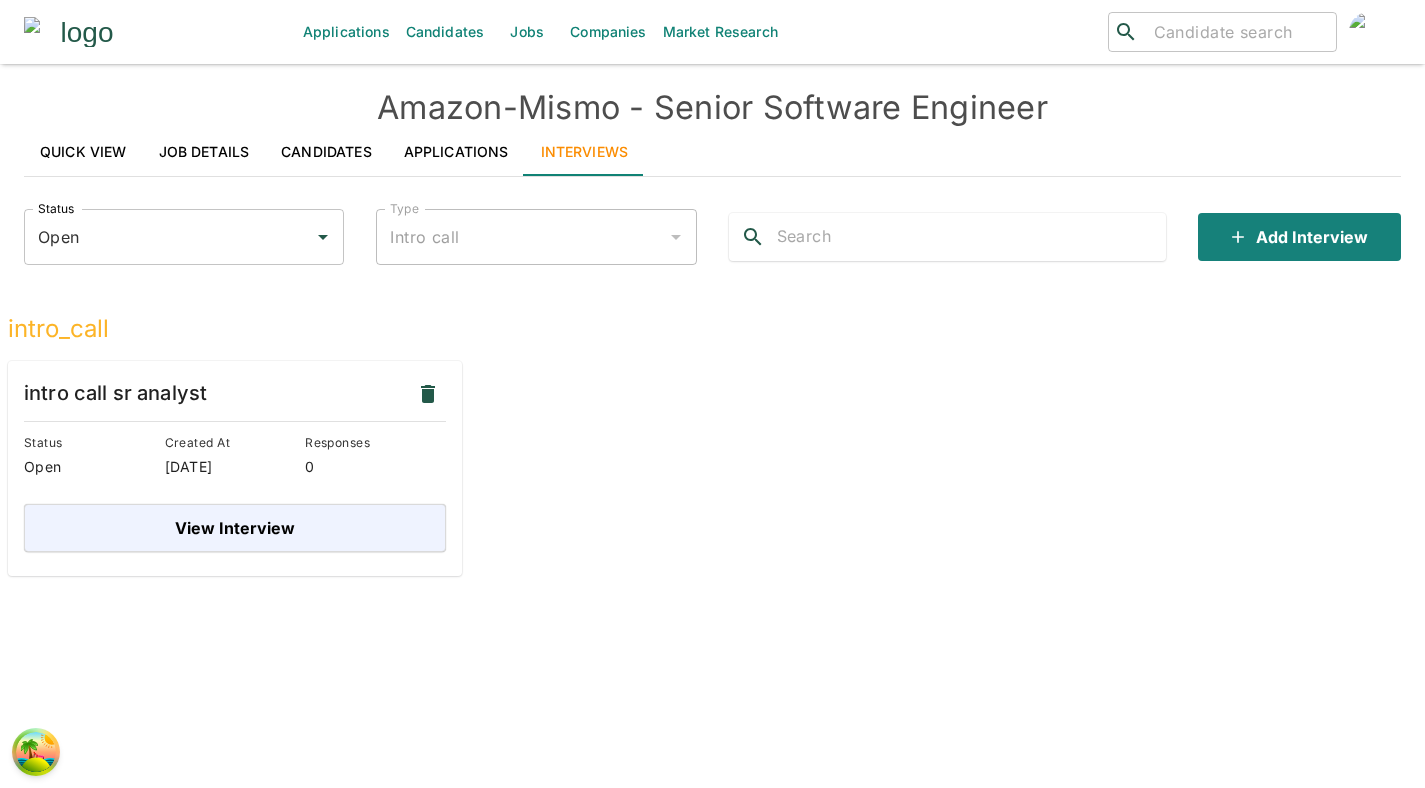 click on "Open Status" at bounding box center [184, 237] 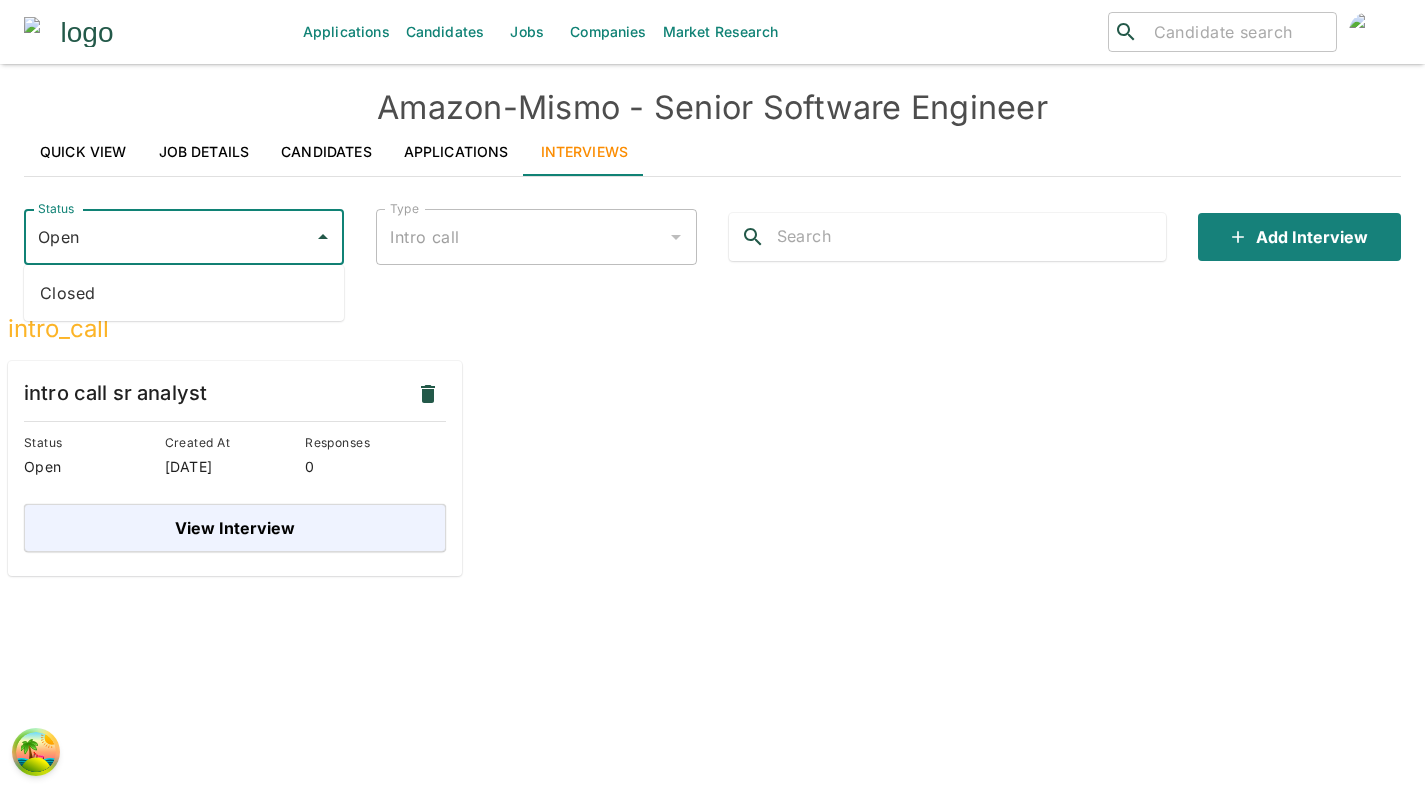 click on "Closed" at bounding box center [184, 293] 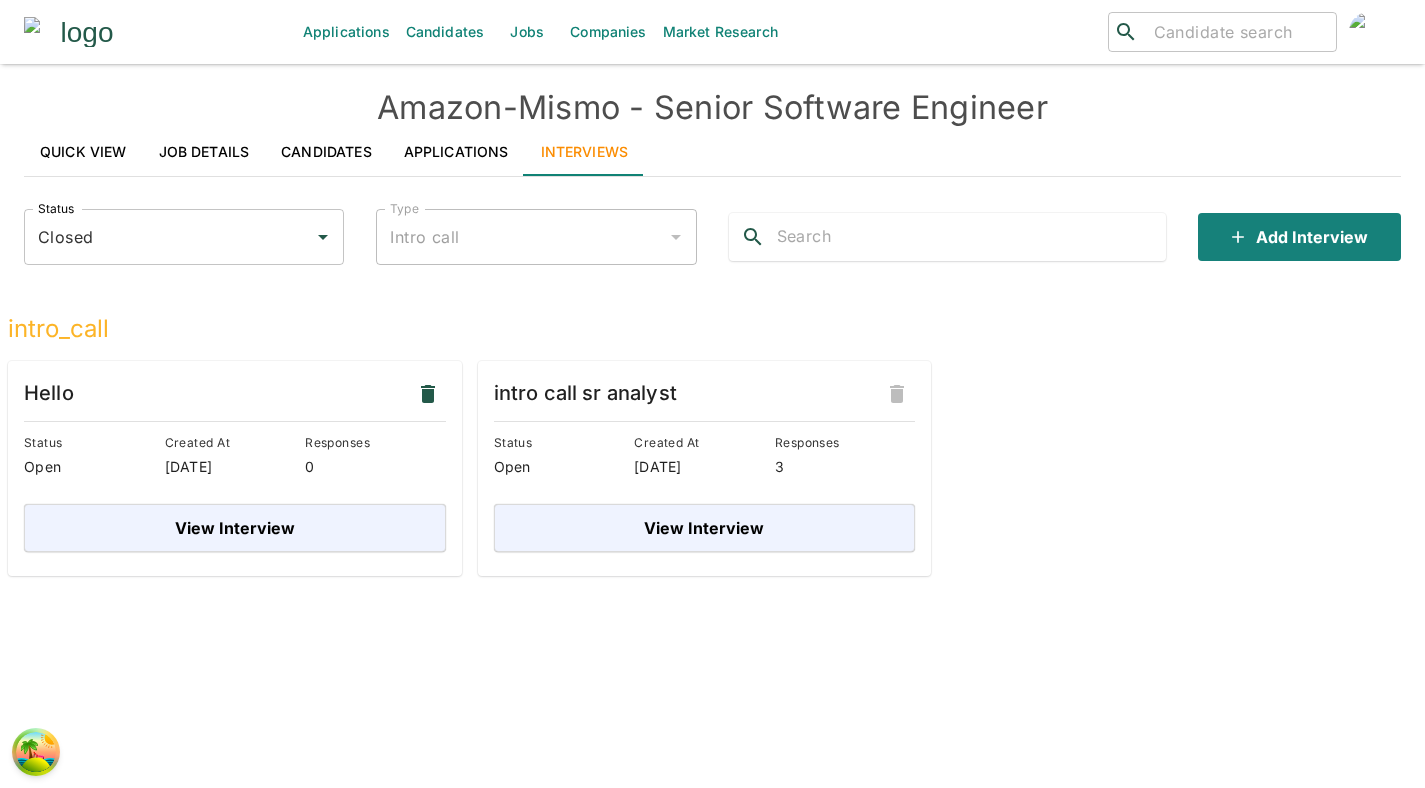 click on "Closed" at bounding box center (169, 237) 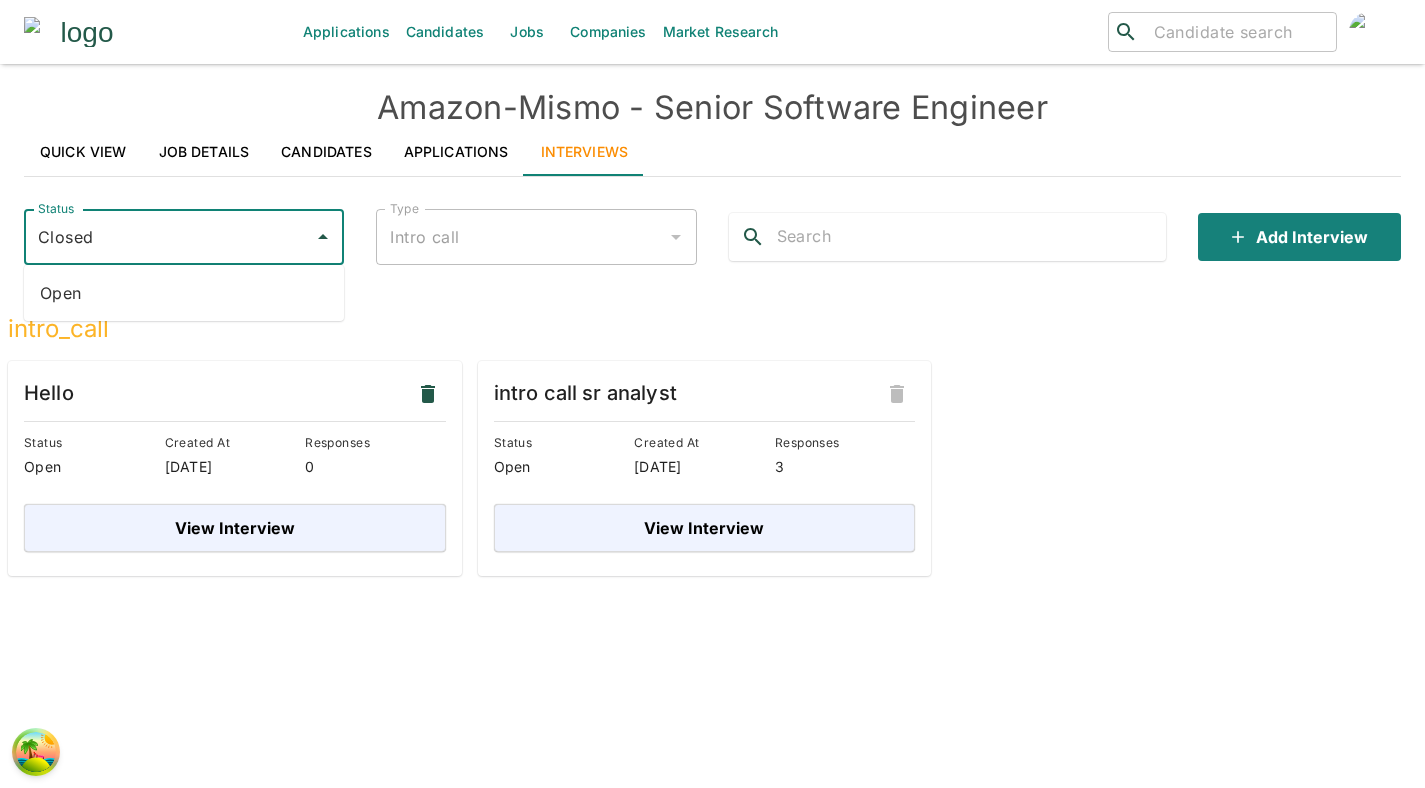 click on "Open" at bounding box center (184, 293) 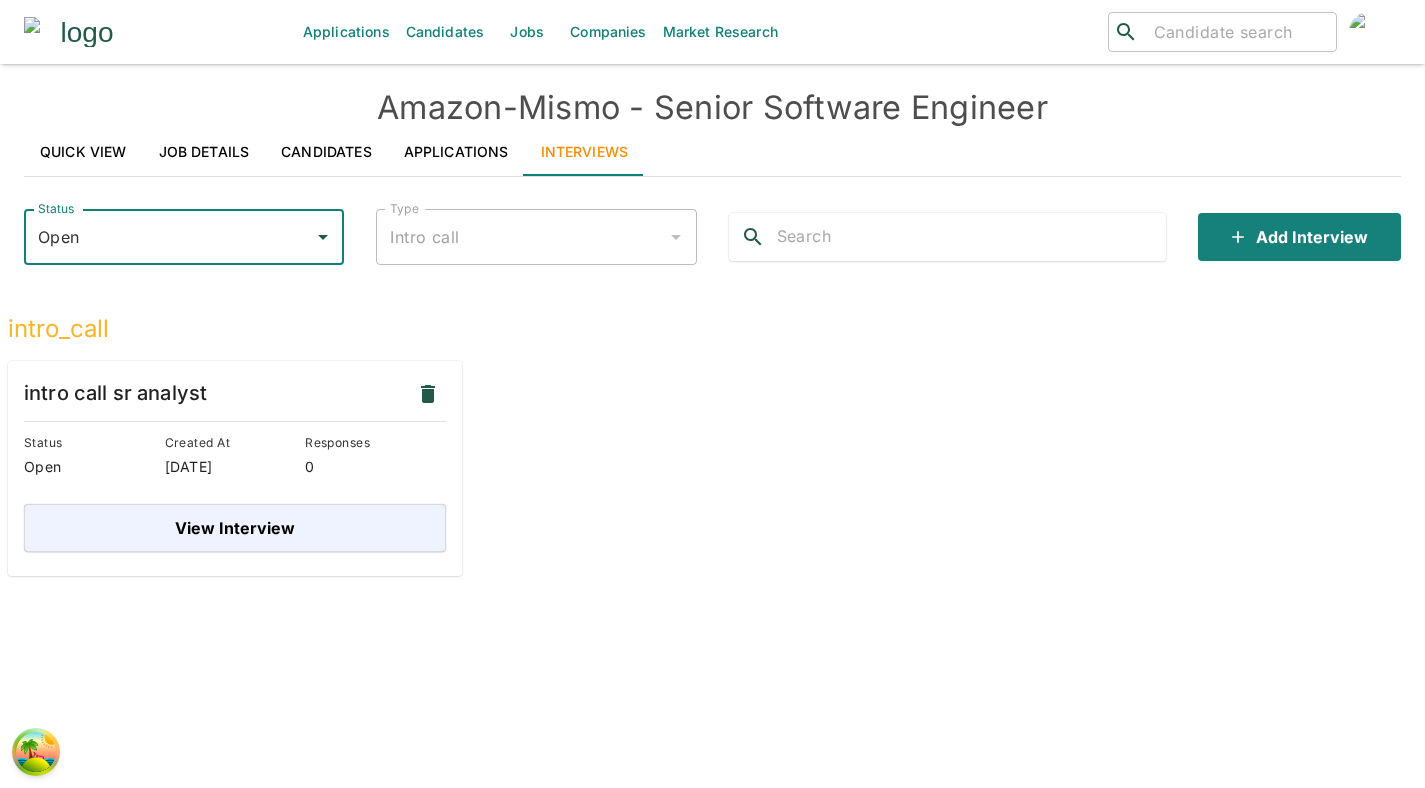 click on "Open" at bounding box center [169, 237] 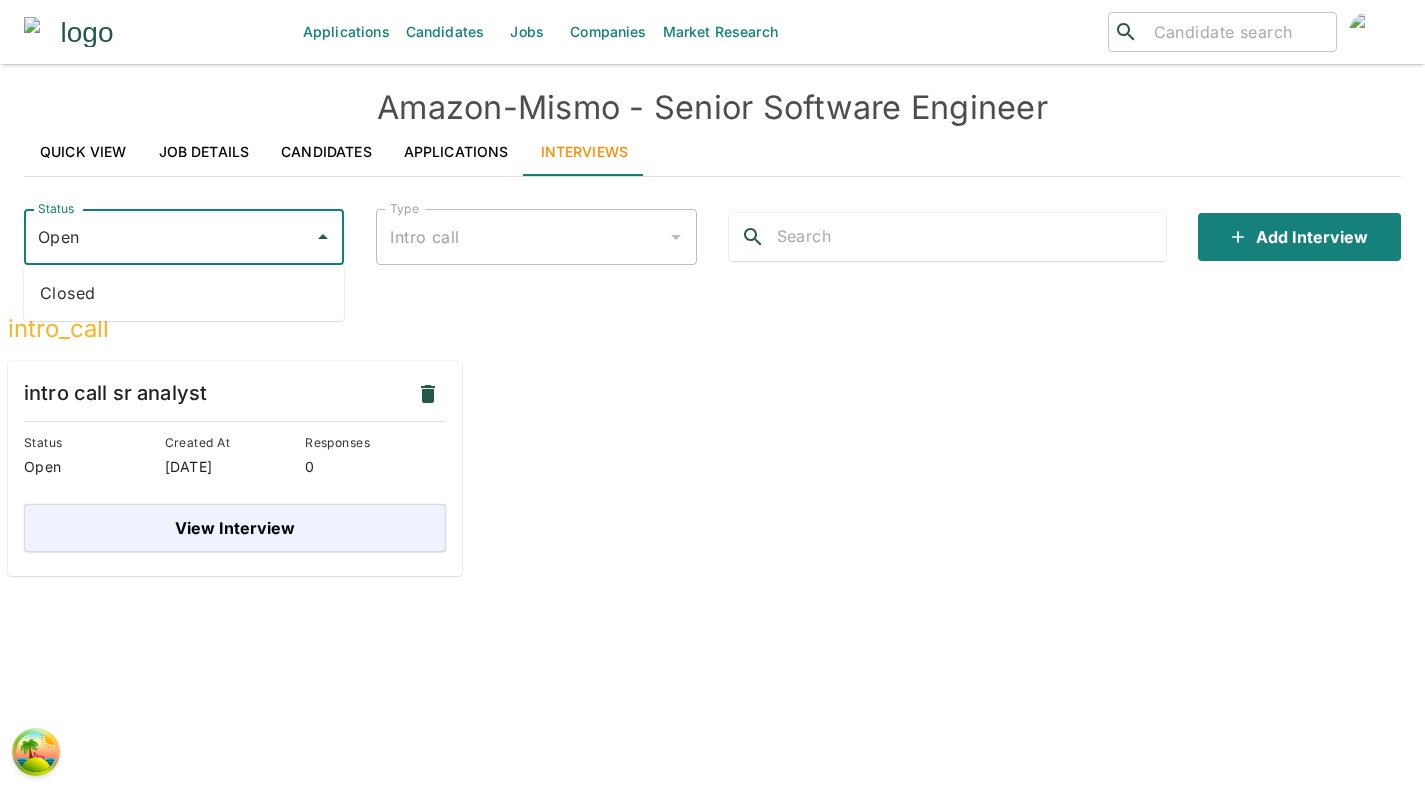 click on "Closed" at bounding box center [184, 293] 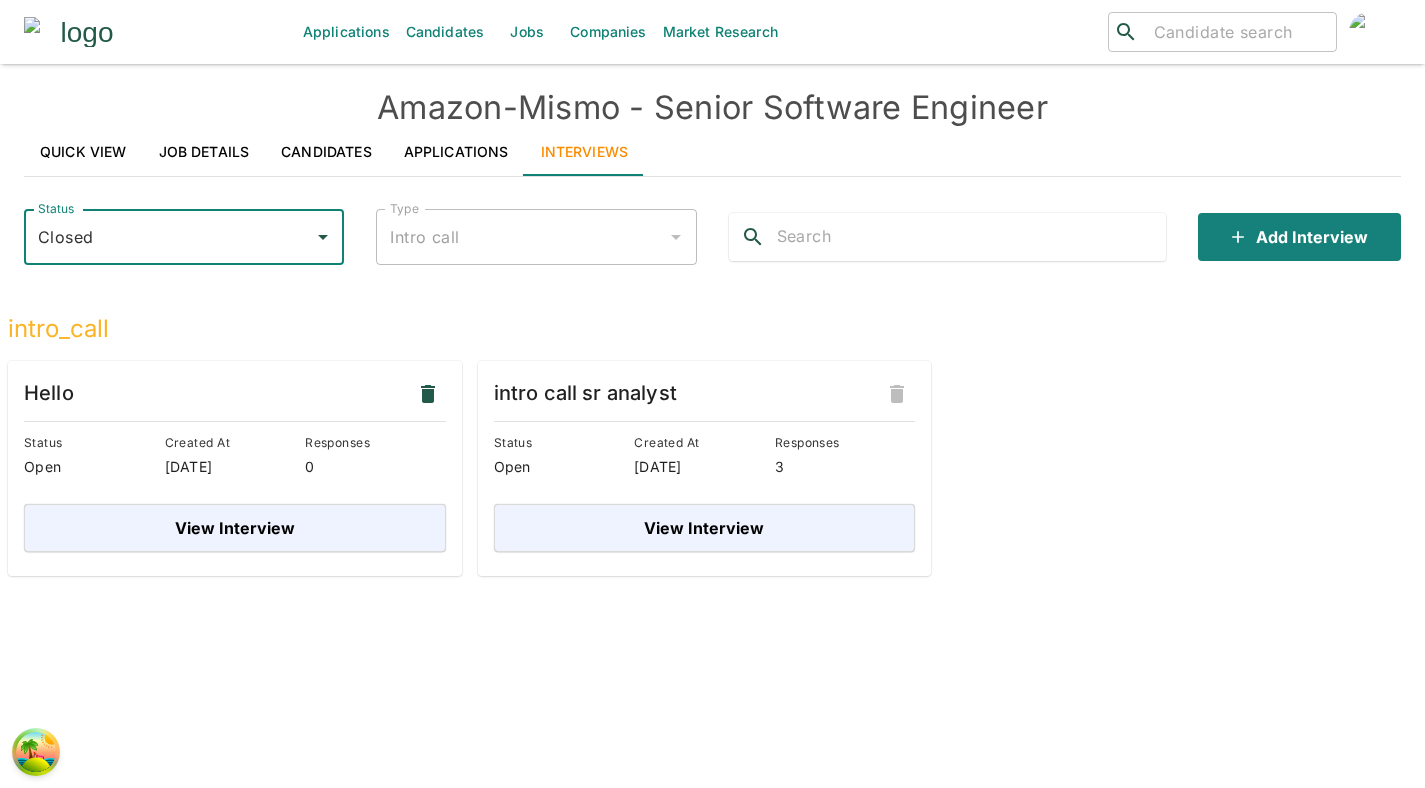 click on "Closed" at bounding box center (169, 237) 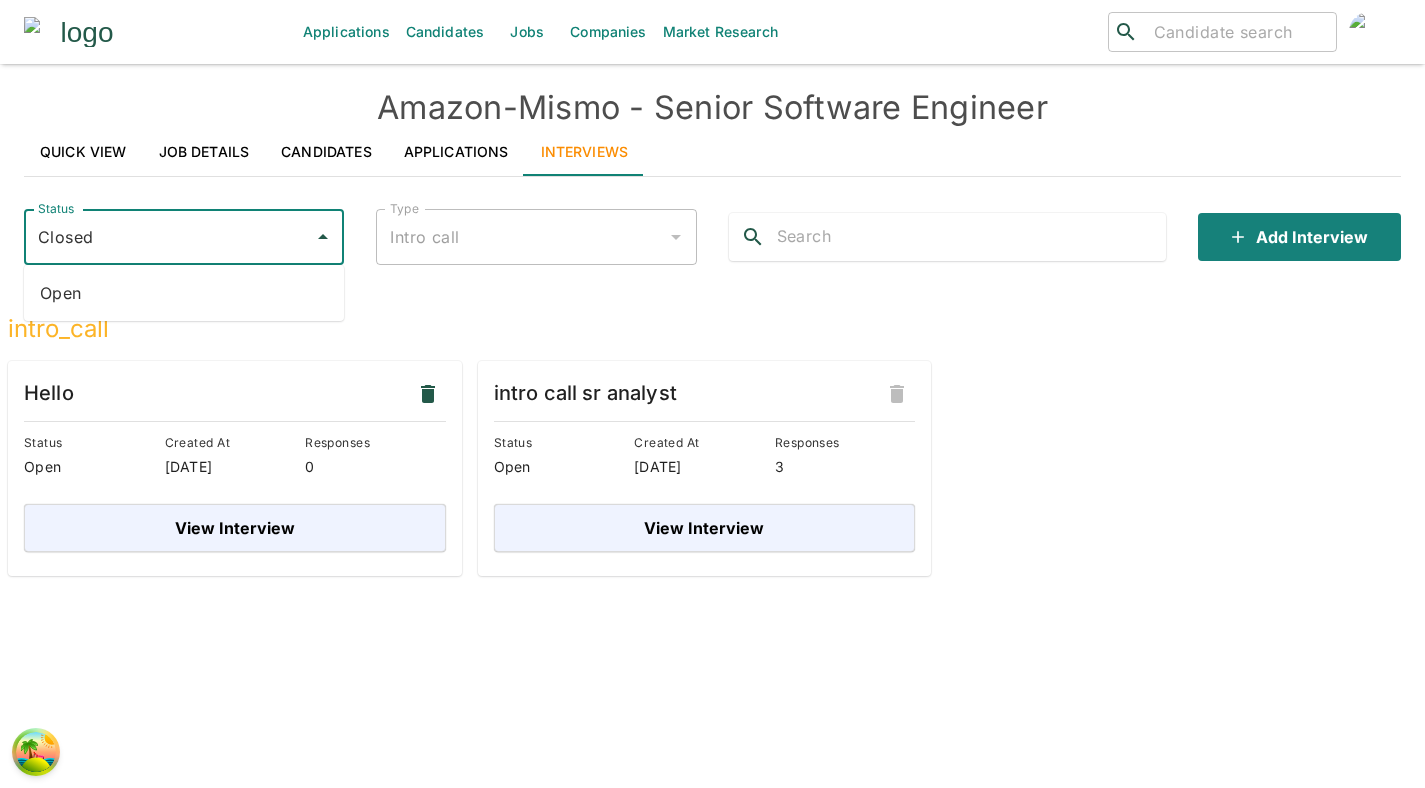 click on "Open" at bounding box center [184, 293] 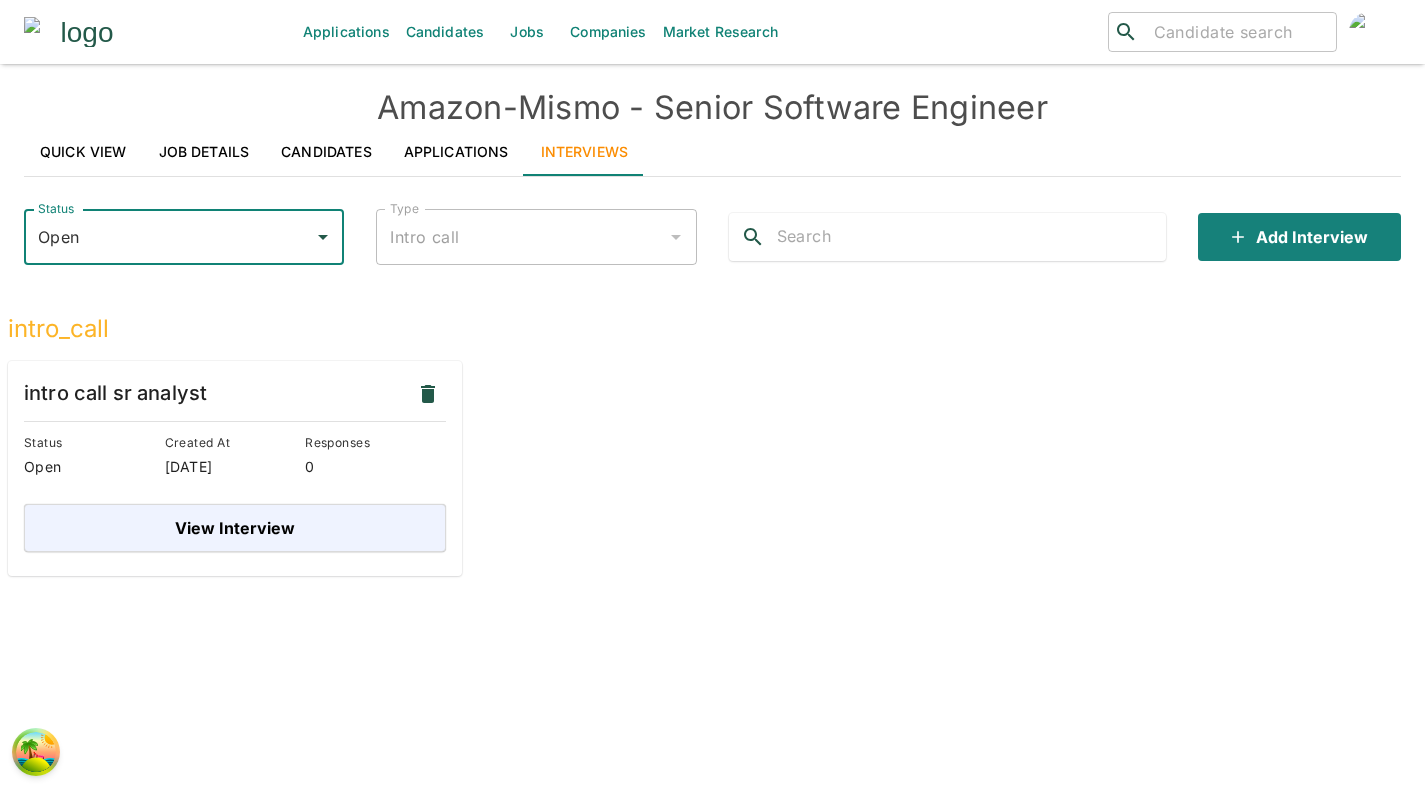 click on "Applications" at bounding box center (456, 152) 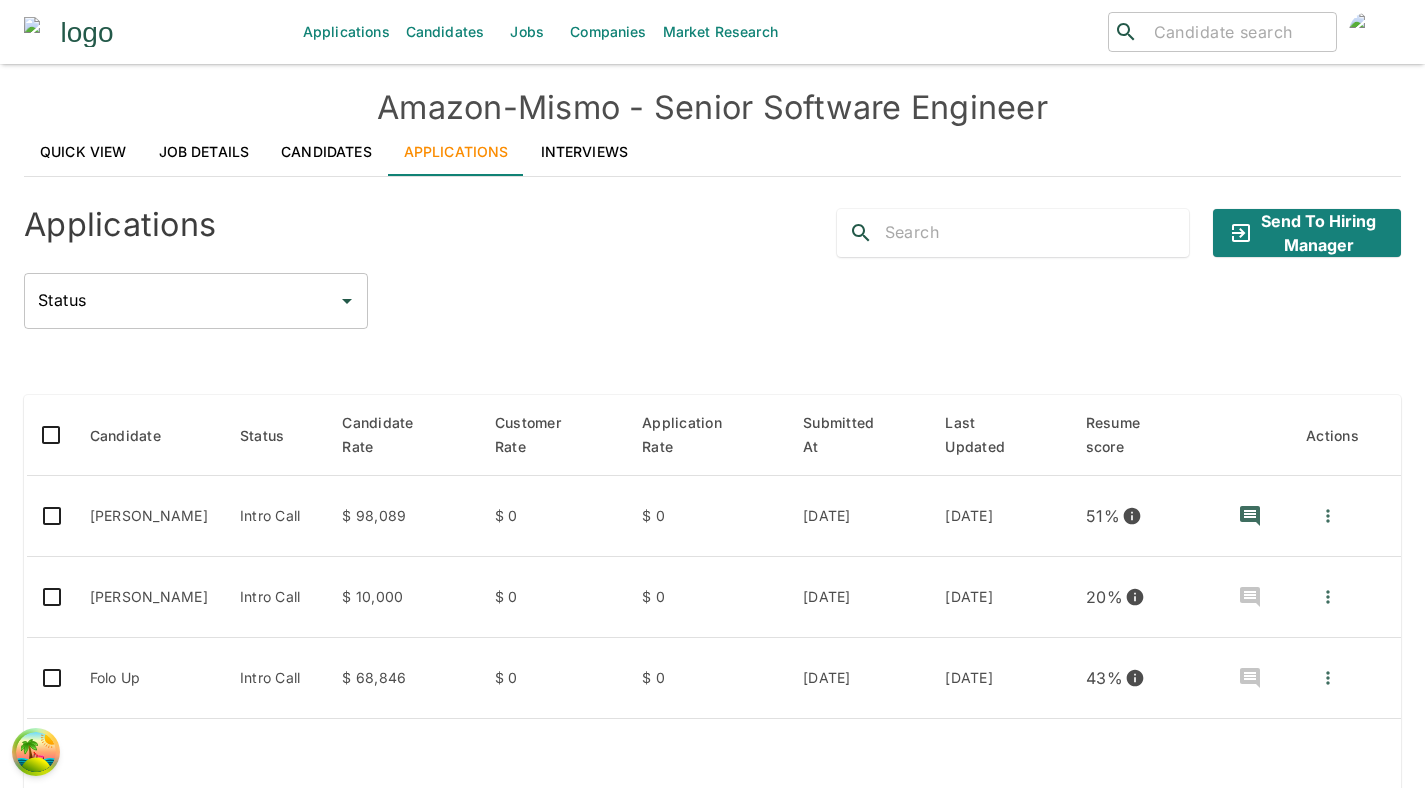 click on "Interviews" at bounding box center [585, 152] 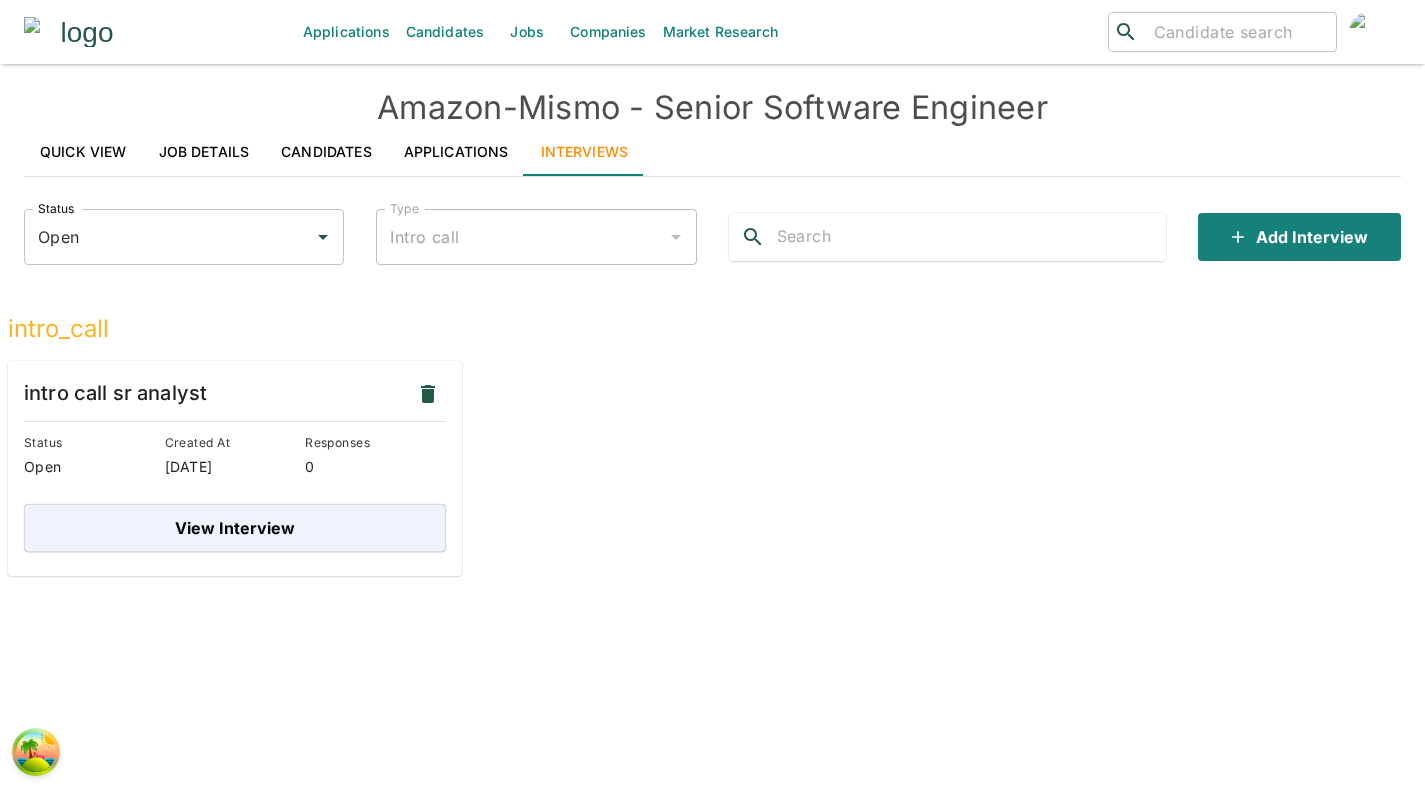 click on "Applications" at bounding box center [456, 152] 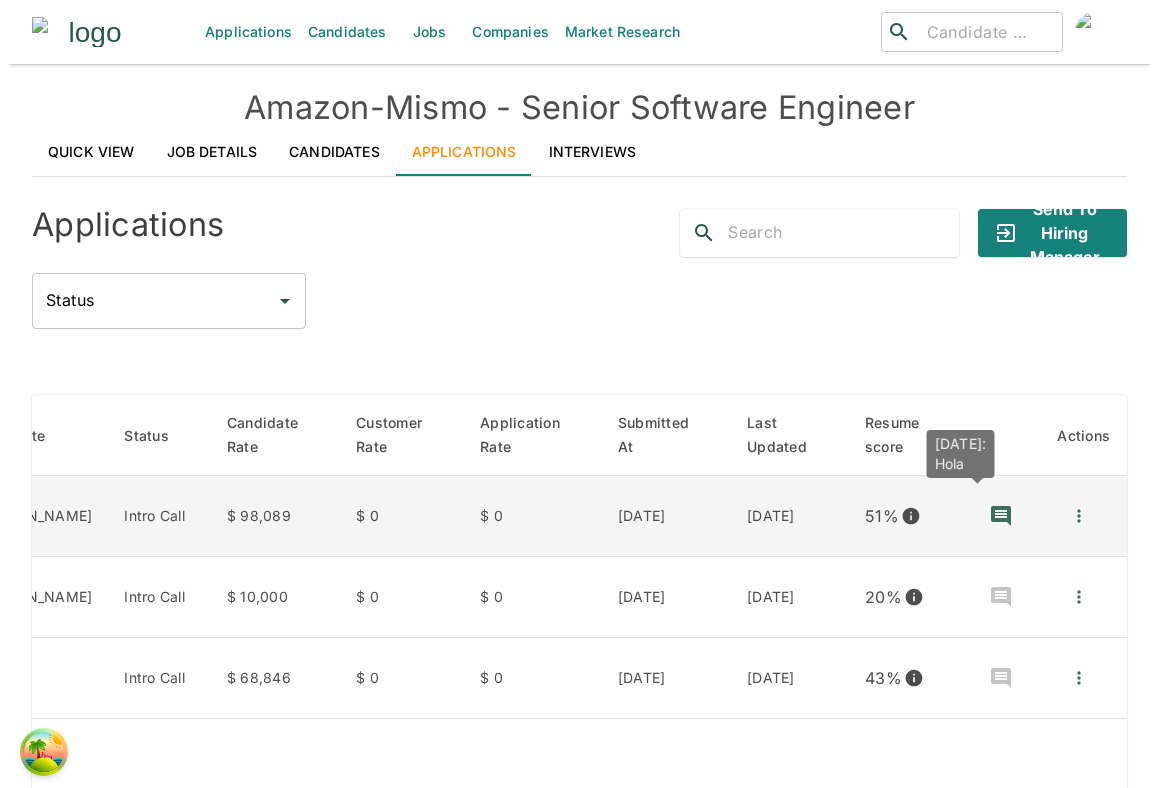 scroll, scrollTop: 0, scrollLeft: 124, axis: horizontal 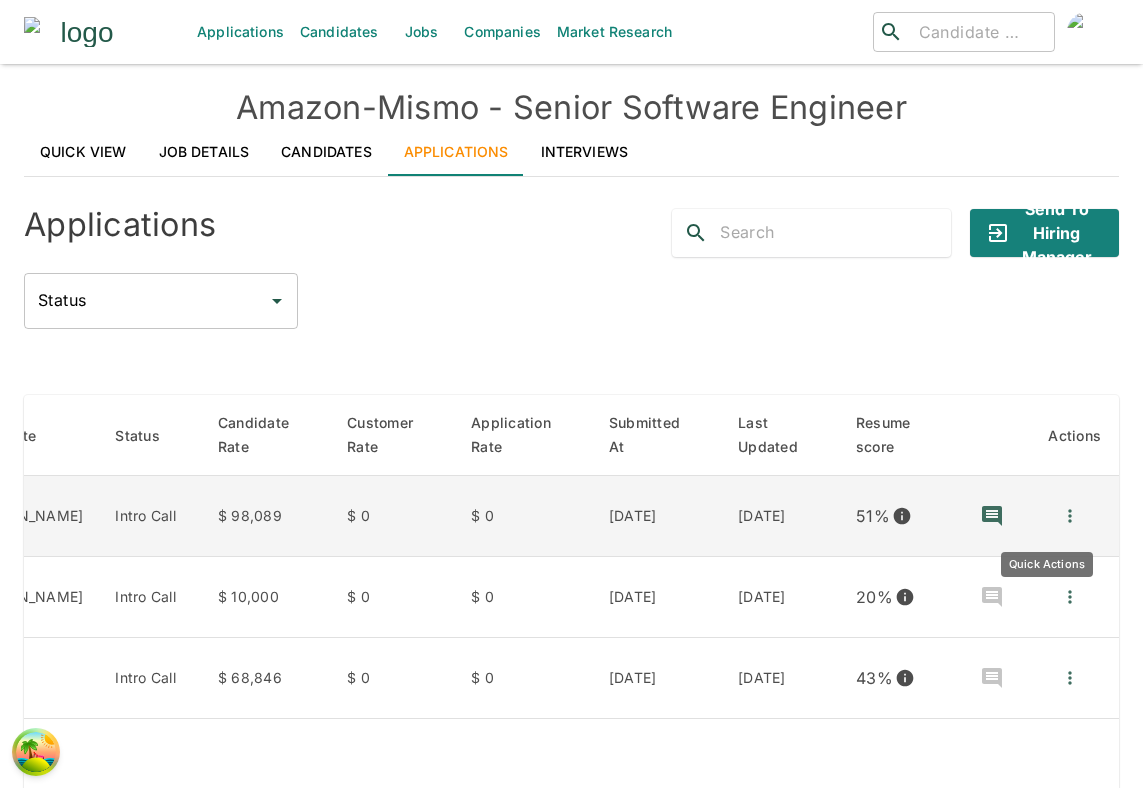 click 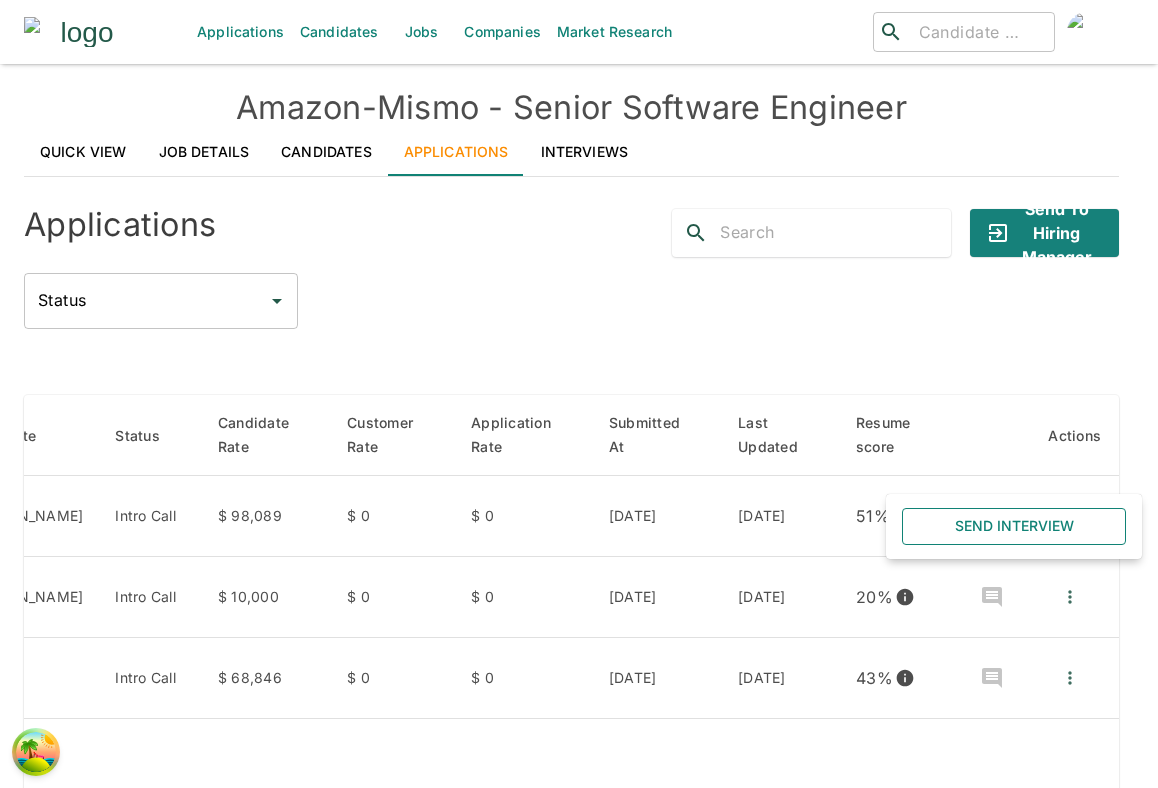 click on "Send Interview" at bounding box center [1014, 526] 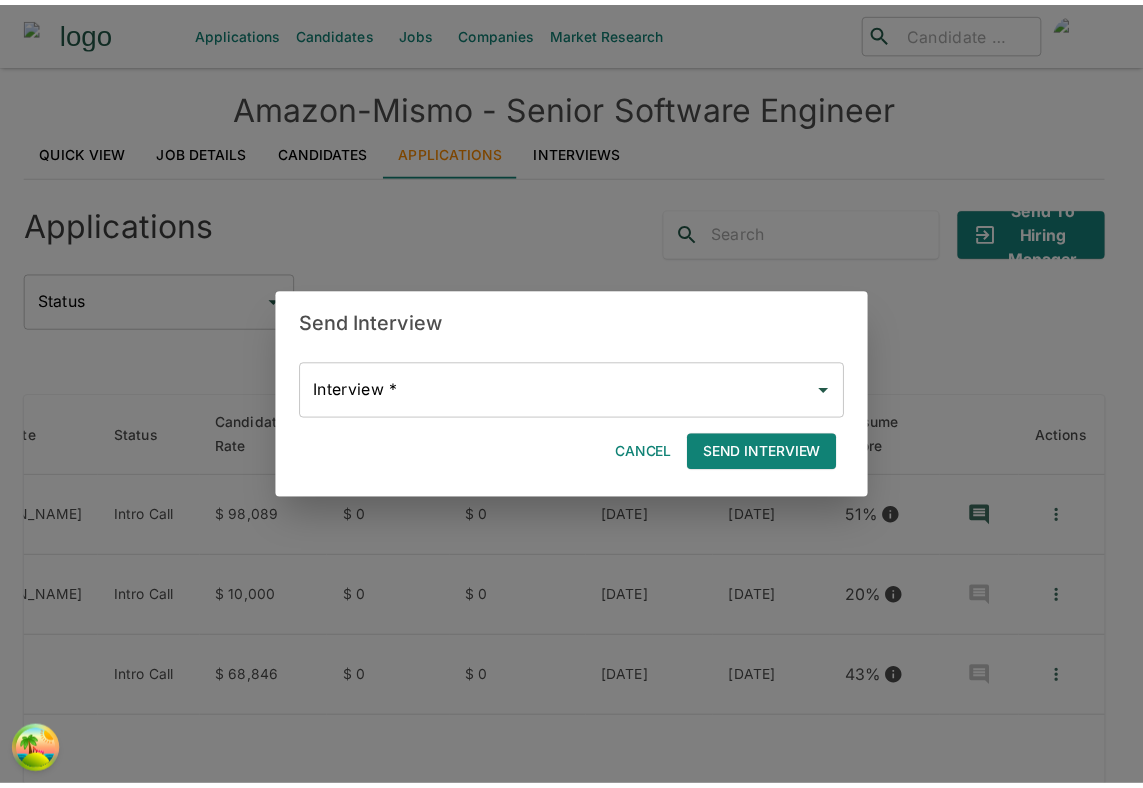 scroll, scrollTop: 0, scrollLeft: 109, axis: horizontal 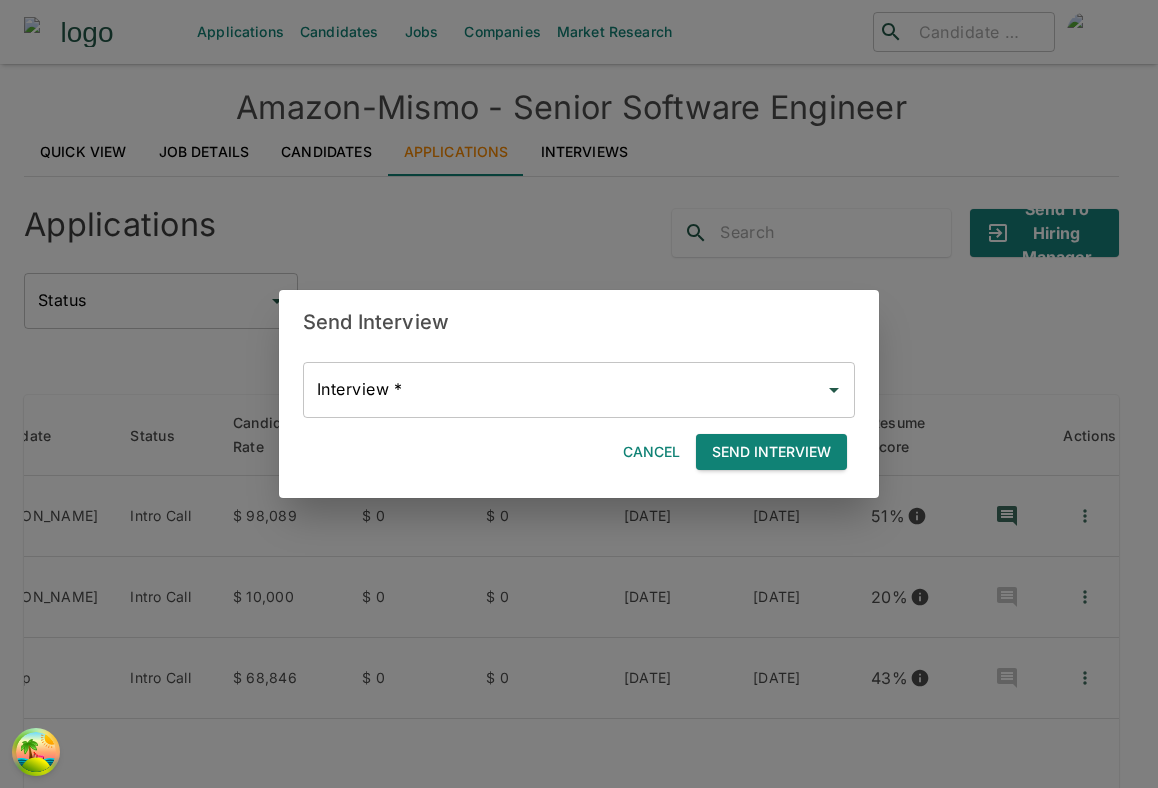 click on "Send Interview" at bounding box center (771, 452) 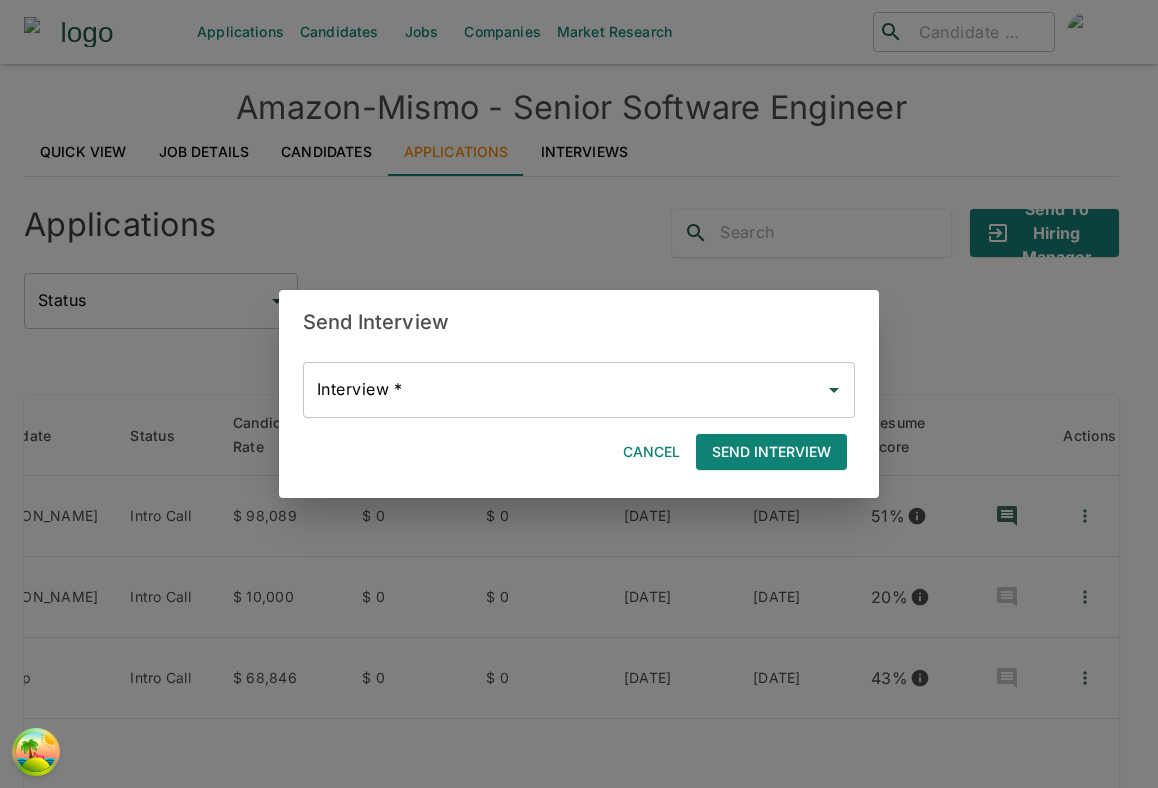 click on "Interview *" at bounding box center (564, 390) 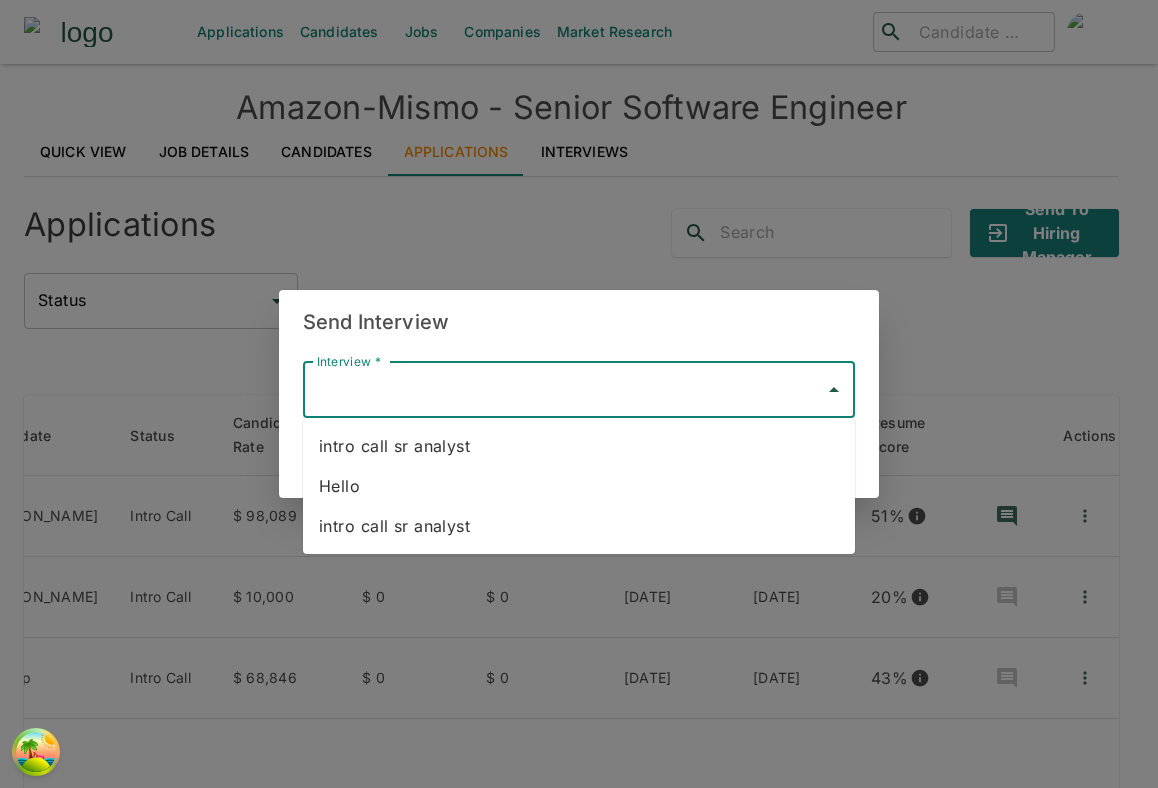 click on "Send Interview Interview * Interview * Cancel Send Interview" at bounding box center (579, 394) 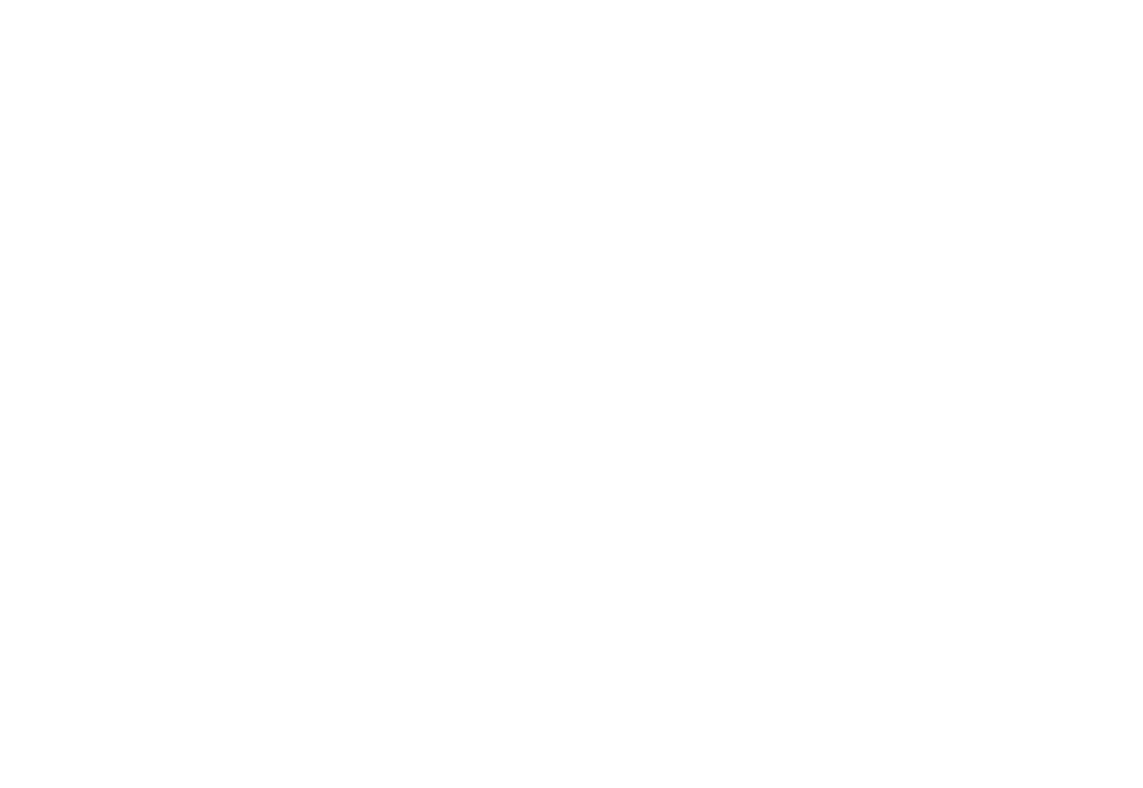scroll, scrollTop: 0, scrollLeft: 0, axis: both 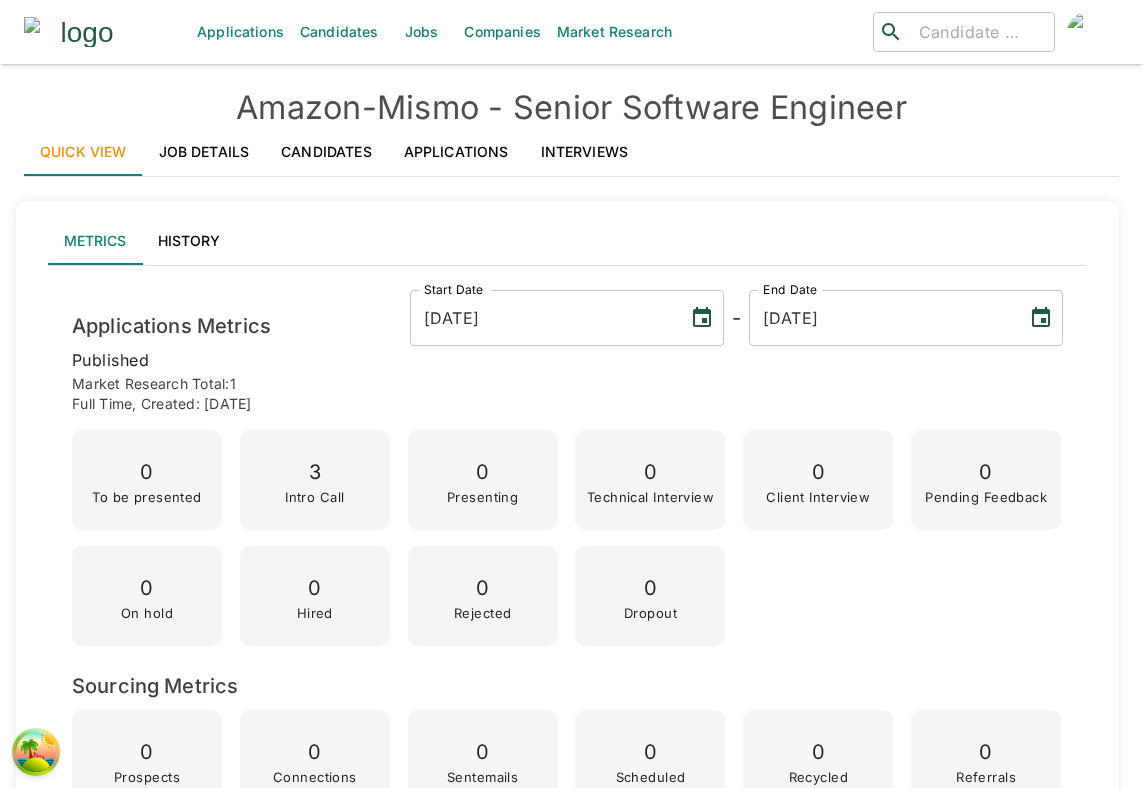 click on "Interviews" at bounding box center (585, 152) 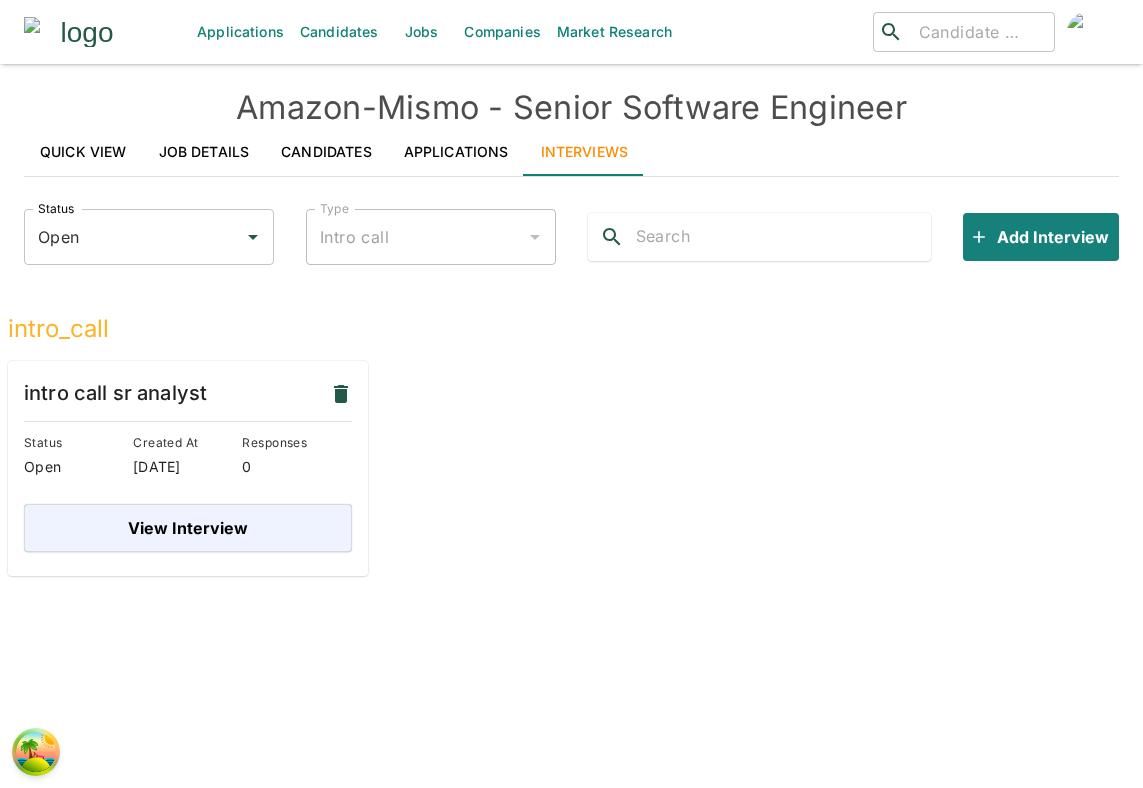 click on "Applications" at bounding box center [456, 152] 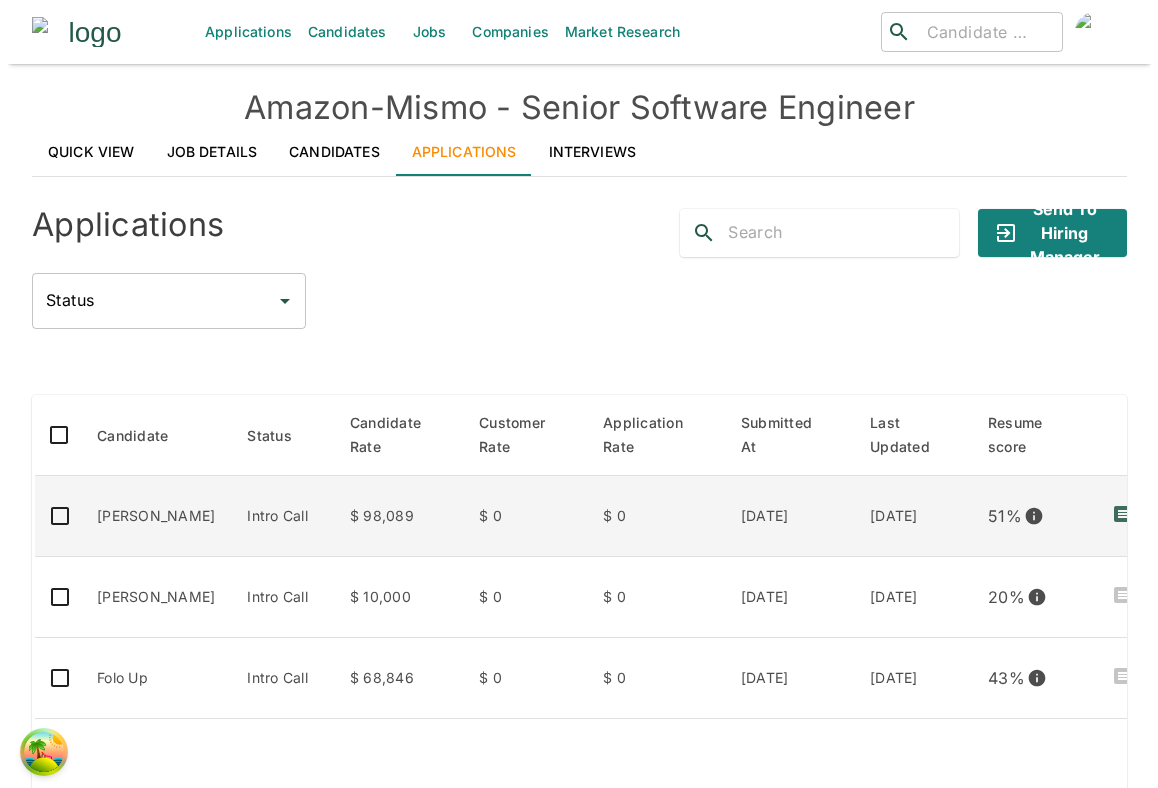 scroll, scrollTop: 0, scrollLeft: 124, axis: horizontal 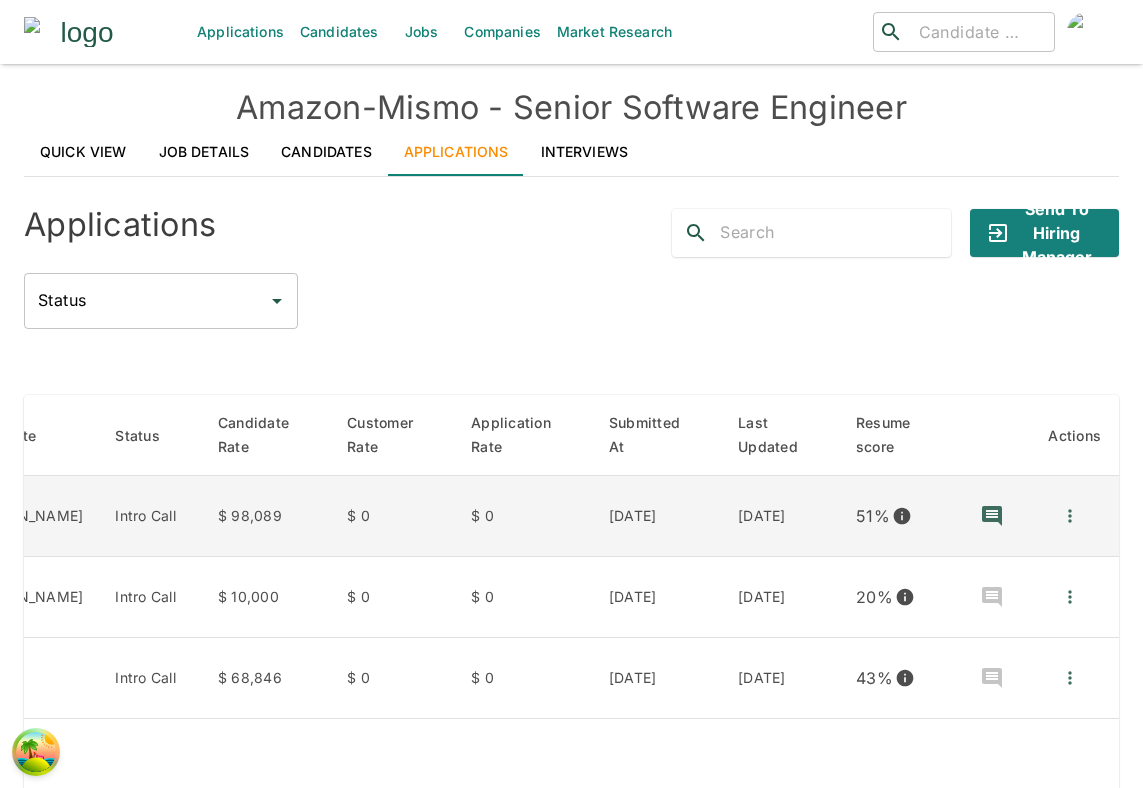 click 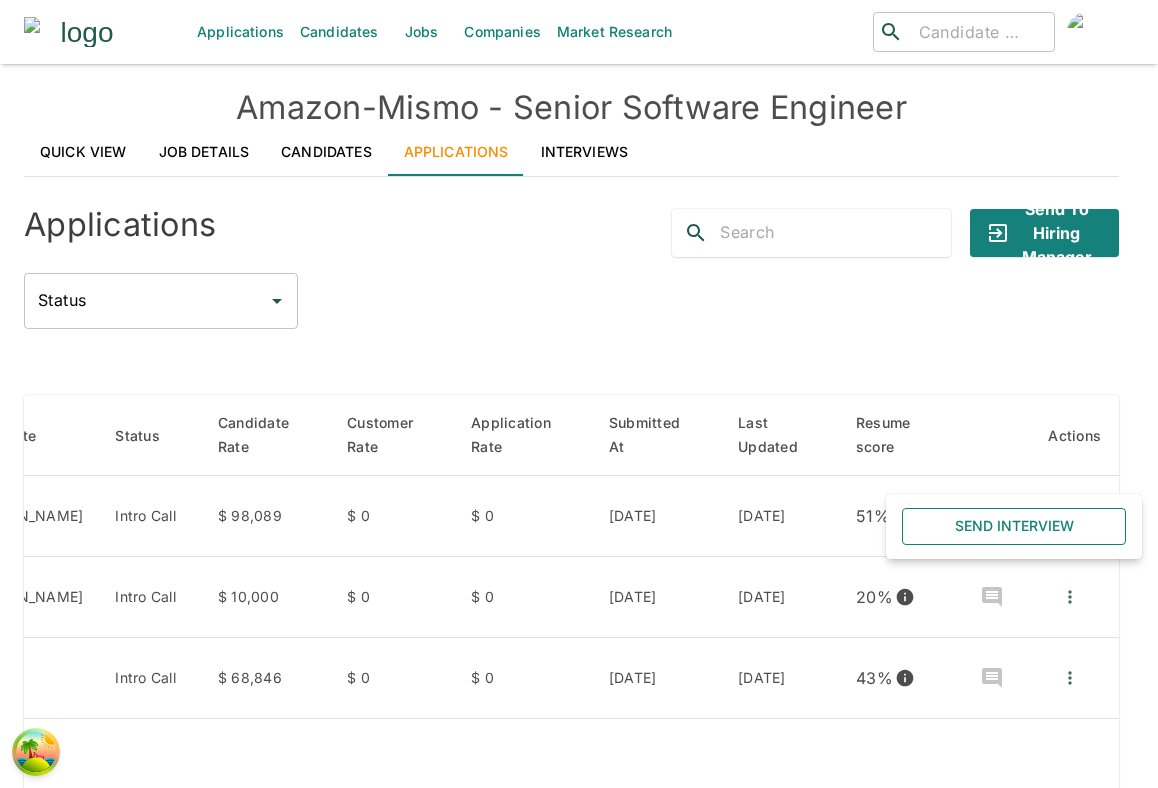 click on "Send Interview" at bounding box center [1014, 526] 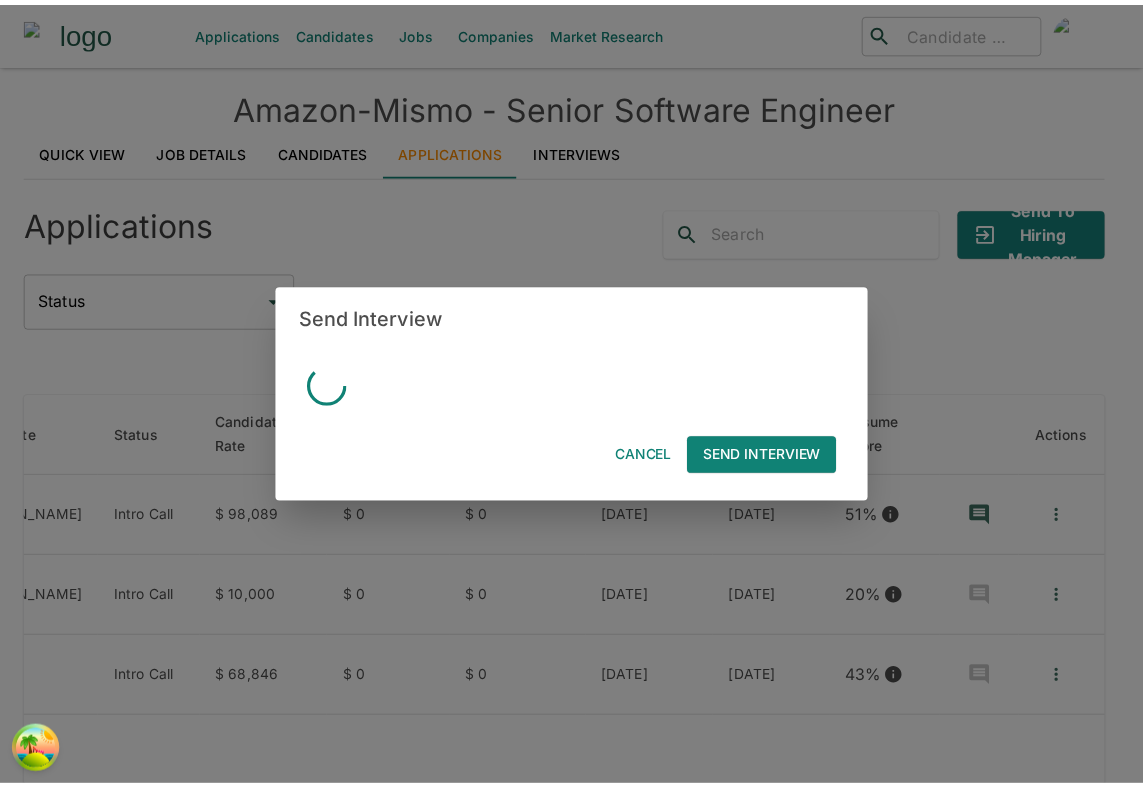 scroll, scrollTop: 0, scrollLeft: 109, axis: horizontal 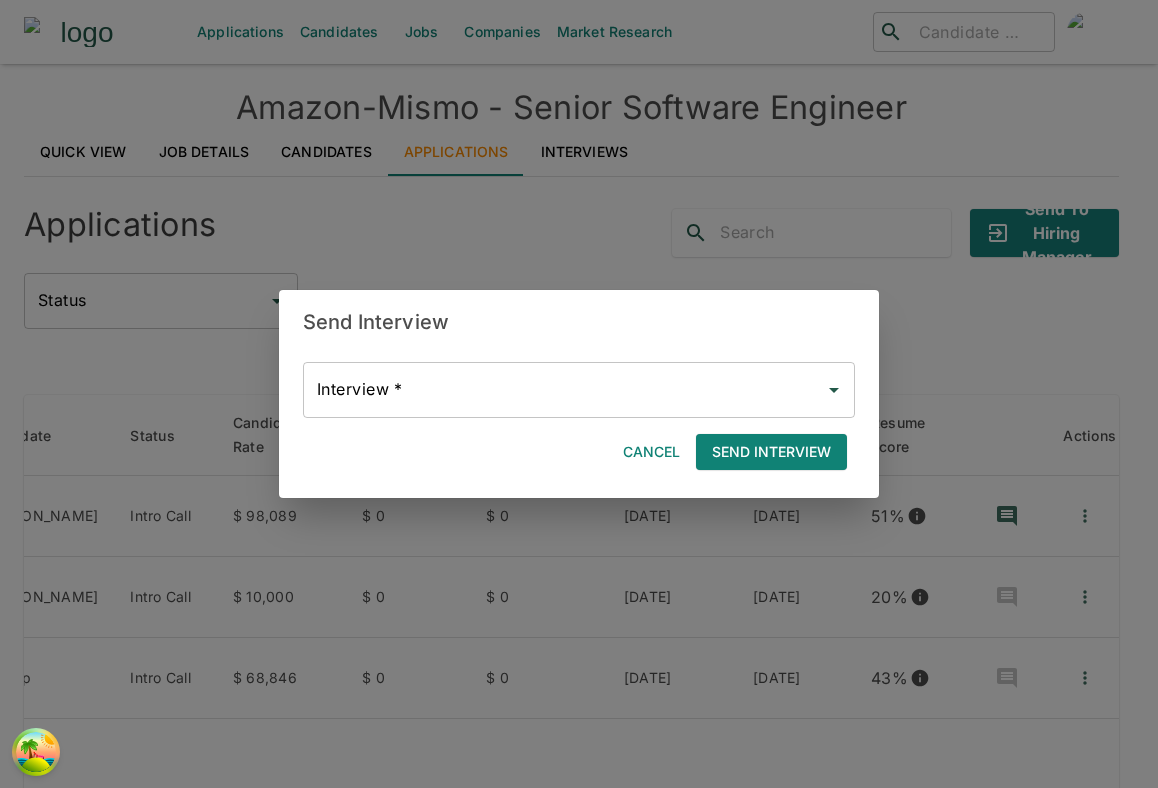 click on "Cancel" at bounding box center [651, 452] 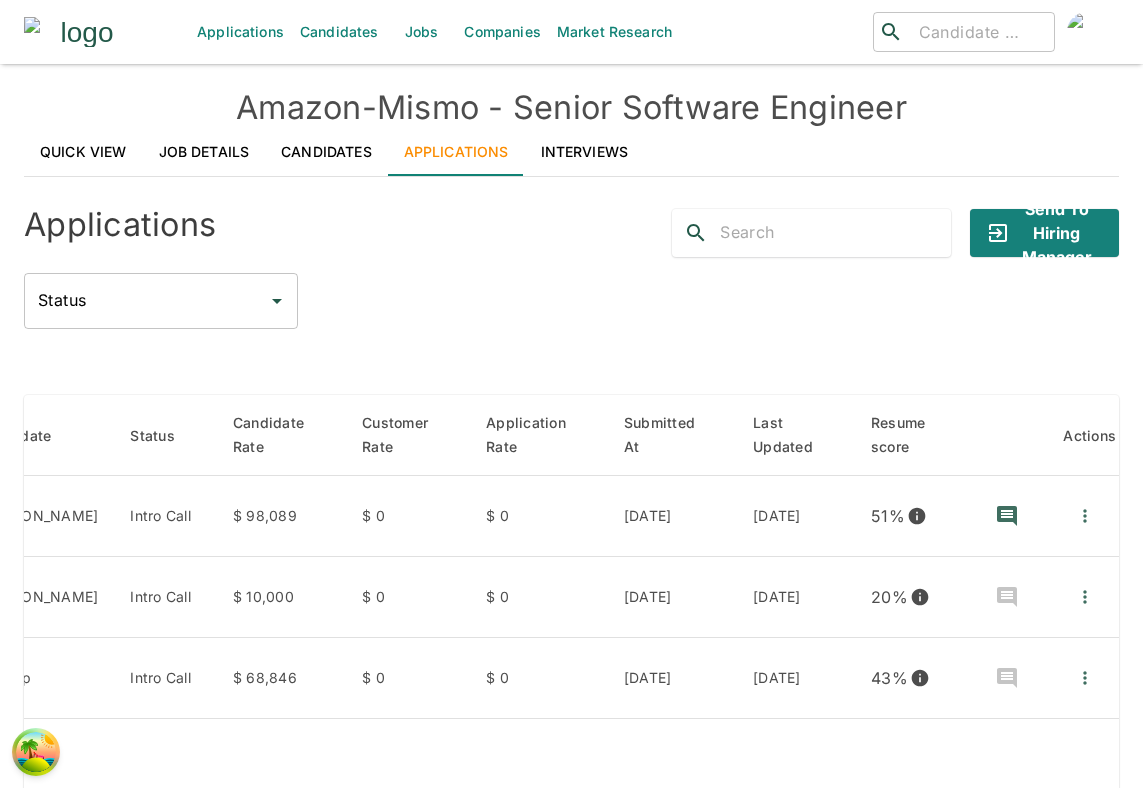 click on "Interviews" at bounding box center [585, 152] 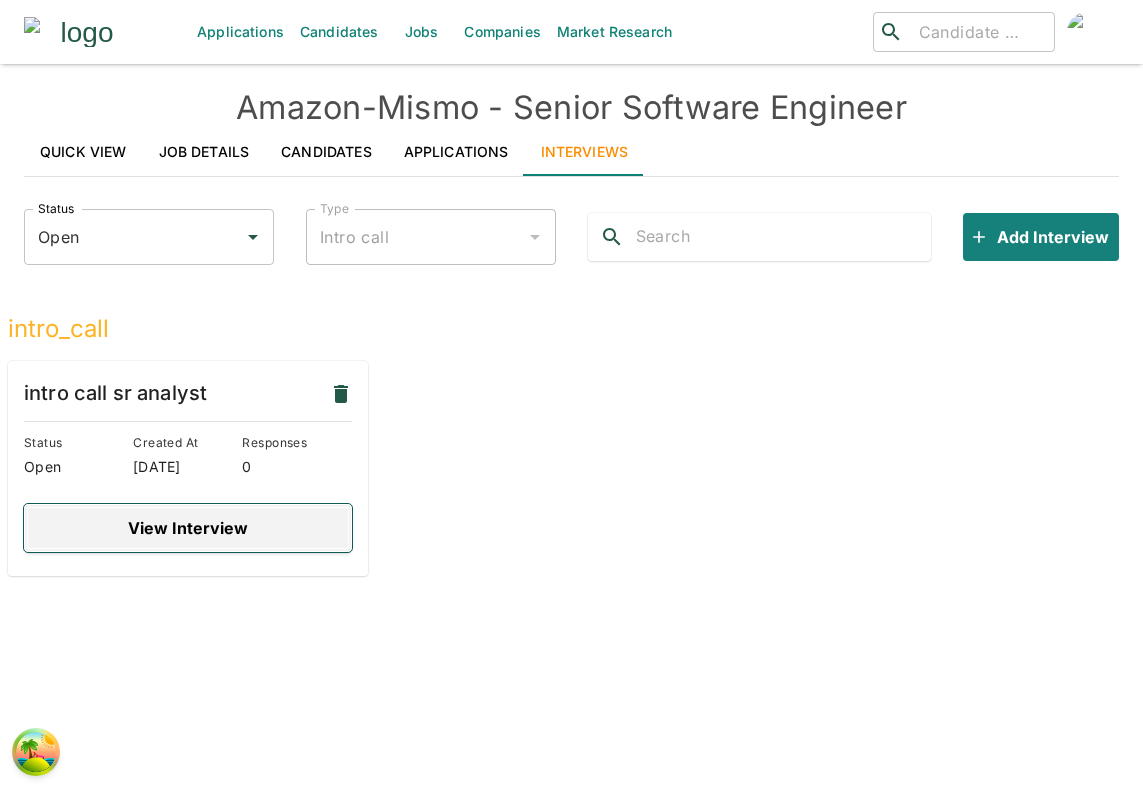 click on "View Interview" at bounding box center (188, 528) 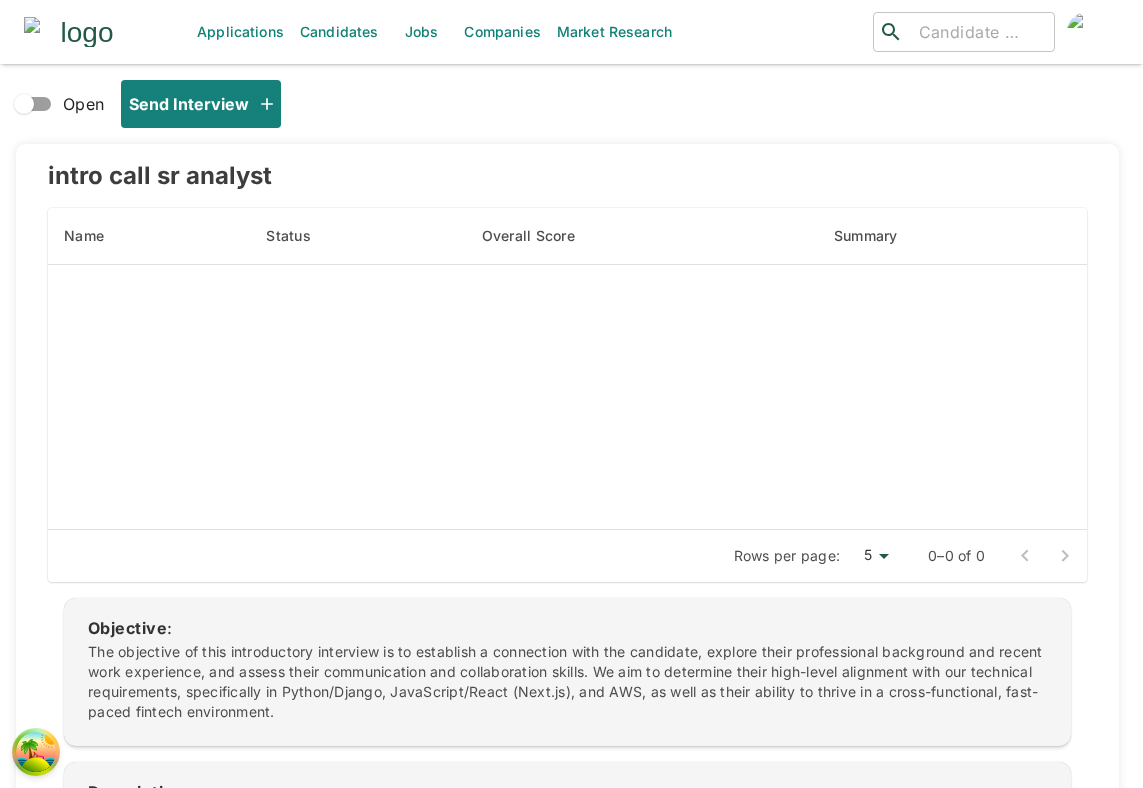 click on "Open" at bounding box center (24, 104) 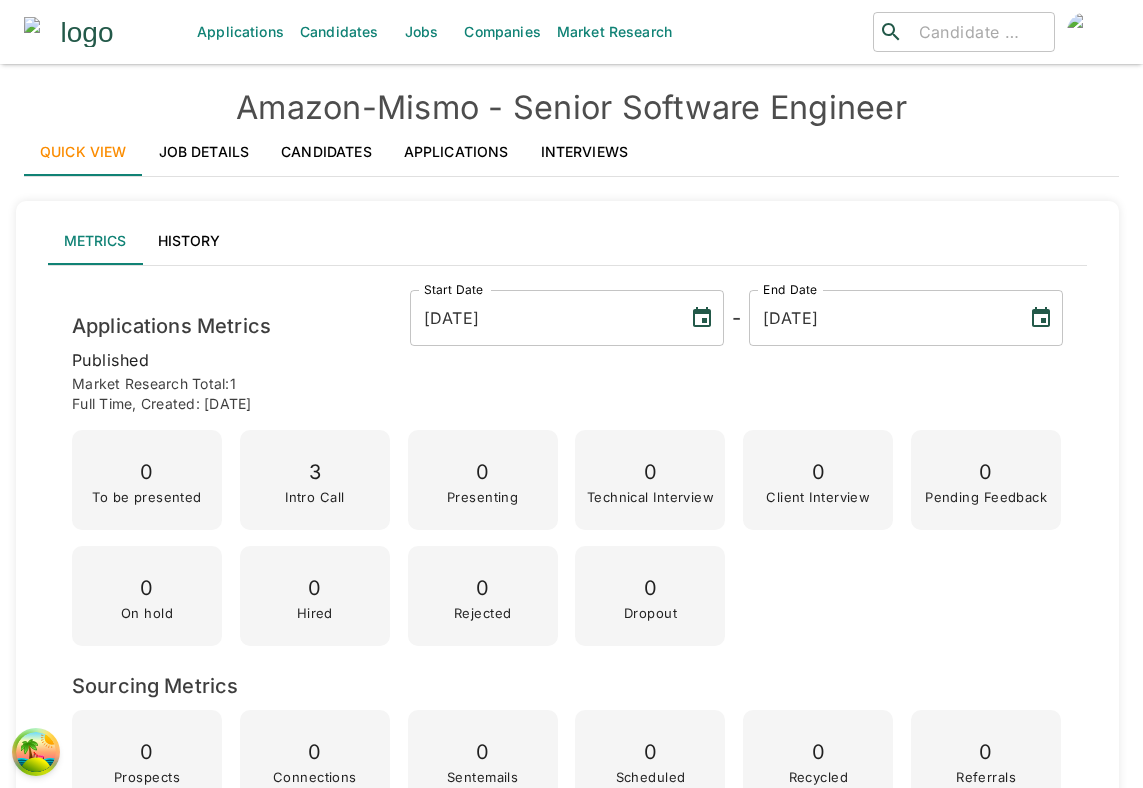 click on "Interviews" at bounding box center (585, 152) 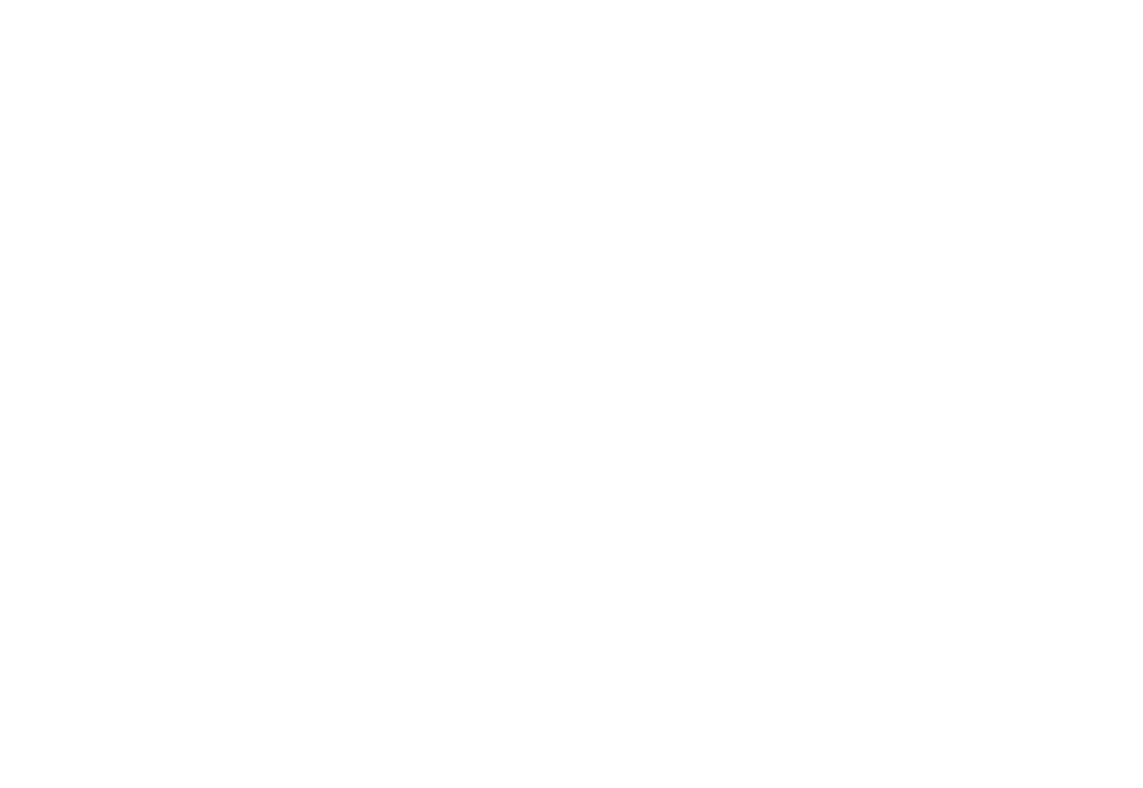 scroll, scrollTop: 0, scrollLeft: 0, axis: both 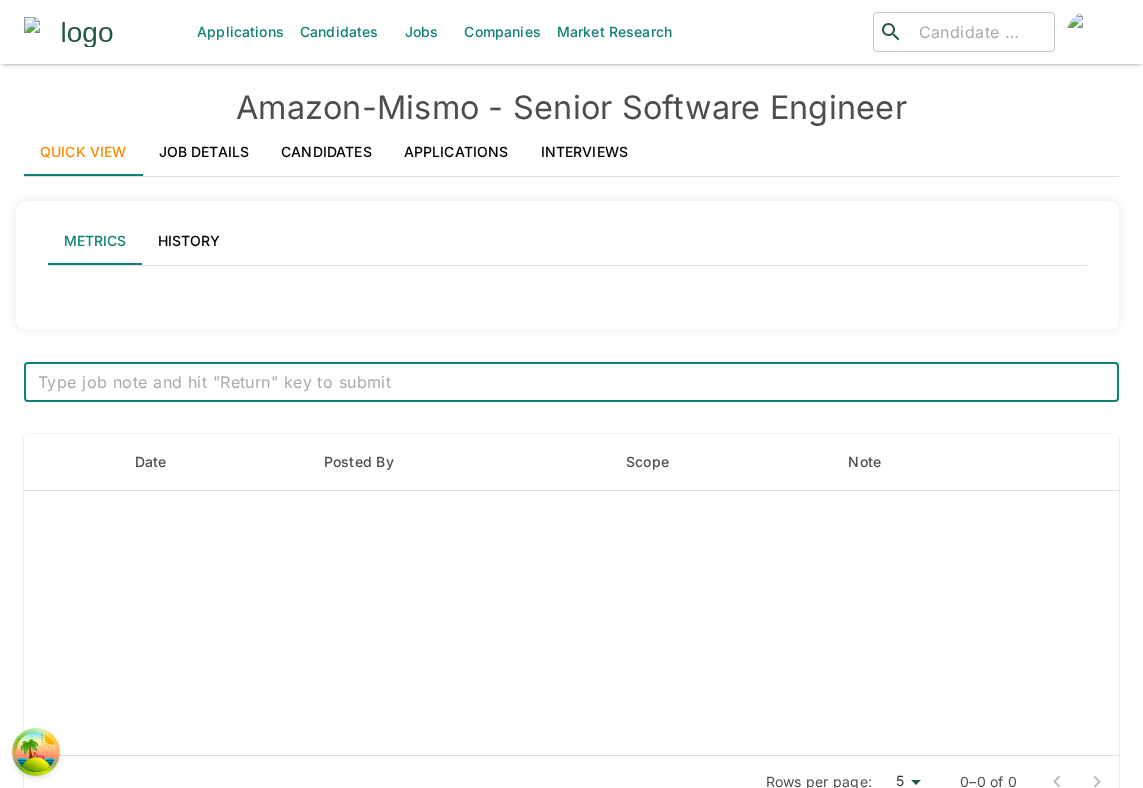 type on "Active statuses" 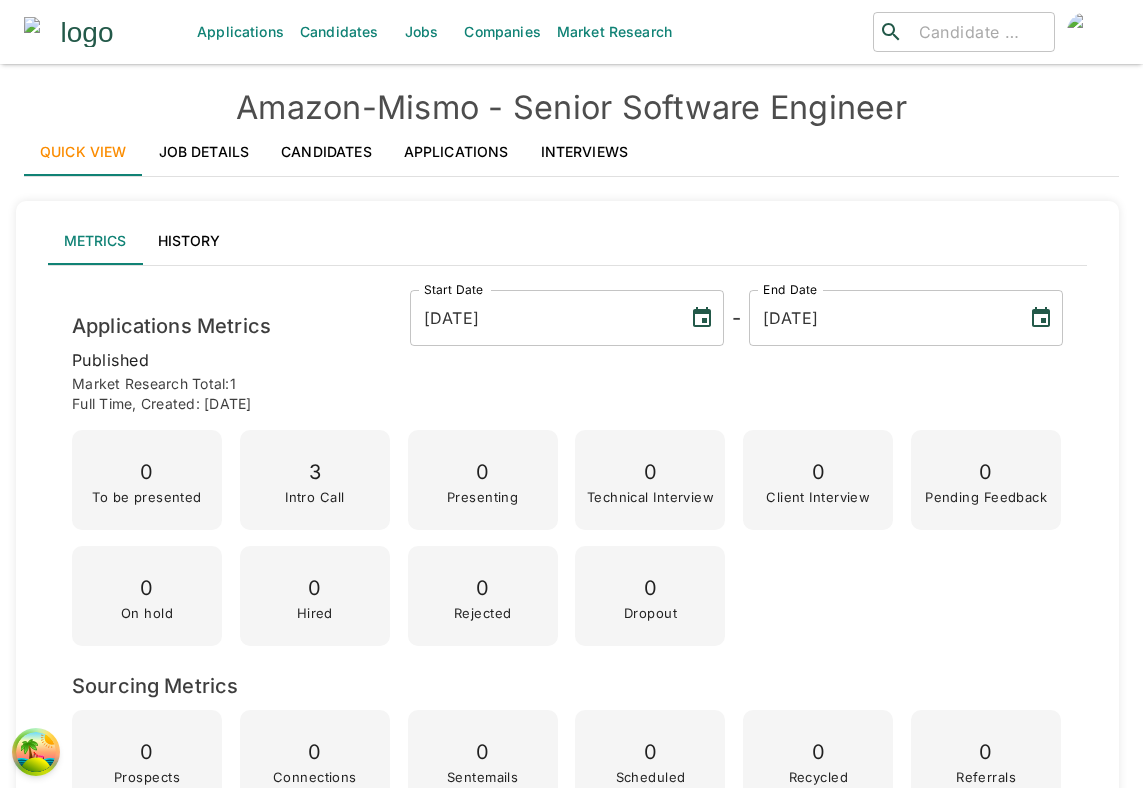 click on "Interviews" at bounding box center (585, 152) 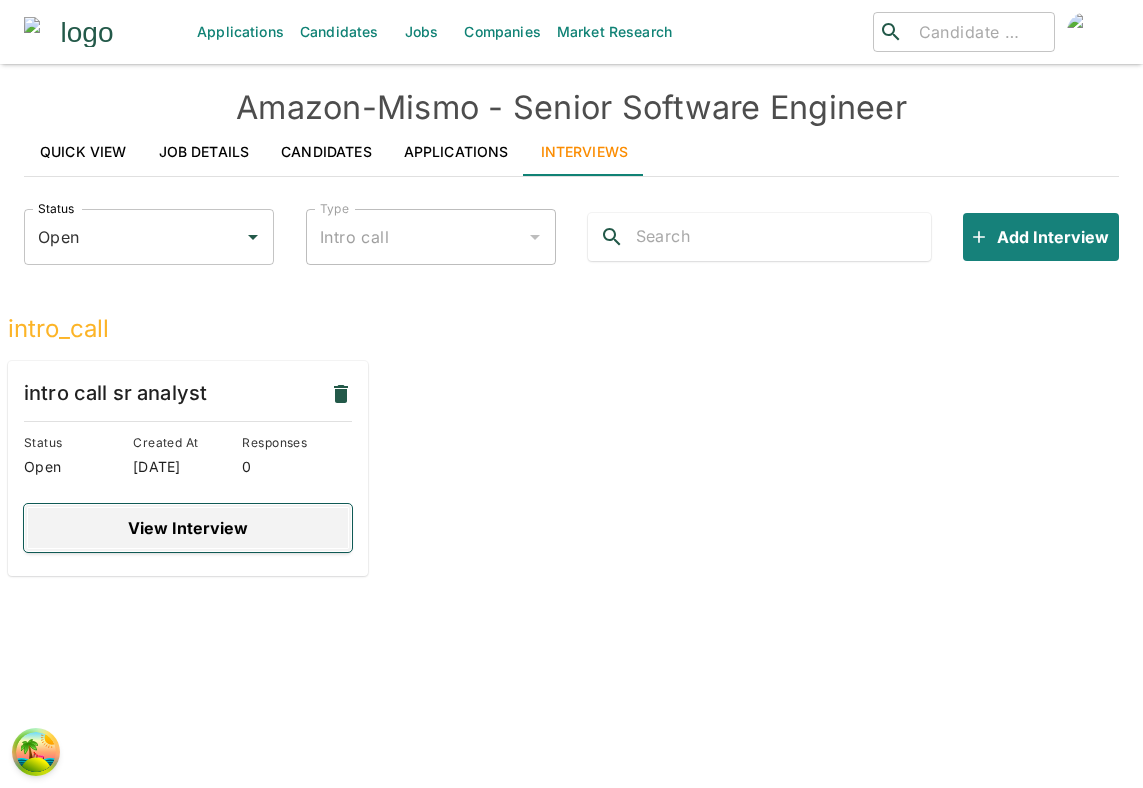 click on "View Interview" at bounding box center [188, 528] 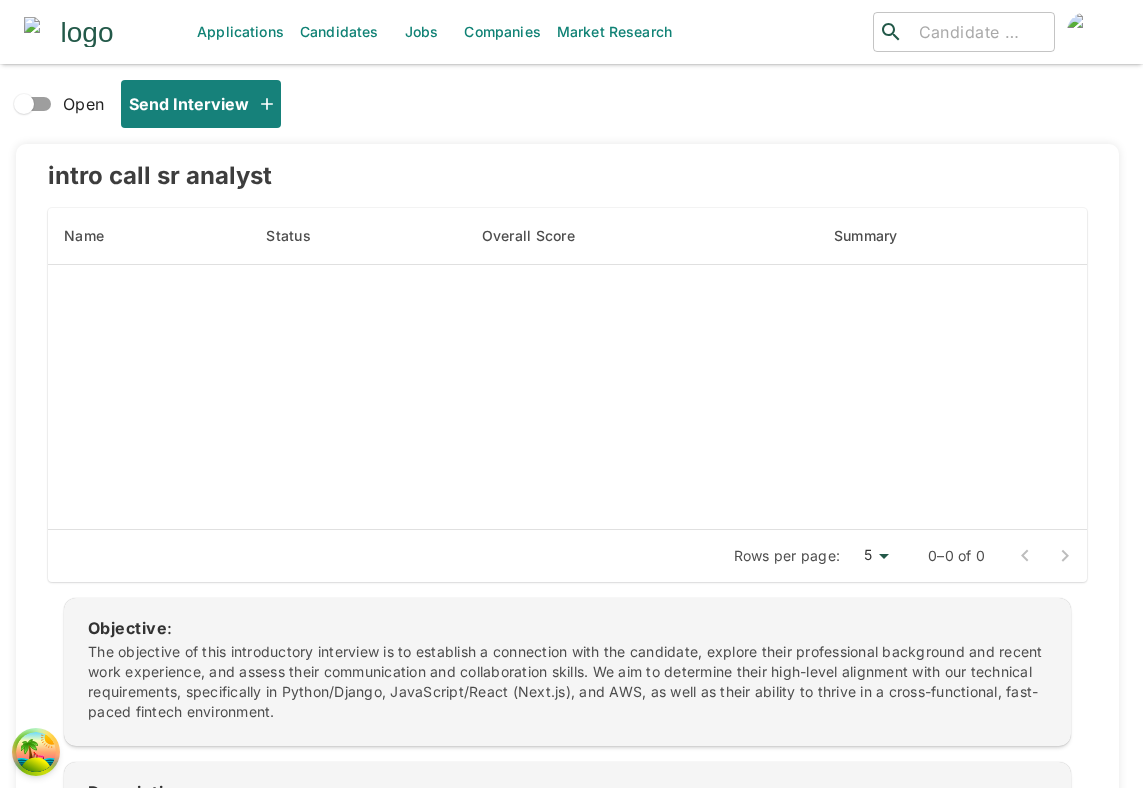 click on "Open" at bounding box center [24, 104] 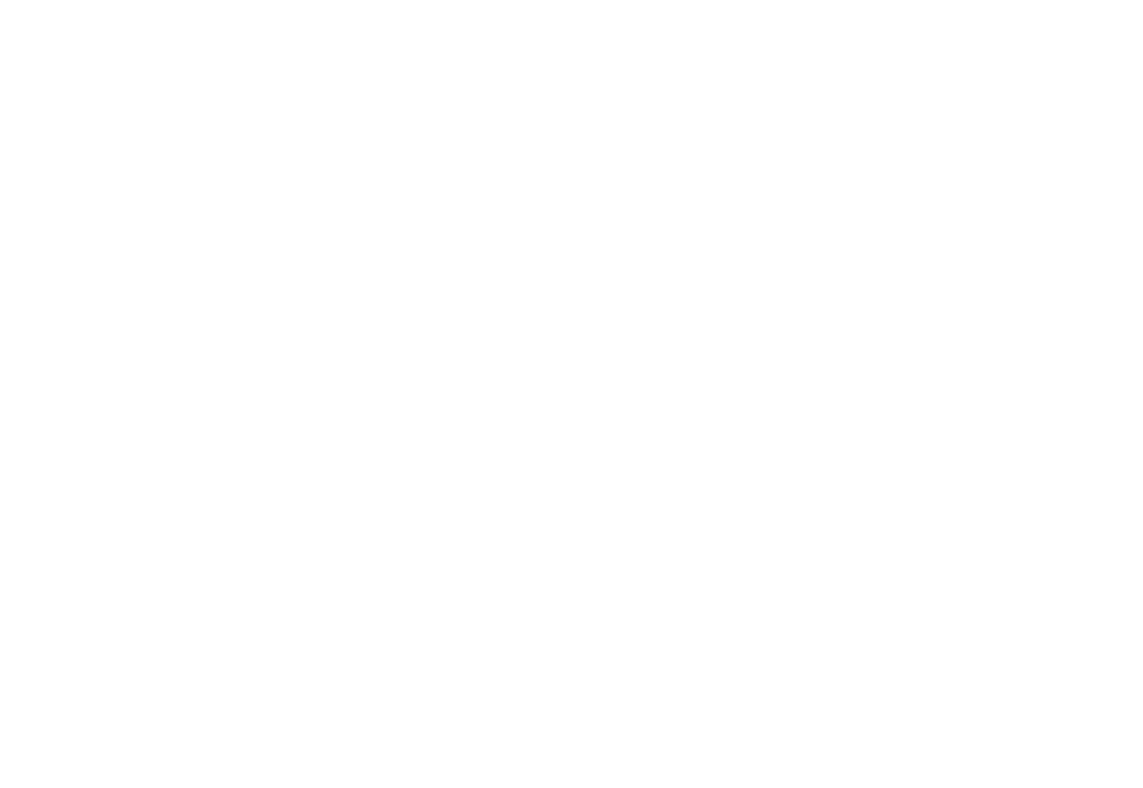 scroll, scrollTop: 0, scrollLeft: 0, axis: both 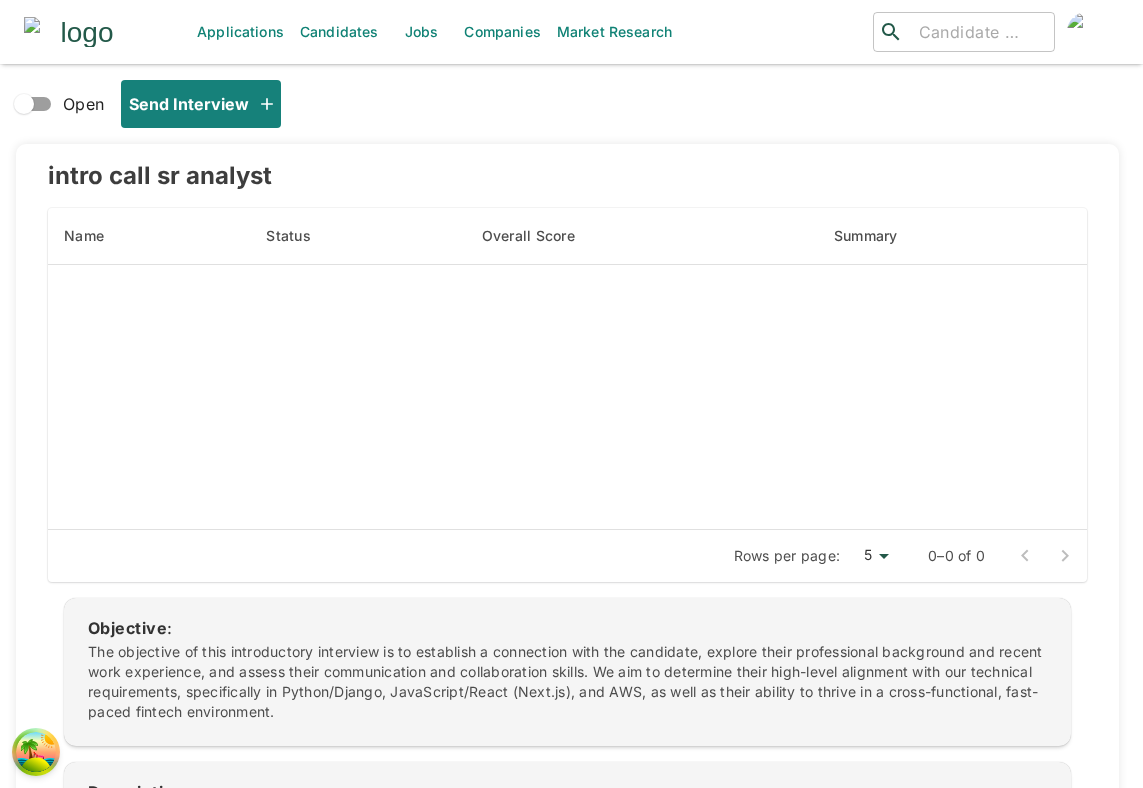 click on "Jobs" at bounding box center [421, 32] 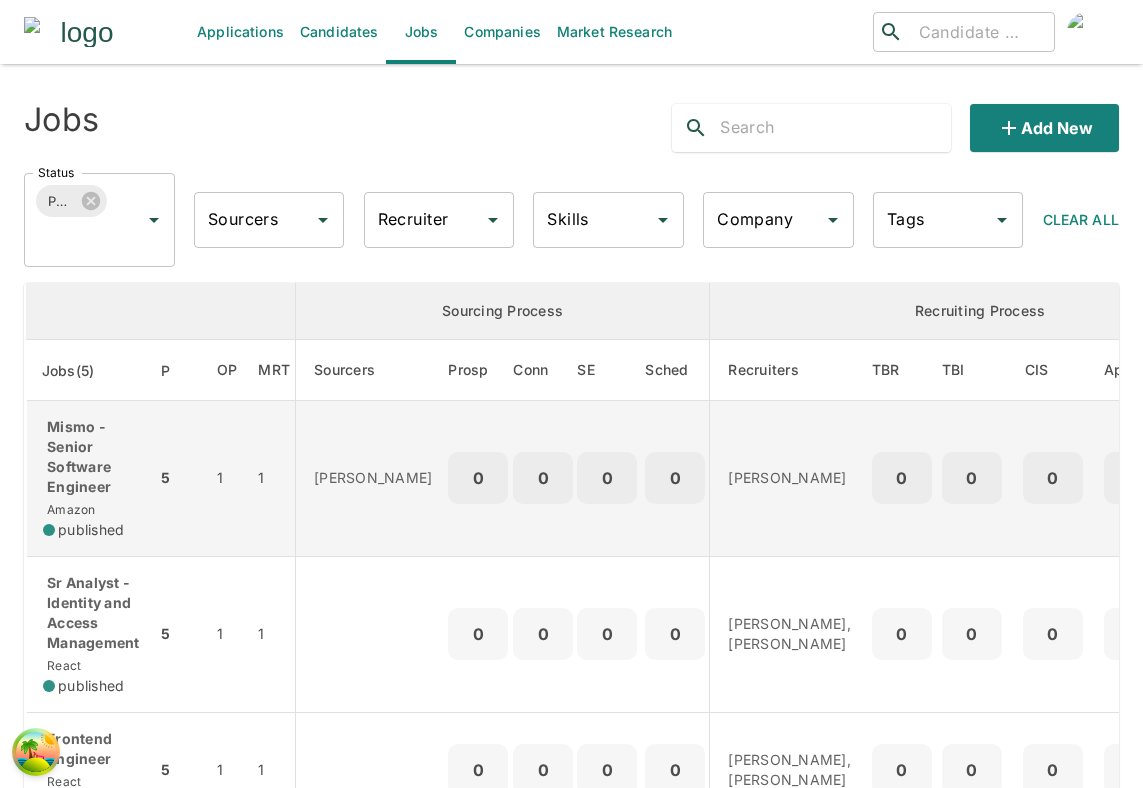 click on "5" at bounding box center (178, 479) 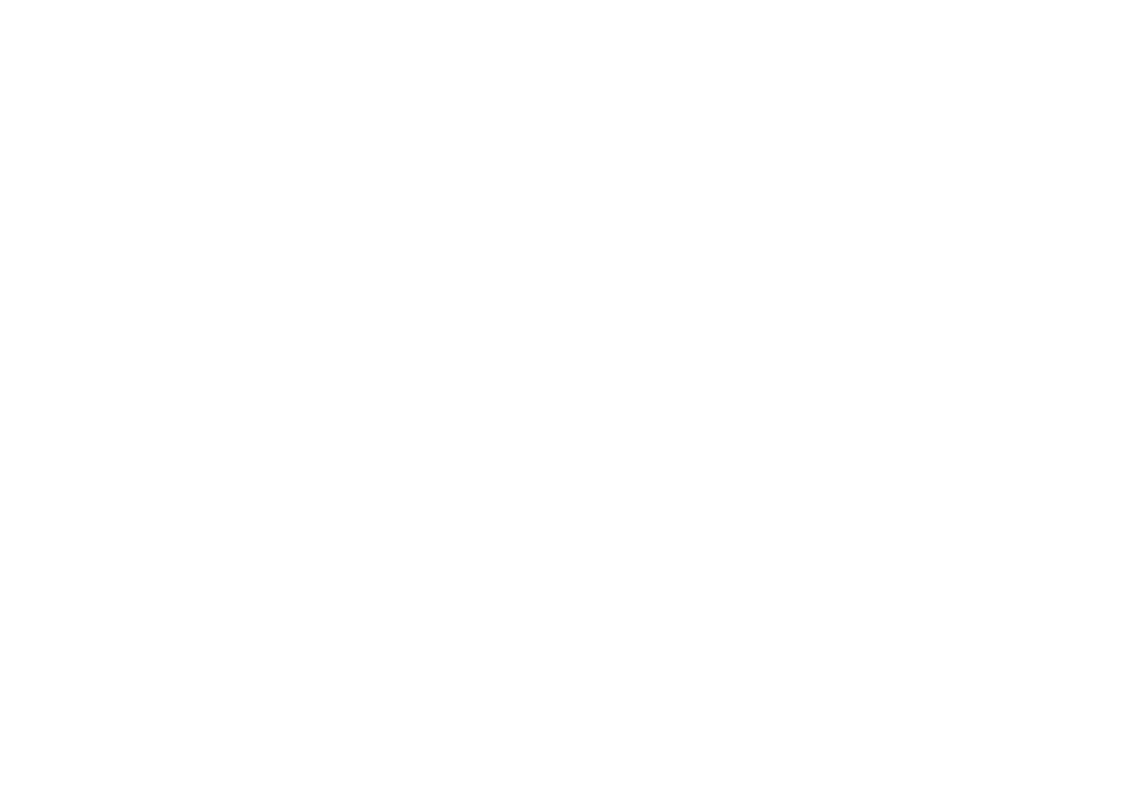 scroll, scrollTop: 0, scrollLeft: 0, axis: both 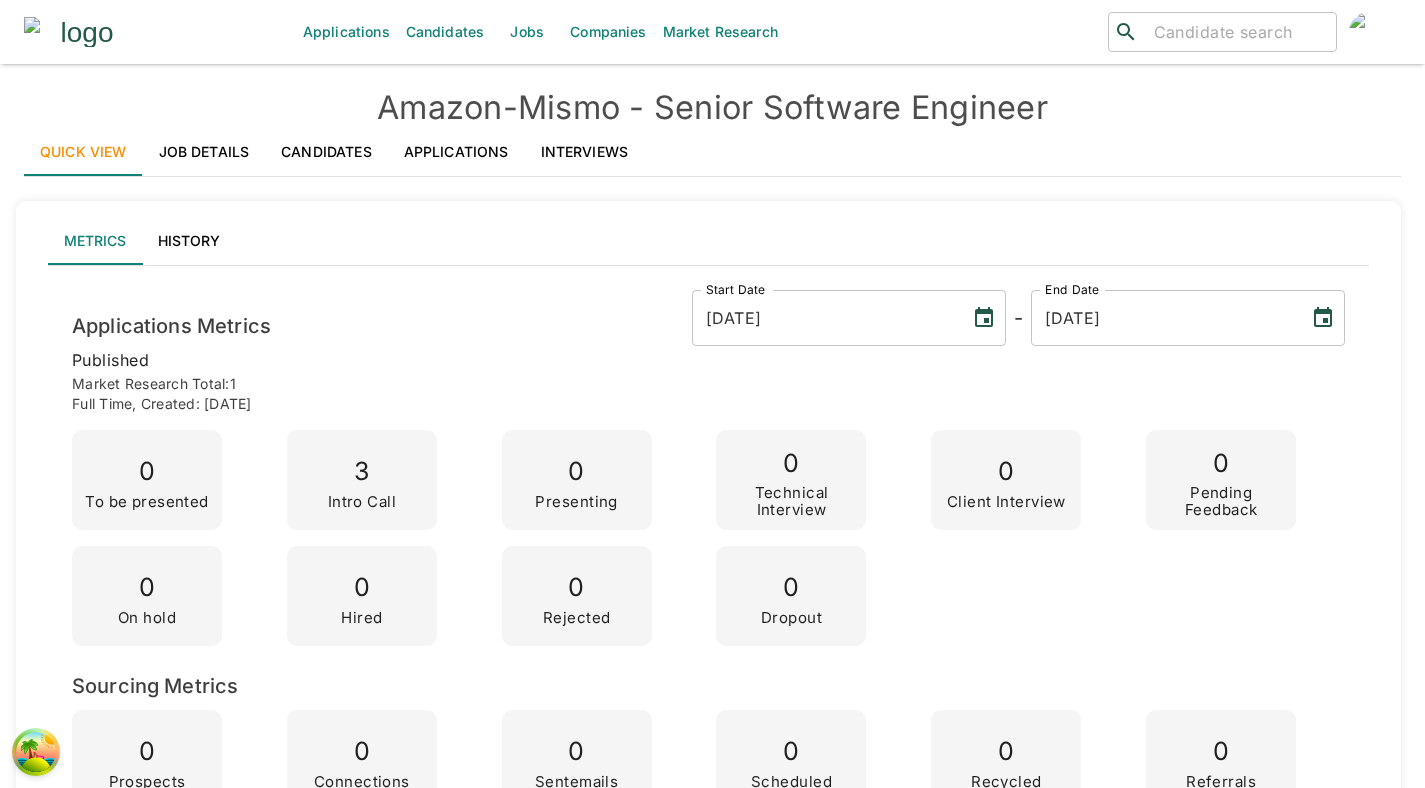 click on "Interviews" at bounding box center [585, 152] 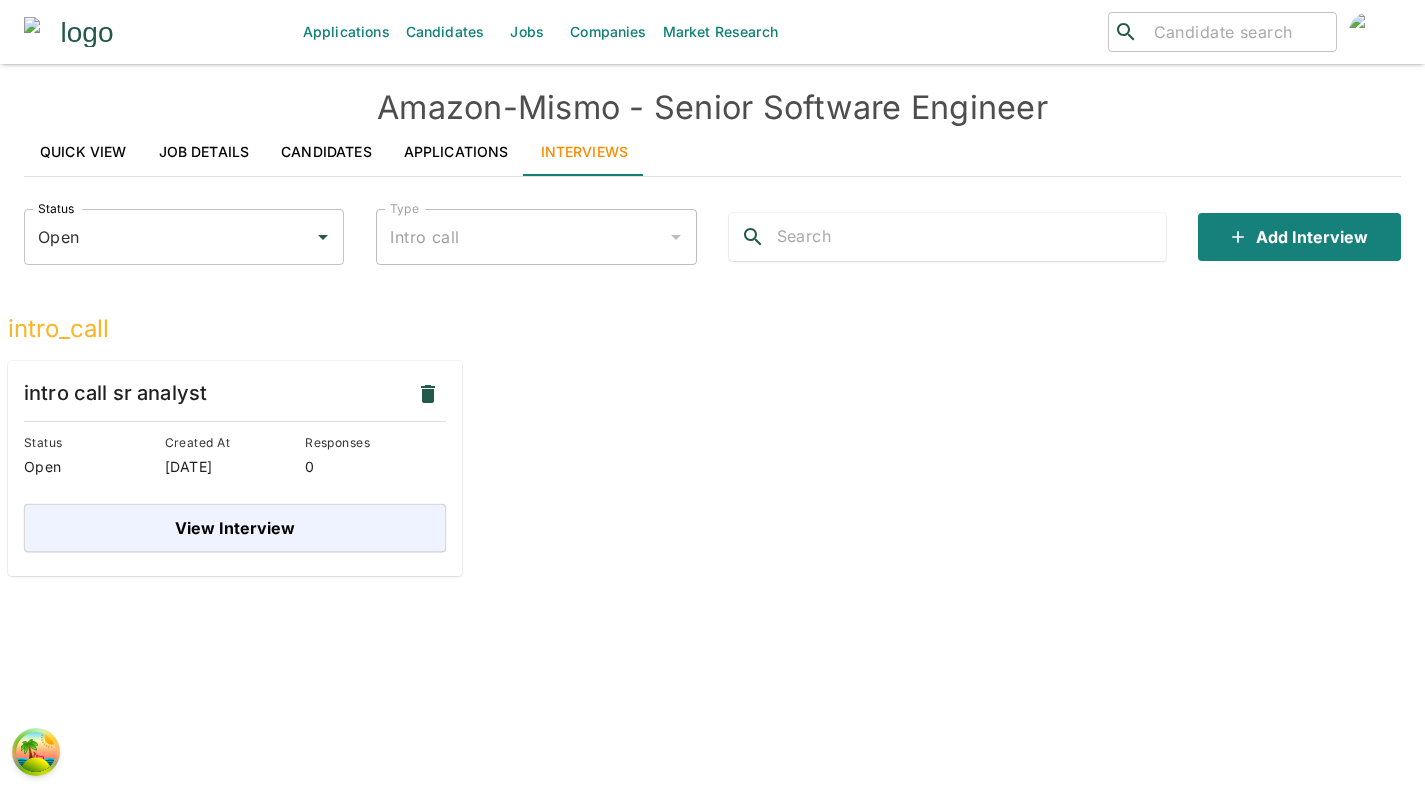 click on "Applications" at bounding box center (456, 152) 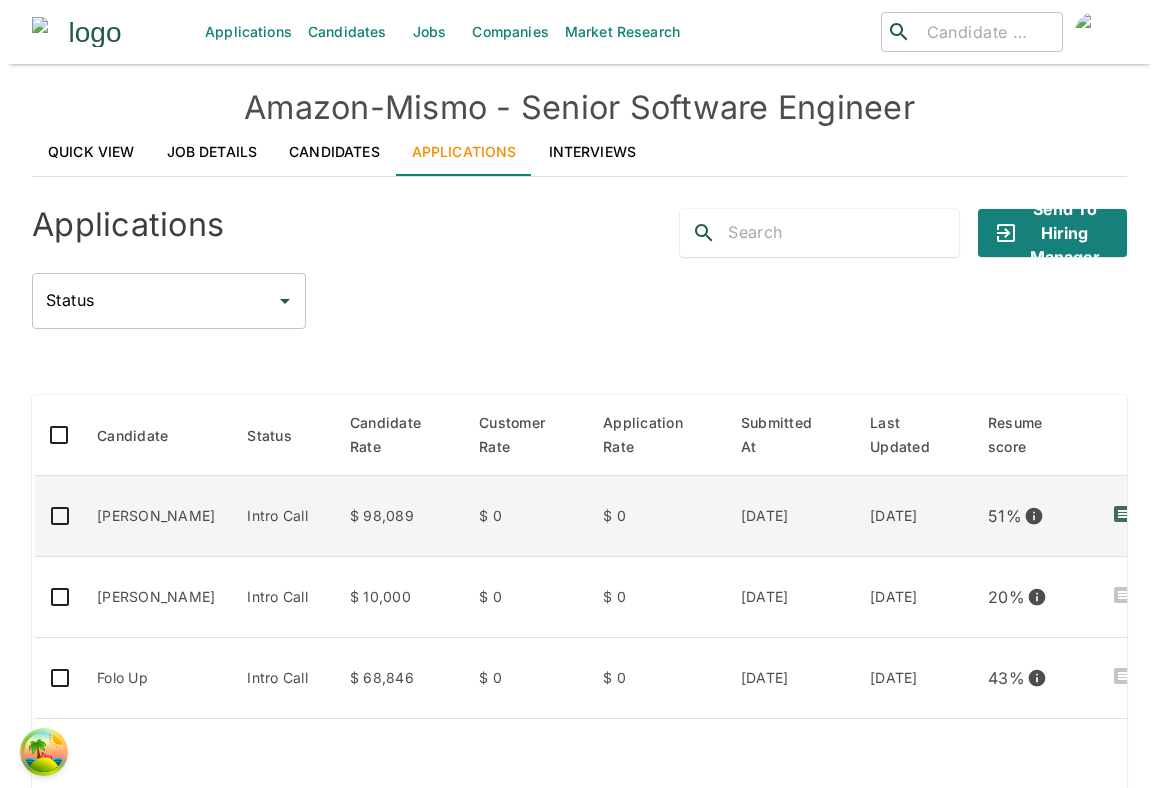 scroll, scrollTop: 0, scrollLeft: 124, axis: horizontal 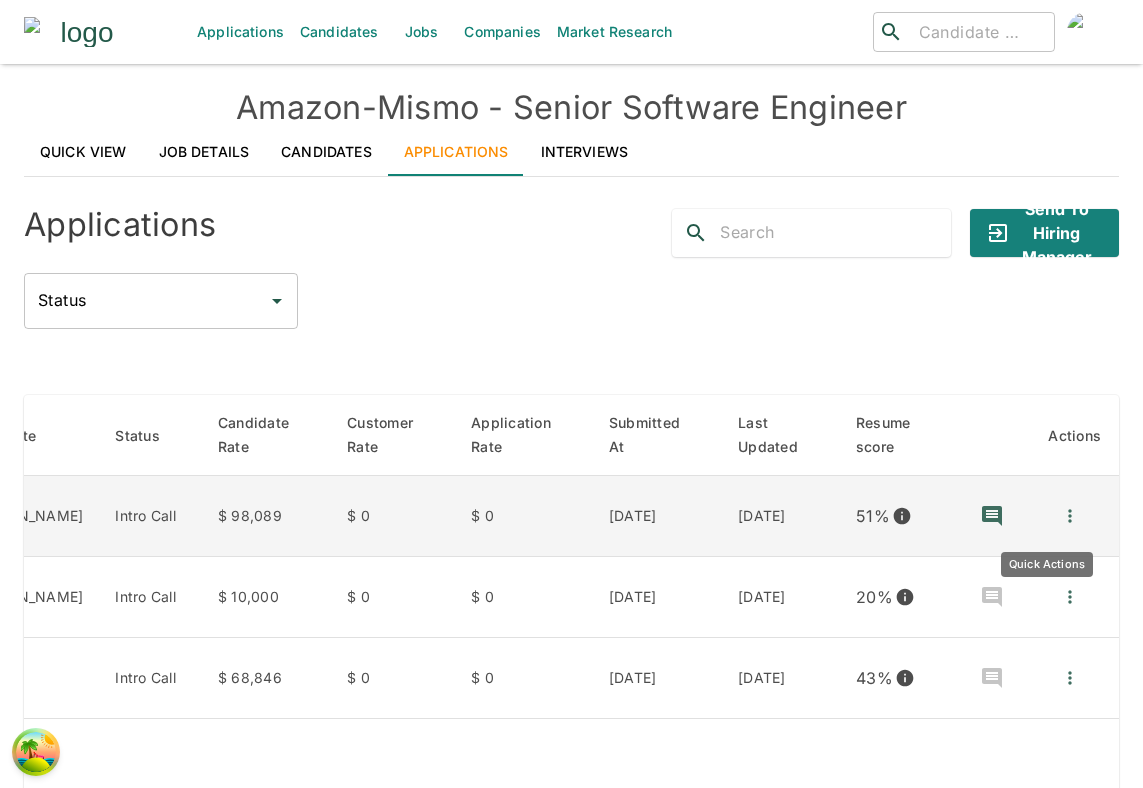 click 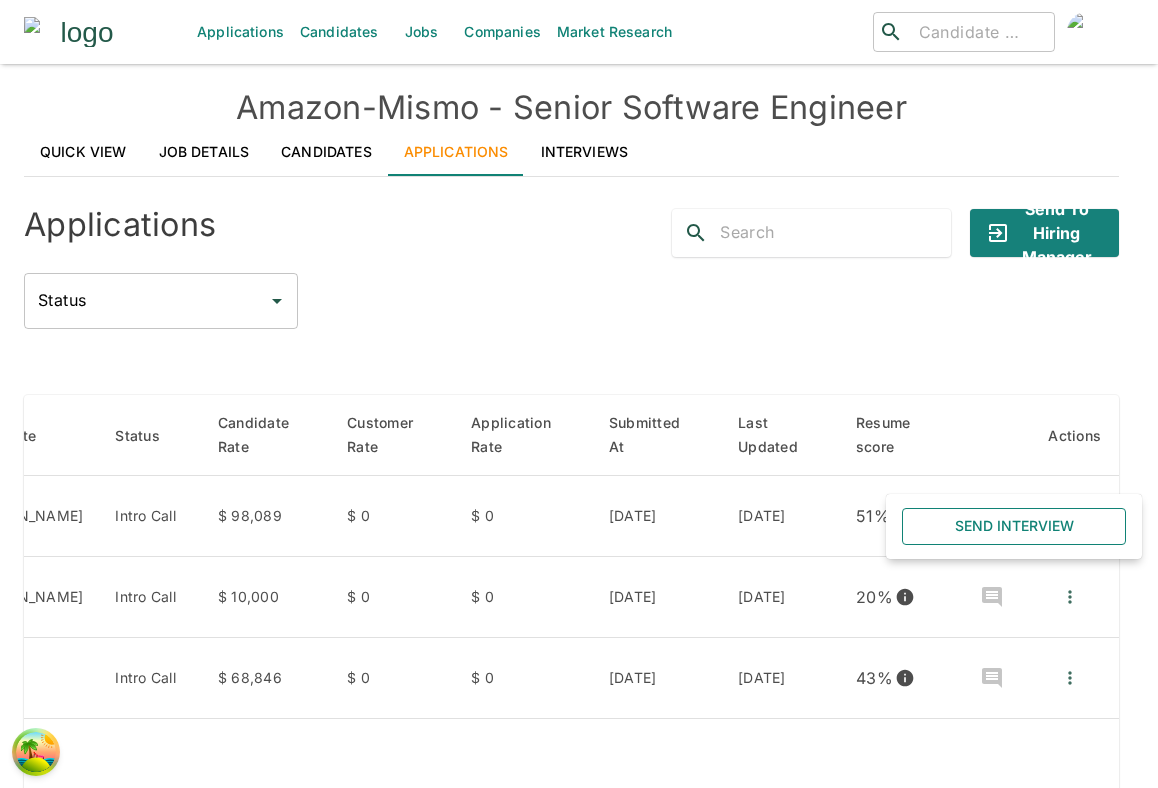 click on "Send Interview" at bounding box center (1014, 526) 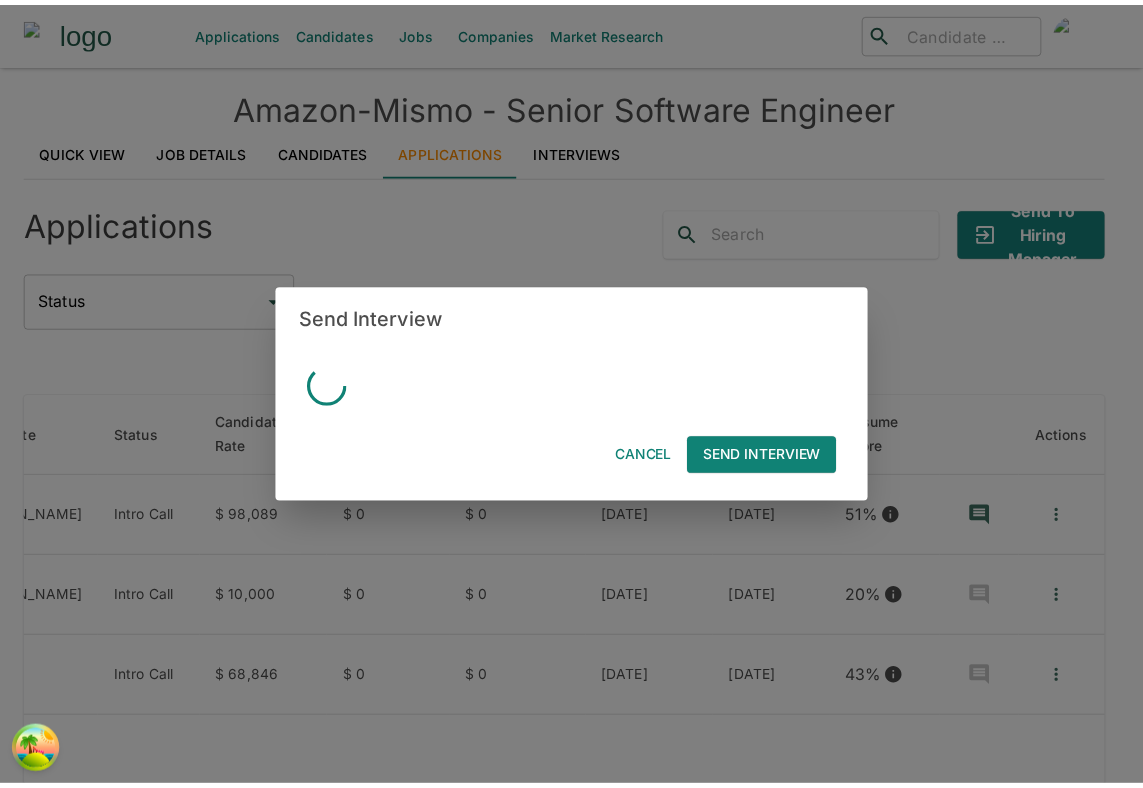 scroll, scrollTop: 0, scrollLeft: 109, axis: horizontal 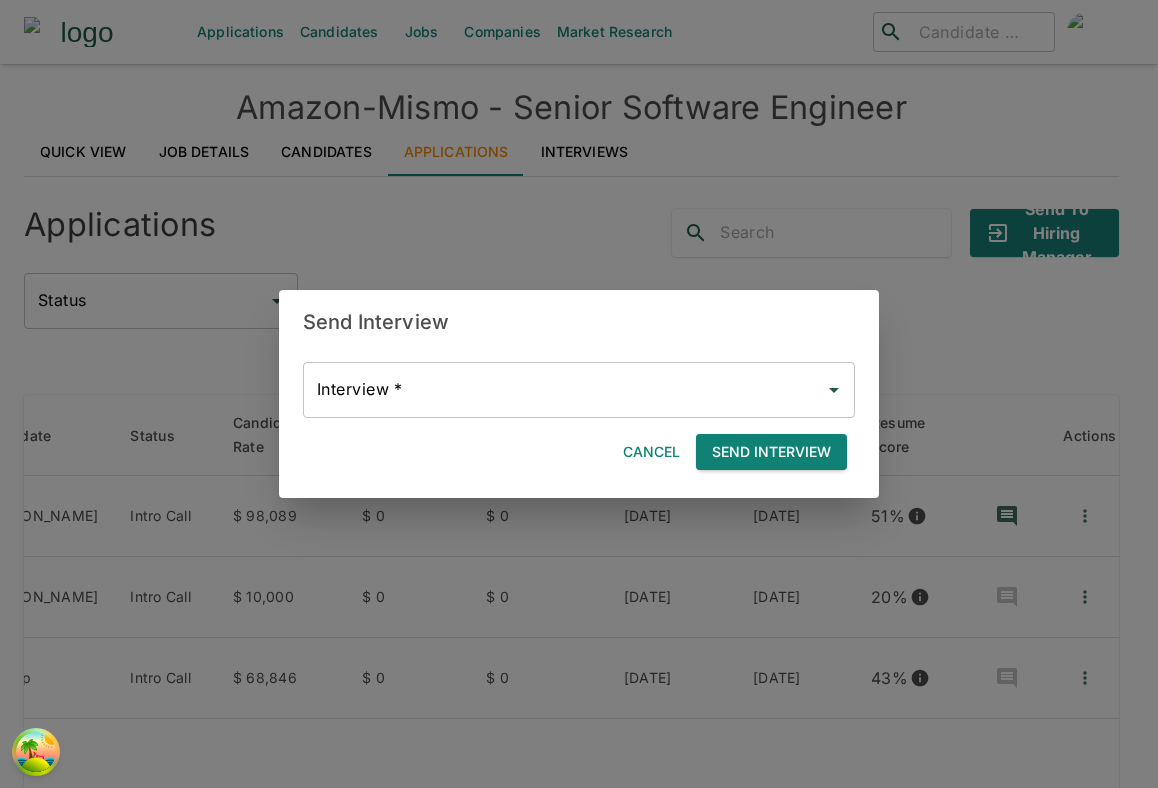 click on "Send Interview" at bounding box center (771, 452) 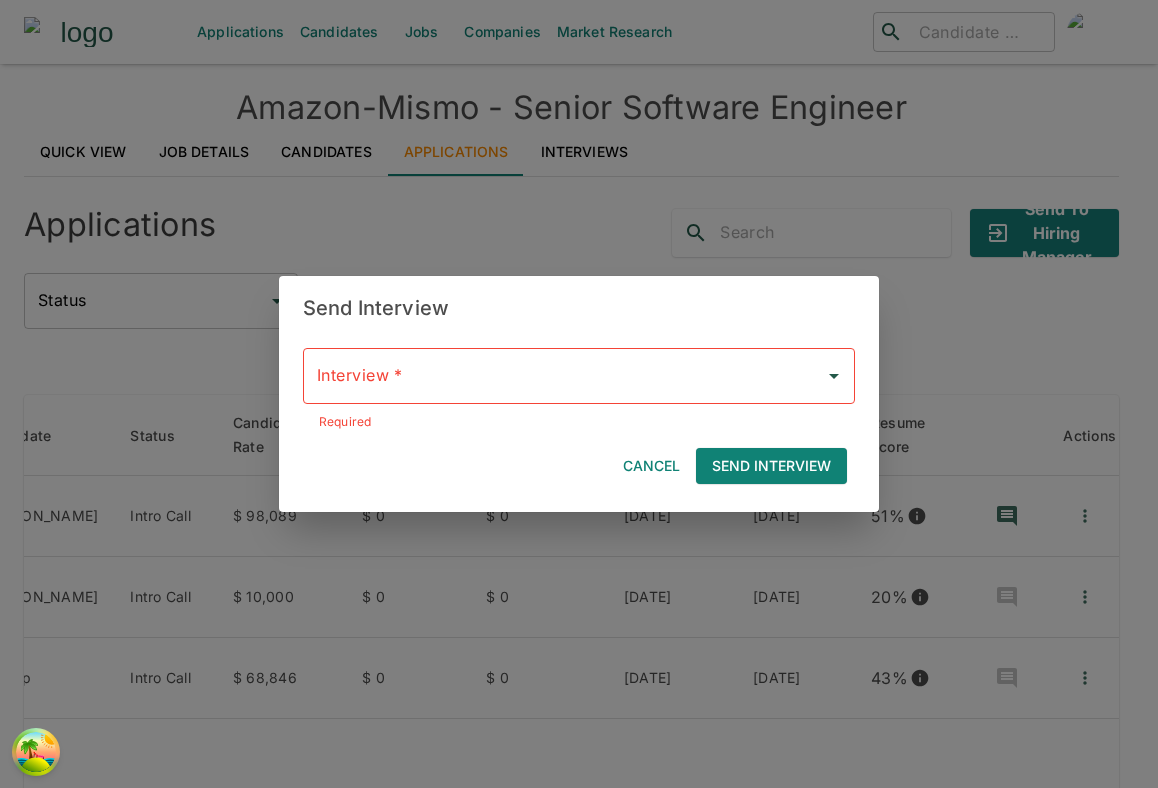 click on "Interview * Interview * Required Cancel Send Interview" at bounding box center [571, 408] 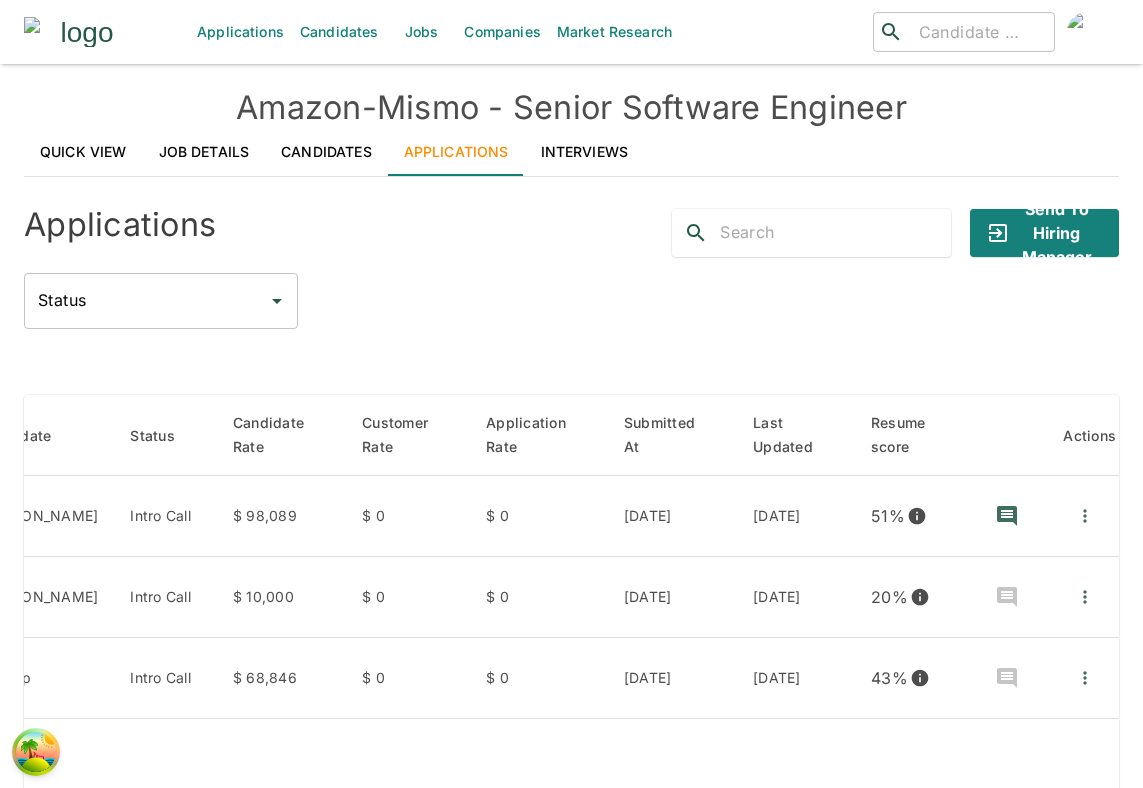 click on "Interviews" at bounding box center (585, 152) 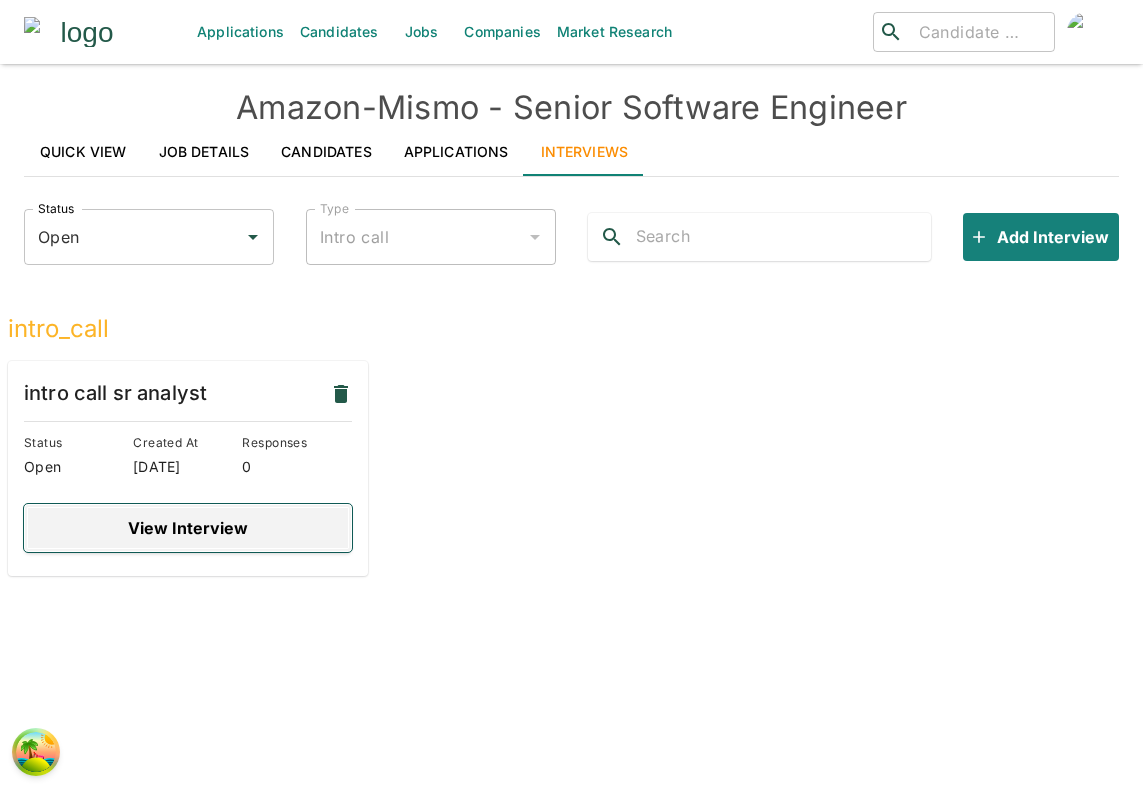 click on "View Interview" at bounding box center (188, 528) 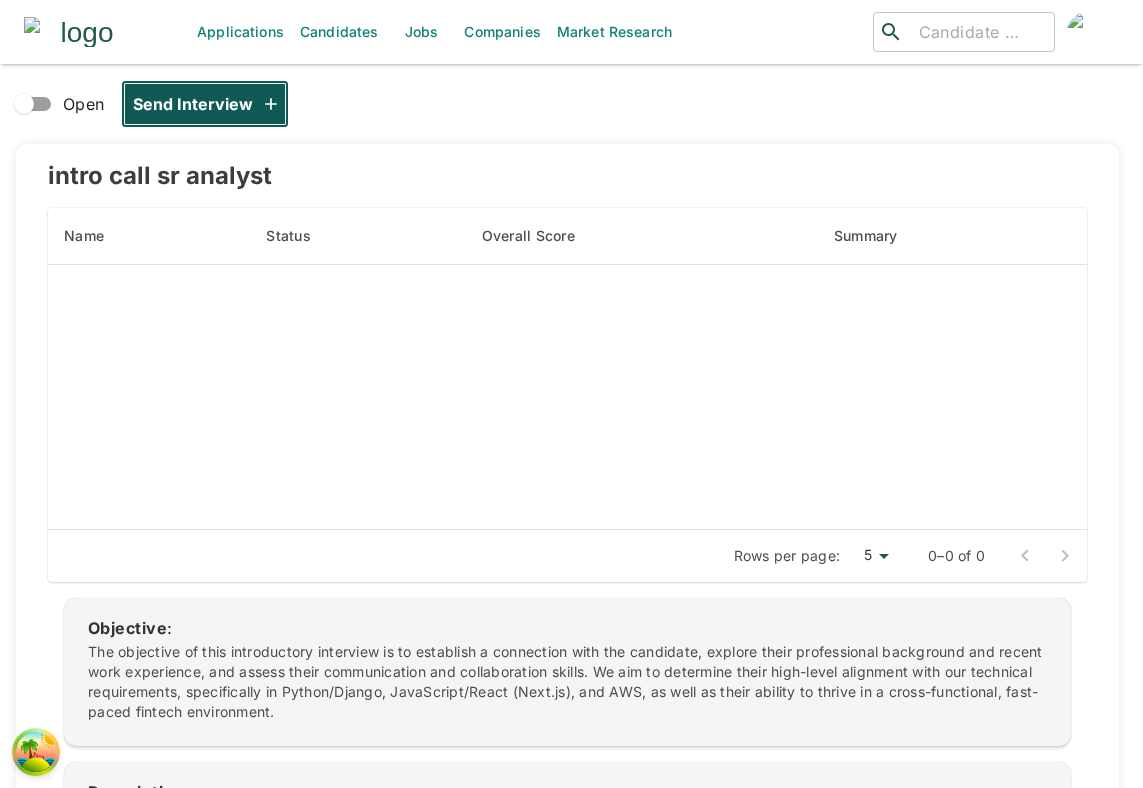 click on "Send Interview" at bounding box center [205, 104] 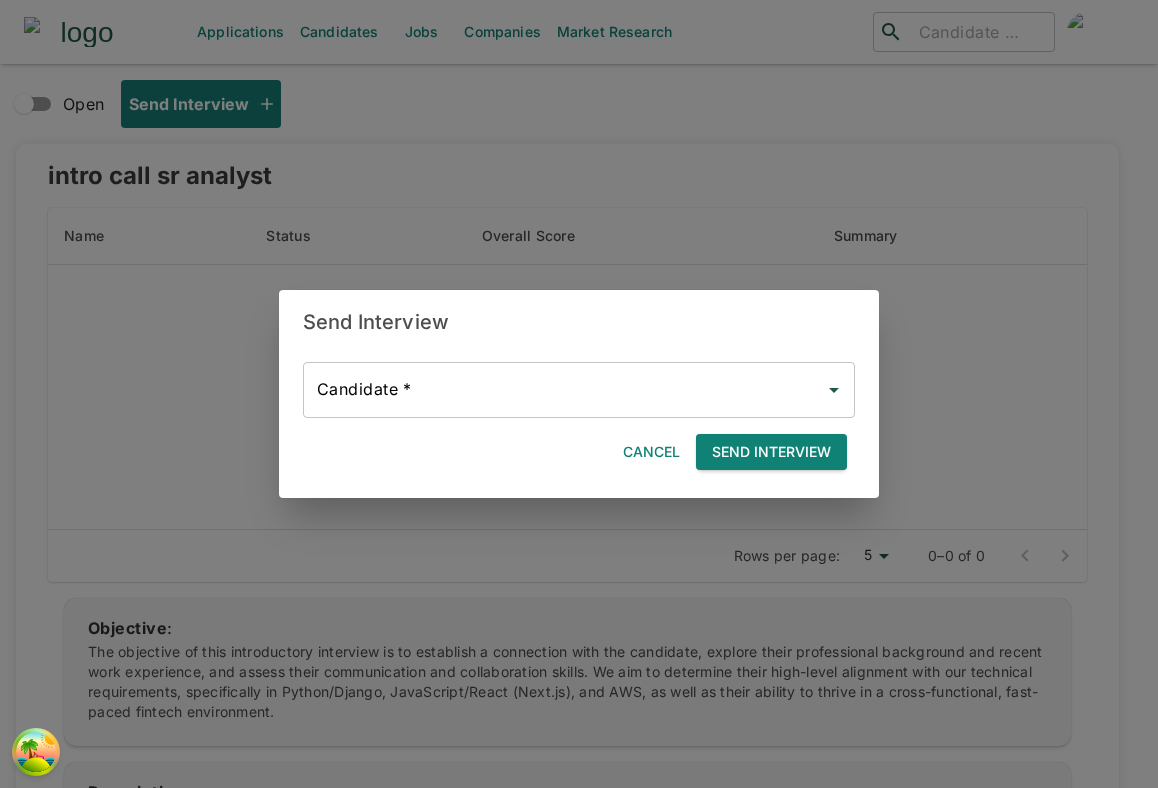 click on "Send Interview" at bounding box center [771, 452] 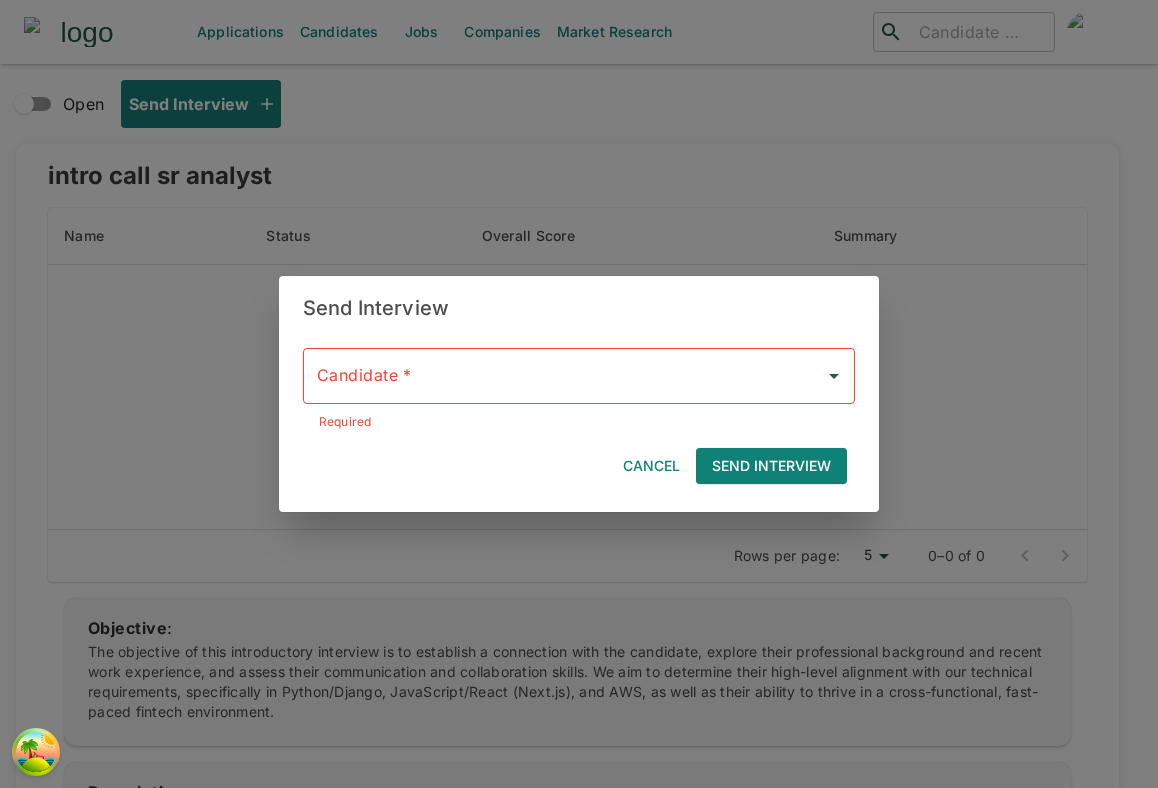 click on "Candidate *" at bounding box center [579, 376] 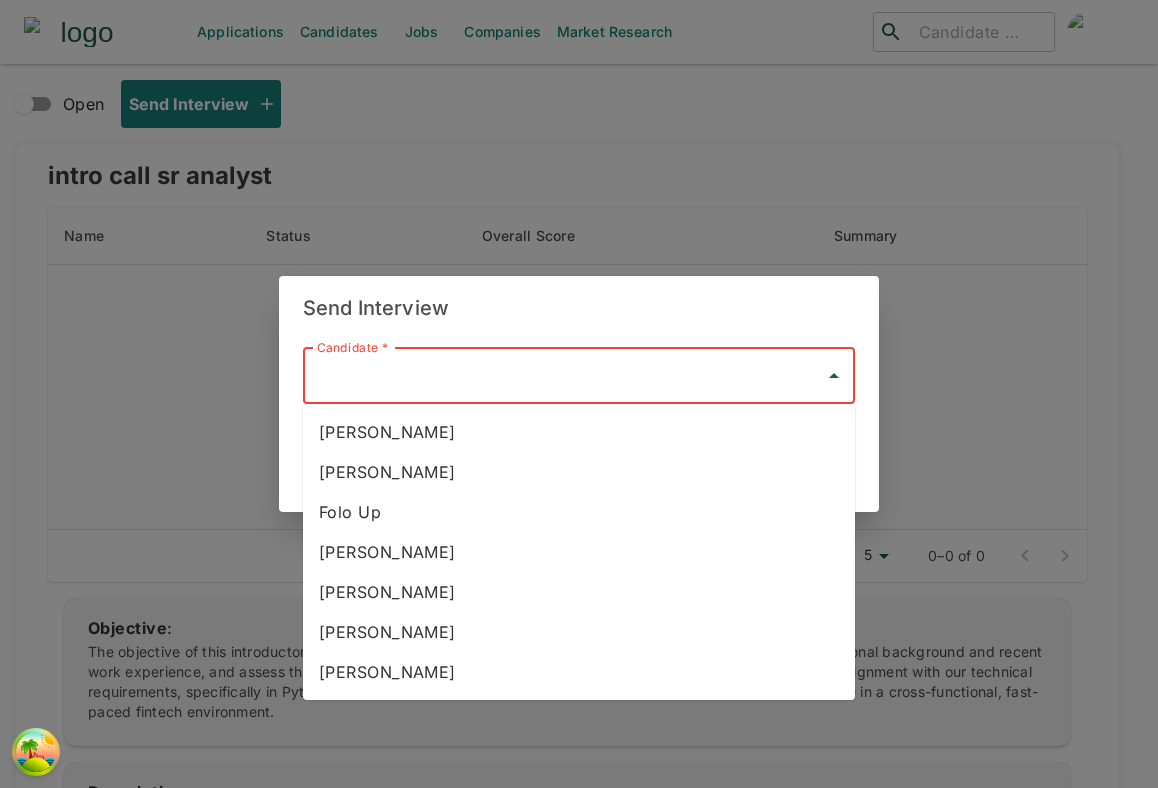 click on "[PERSON_NAME]" at bounding box center (579, 432) 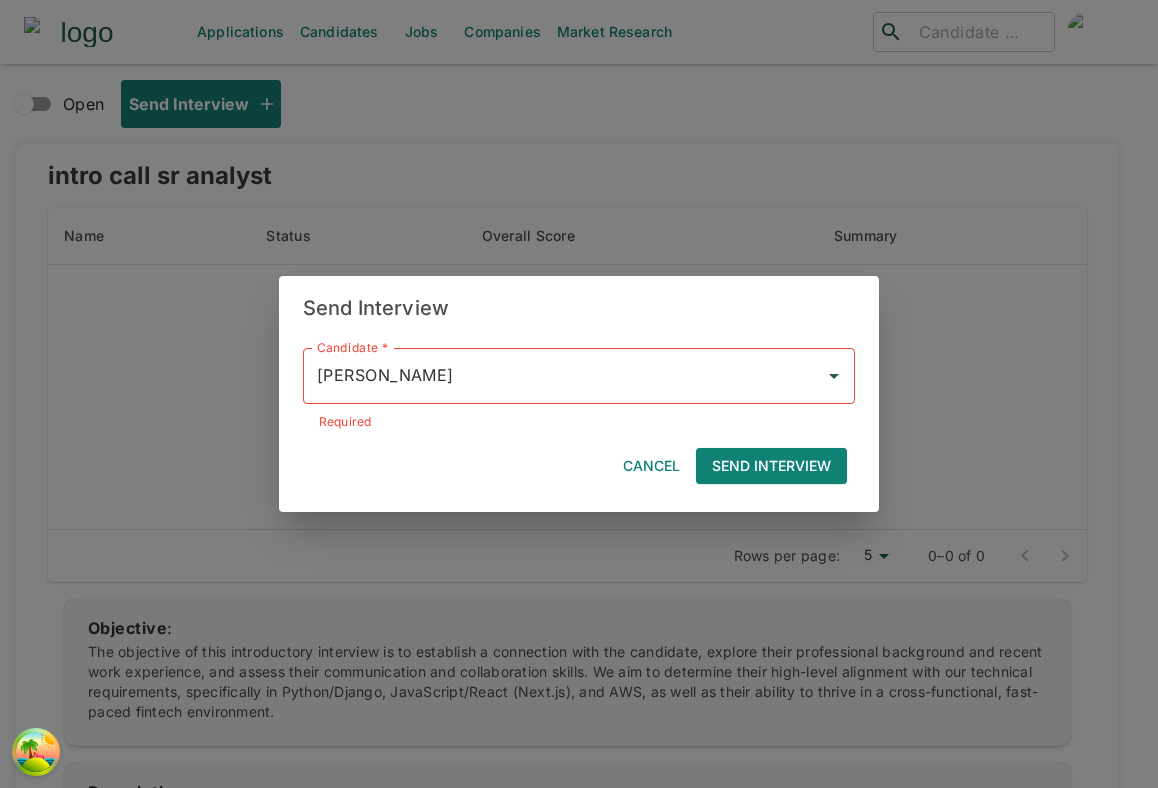 click on "Candidate * Whitney McLaughlin Candidate * Required Cancel Send Interview" at bounding box center [571, 408] 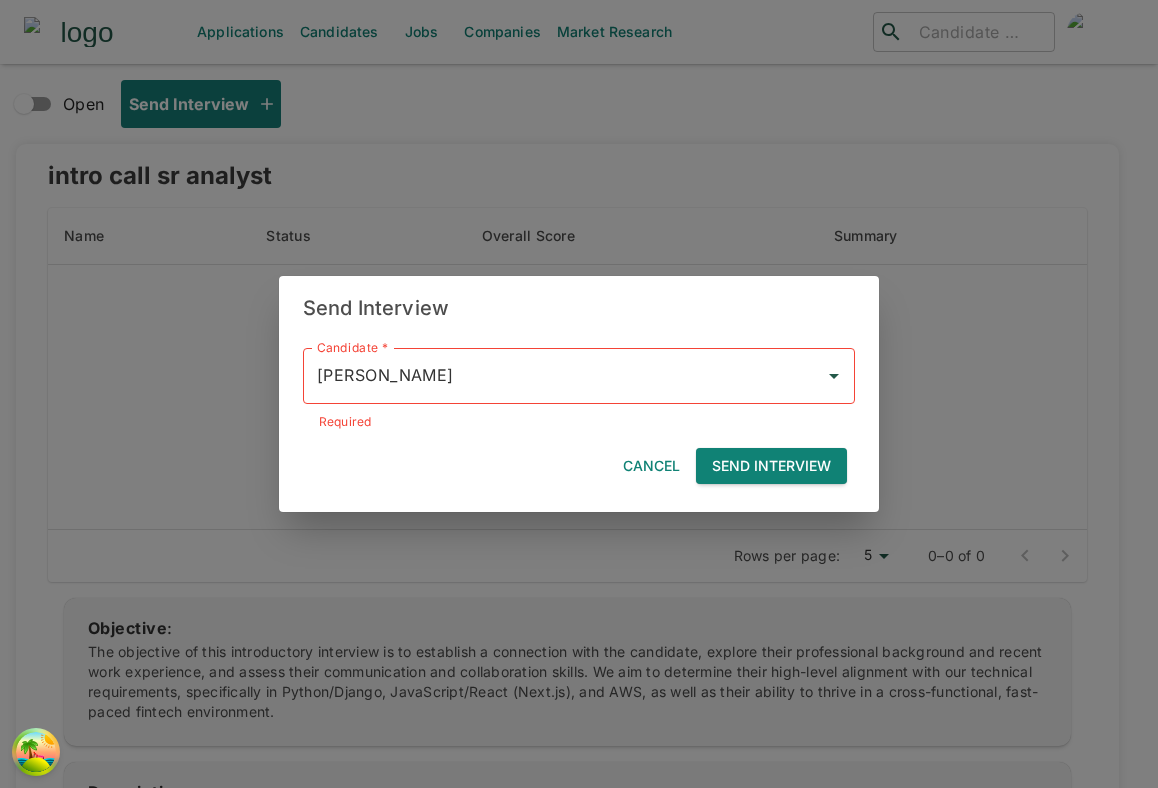 click on "Send Interview" at bounding box center [771, 466] 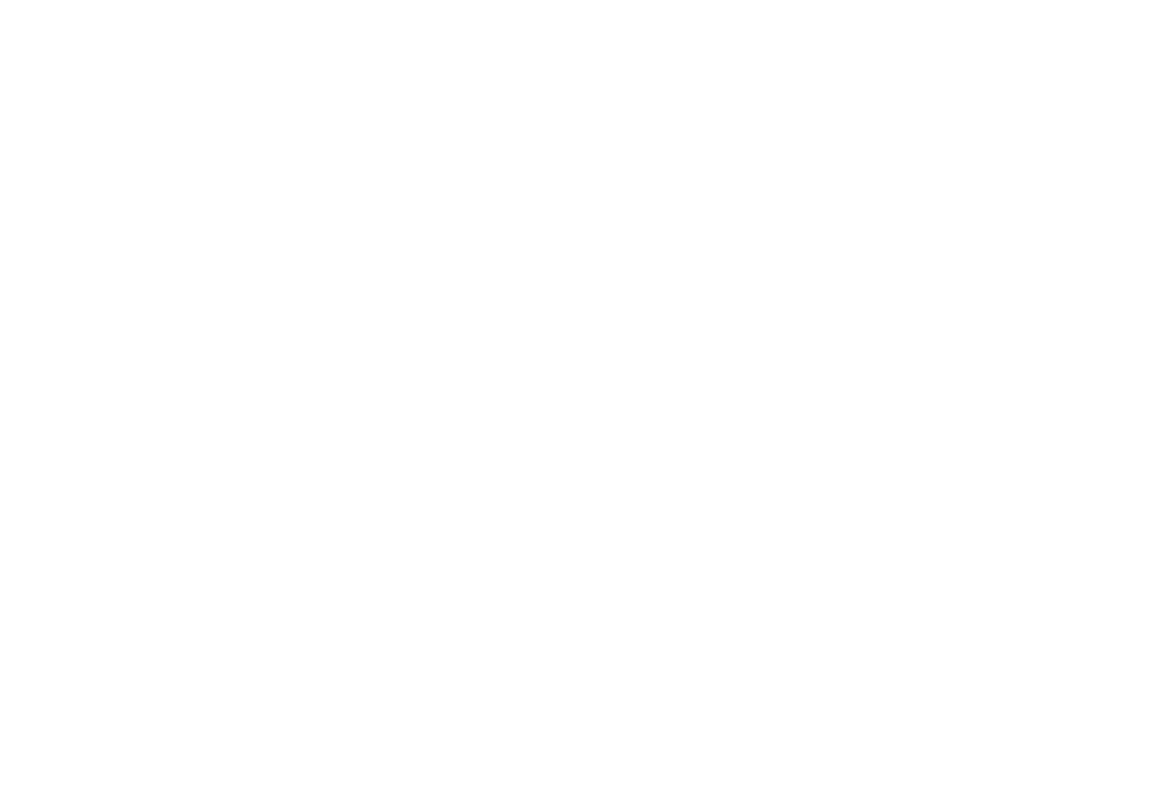 scroll, scrollTop: 0, scrollLeft: 0, axis: both 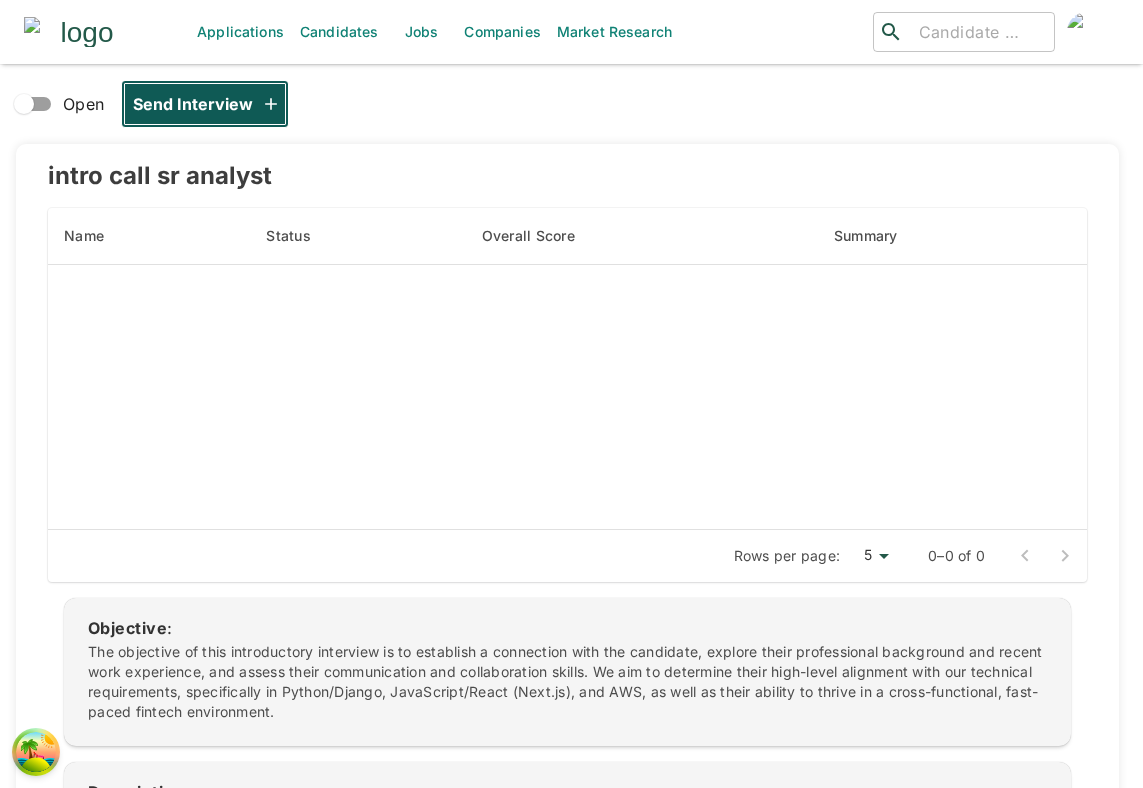 click on "Send Interview" at bounding box center (205, 104) 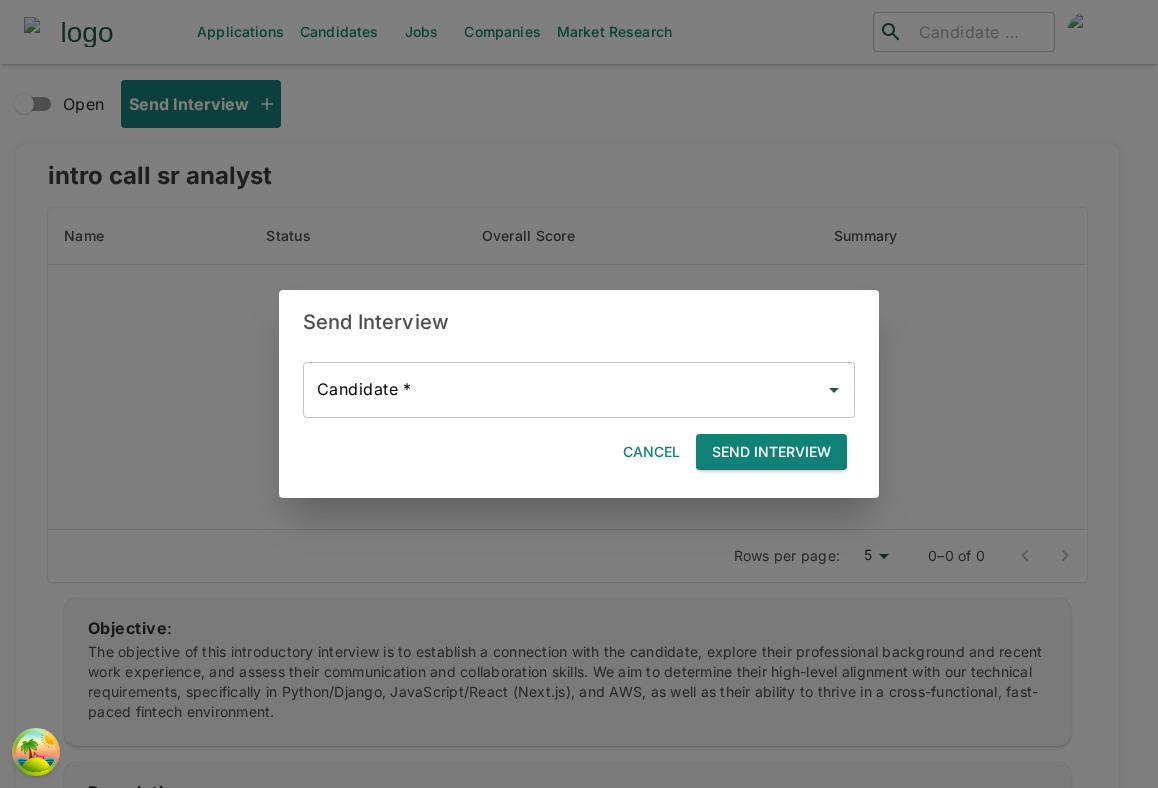 click on "Send Interview" at bounding box center [771, 452] 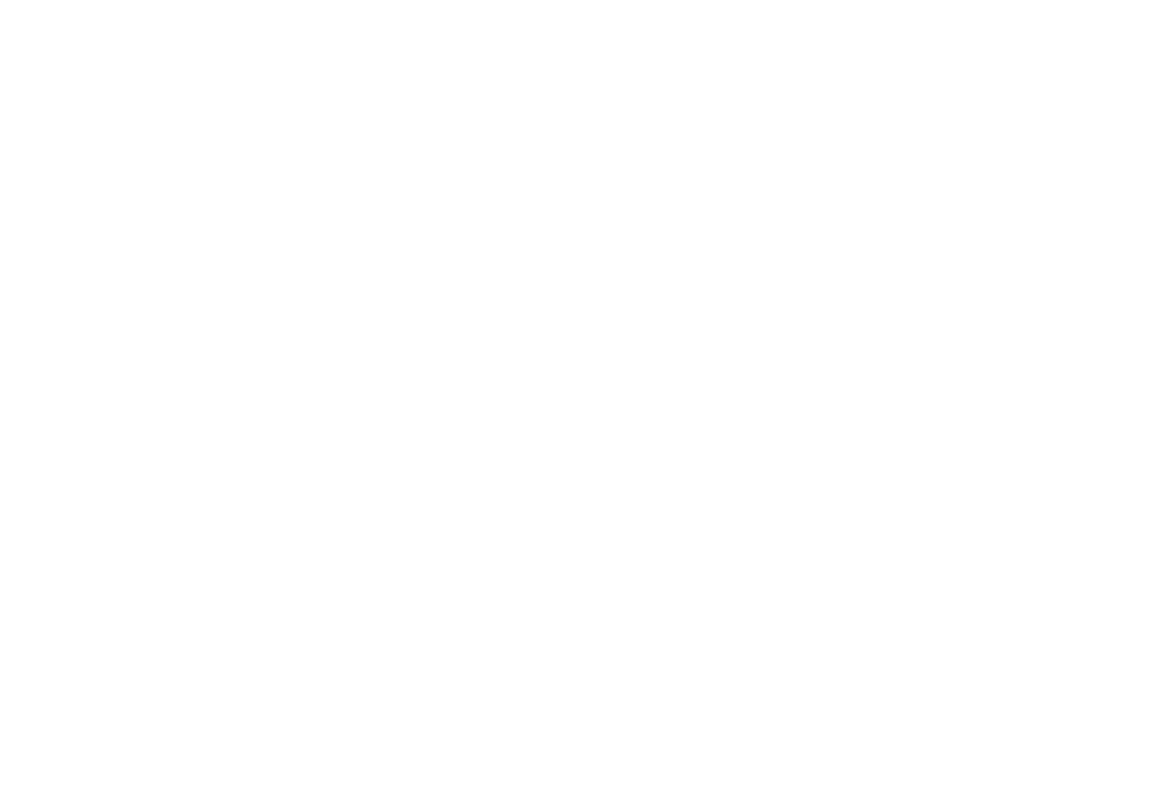 scroll, scrollTop: 0, scrollLeft: 0, axis: both 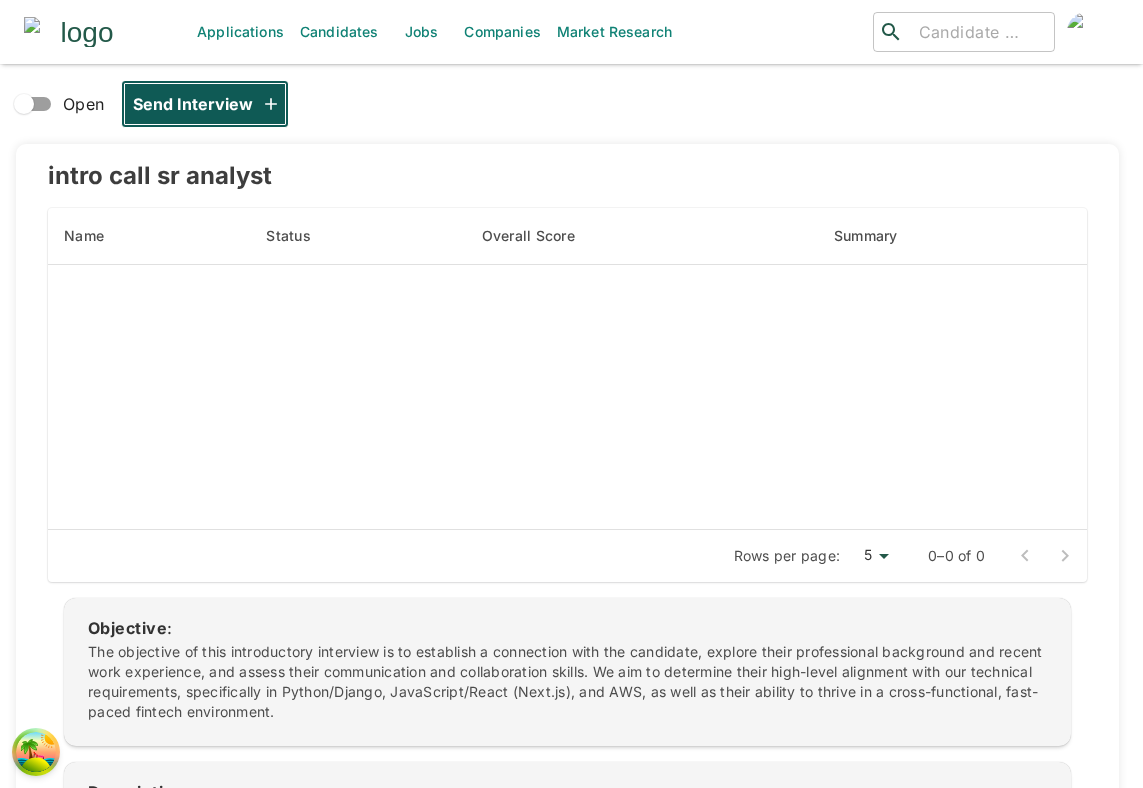 click on "Send Interview" at bounding box center [205, 104] 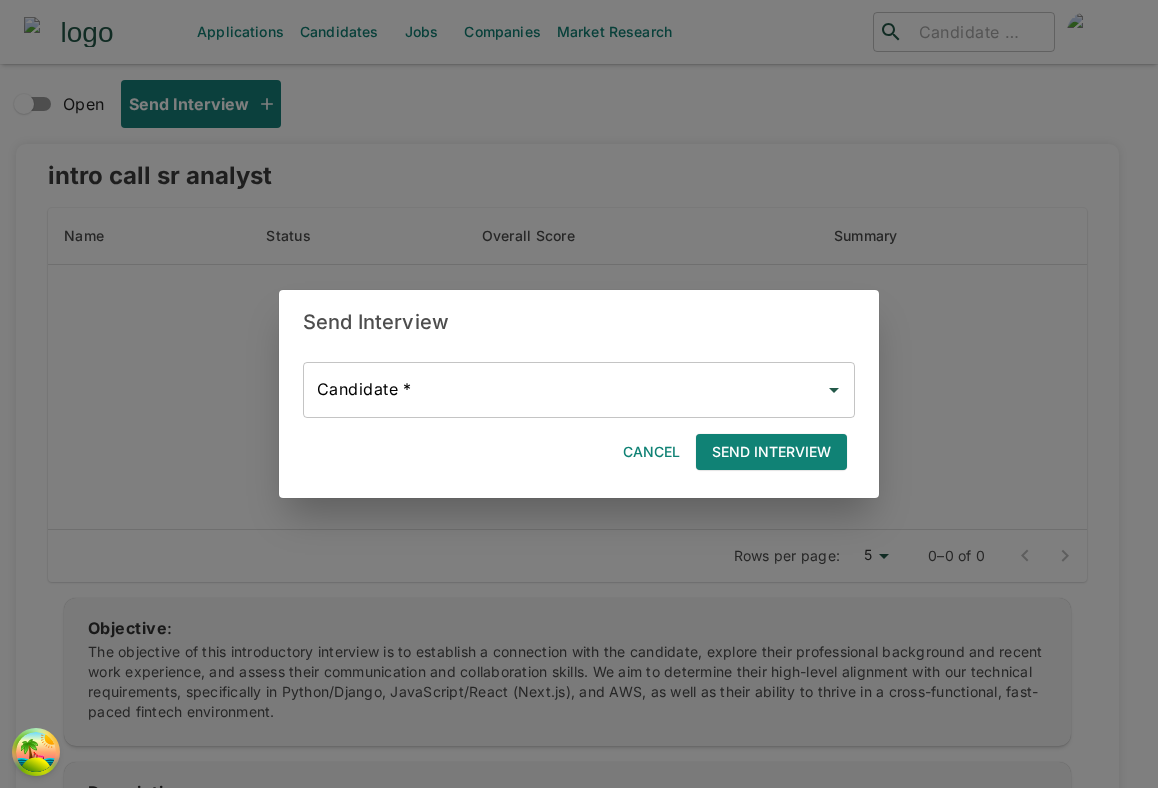 click on "Candidate *" at bounding box center (564, 390) 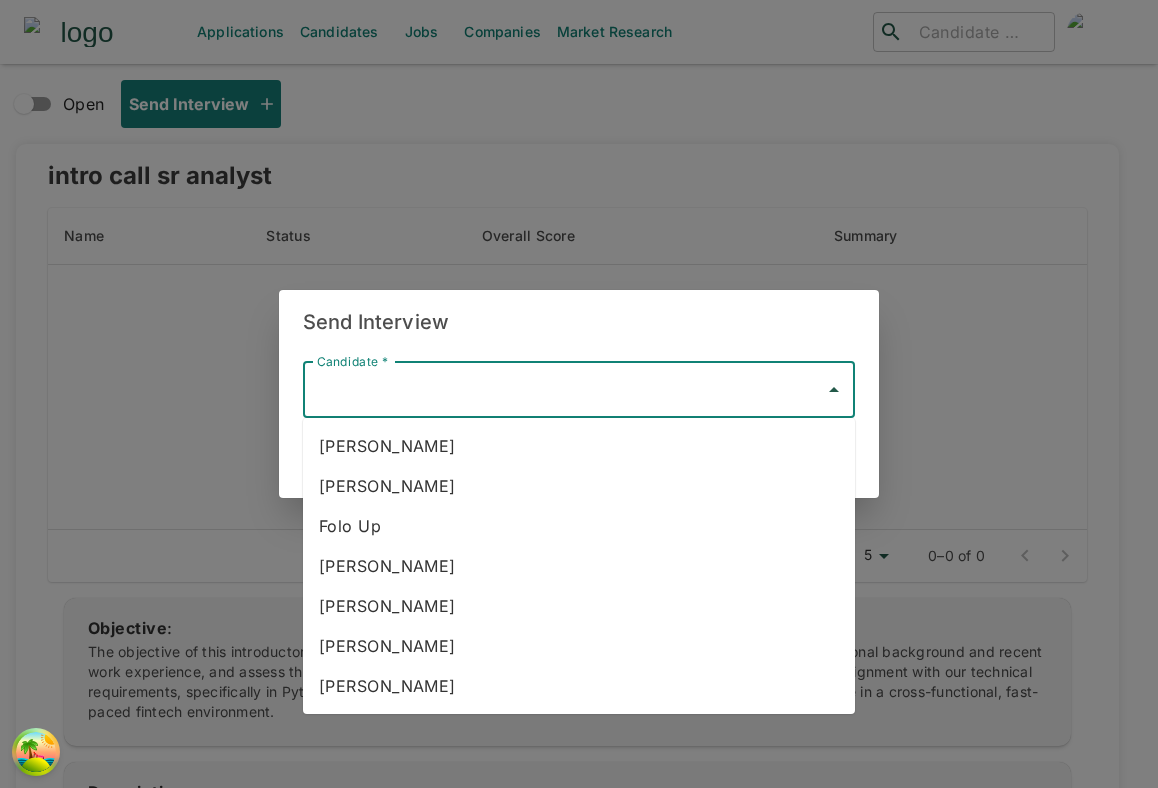 click on "Send Interview" at bounding box center [579, 322] 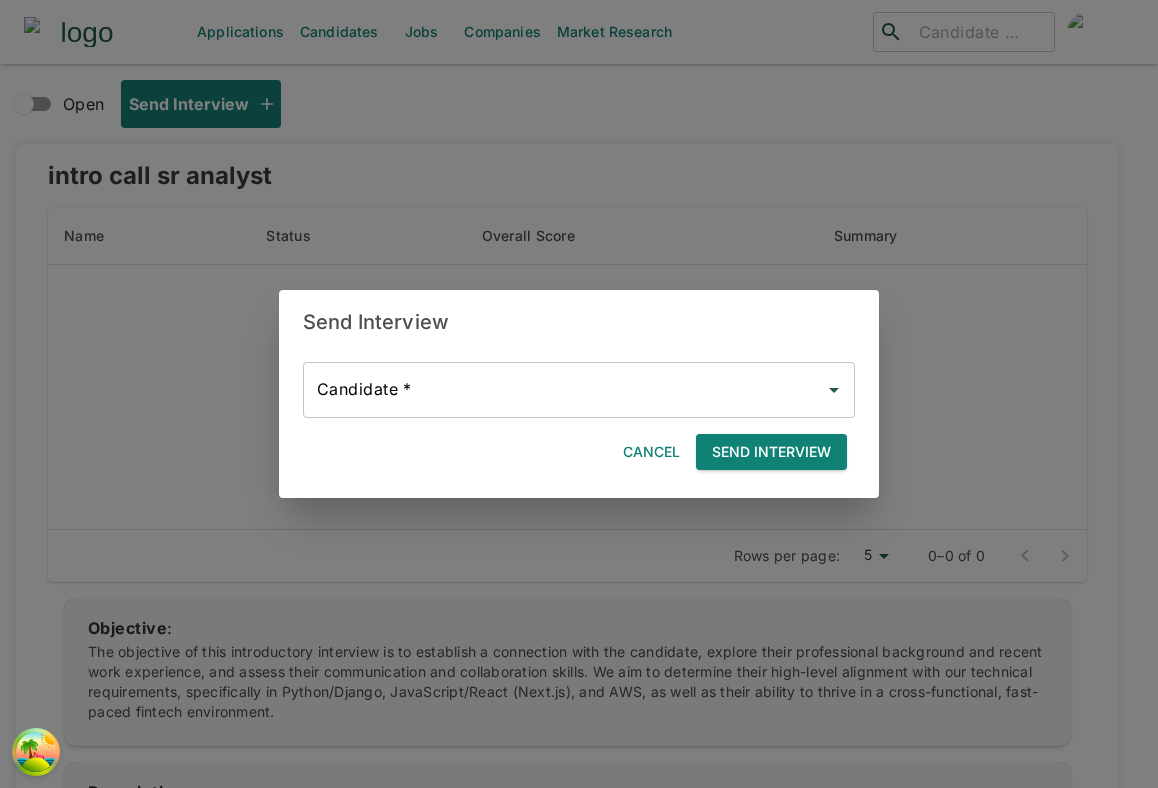 click on "Send Interview" at bounding box center (771, 452) 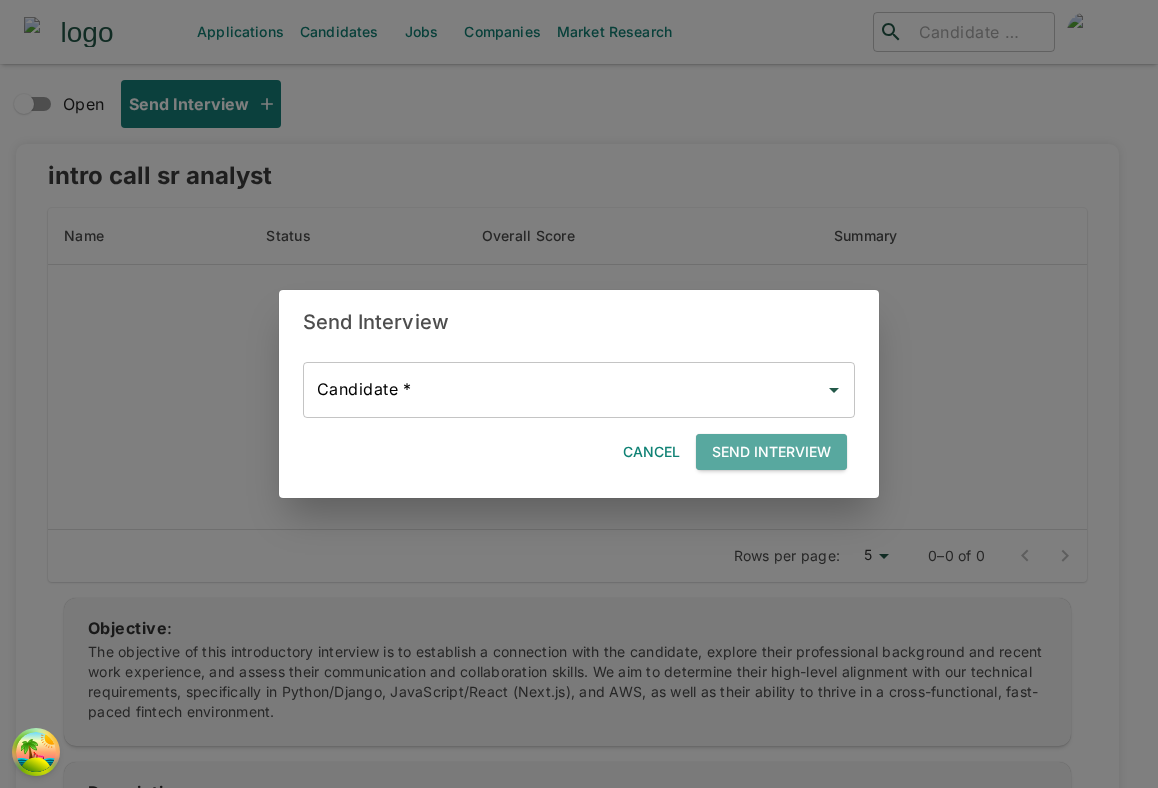 click on "Send Interview" at bounding box center [771, 452] 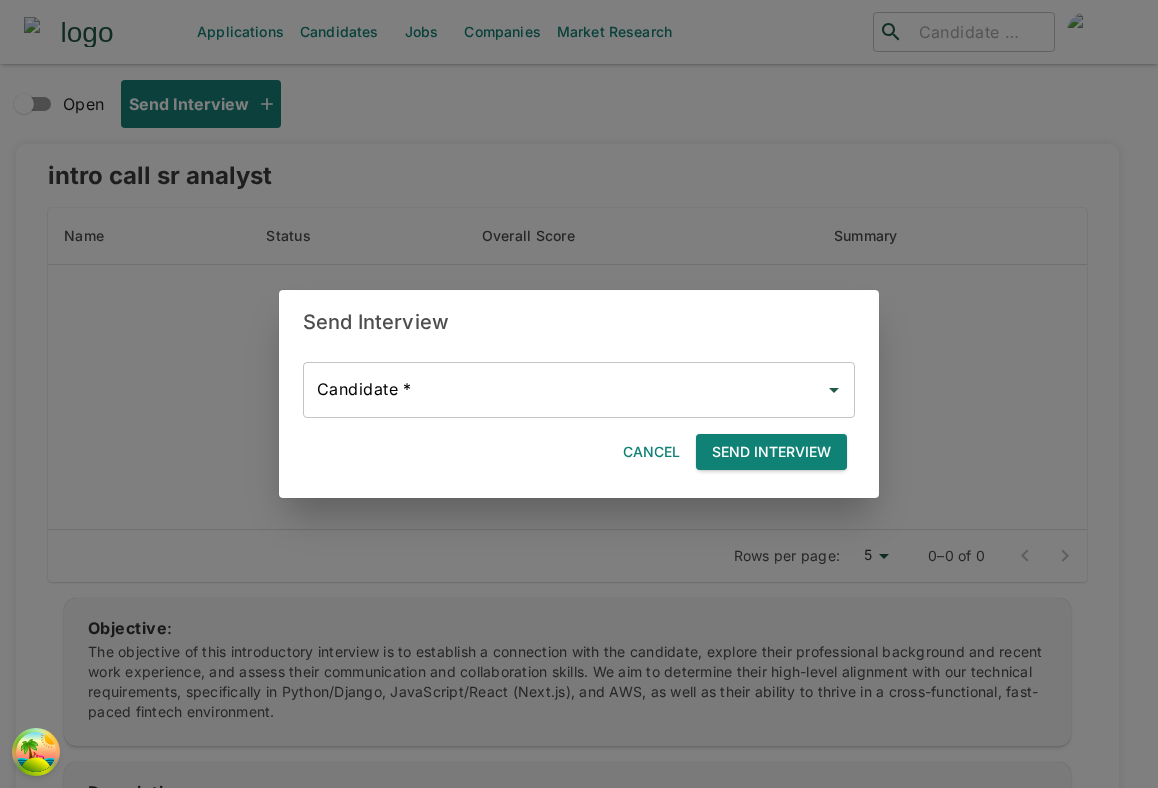click on "Send Interview" at bounding box center [771, 452] 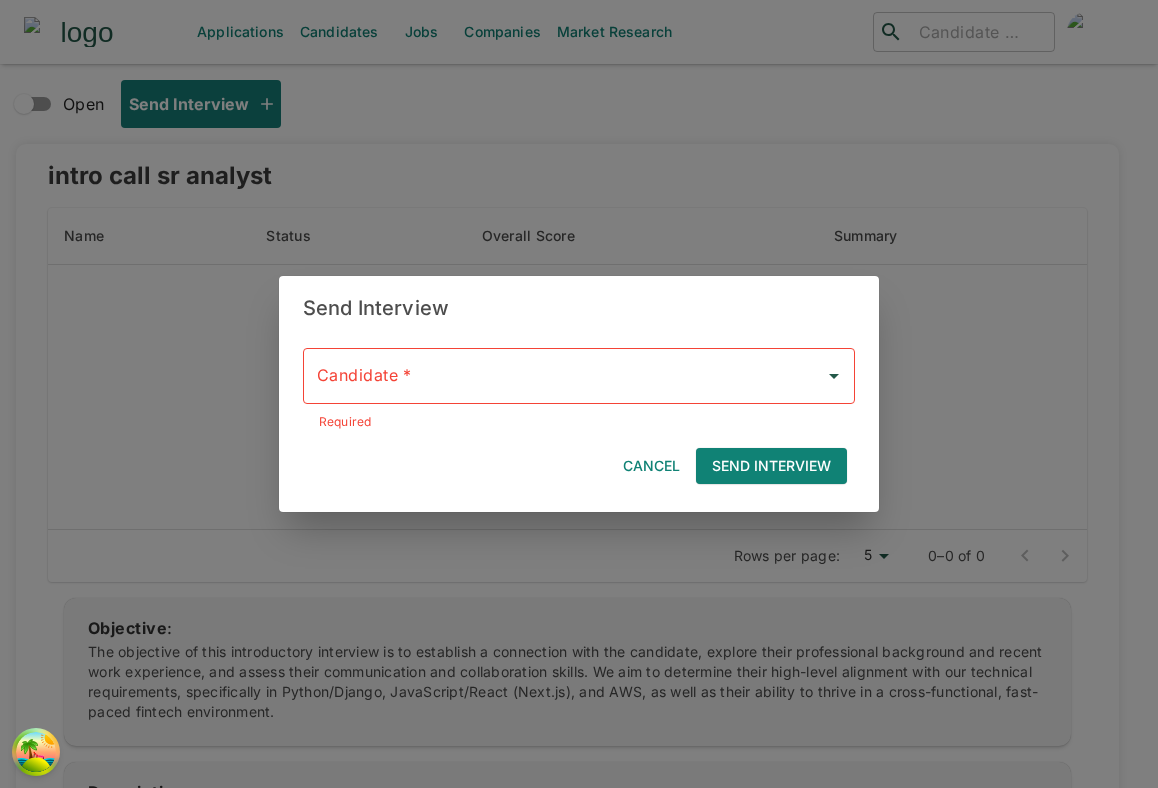 click on "Candidate *" at bounding box center [564, 376] 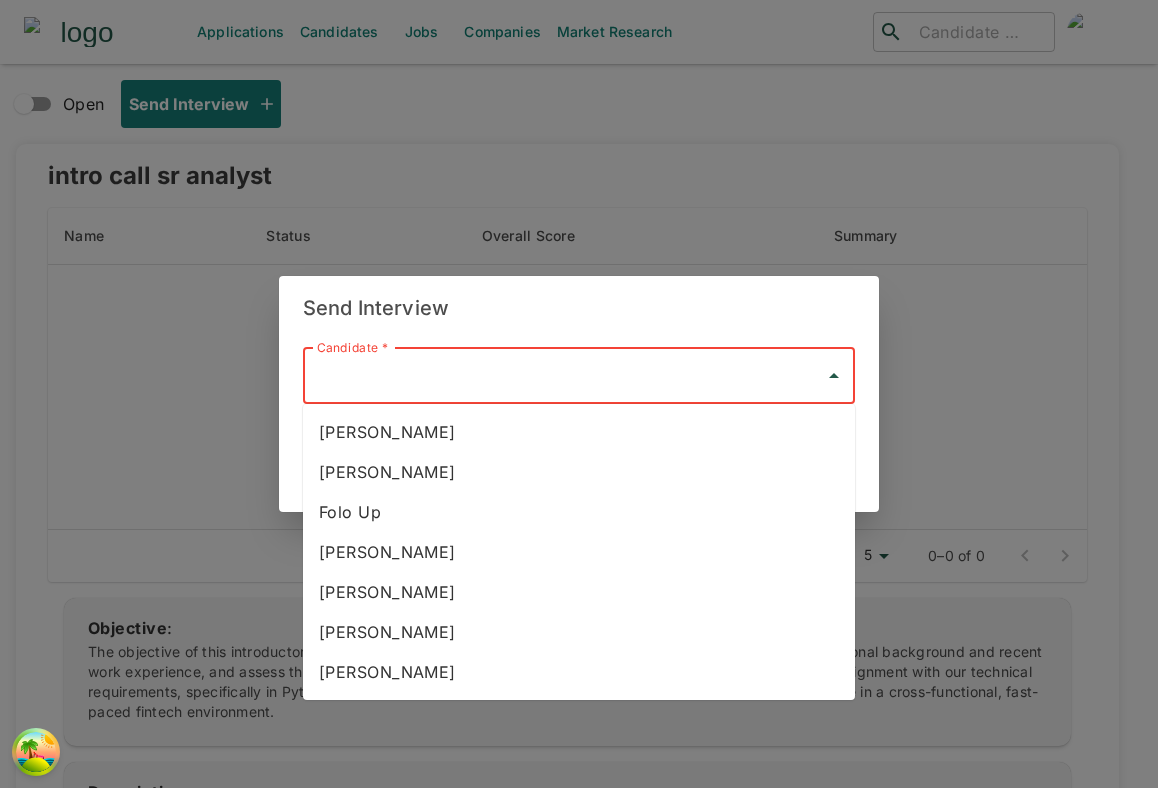 click on "[PERSON_NAME]" at bounding box center (579, 432) 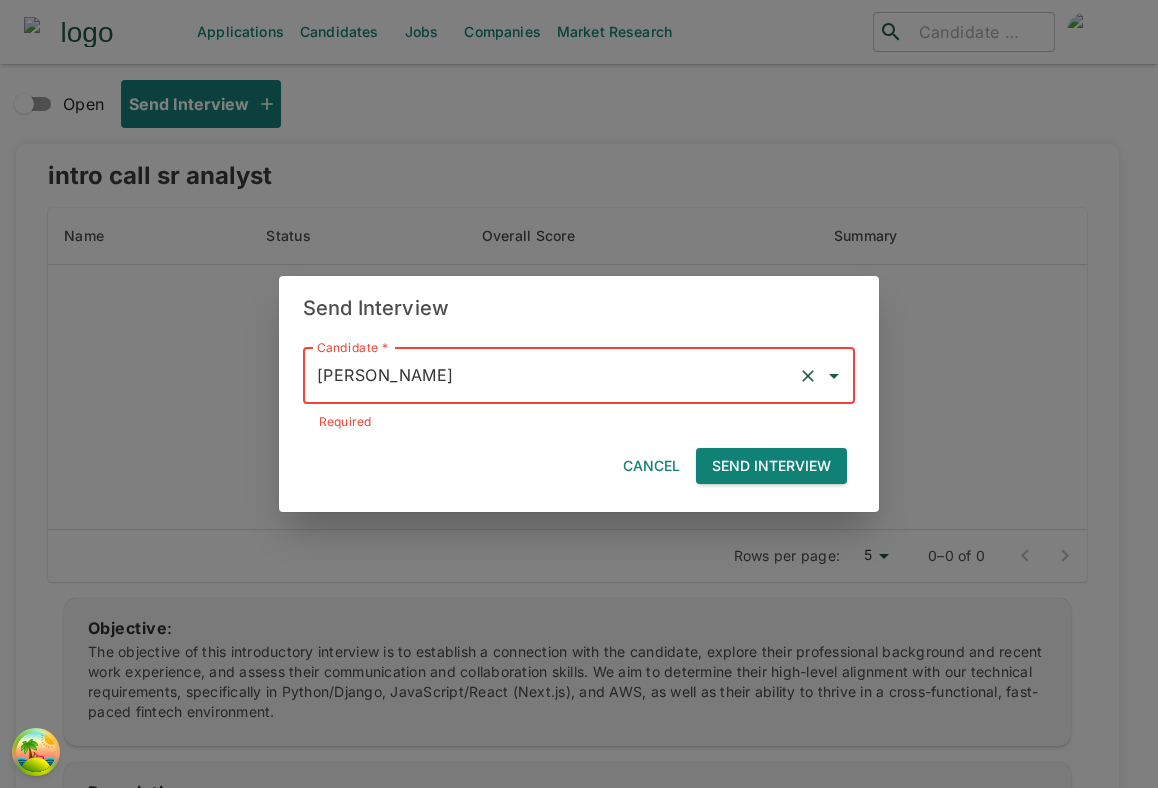 click on "Send Interview" at bounding box center [771, 466] 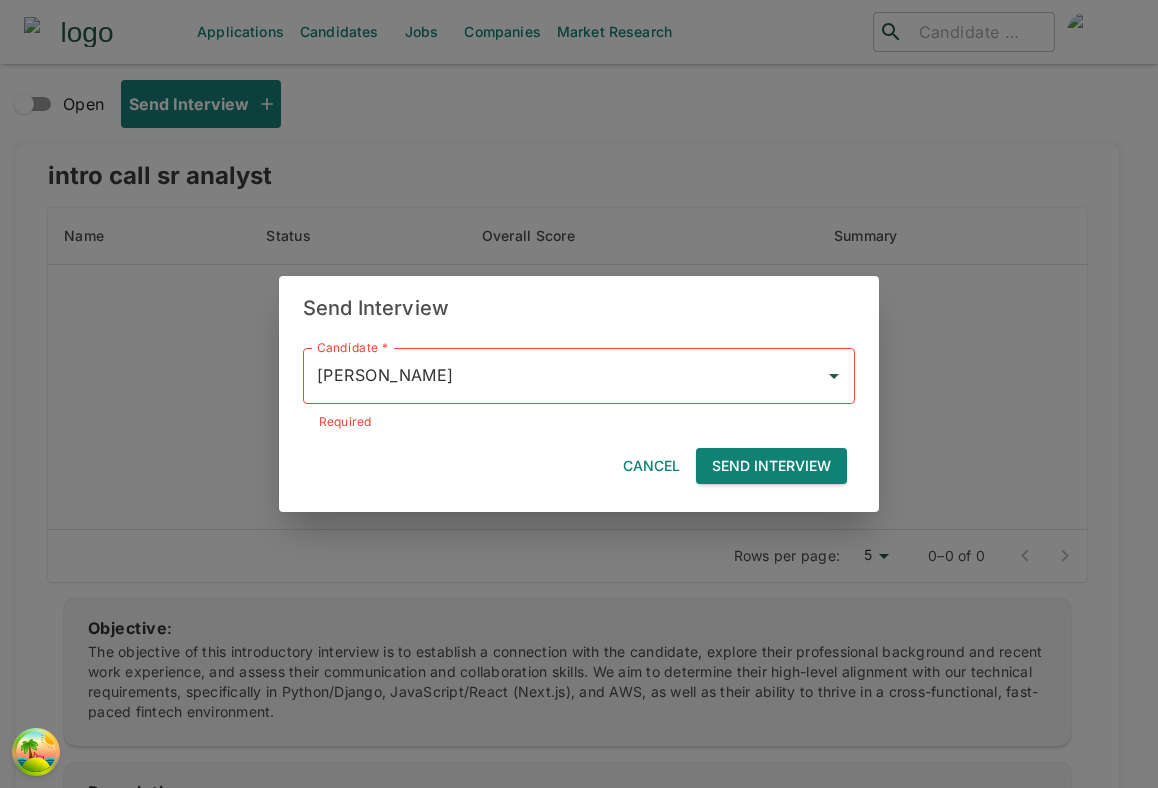 click on "Send Interview" at bounding box center (771, 466) 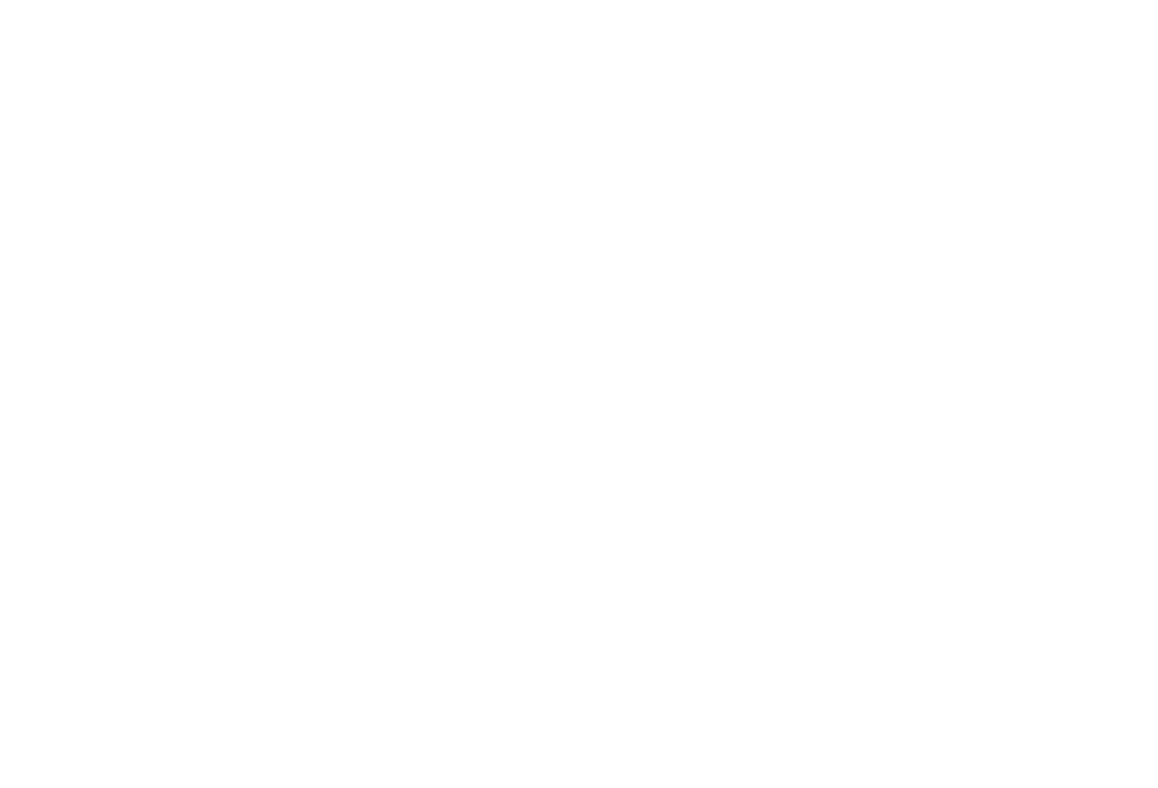 scroll, scrollTop: 0, scrollLeft: 0, axis: both 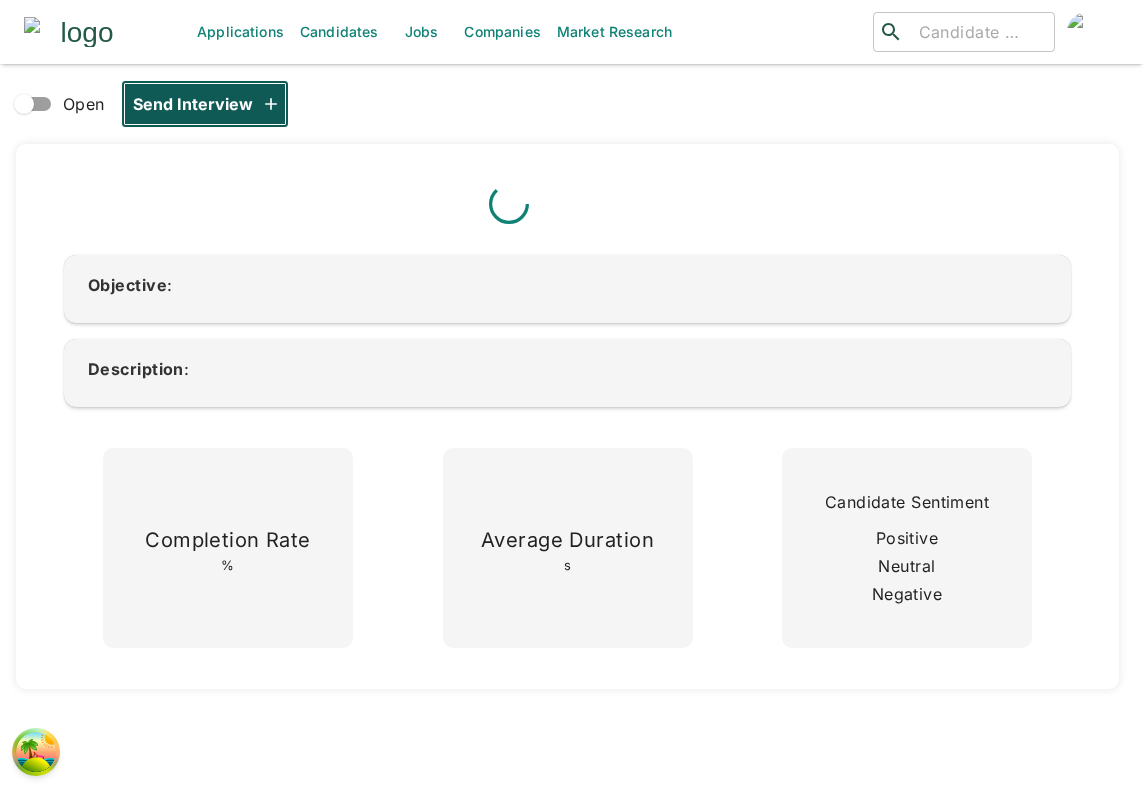 click on "Send Interview" at bounding box center (205, 104) 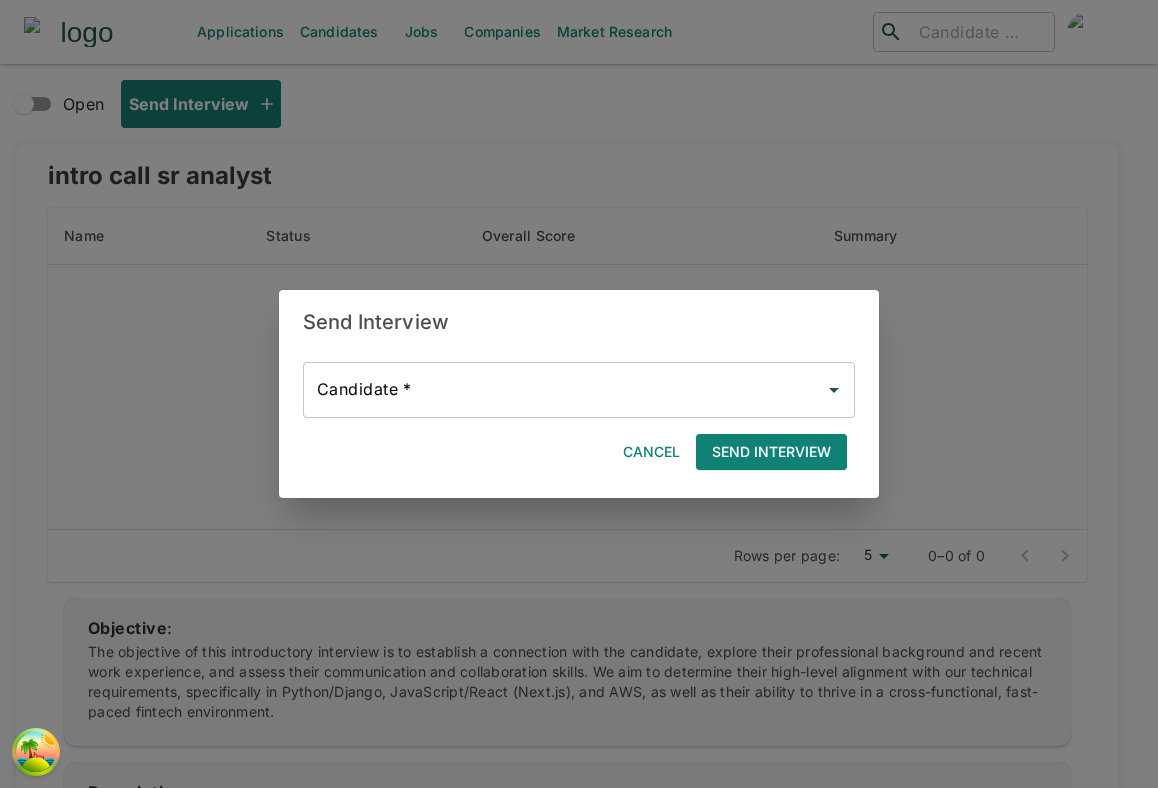 click on "Candidate *" at bounding box center [564, 390] 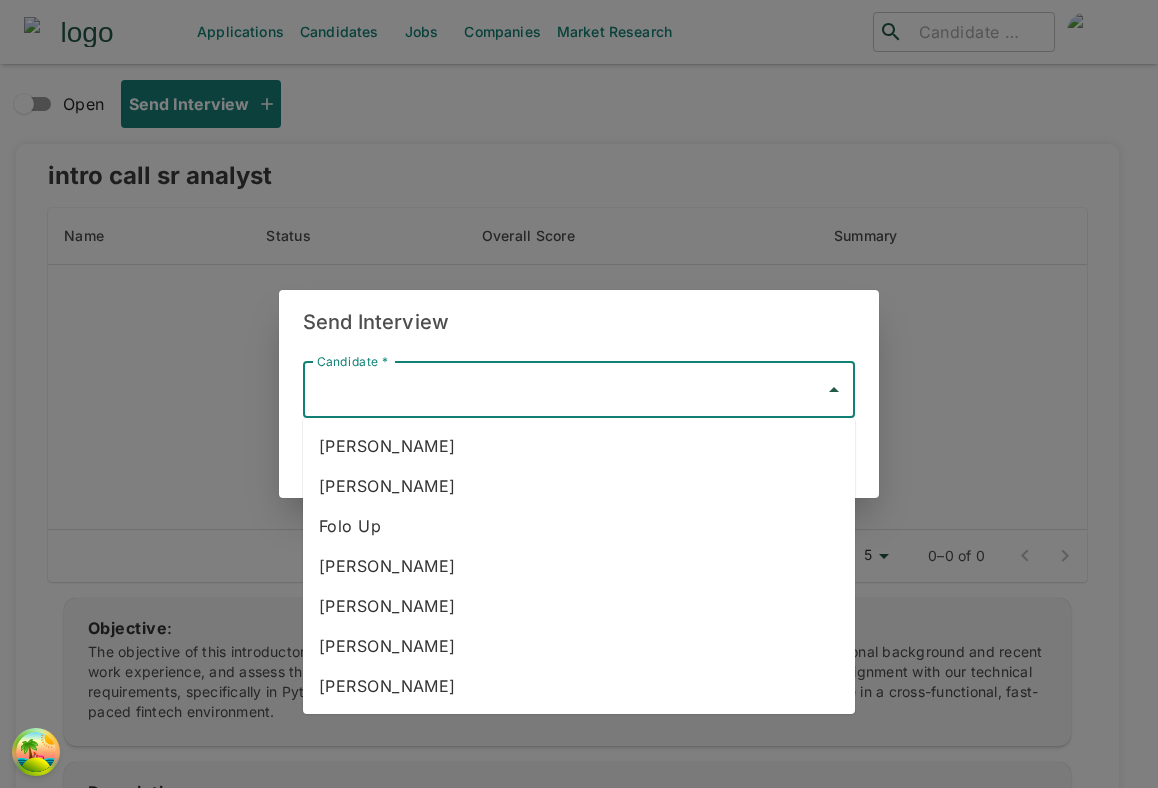click on "[PERSON_NAME] [PERSON_NAME] Folo Up [PERSON_NAME] [PERSON_NAME] [PERSON_NAME] [PERSON_NAME]" at bounding box center (579, 566) 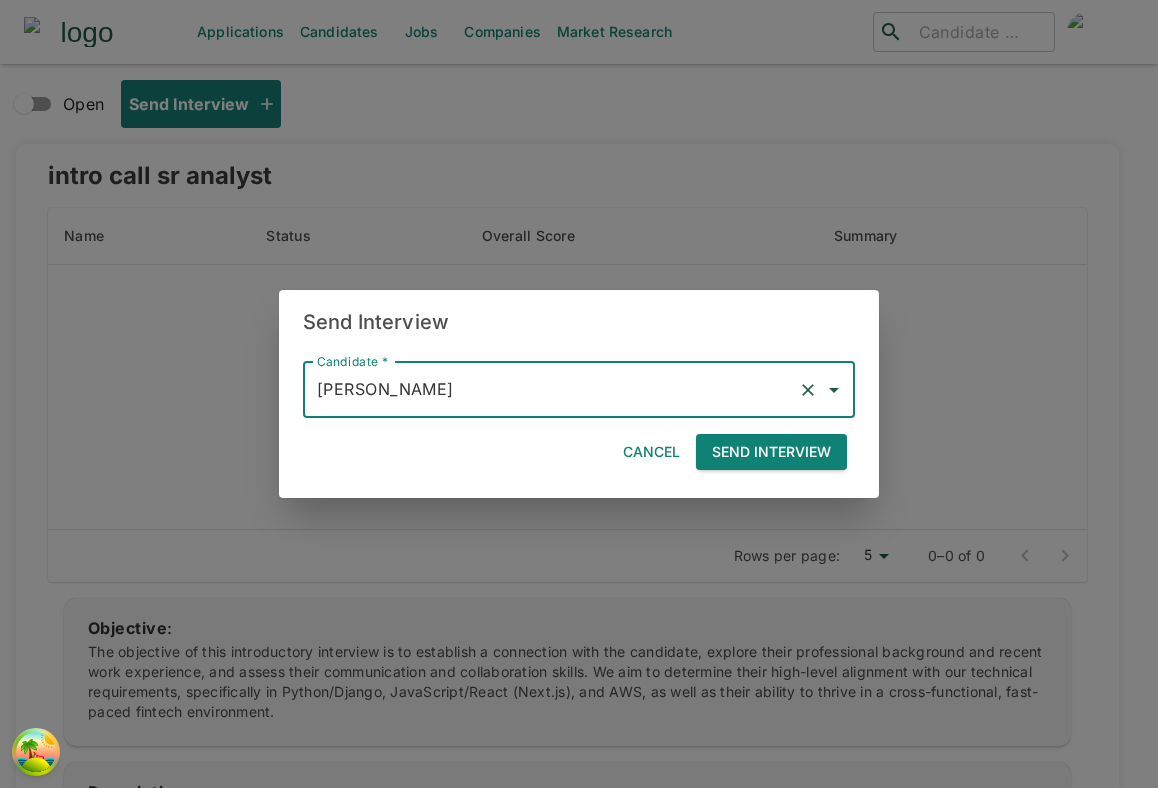 click on "Send Interview" at bounding box center [771, 452] 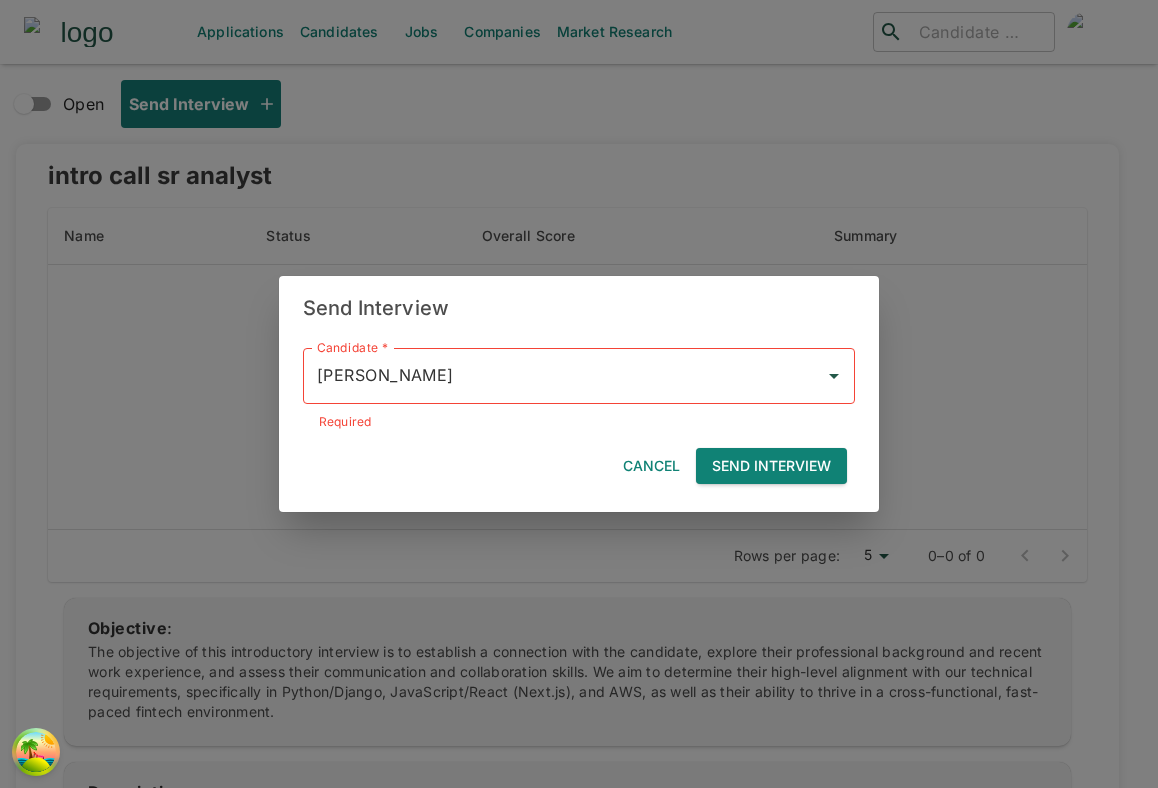 click on "Send Interview" at bounding box center [771, 466] 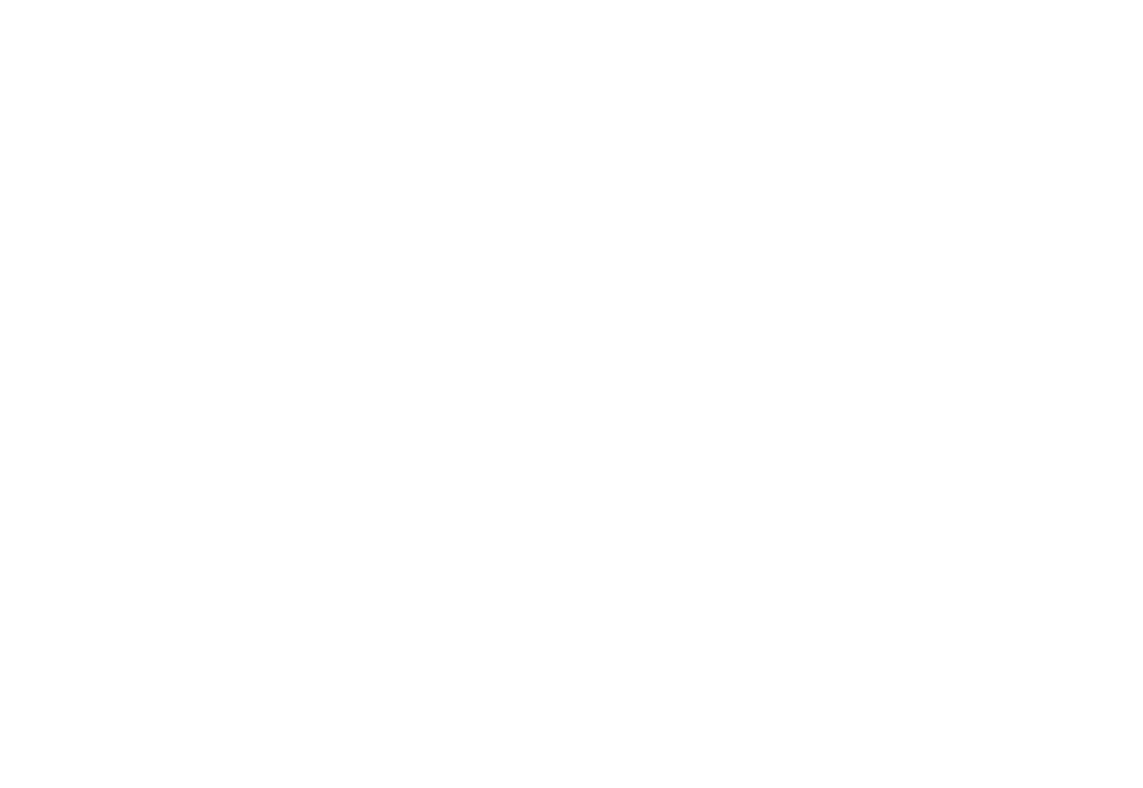 scroll, scrollTop: 0, scrollLeft: 0, axis: both 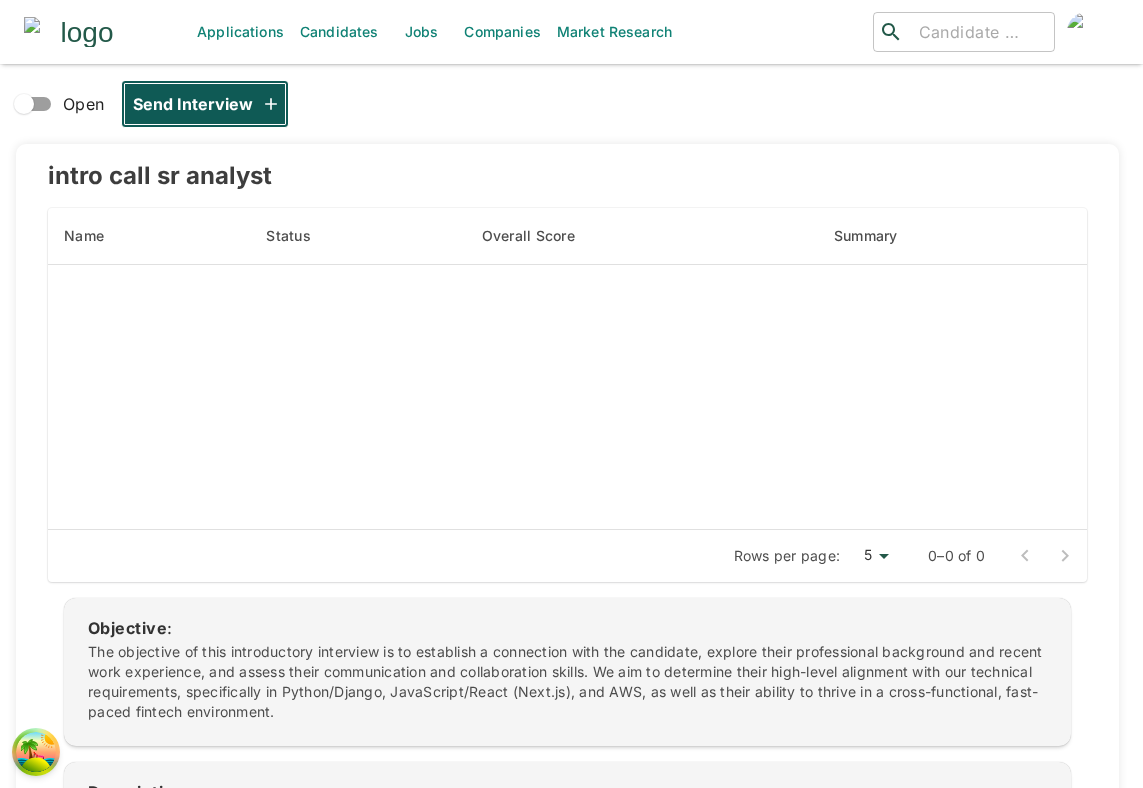click on "Send Interview" at bounding box center (205, 104) 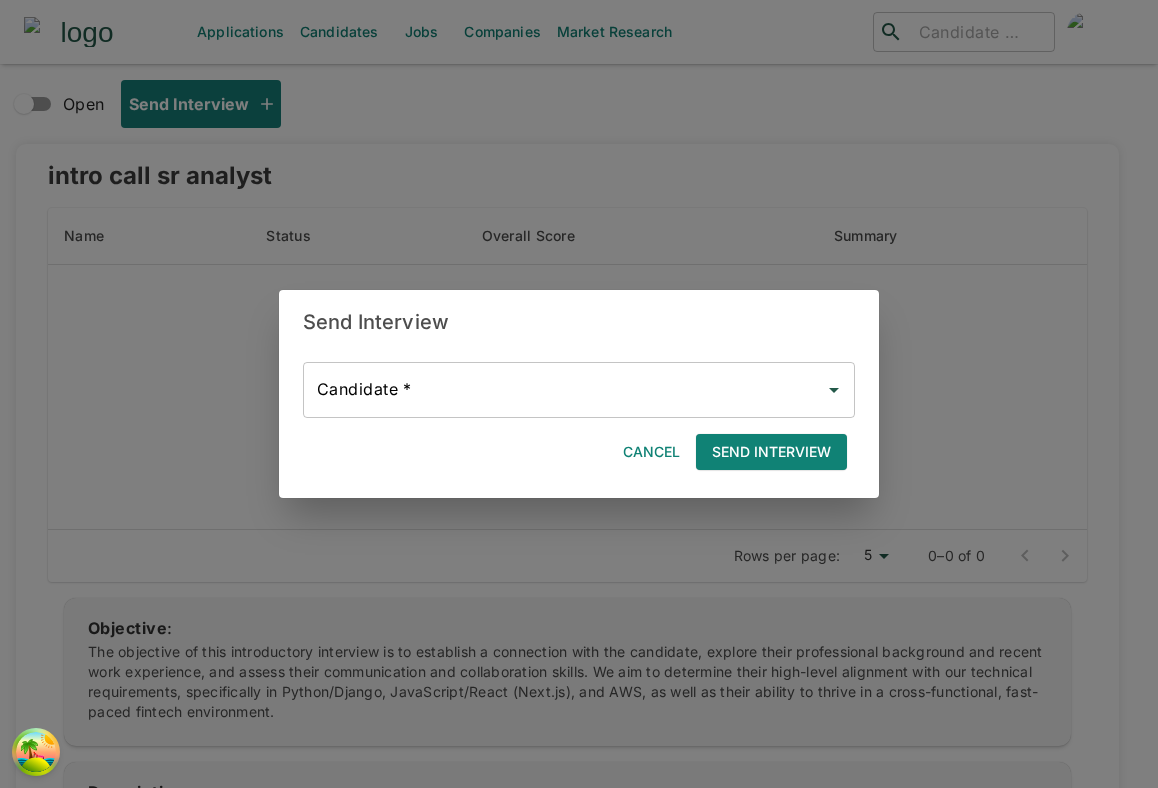 click on "Candidate *" at bounding box center [564, 390] 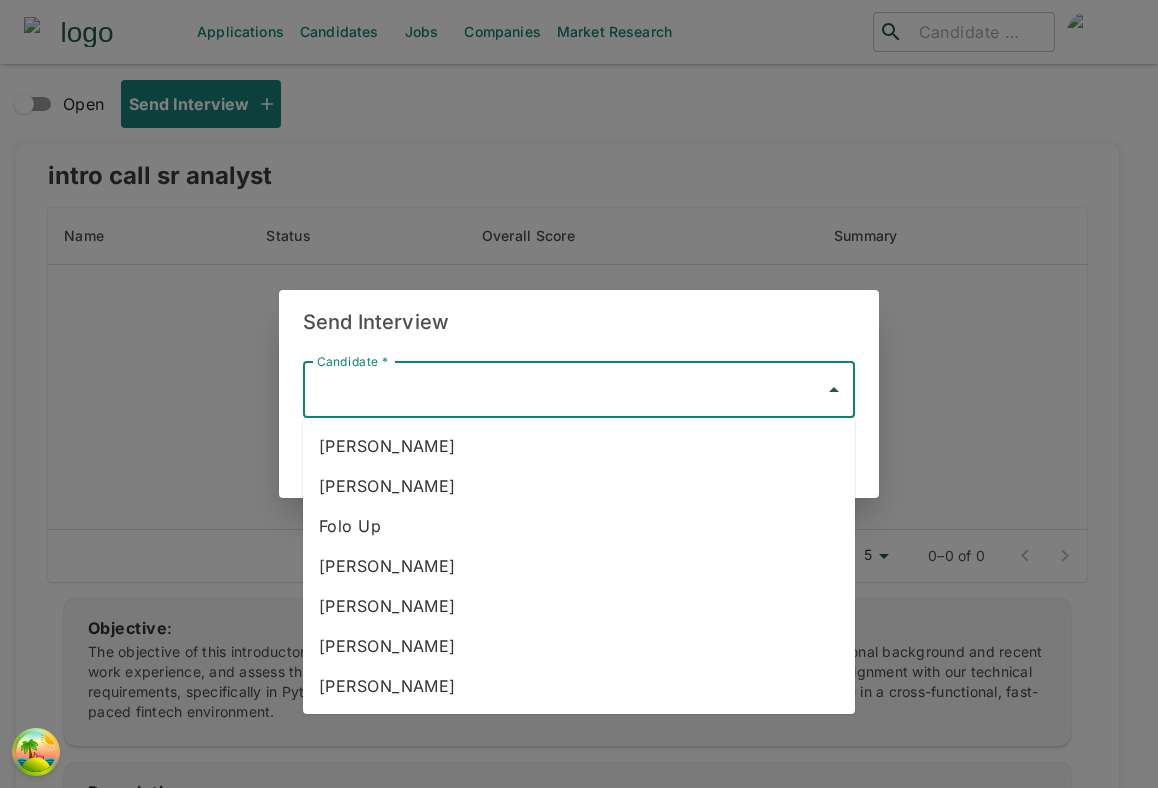 click on "[PERSON_NAME]" at bounding box center (579, 486) 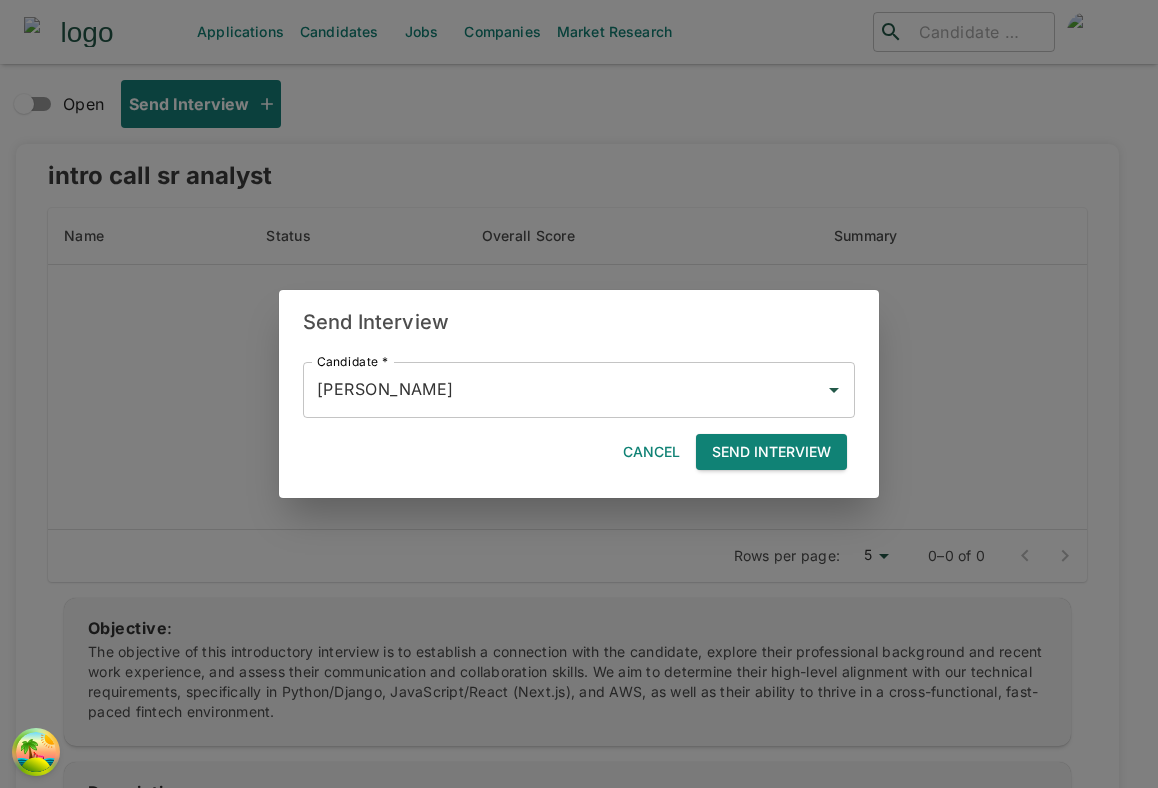 click on "Send Interview" at bounding box center [771, 452] 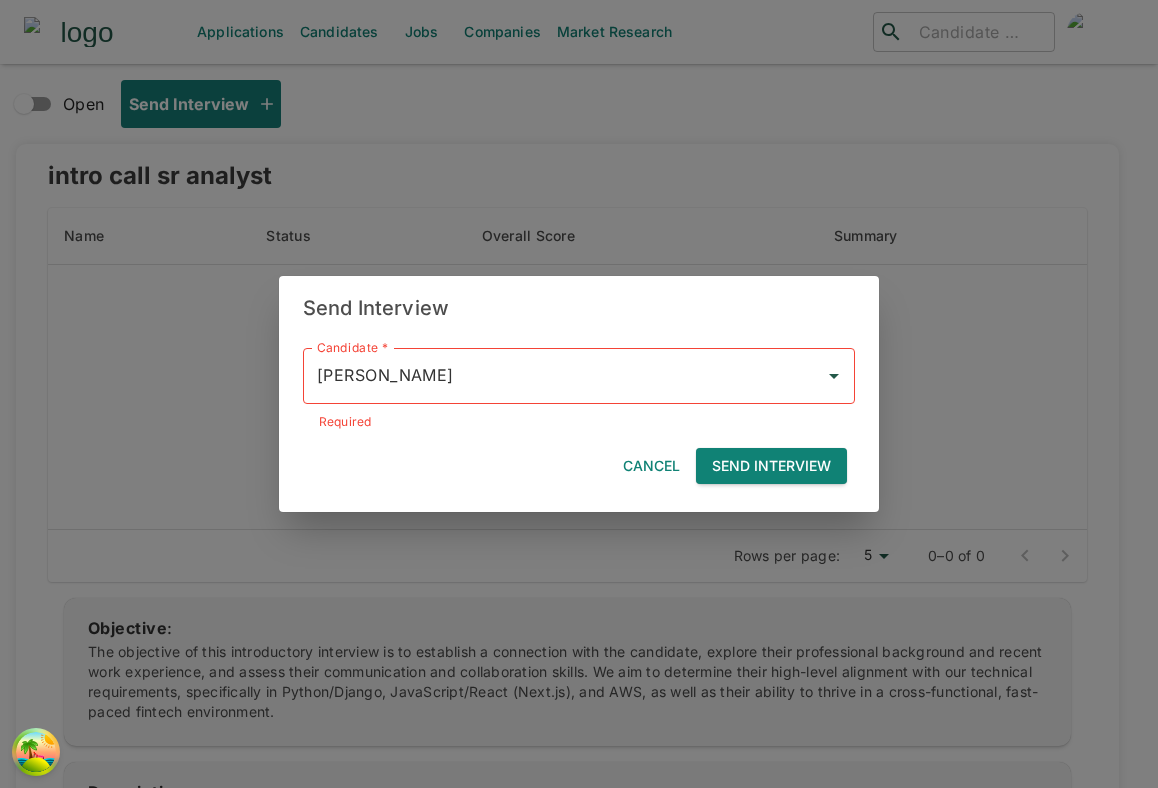 click on "Send Interview" at bounding box center (771, 466) 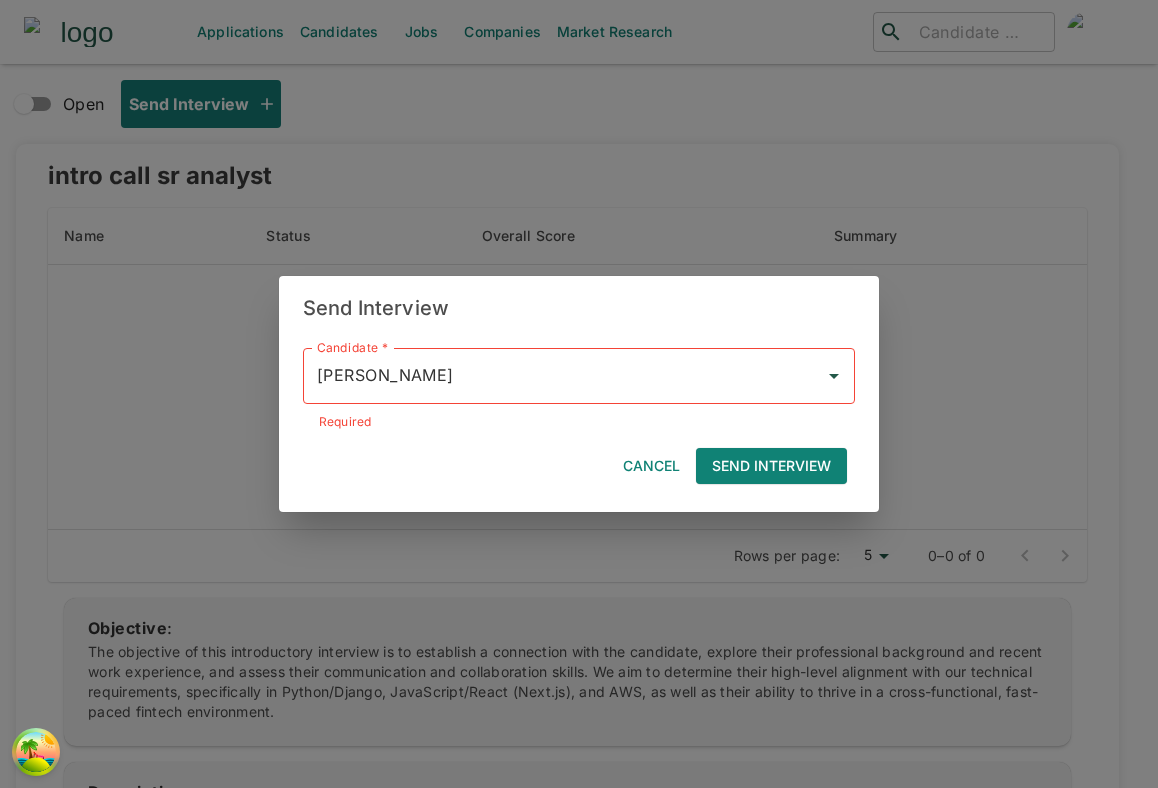 click on "Cancel" at bounding box center [651, 466] 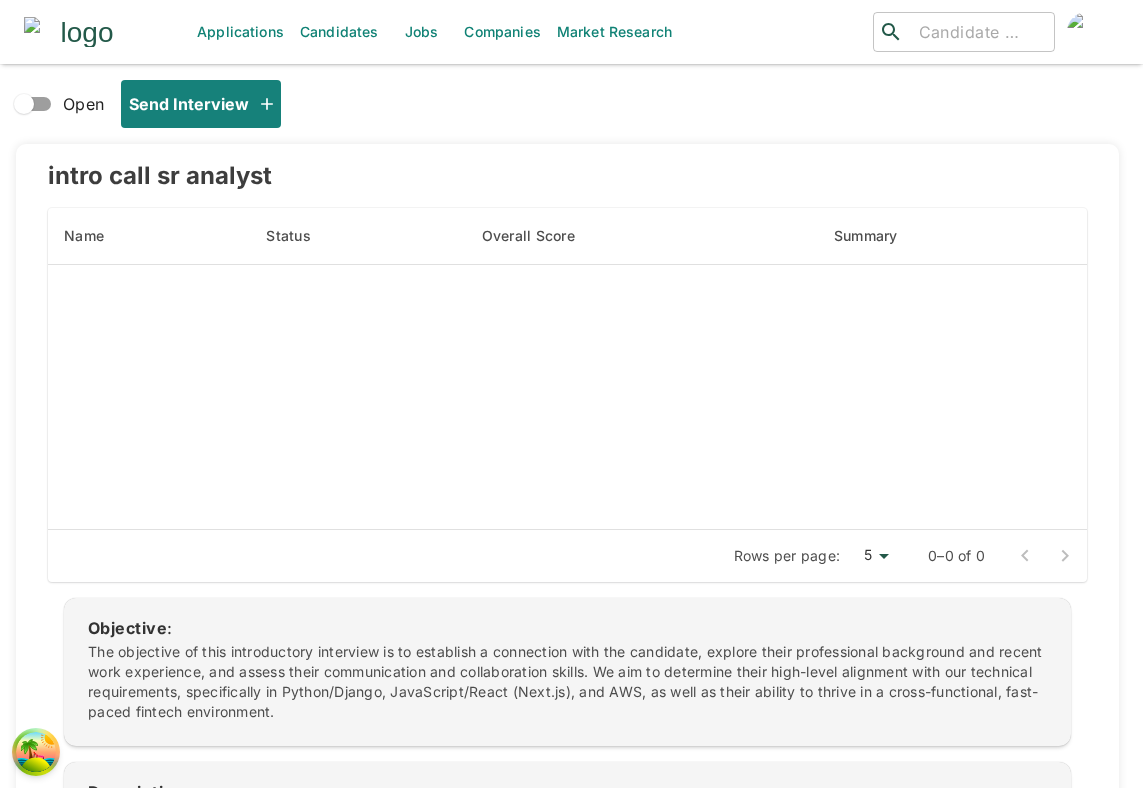 click on "Jobs" at bounding box center [421, 32] 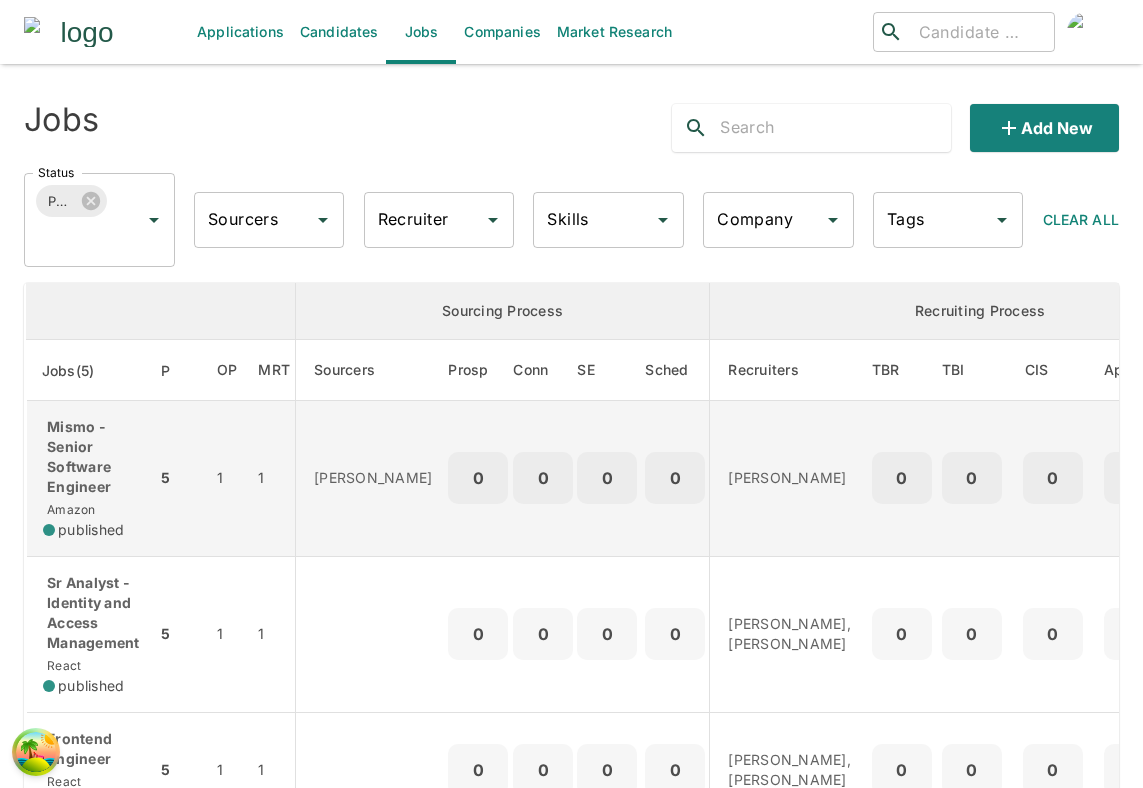 click on "0" at bounding box center [607, 479] 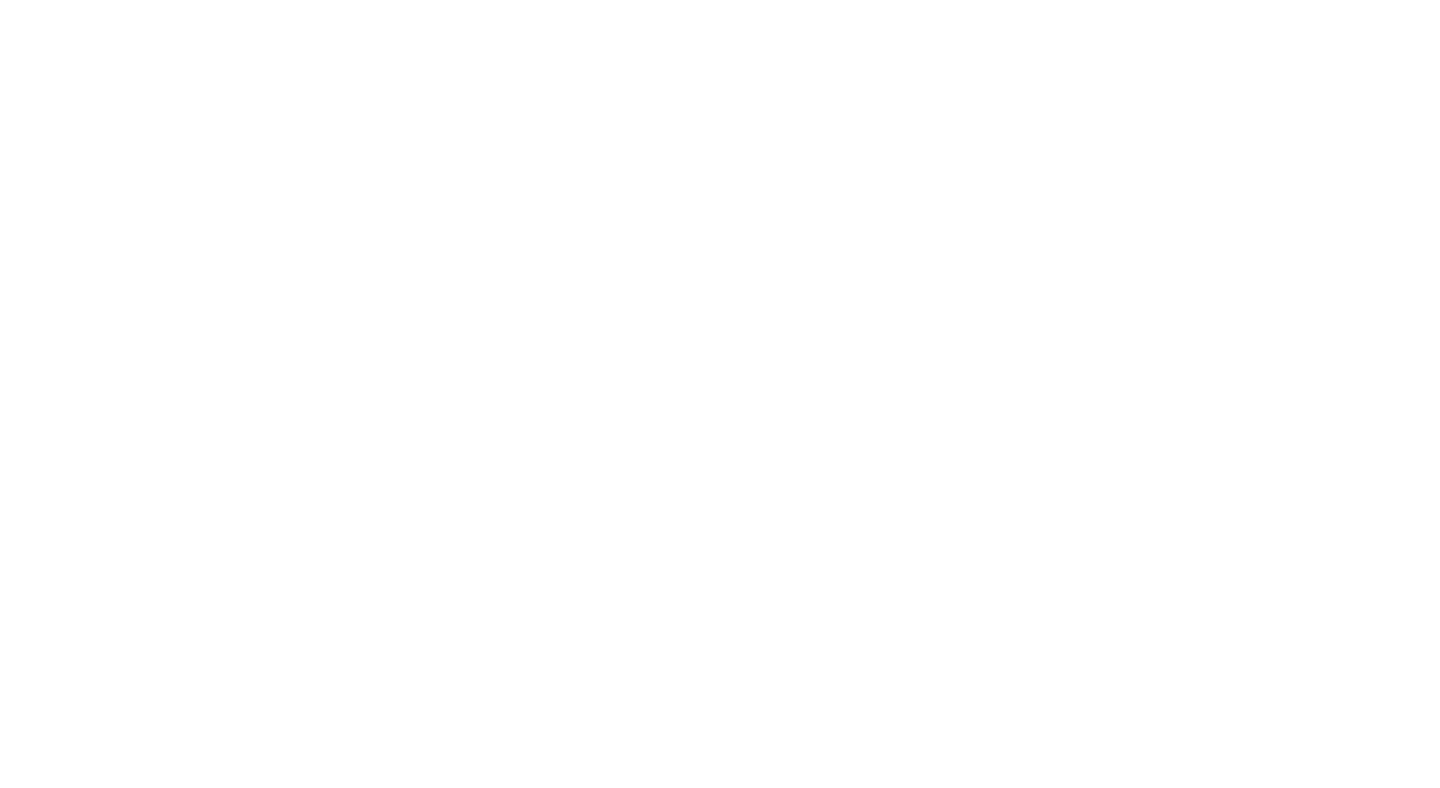 scroll, scrollTop: 0, scrollLeft: 0, axis: both 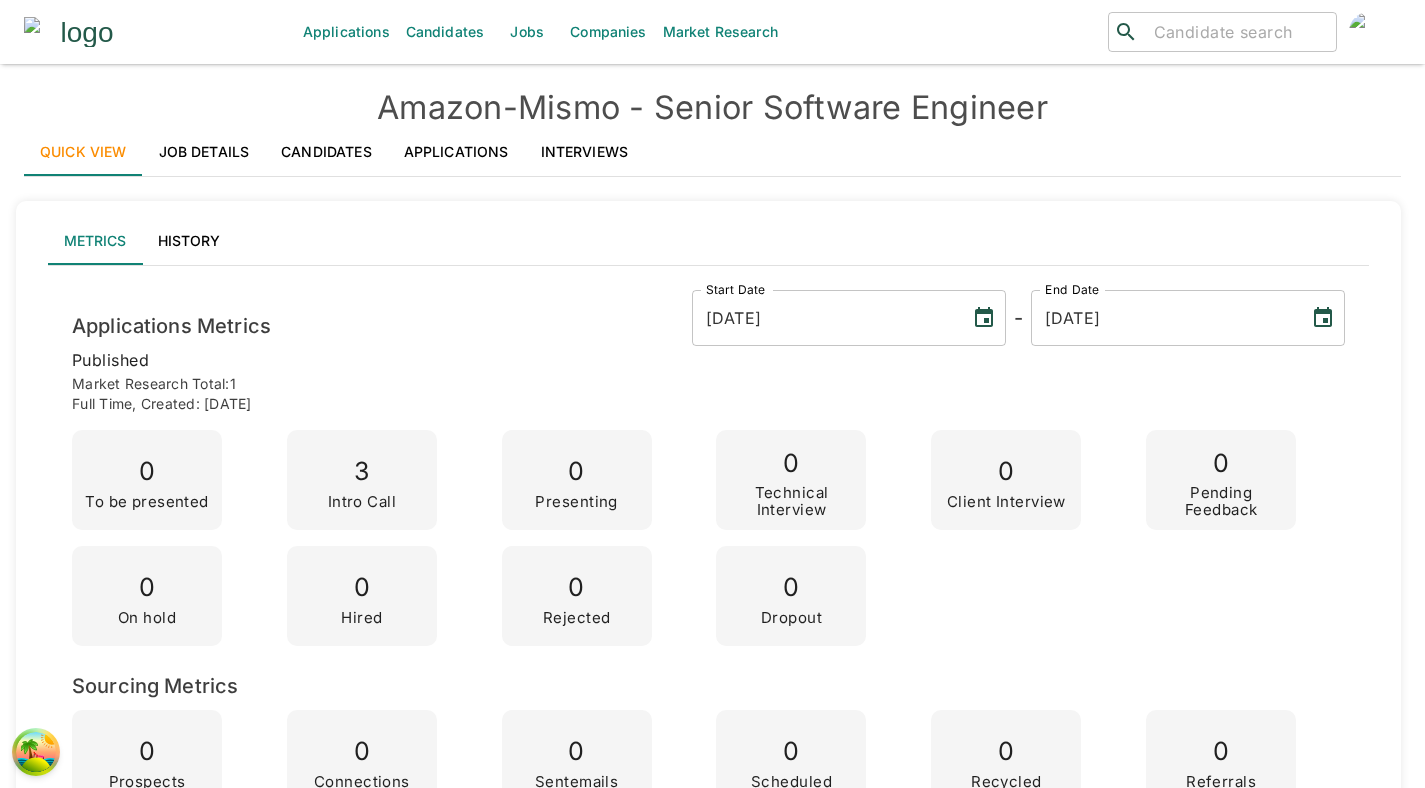 click on "Interviews" at bounding box center (585, 152) 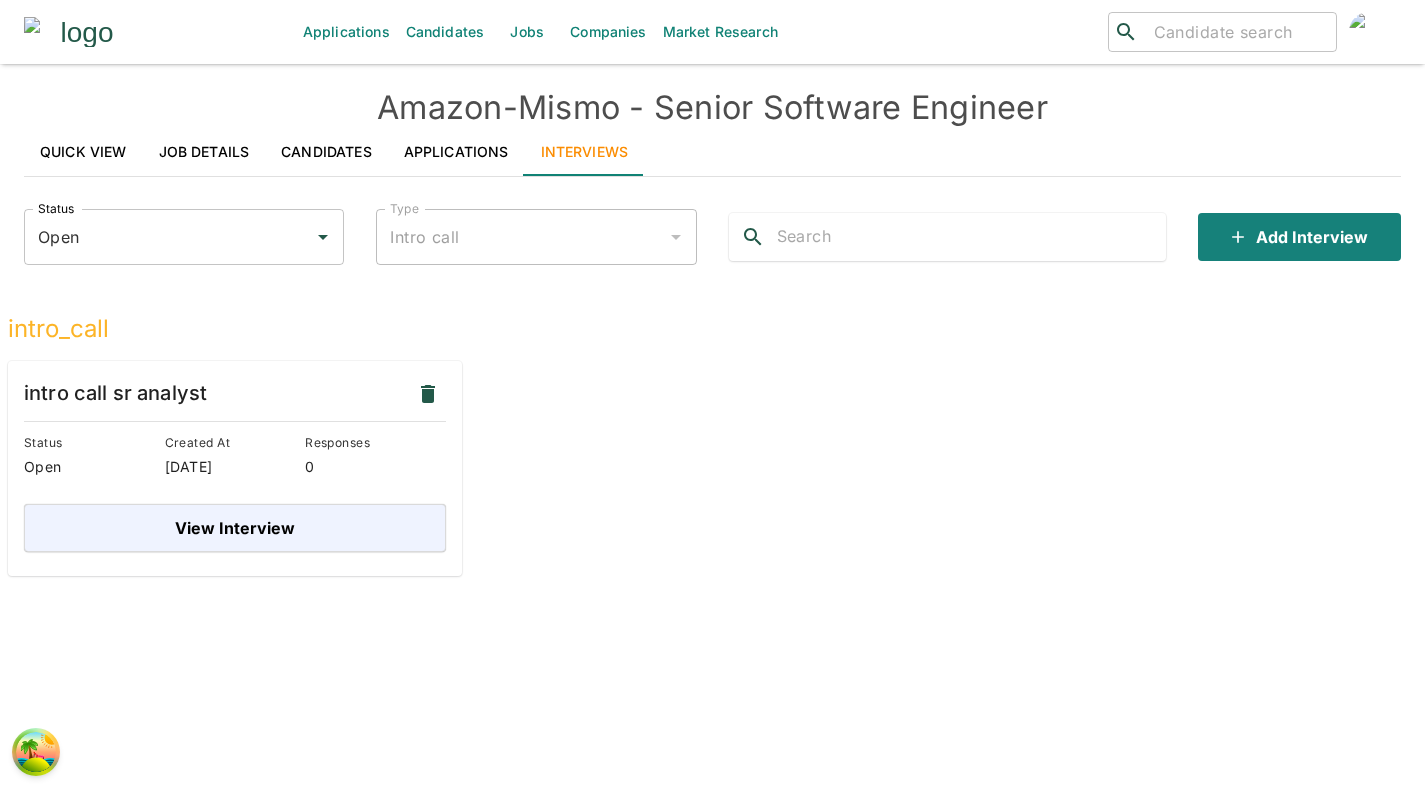 click on "Applications" at bounding box center (456, 152) 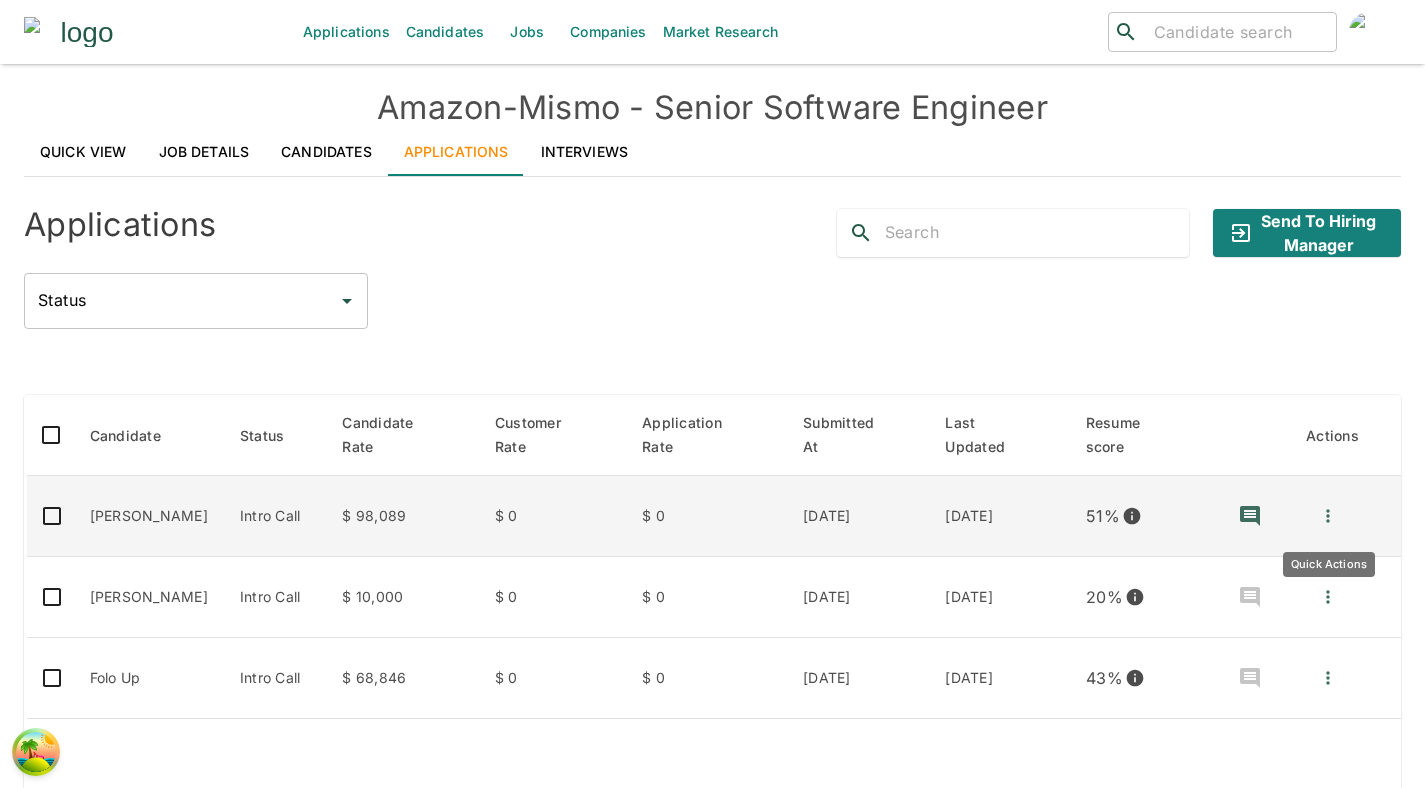 click 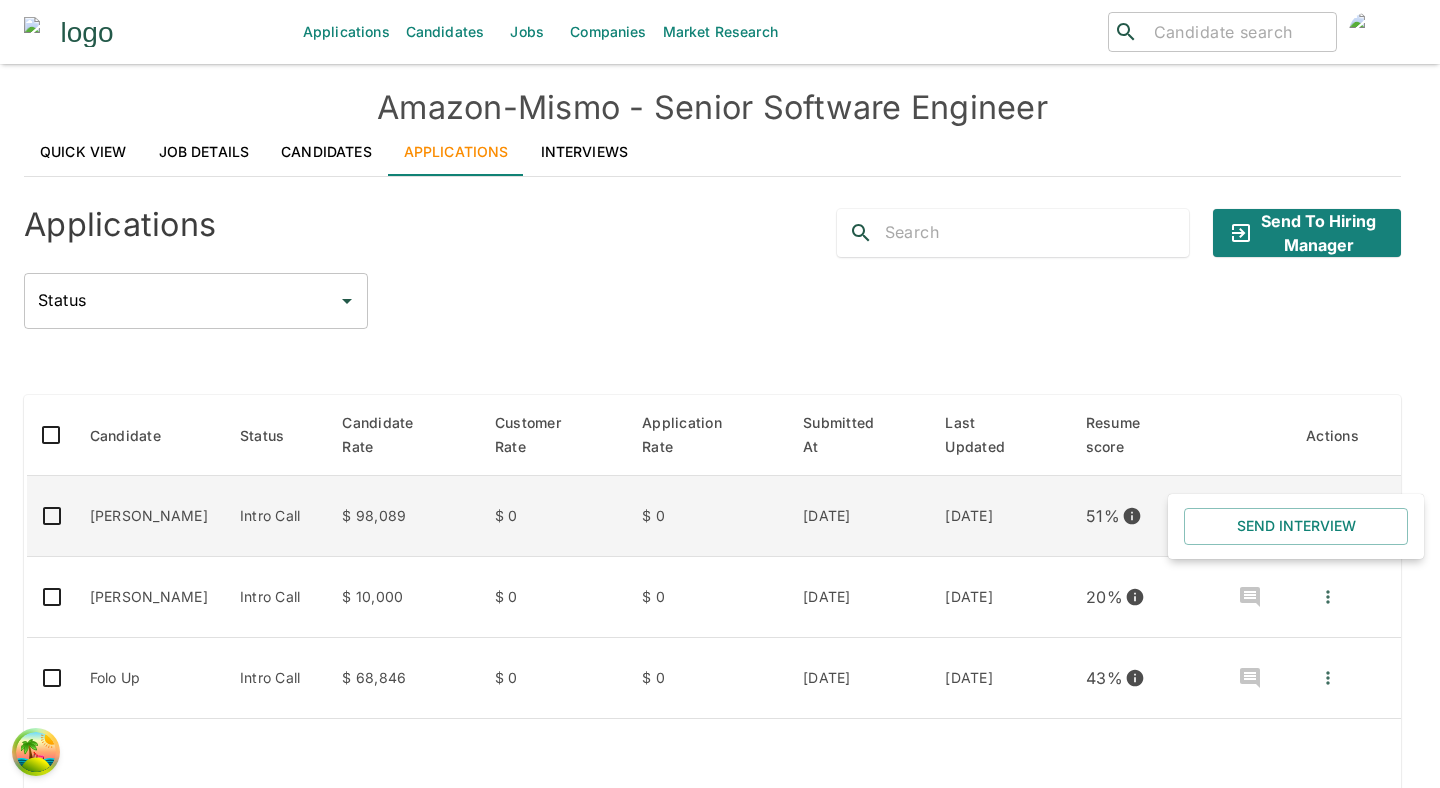 click on "Send Interview" at bounding box center (1296, 526) 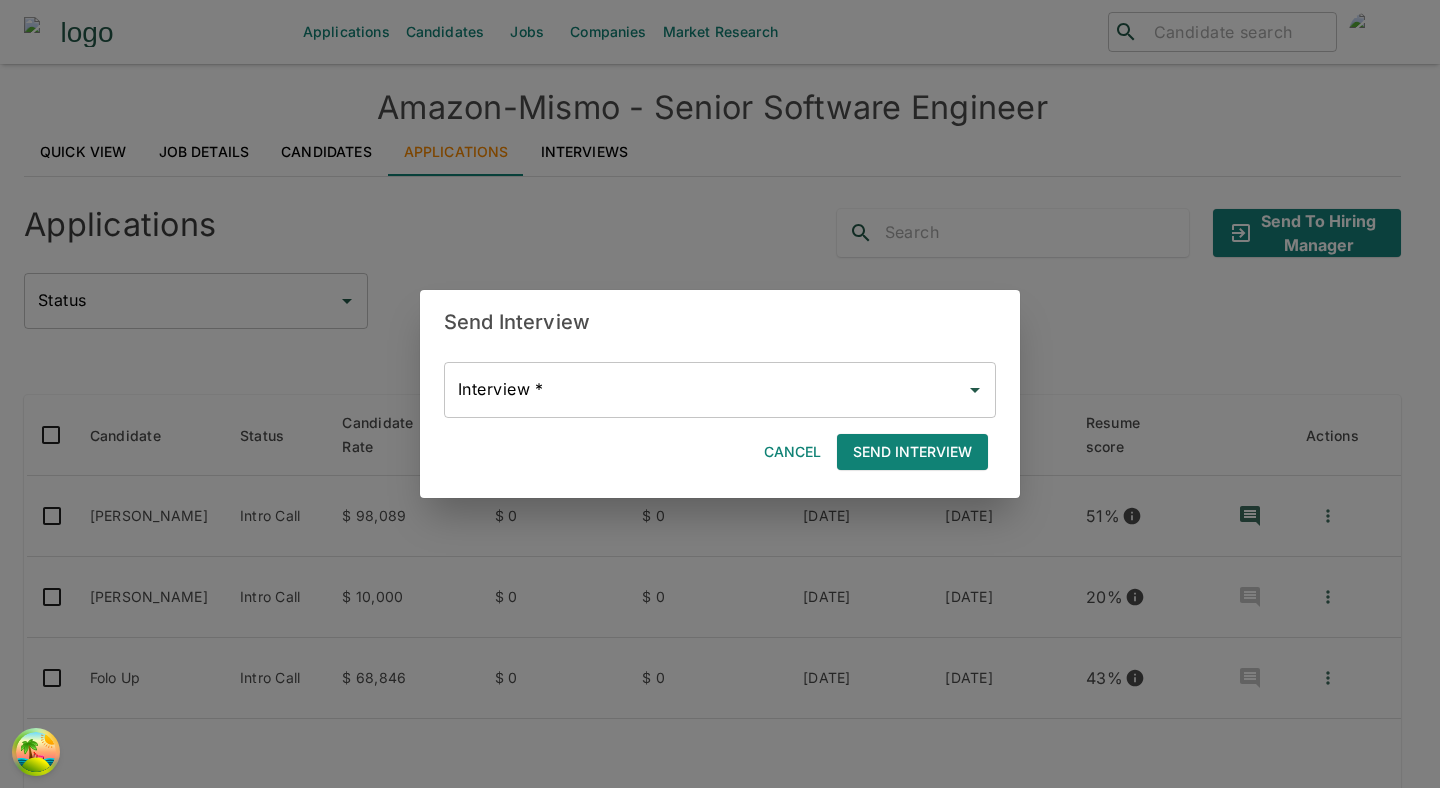 click on "Interview *" at bounding box center [705, 390] 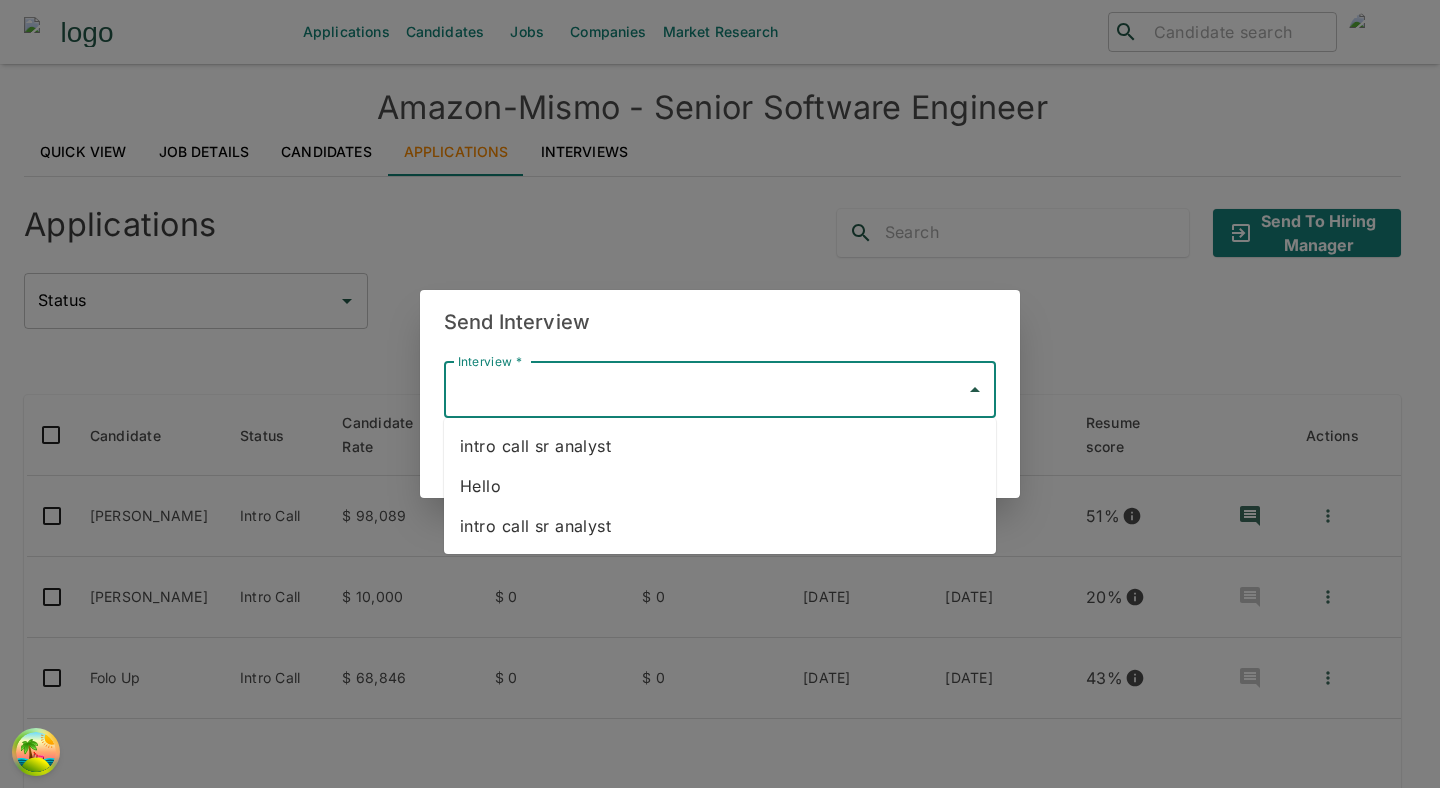click on "Hello" at bounding box center (720, 486) 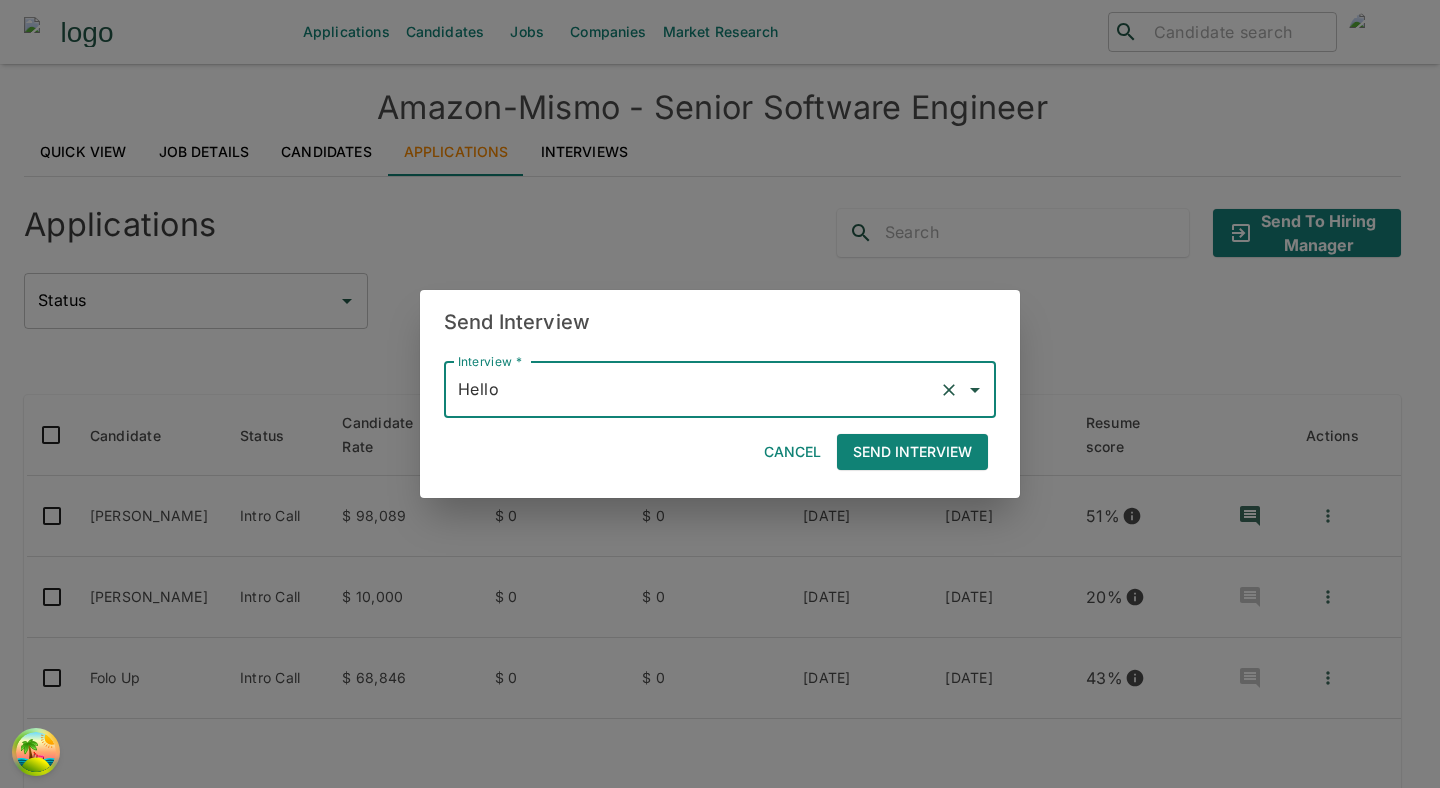 click 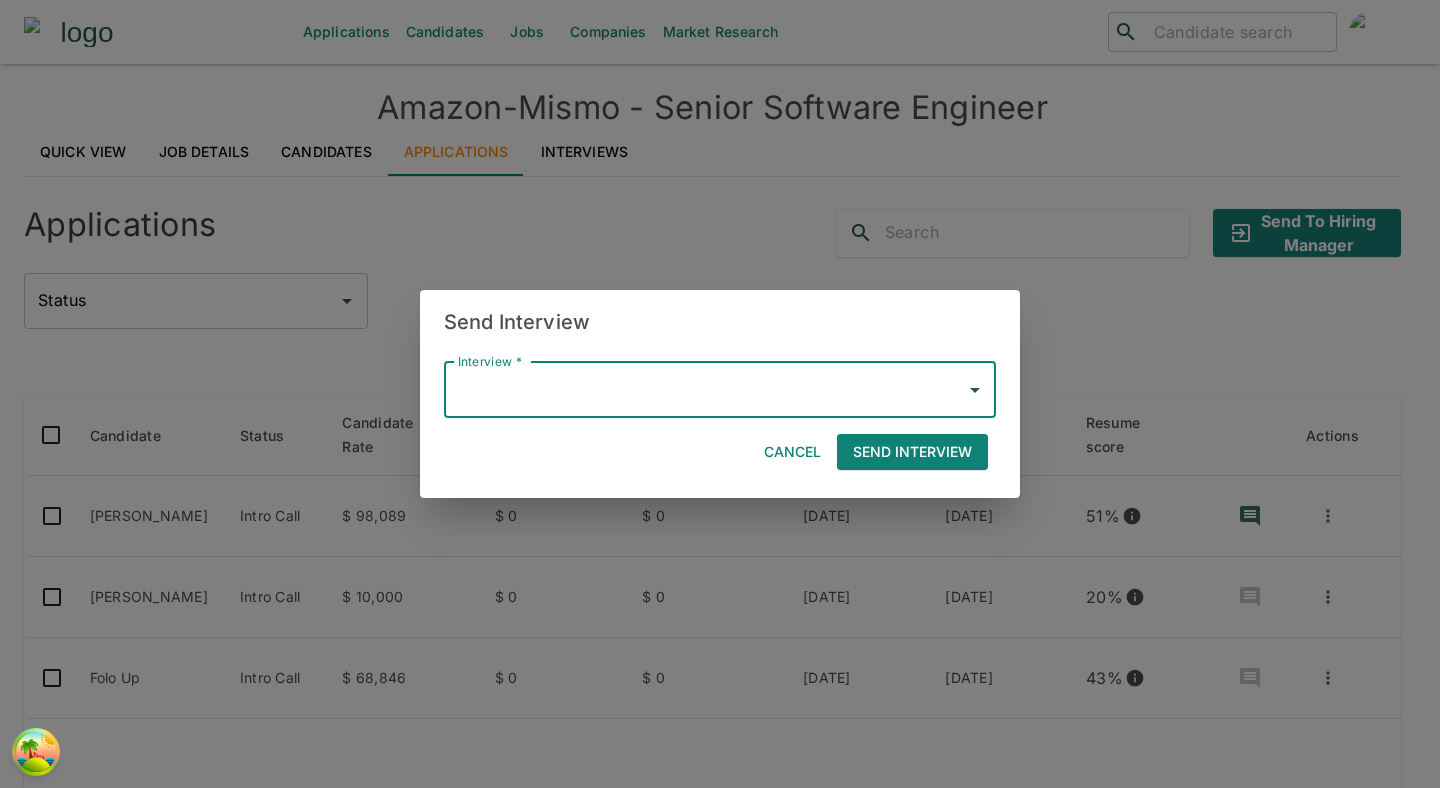 click on "Interview *" at bounding box center (705, 390) 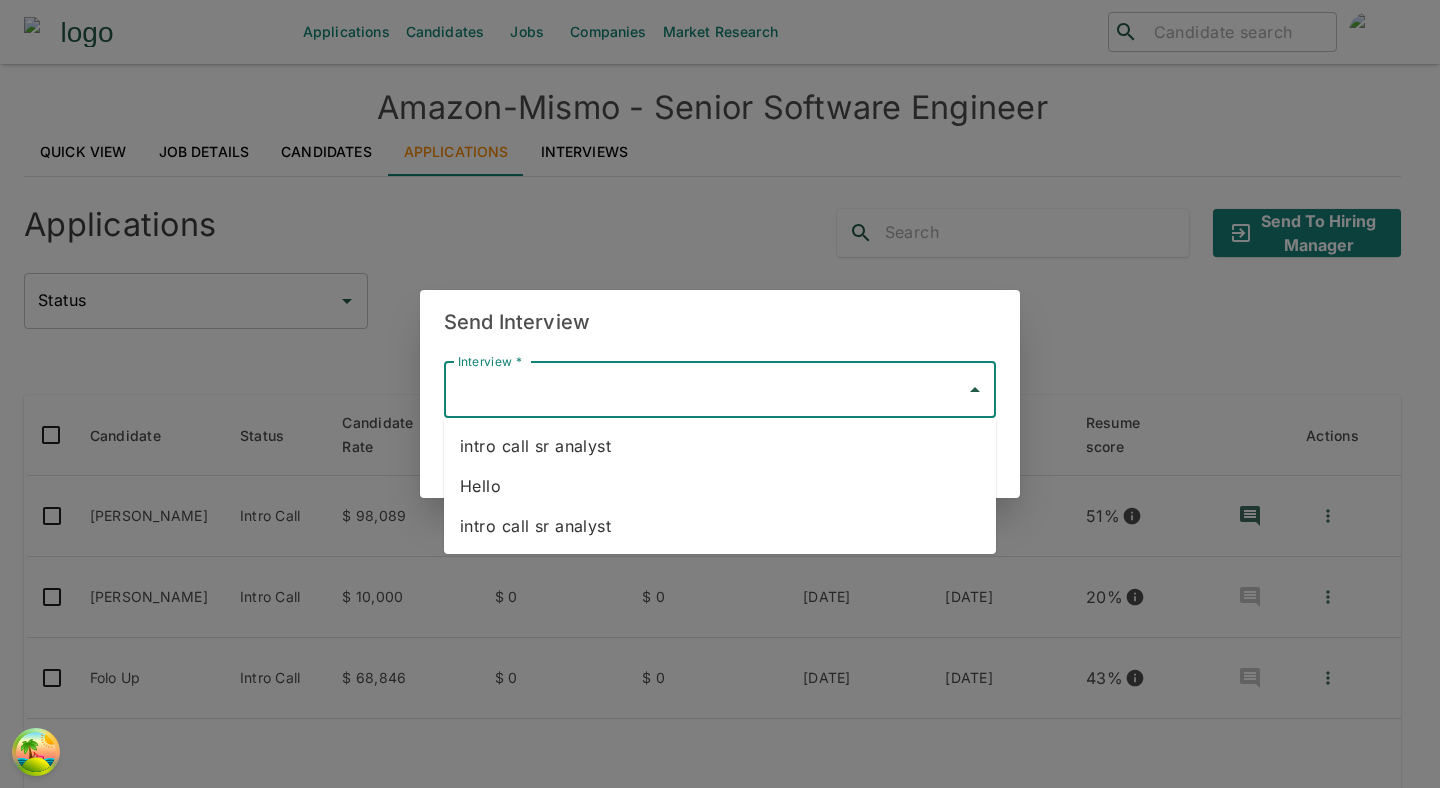 click on "intro call sr analyst" at bounding box center [720, 526] 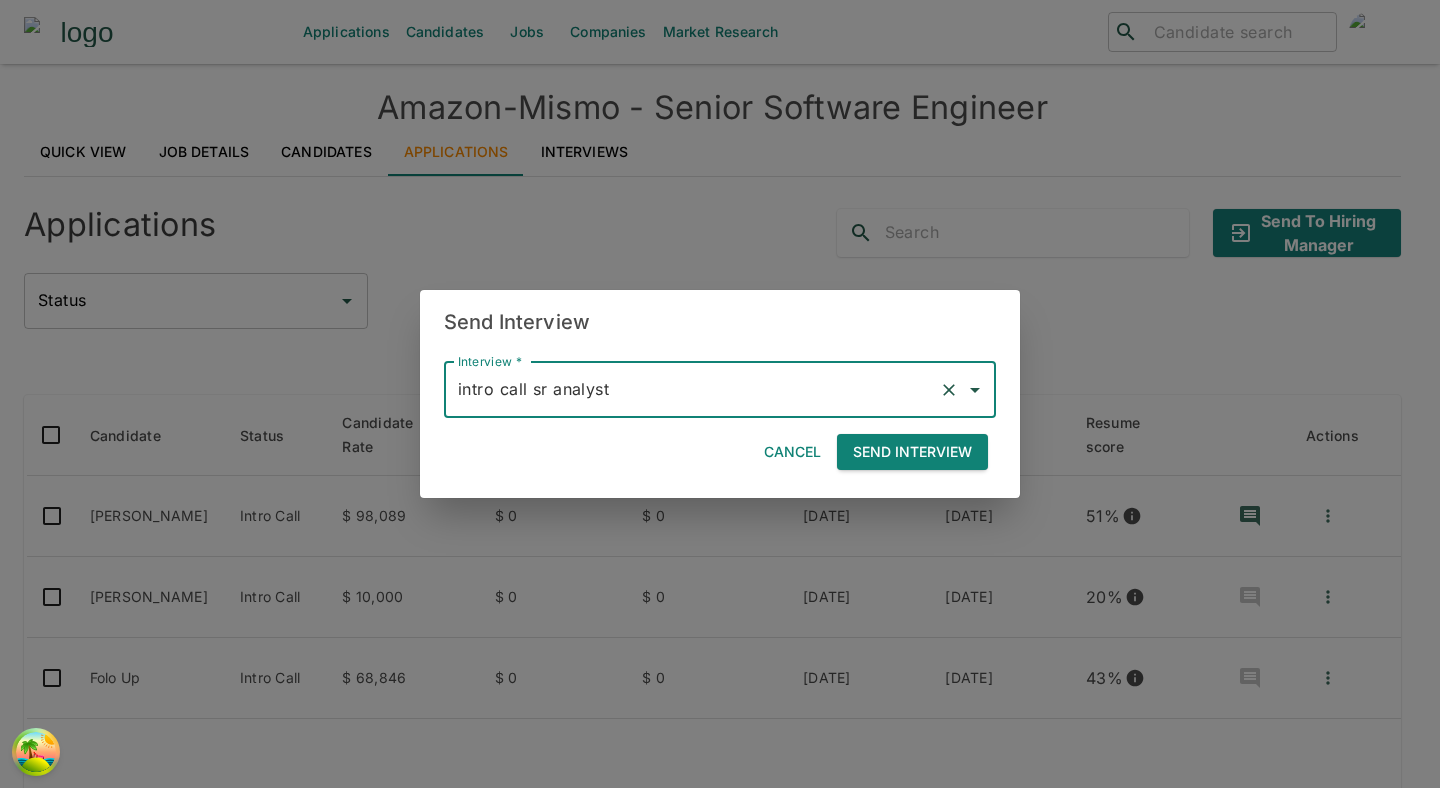 click on "Send Interview" at bounding box center [912, 452] 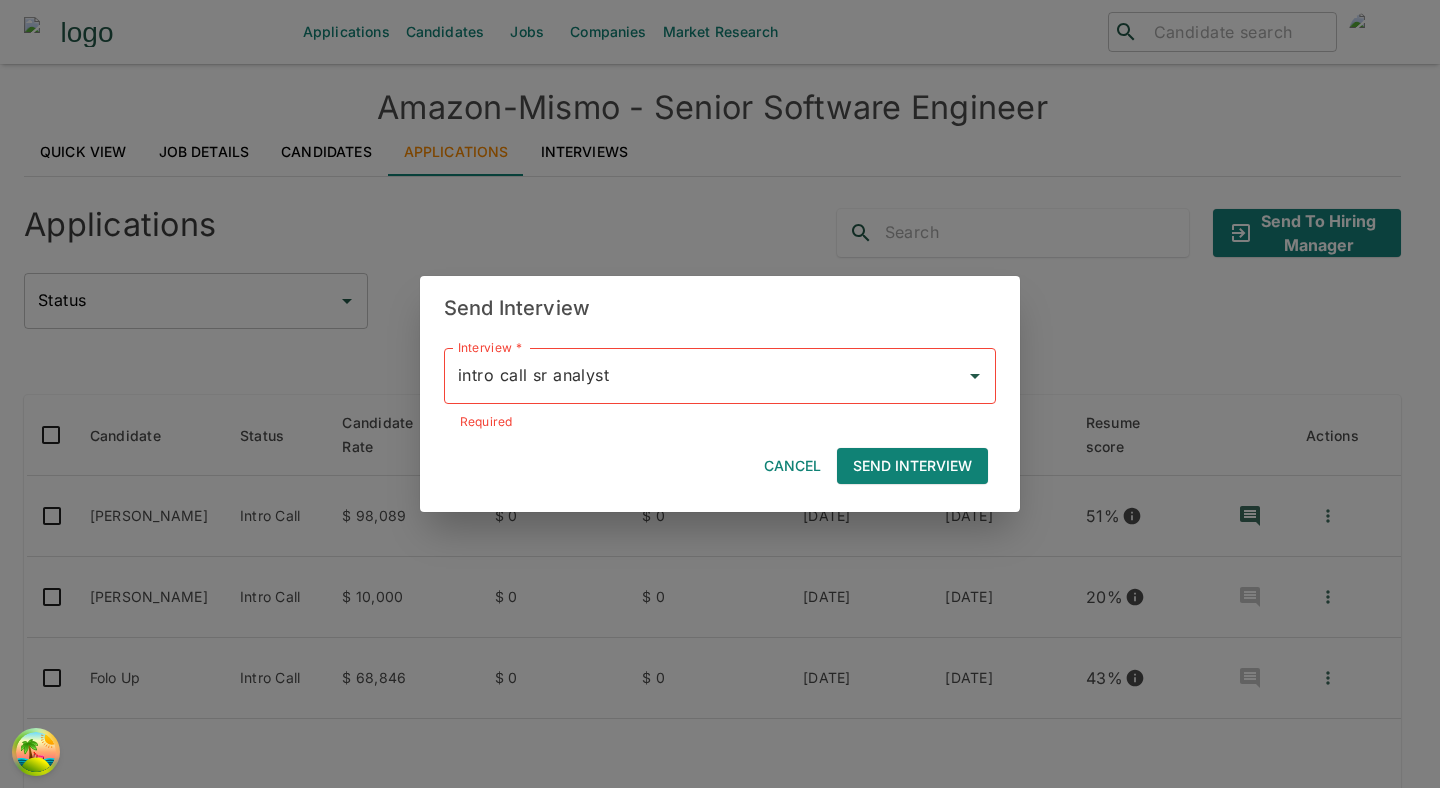click on "Cancel" at bounding box center [792, 466] 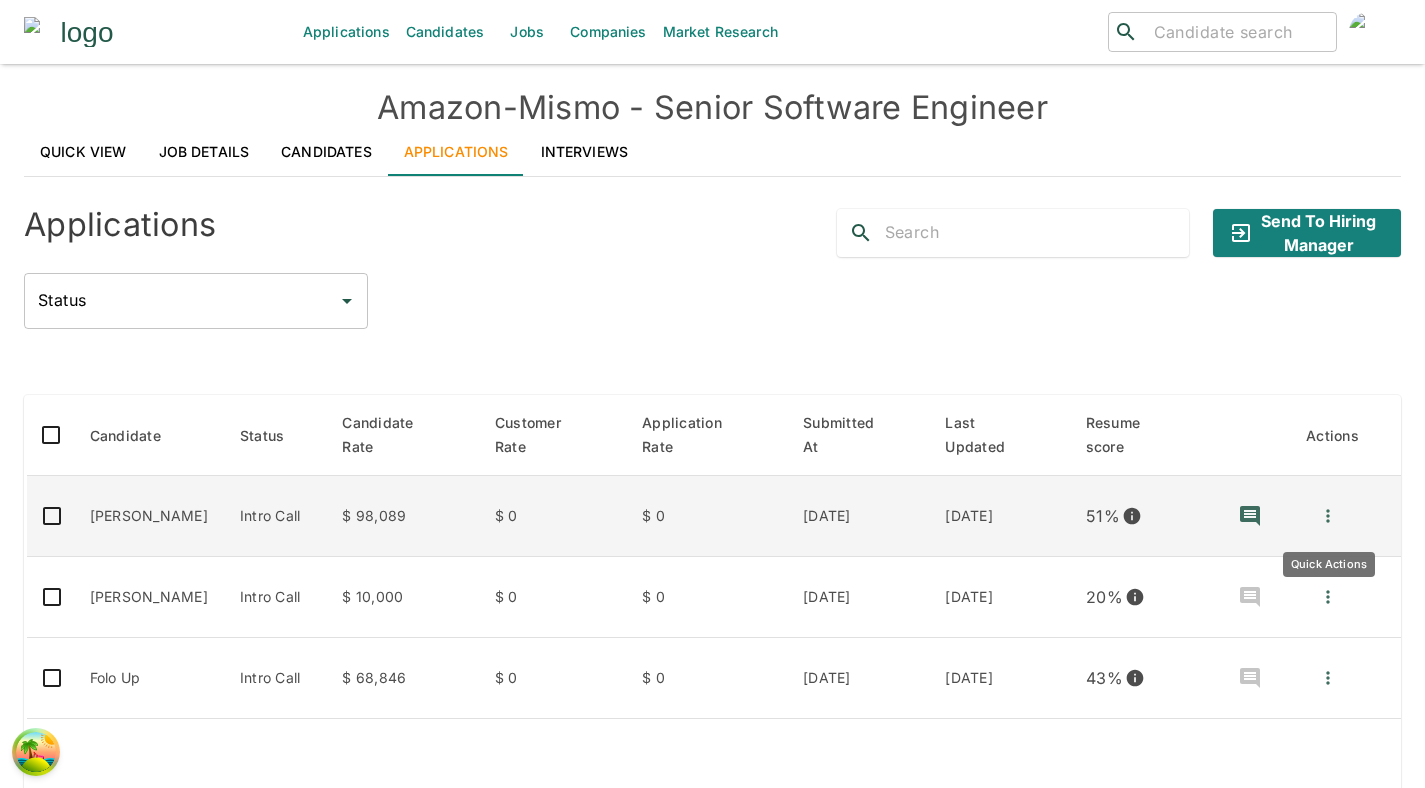 click 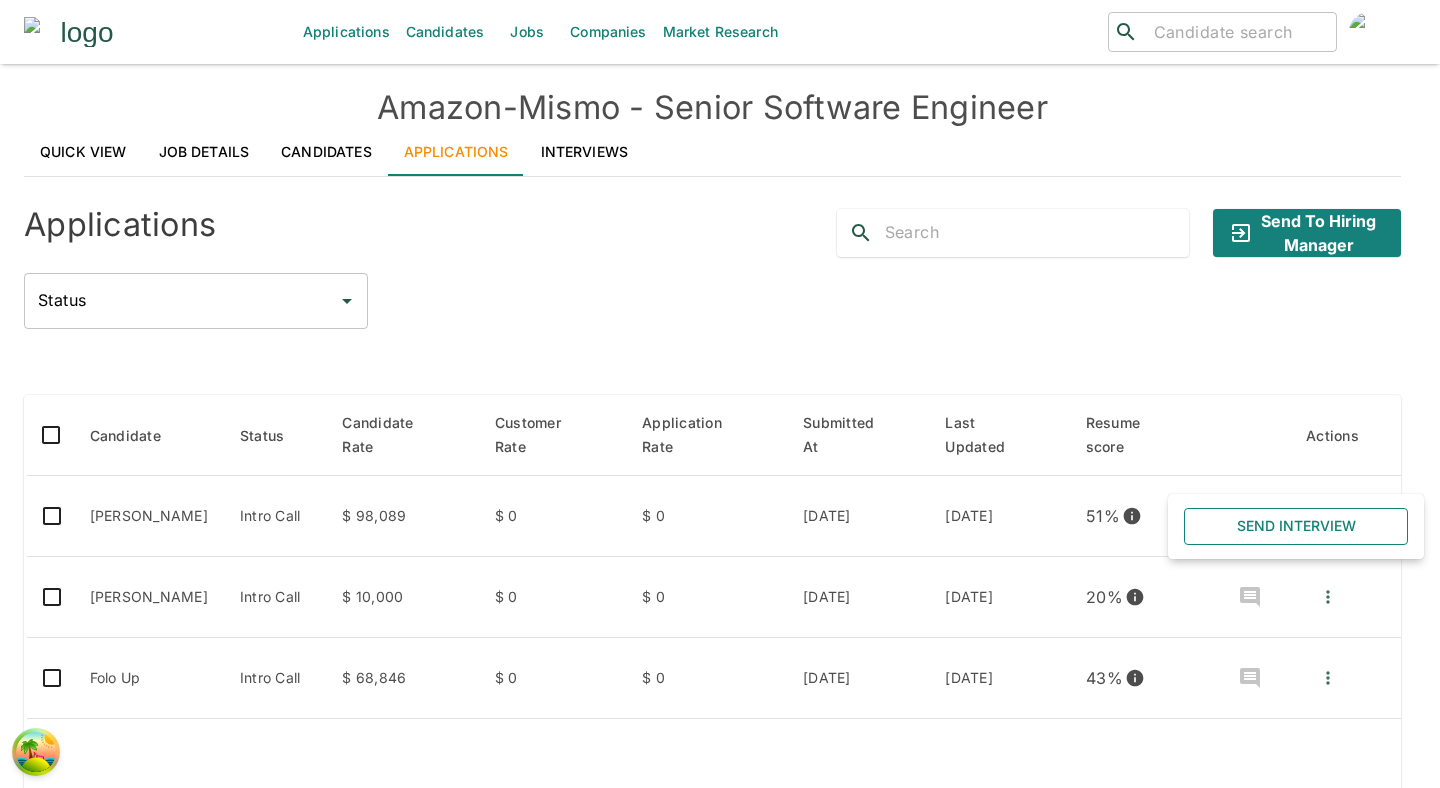 click on "Send Interview" at bounding box center (1296, 526) 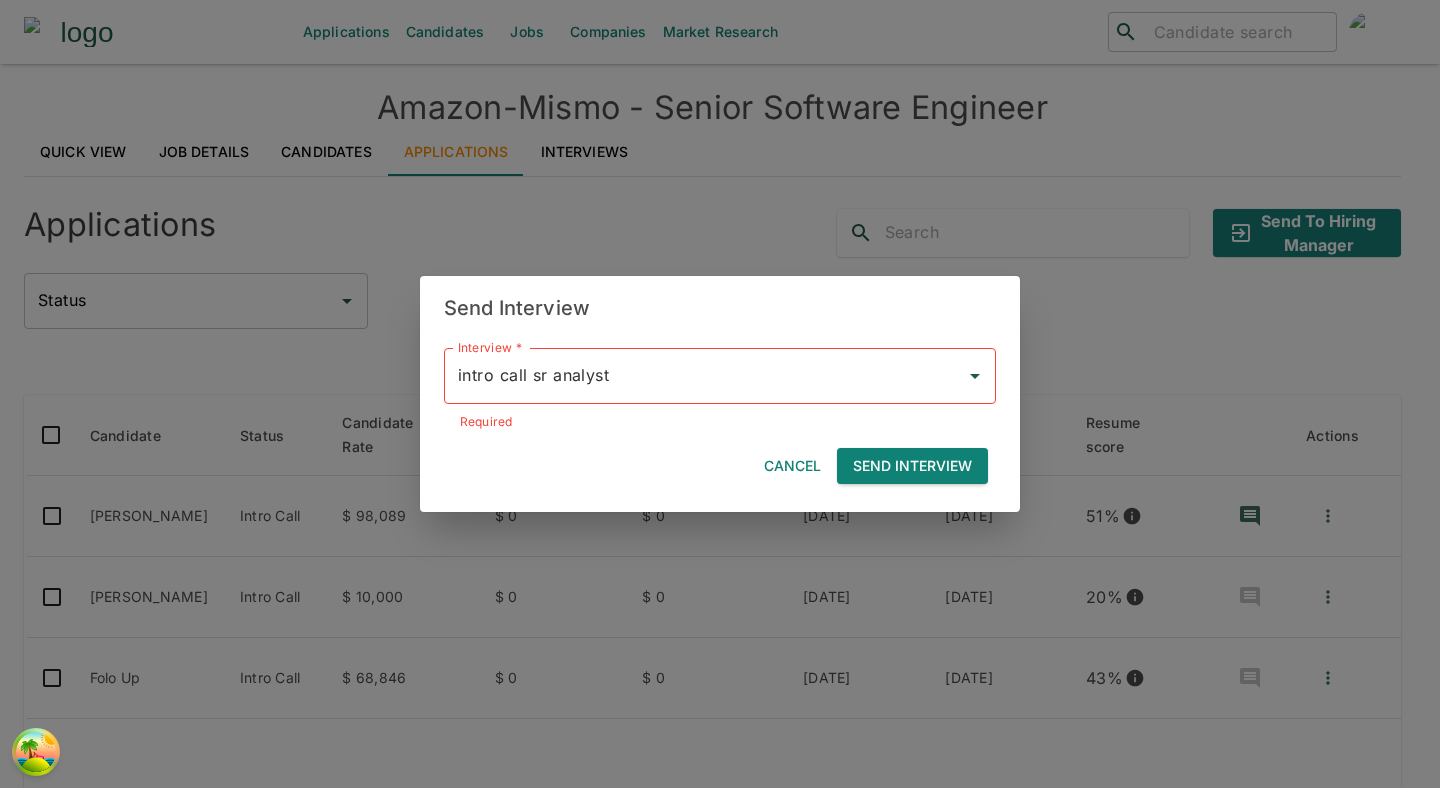click on "Send Interview" at bounding box center [912, 466] 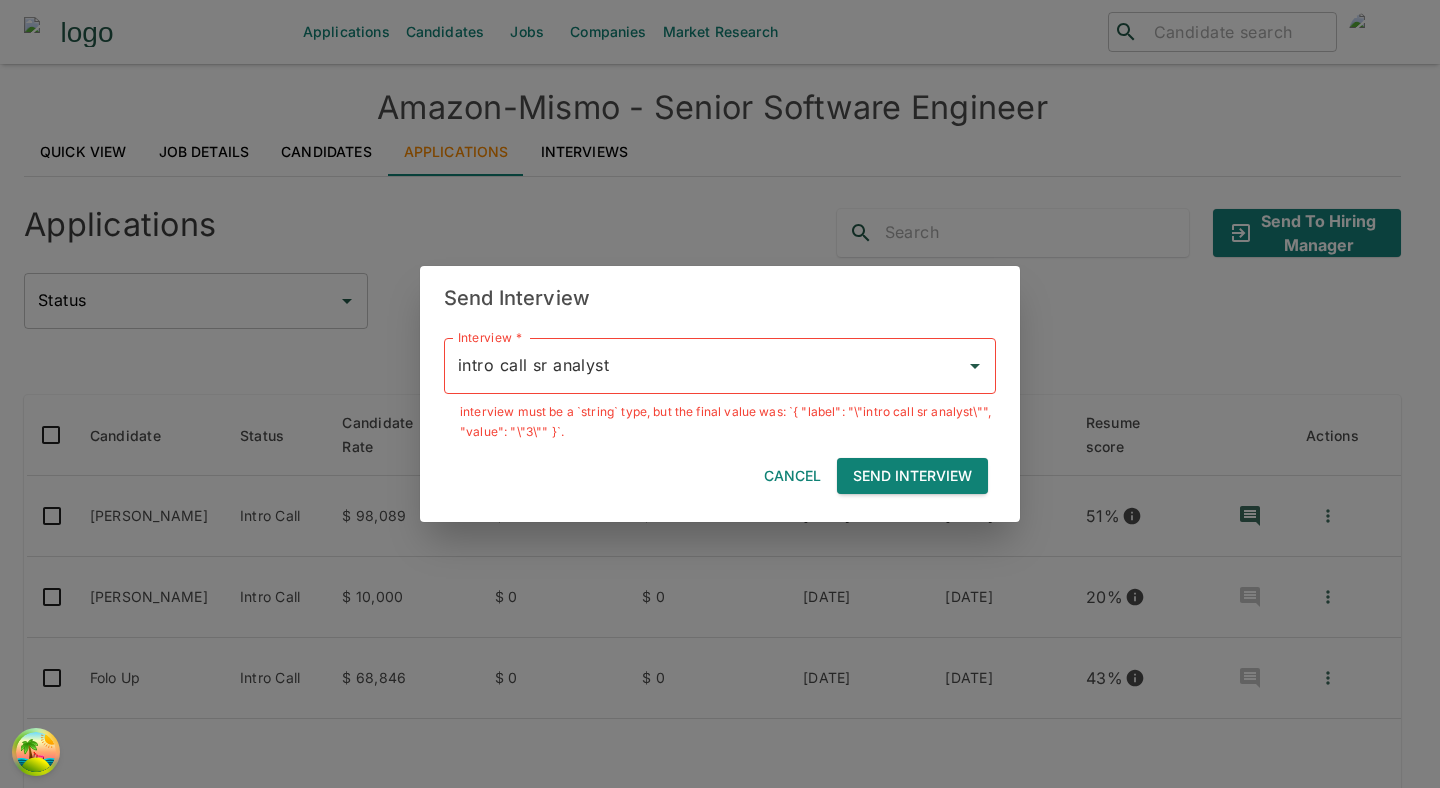click on "Send Interview" at bounding box center (912, 476) 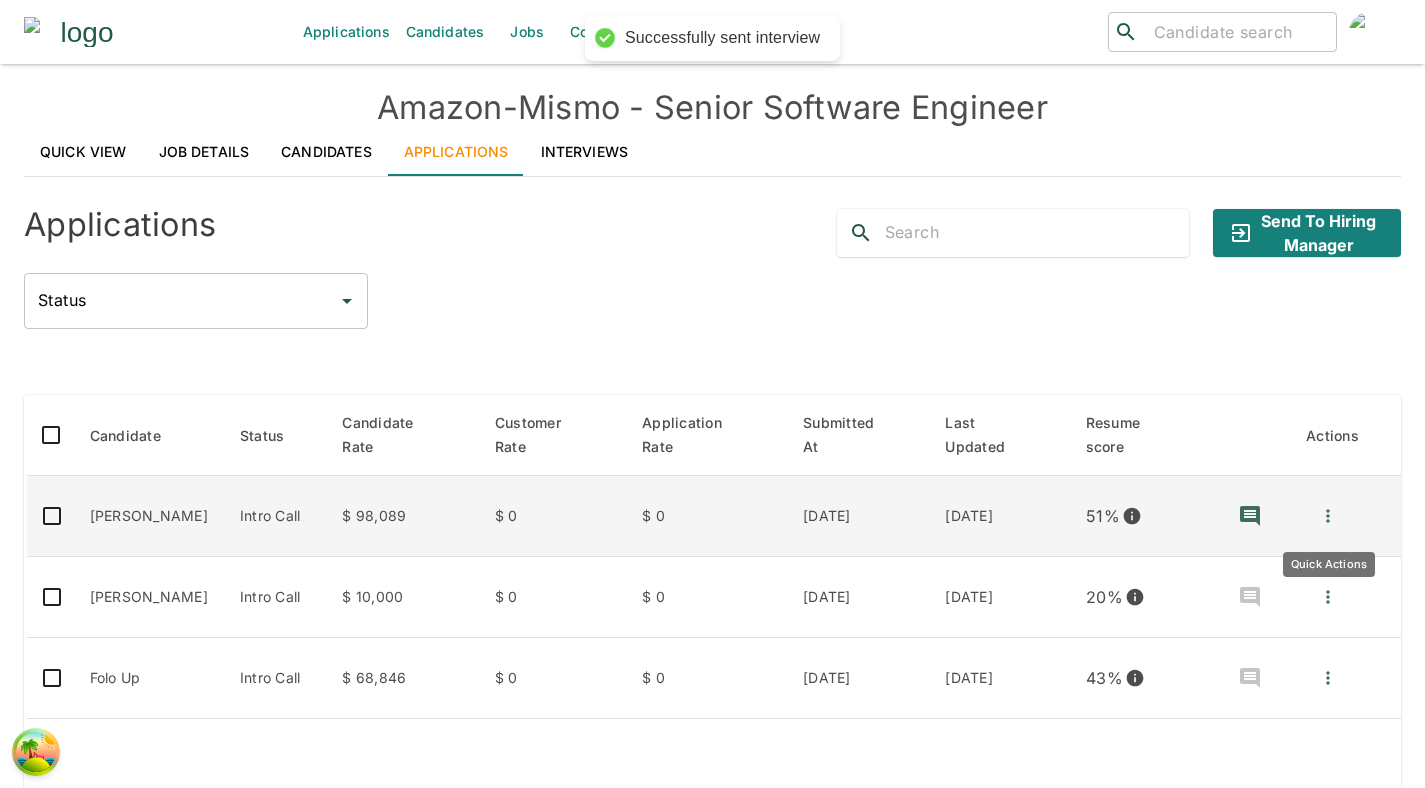 click 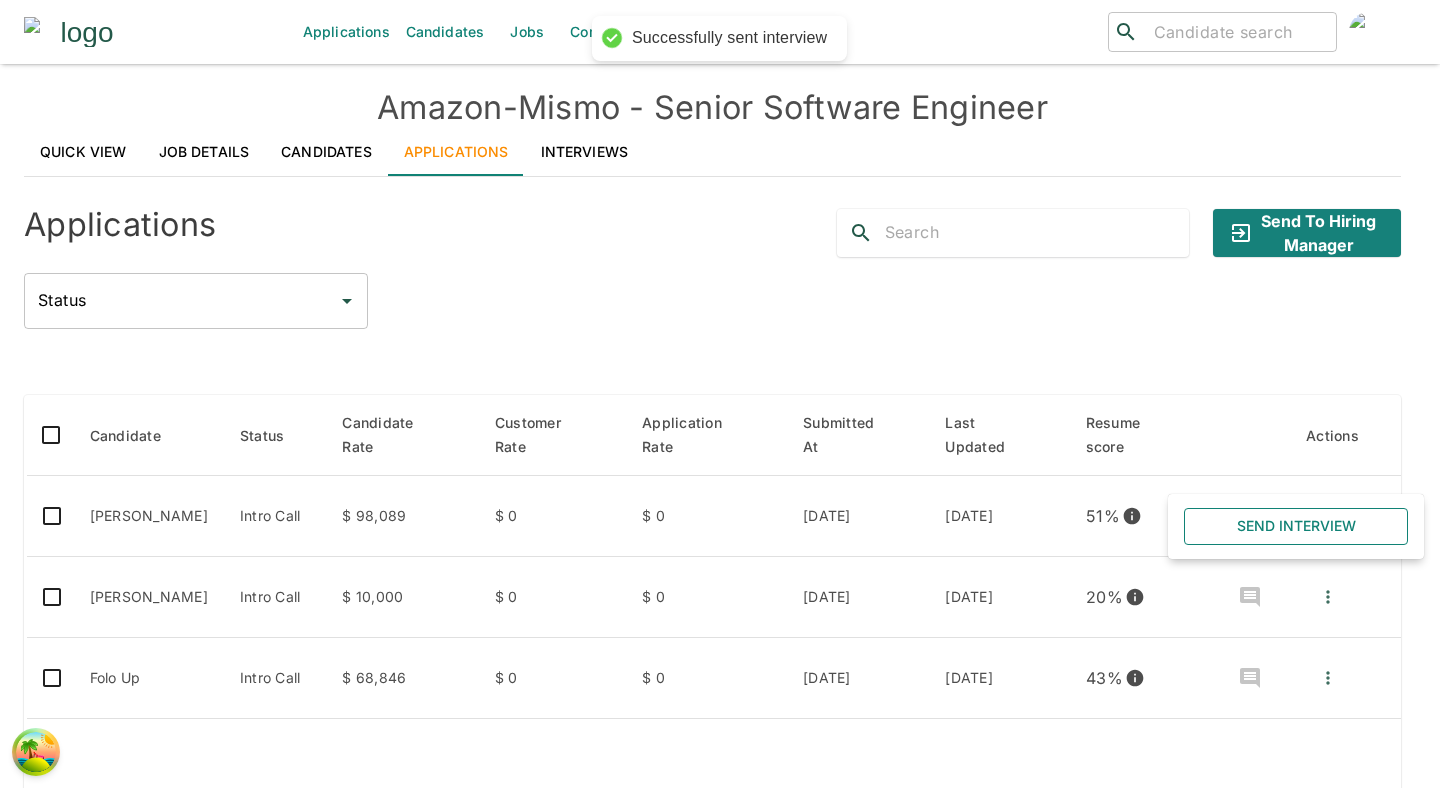 click on "Send Interview" at bounding box center (1296, 526) 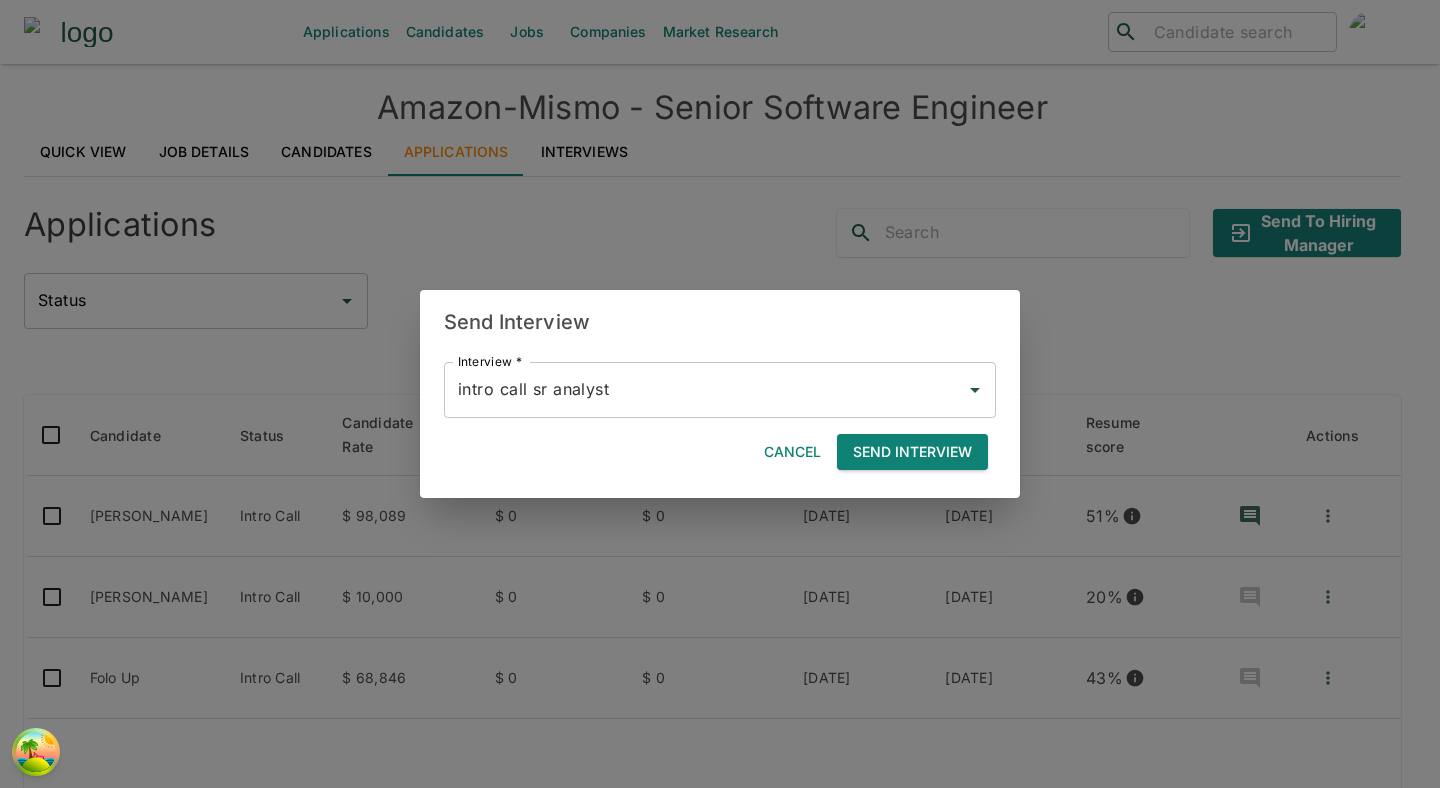 click on "Send Interview" at bounding box center [912, 452] 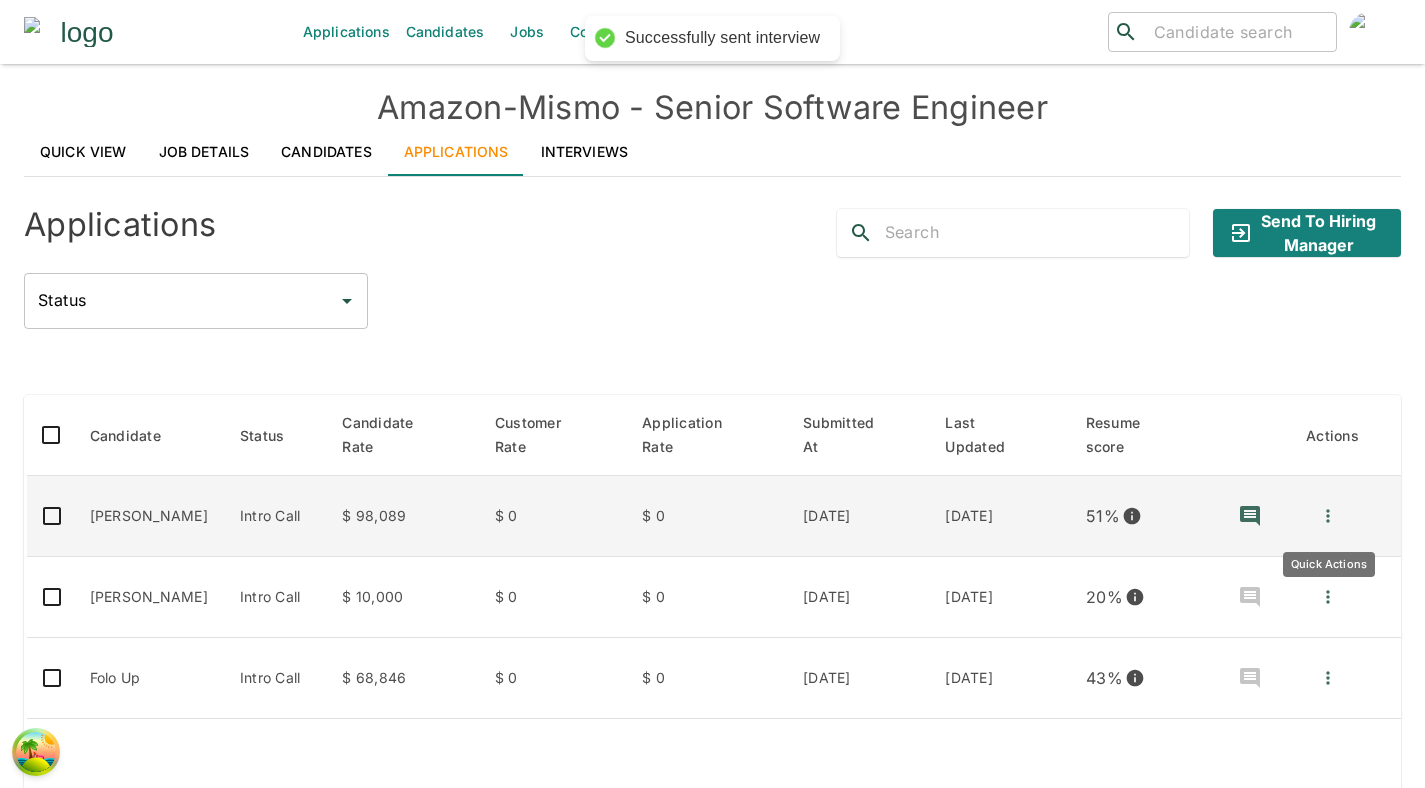 click 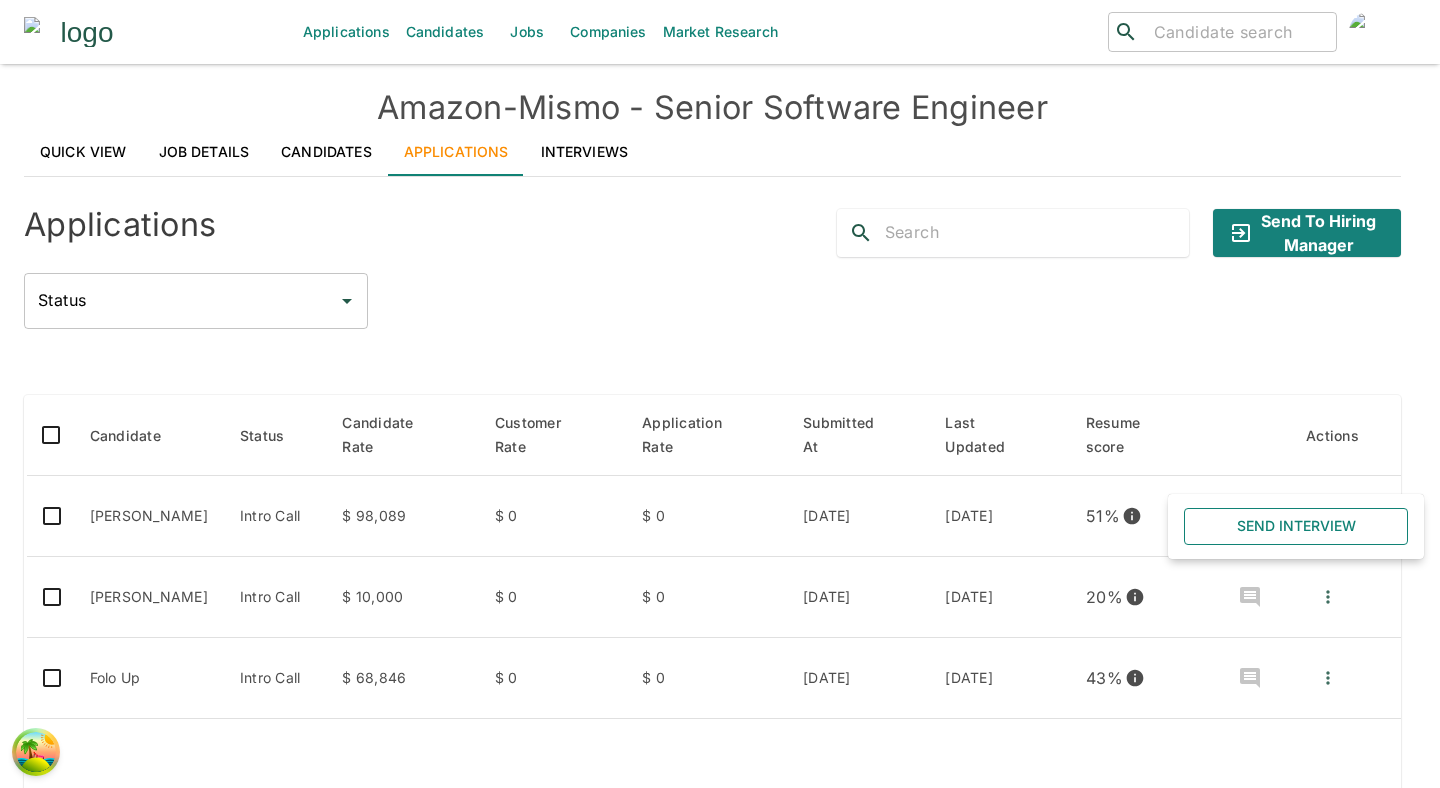 click on "Send Interview" at bounding box center [1296, 526] 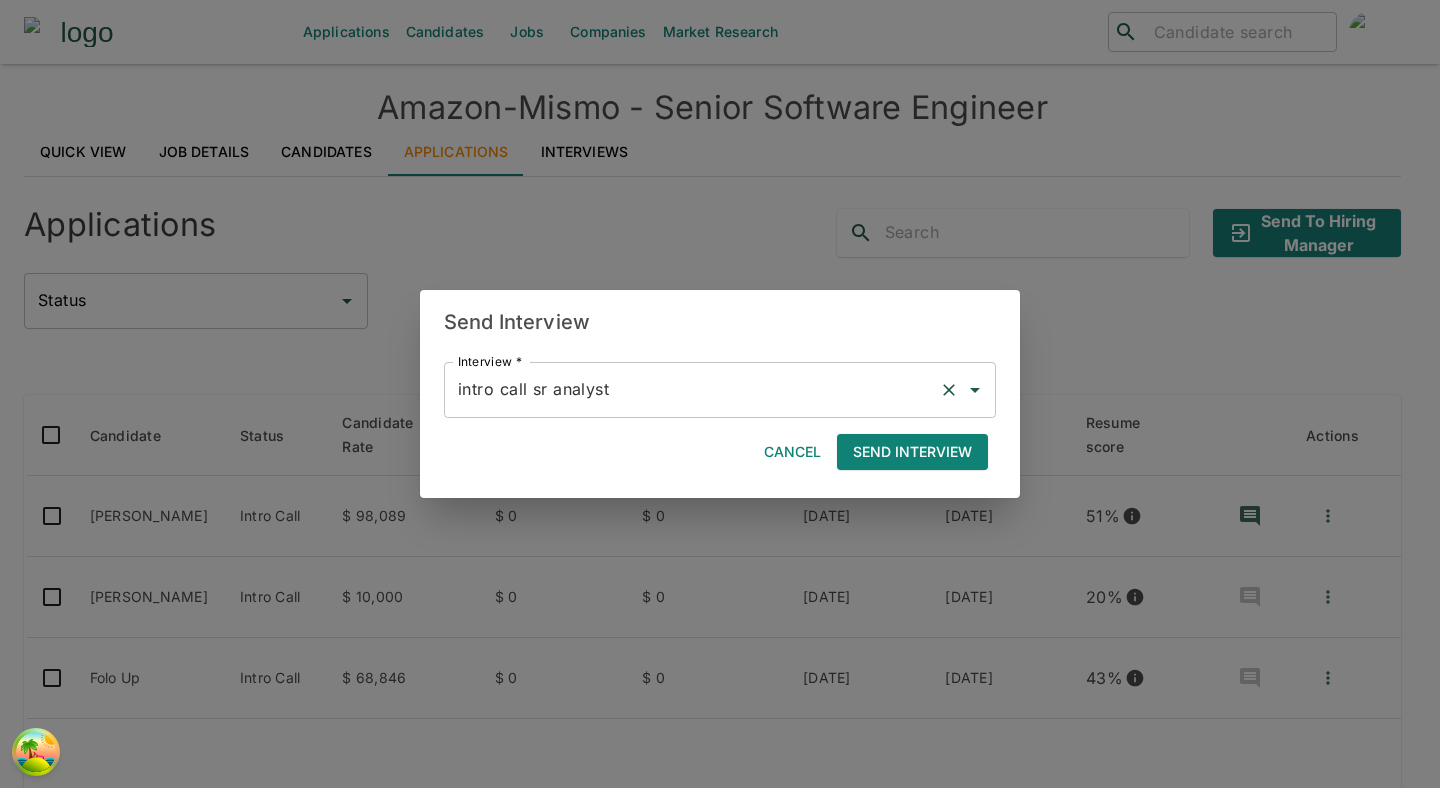 click 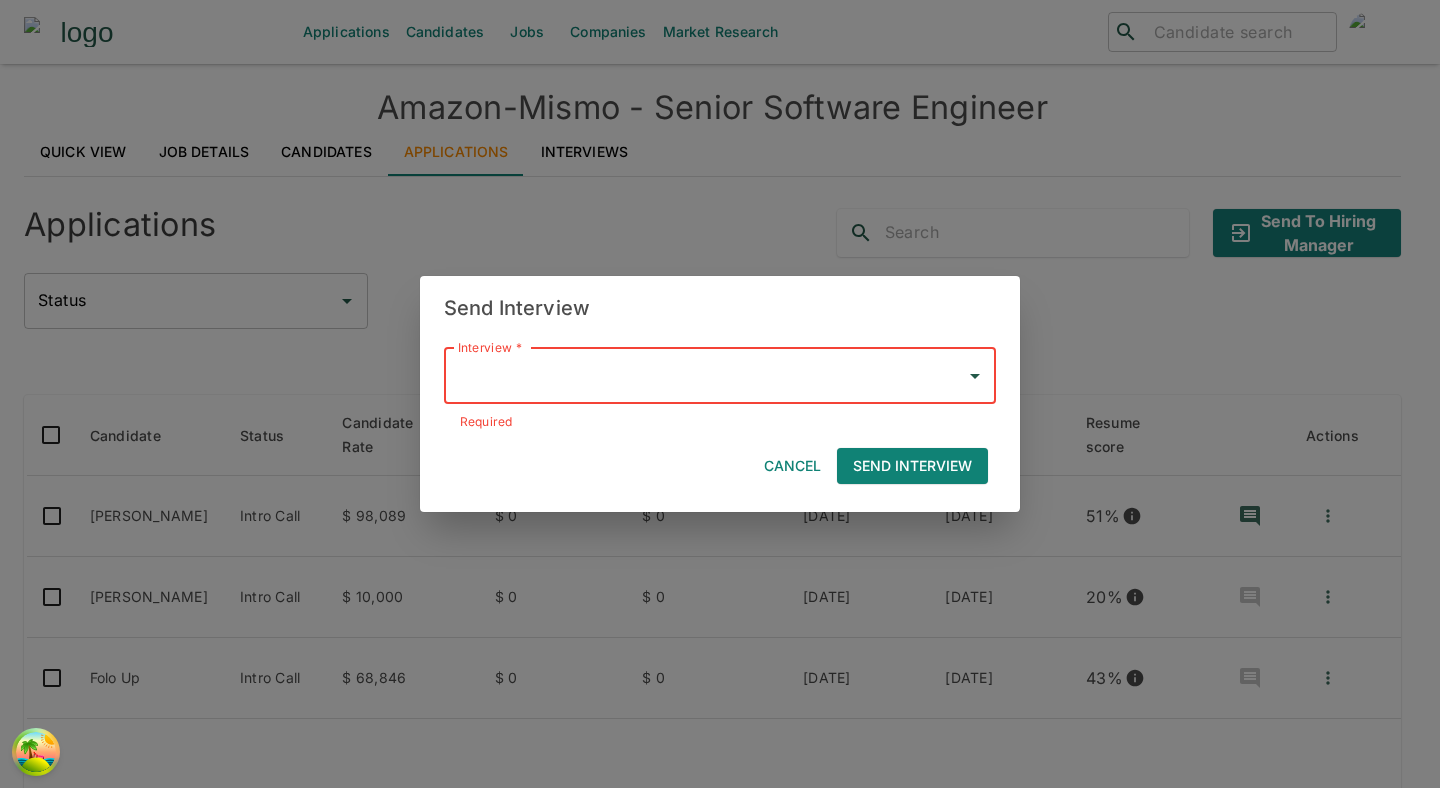 click on "Interview * Interview * Required Cancel Send Interview" at bounding box center [712, 408] 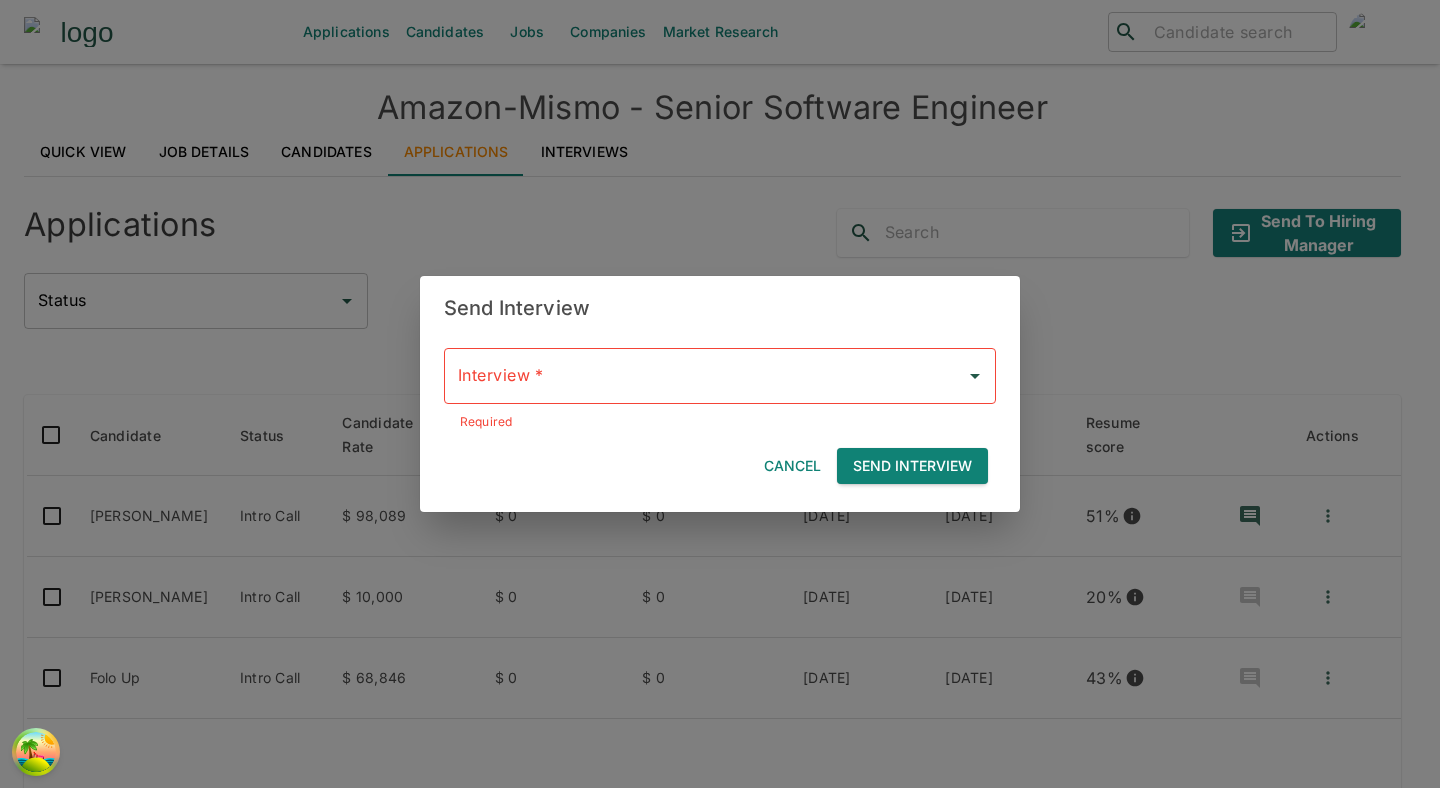 click on "Send Interview" at bounding box center [912, 466] 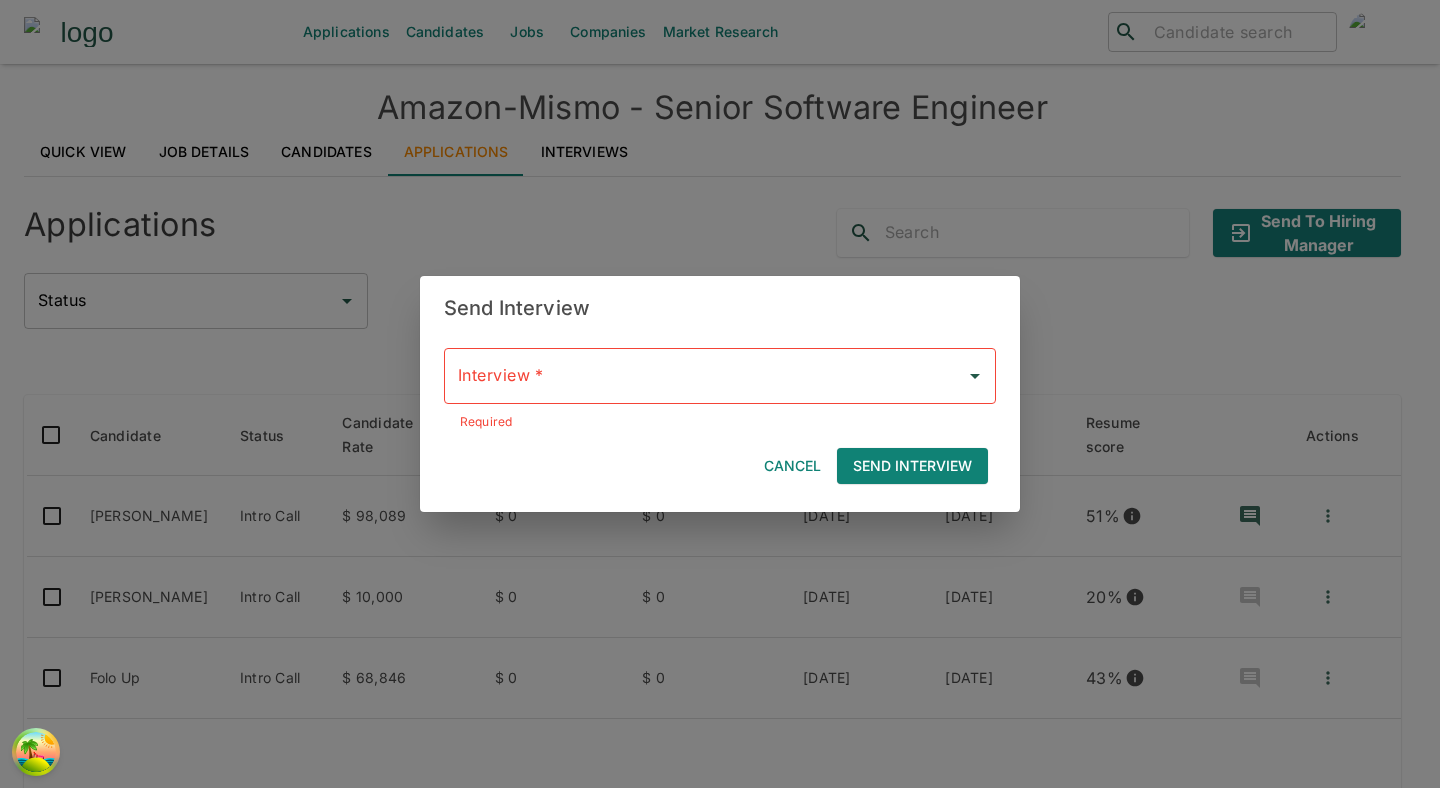click on "Interview *" at bounding box center [720, 376] 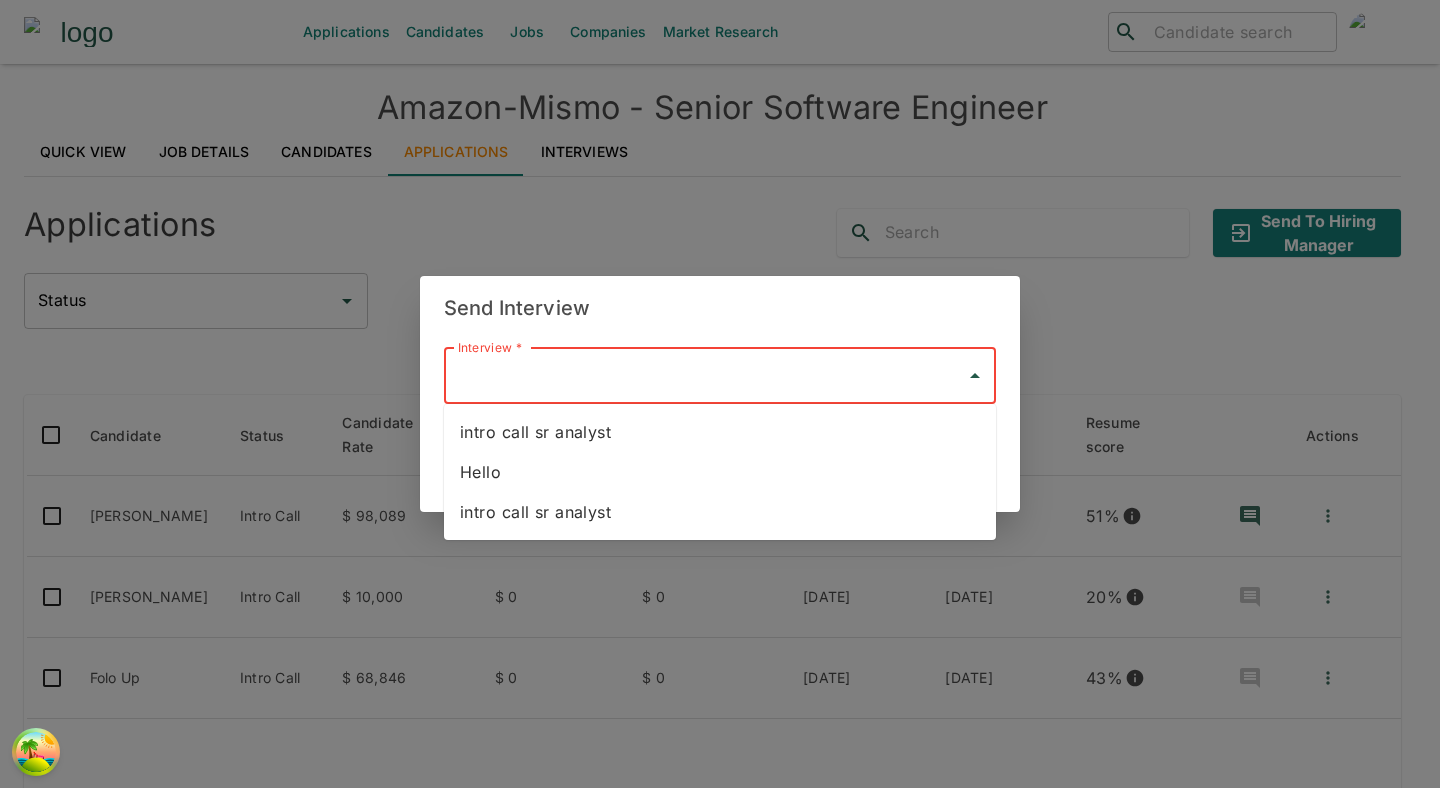 click on "Send Interview" at bounding box center (720, 308) 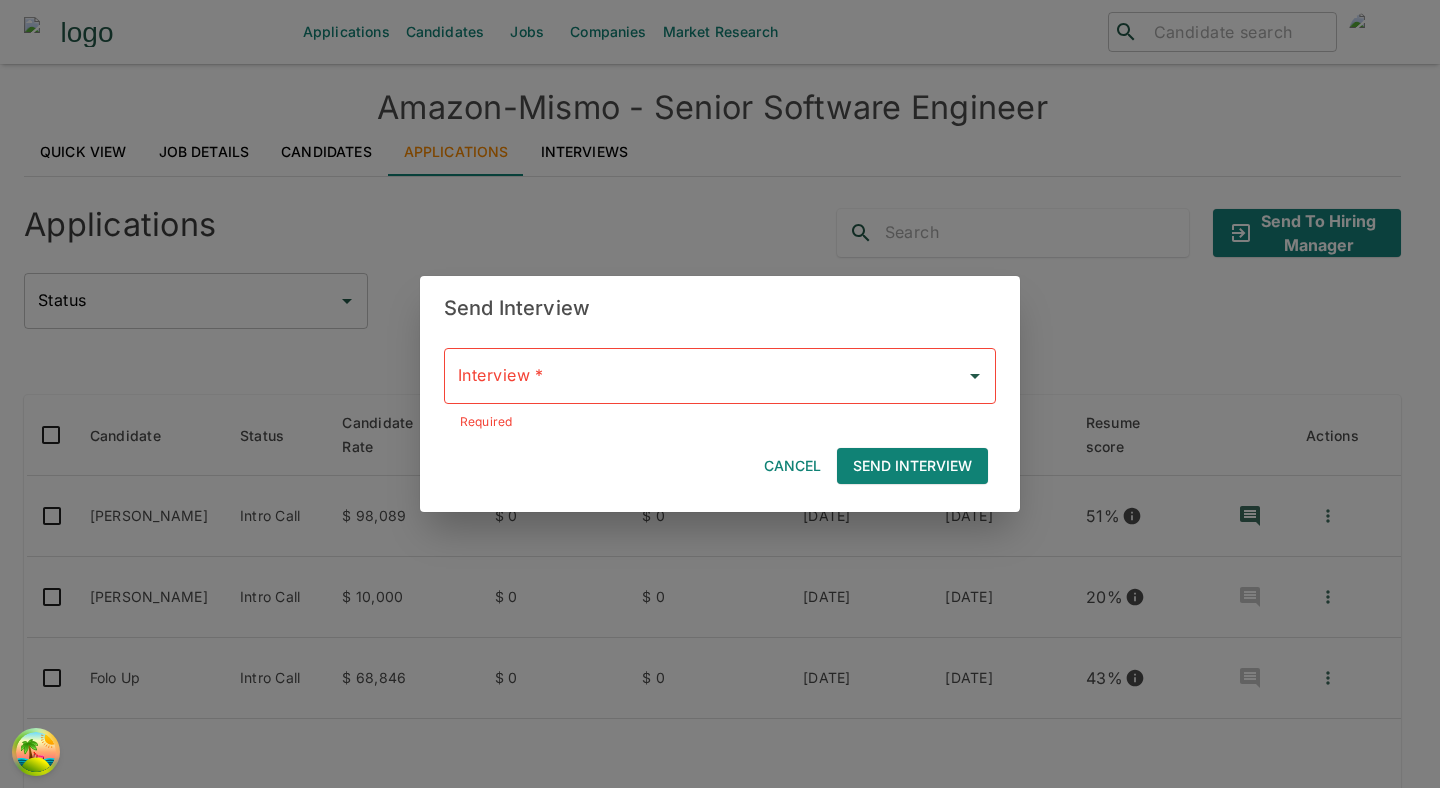 click on "Interview * Interview * Required" at bounding box center [720, 390] 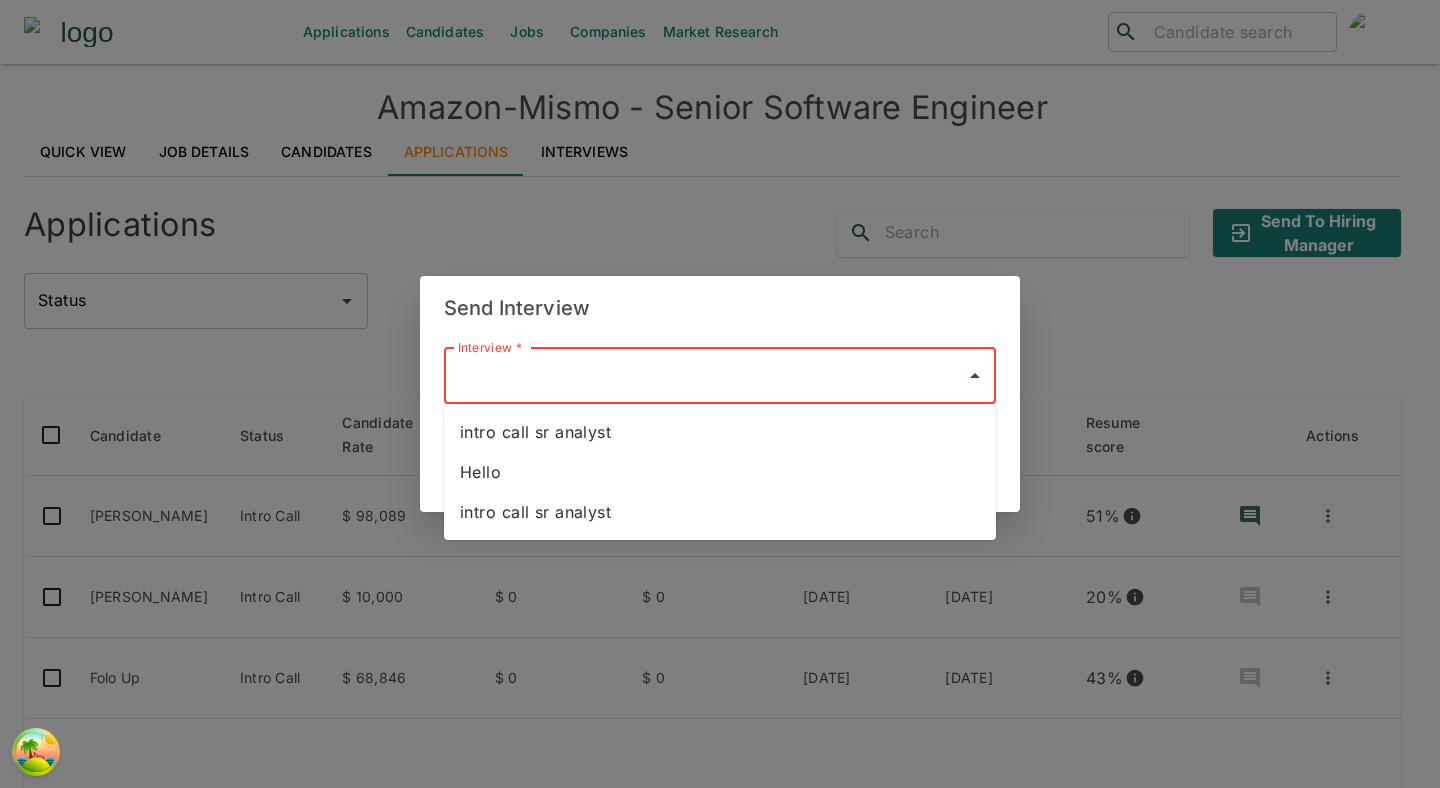click on "intro call sr analyst" at bounding box center [720, 432] 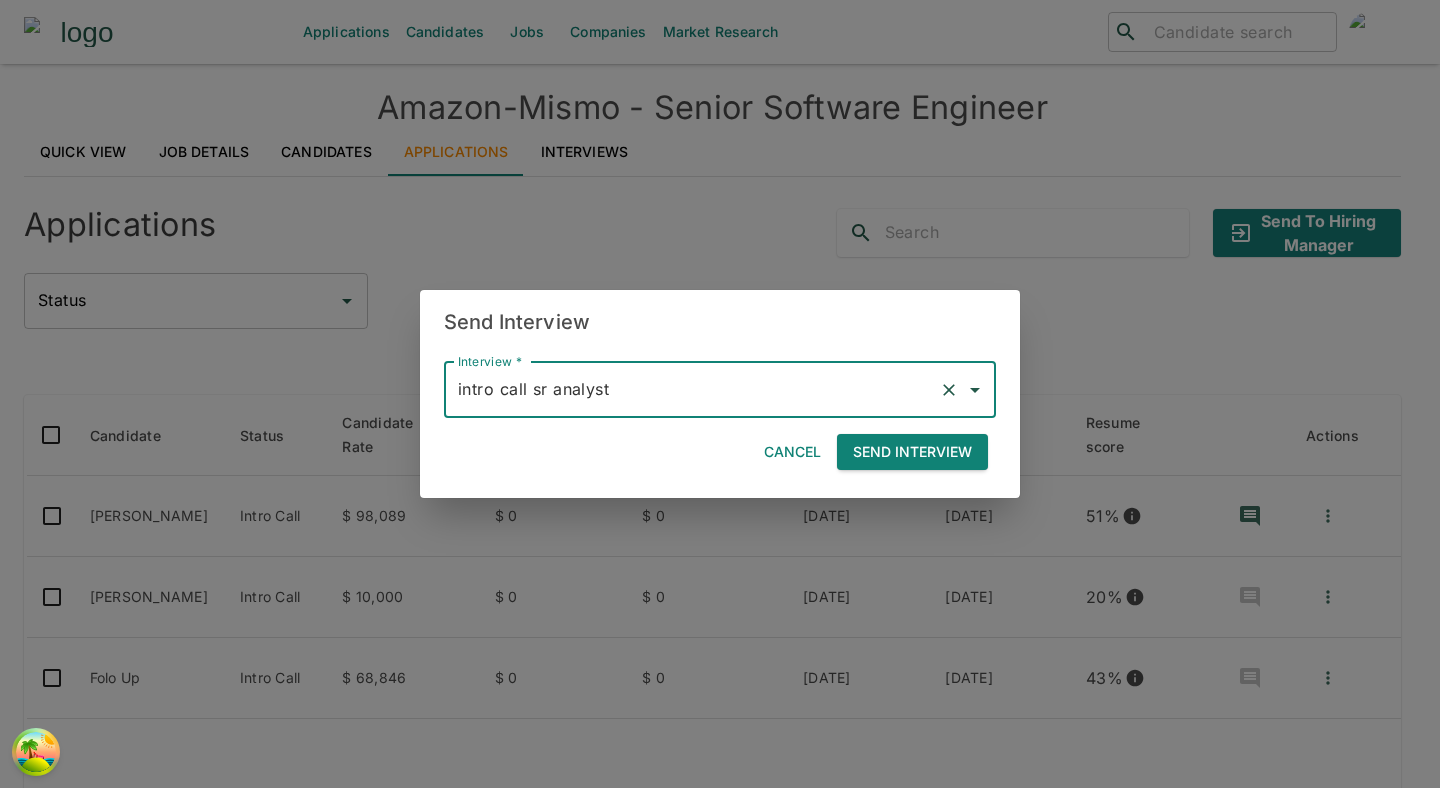 click on "Send Interview" at bounding box center [912, 452] 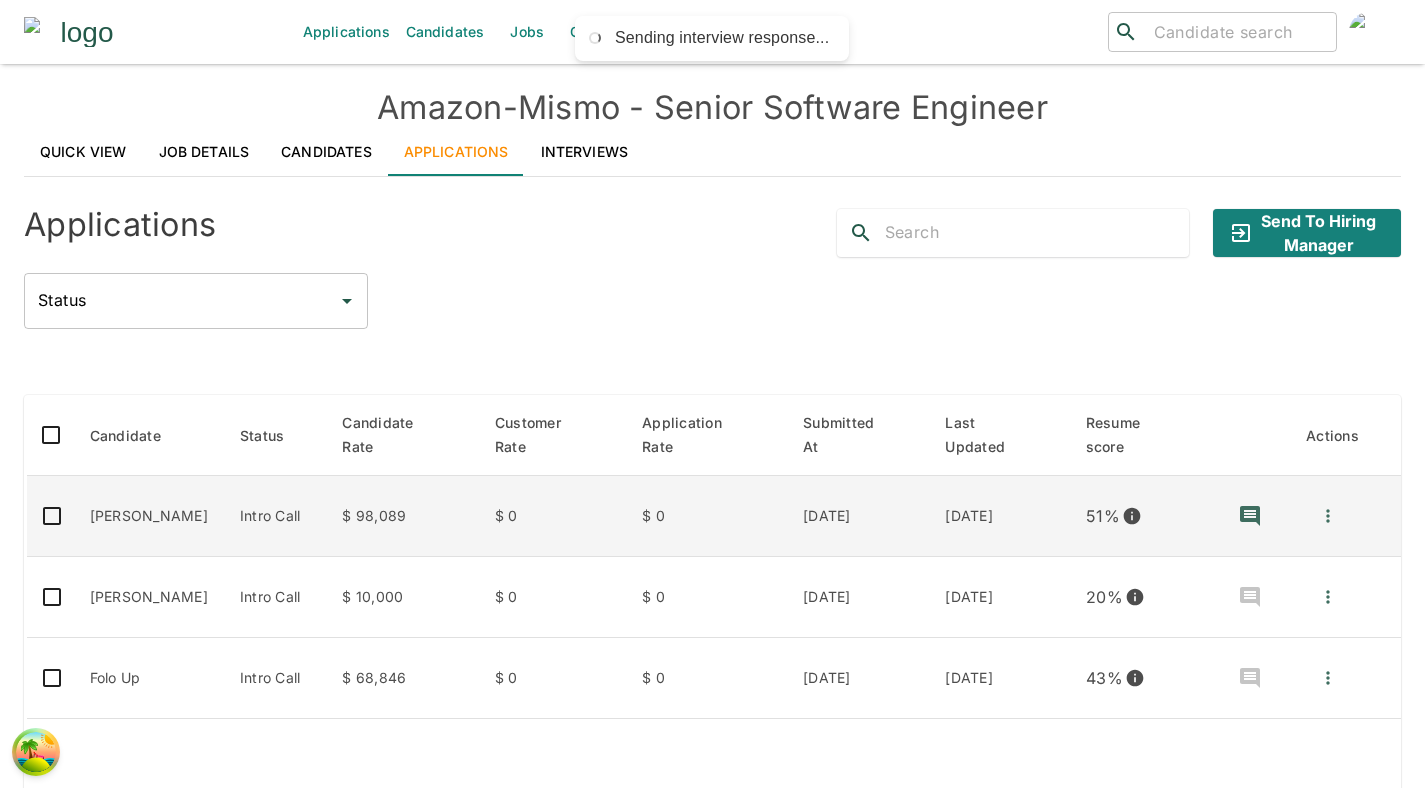 click 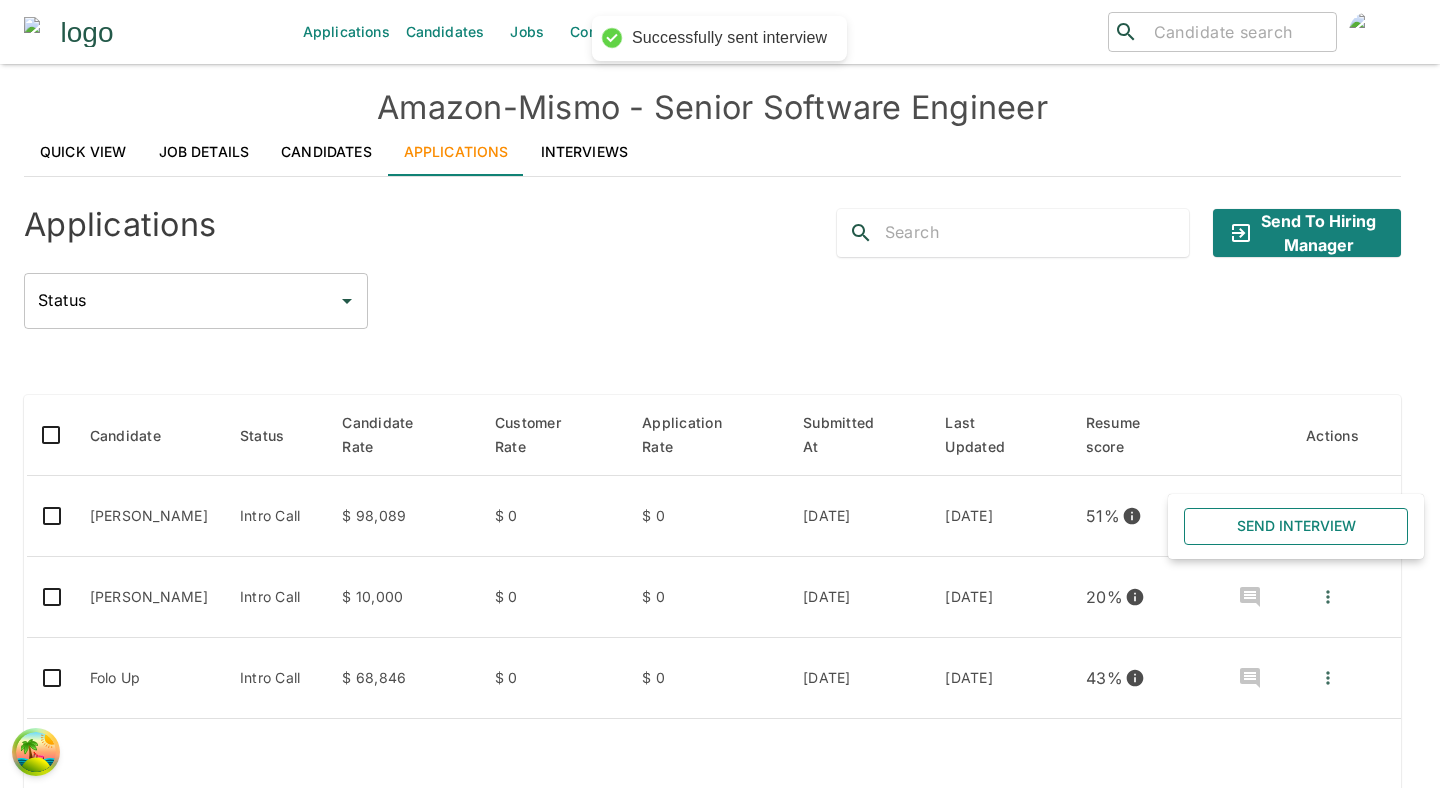 click on "Send Interview" at bounding box center (1296, 526) 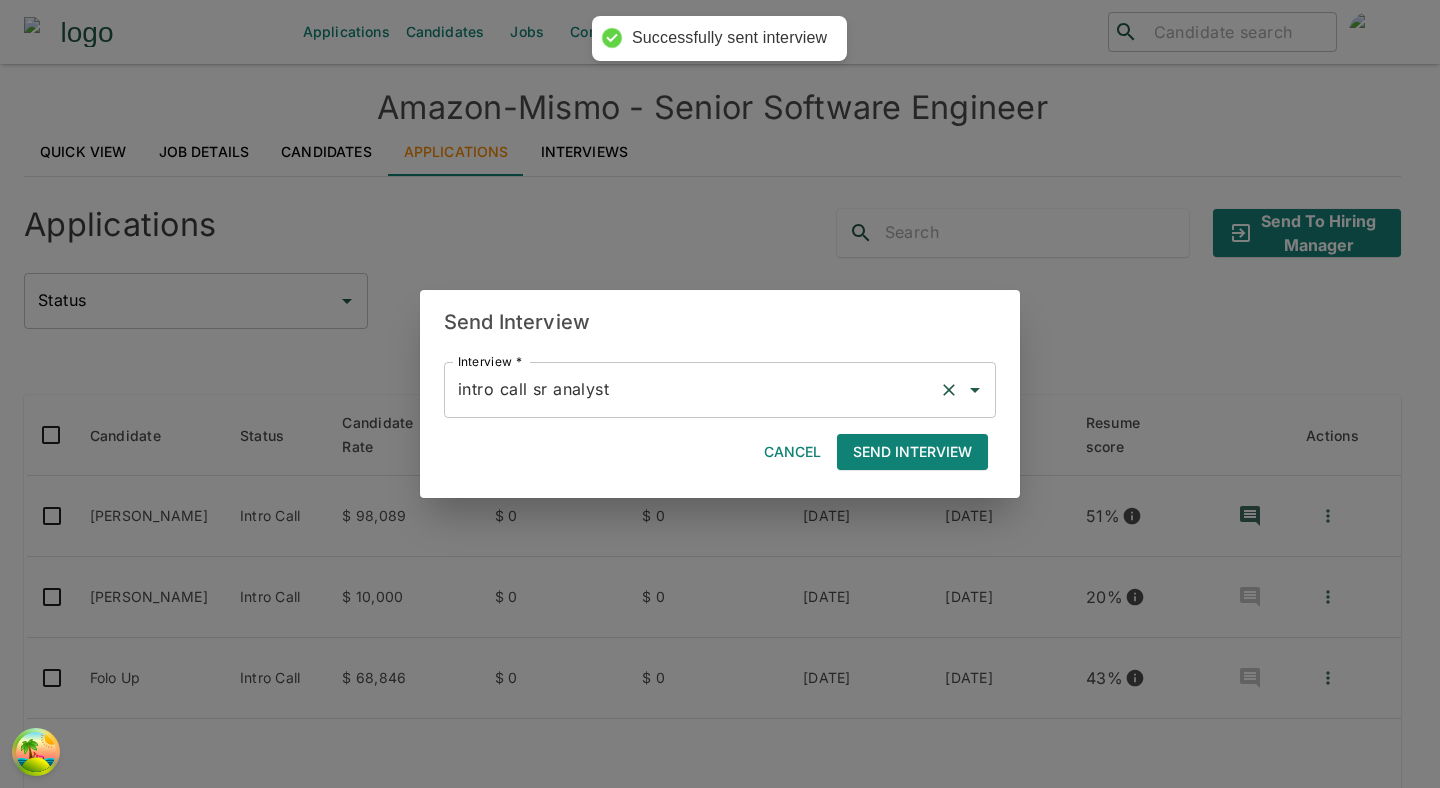 click 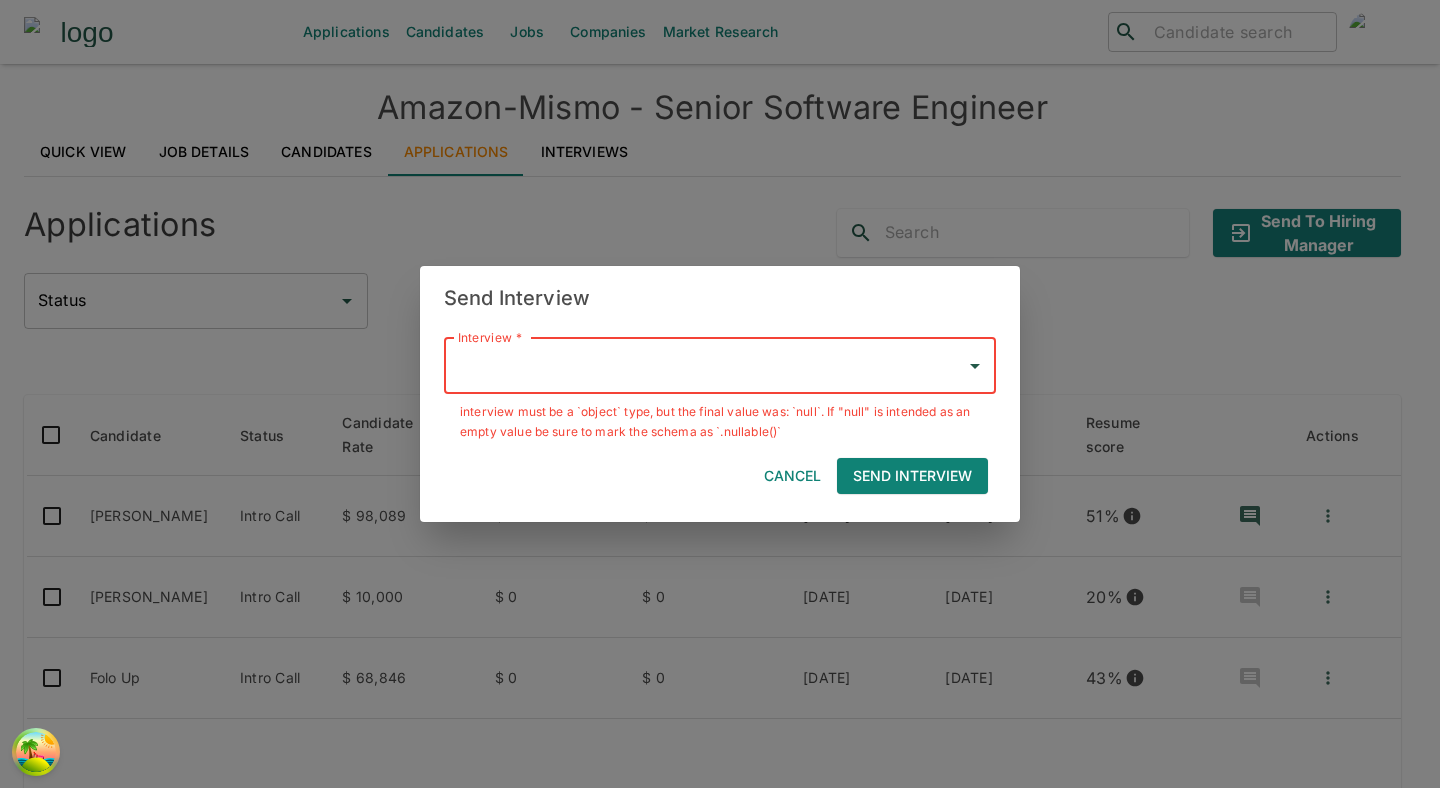 click on "Interview * Interview * interview must be a `object` type, but the final value was: `null`.
If "null" is intended as an empty value be sure to mark the schema as `.nullable()` Cancel Send Interview" at bounding box center [712, 408] 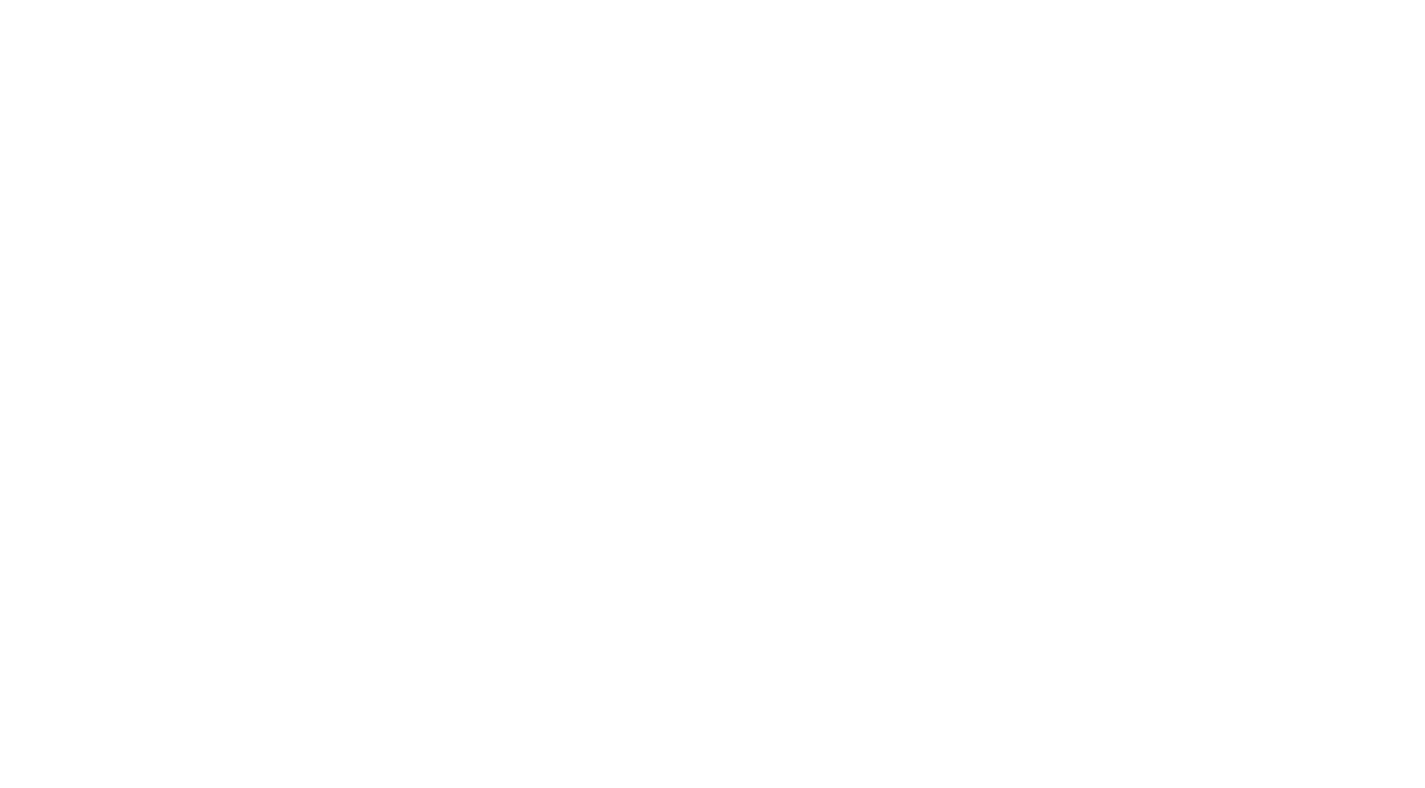 scroll, scrollTop: 0, scrollLeft: 0, axis: both 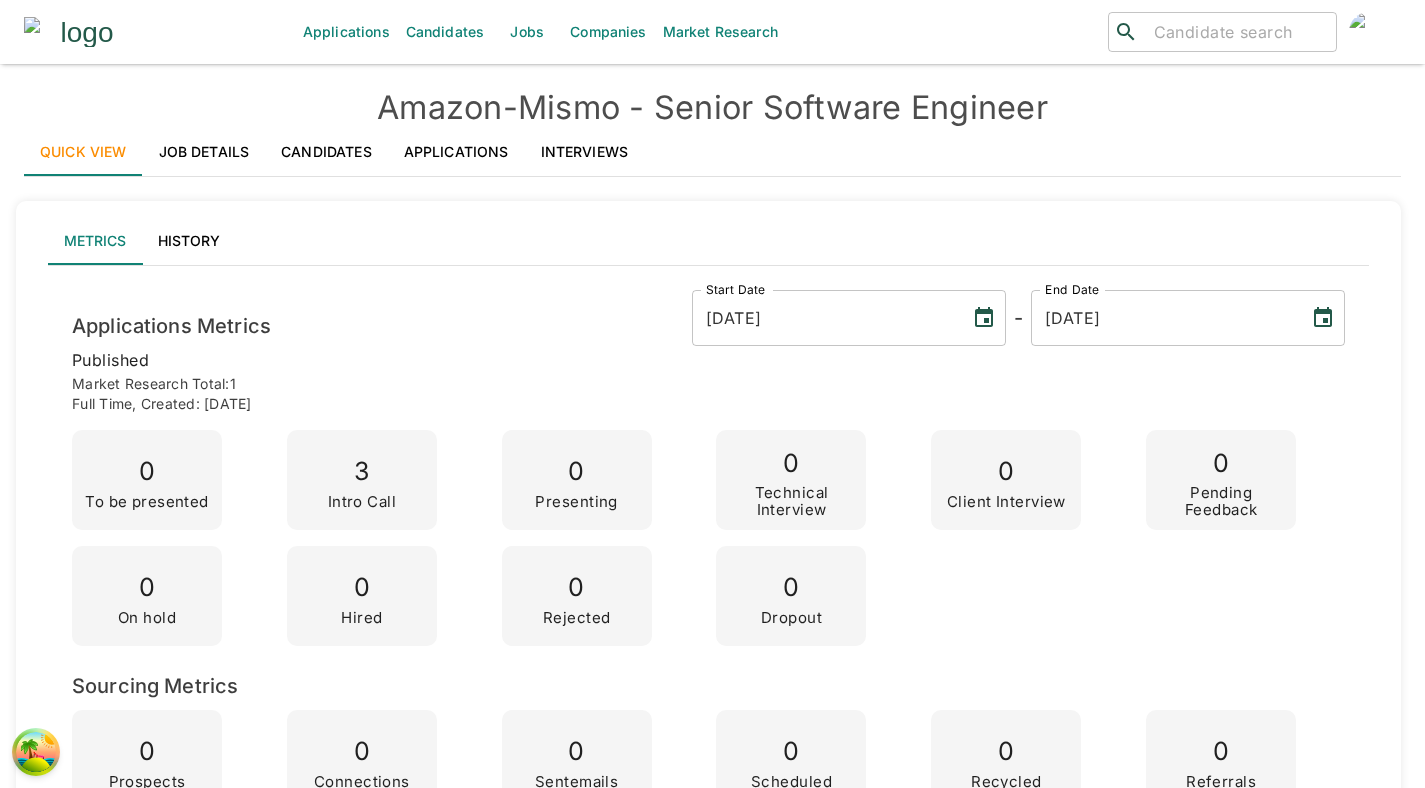 click on "Interviews" at bounding box center (585, 152) 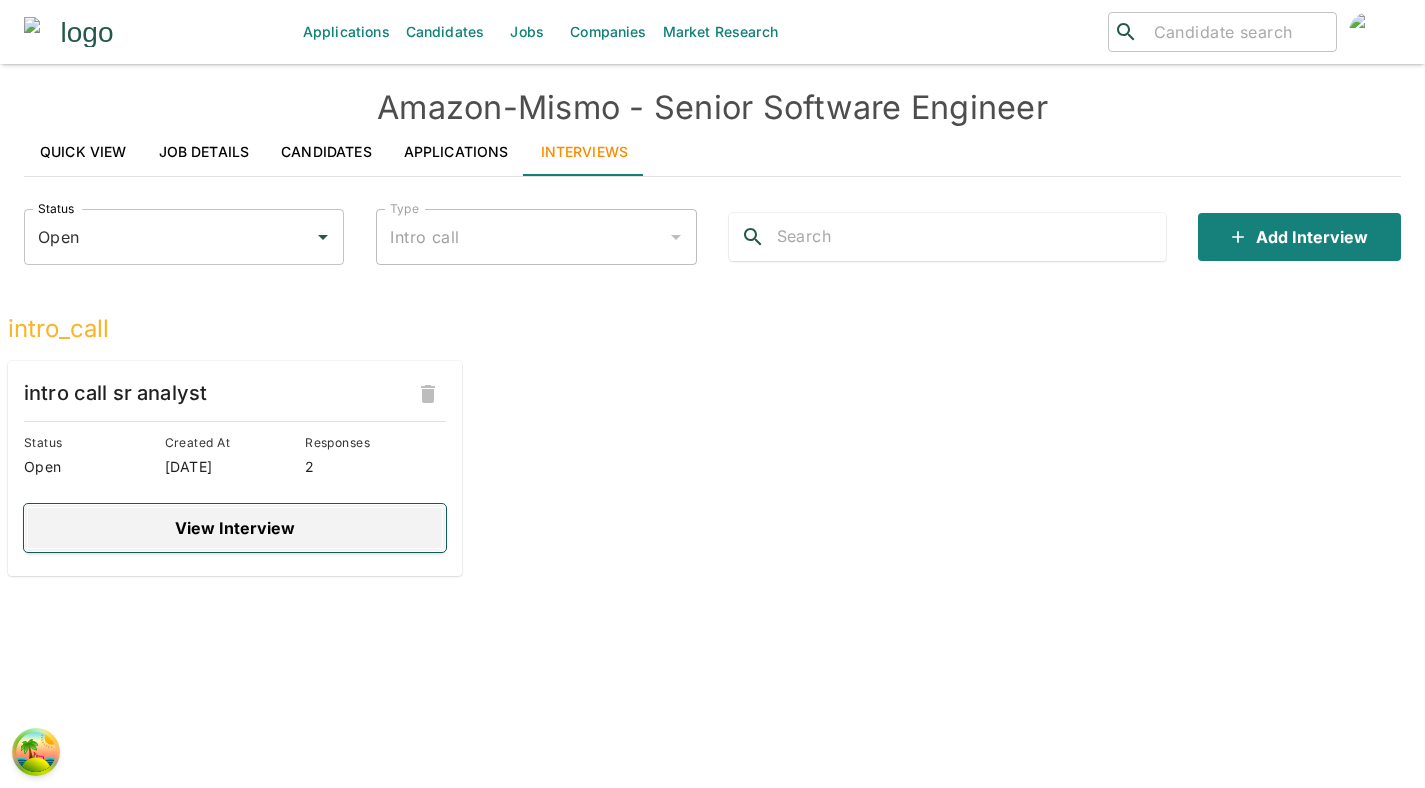 click on "View Interview" at bounding box center [235, 528] 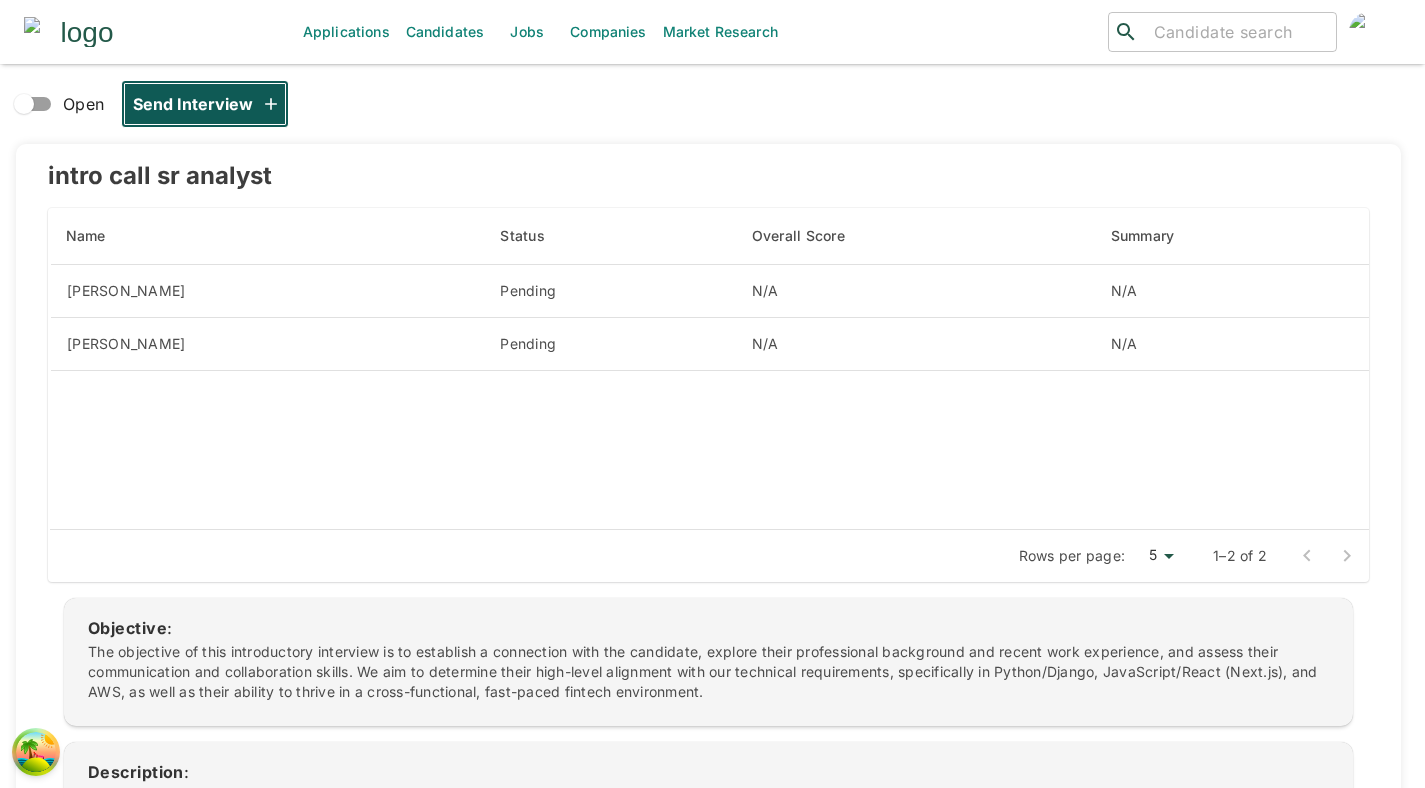 click on "Send Interview" at bounding box center (205, 104) 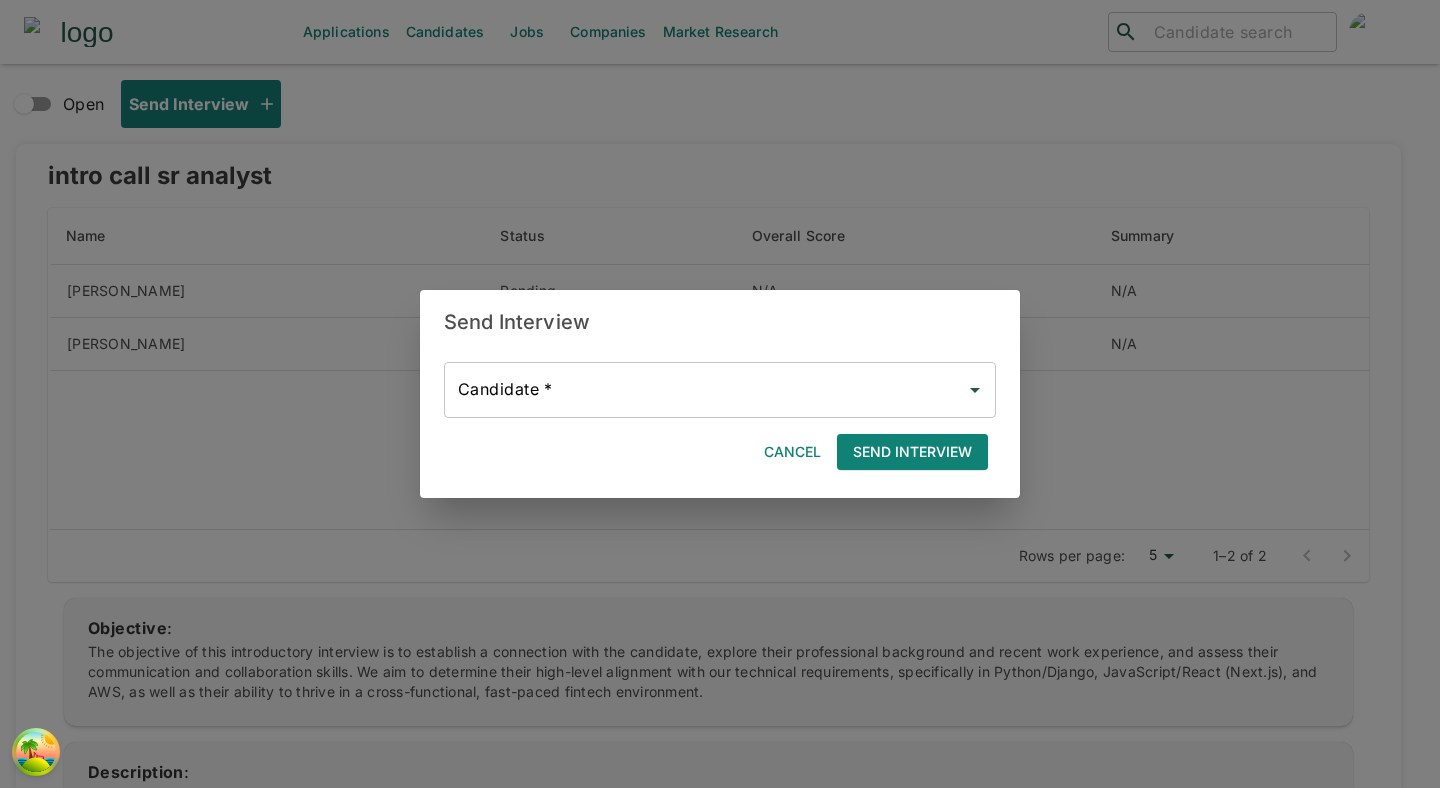 click on "Candidate *" at bounding box center (705, 390) 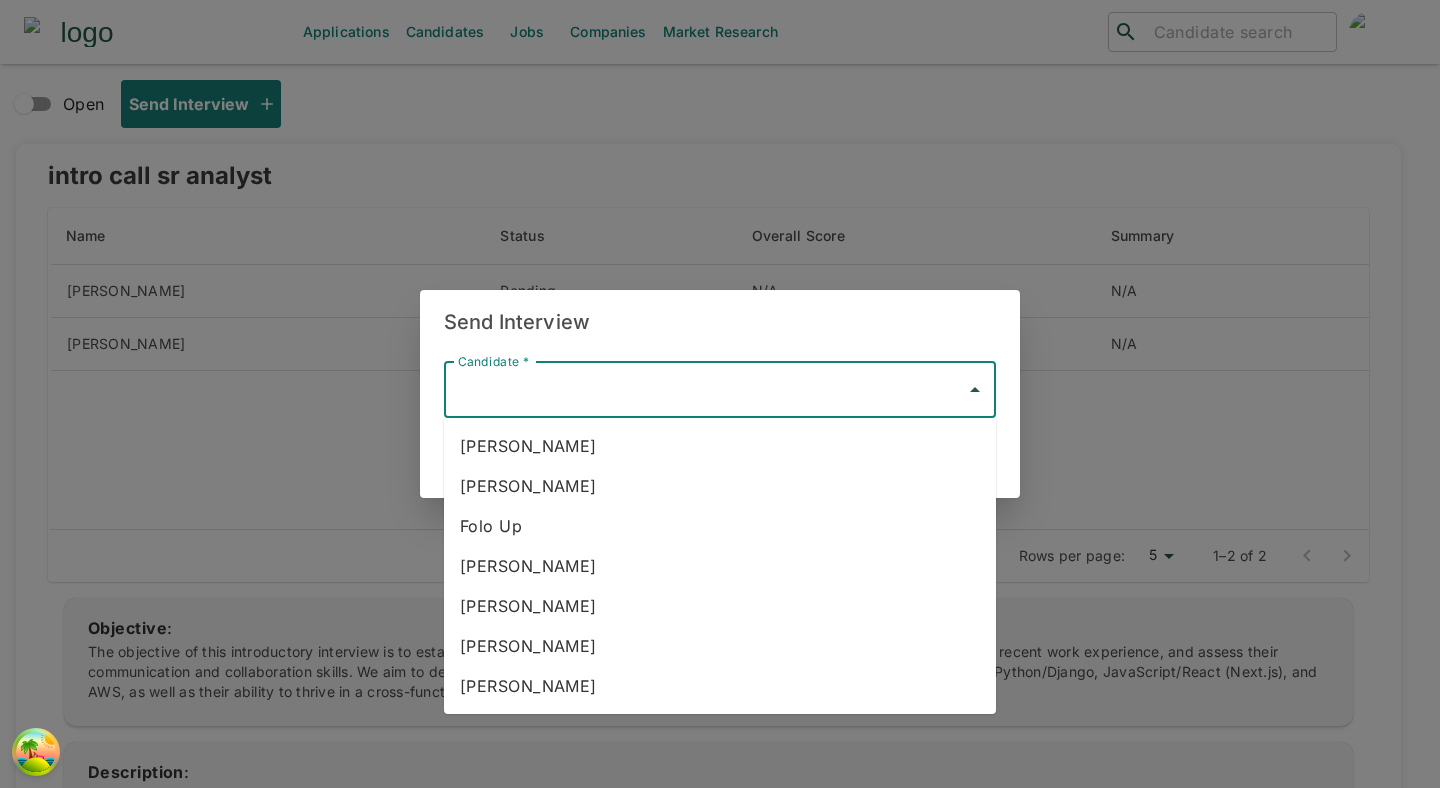 click on "[PERSON_NAME]" at bounding box center (720, 446) 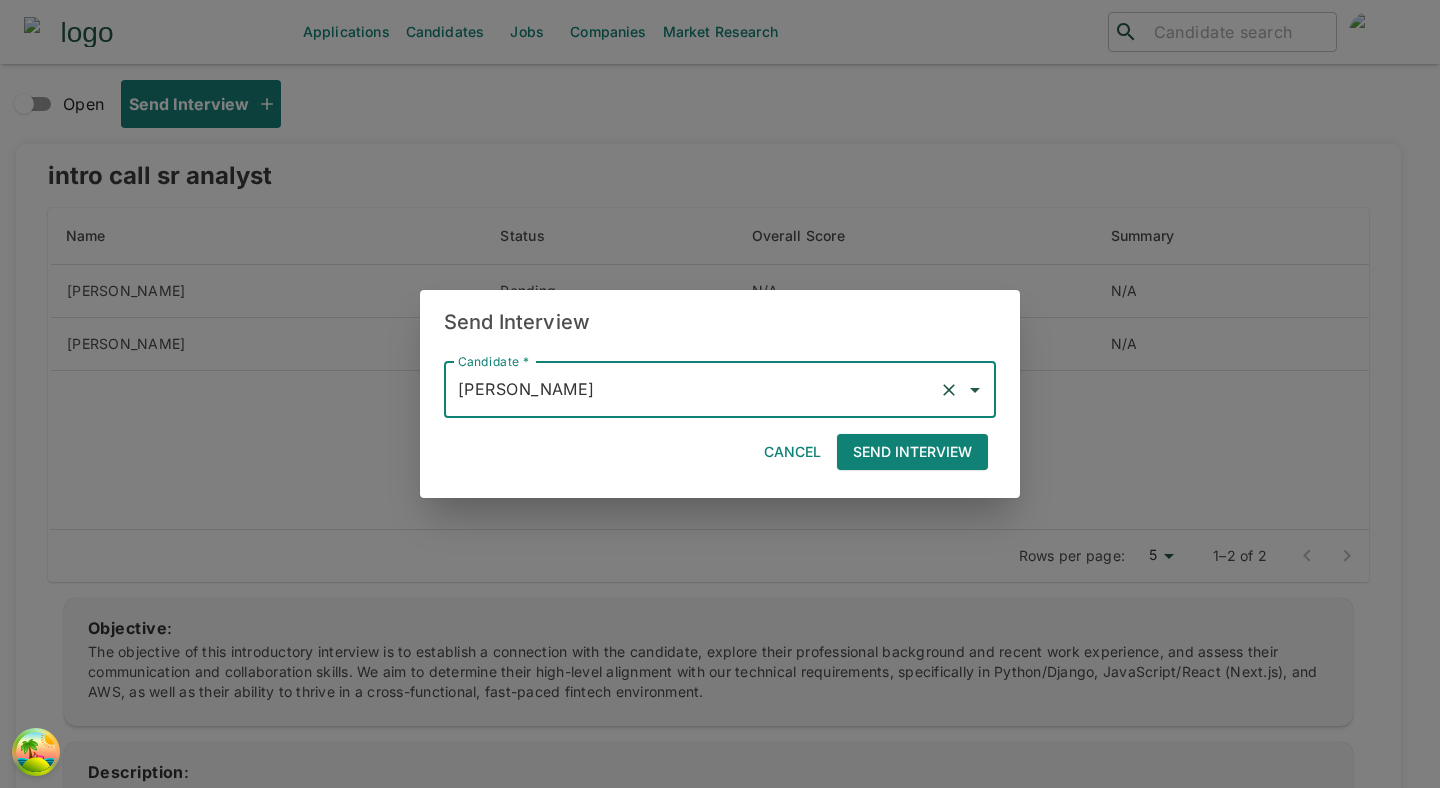 click on "Cancel" at bounding box center (792, 452) 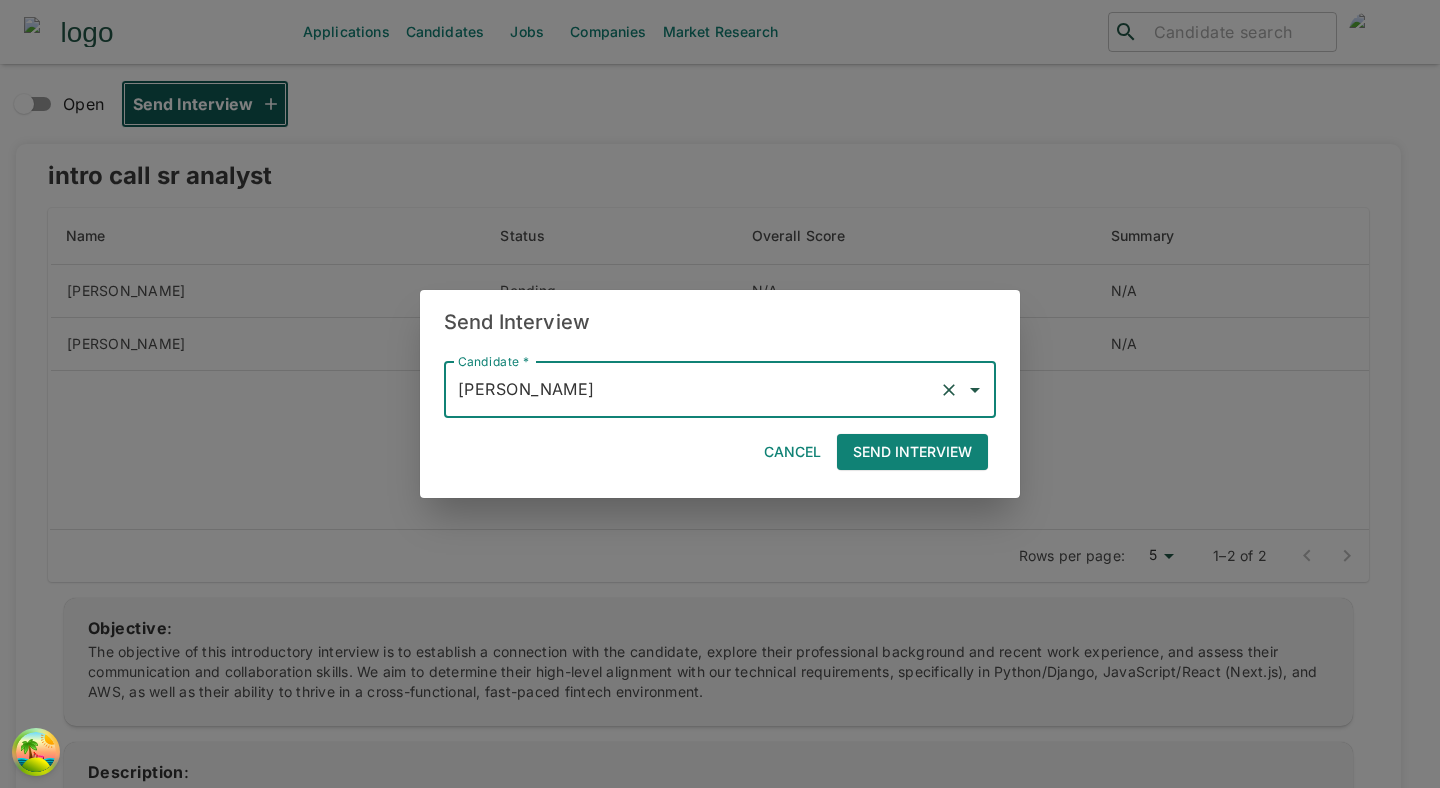 type 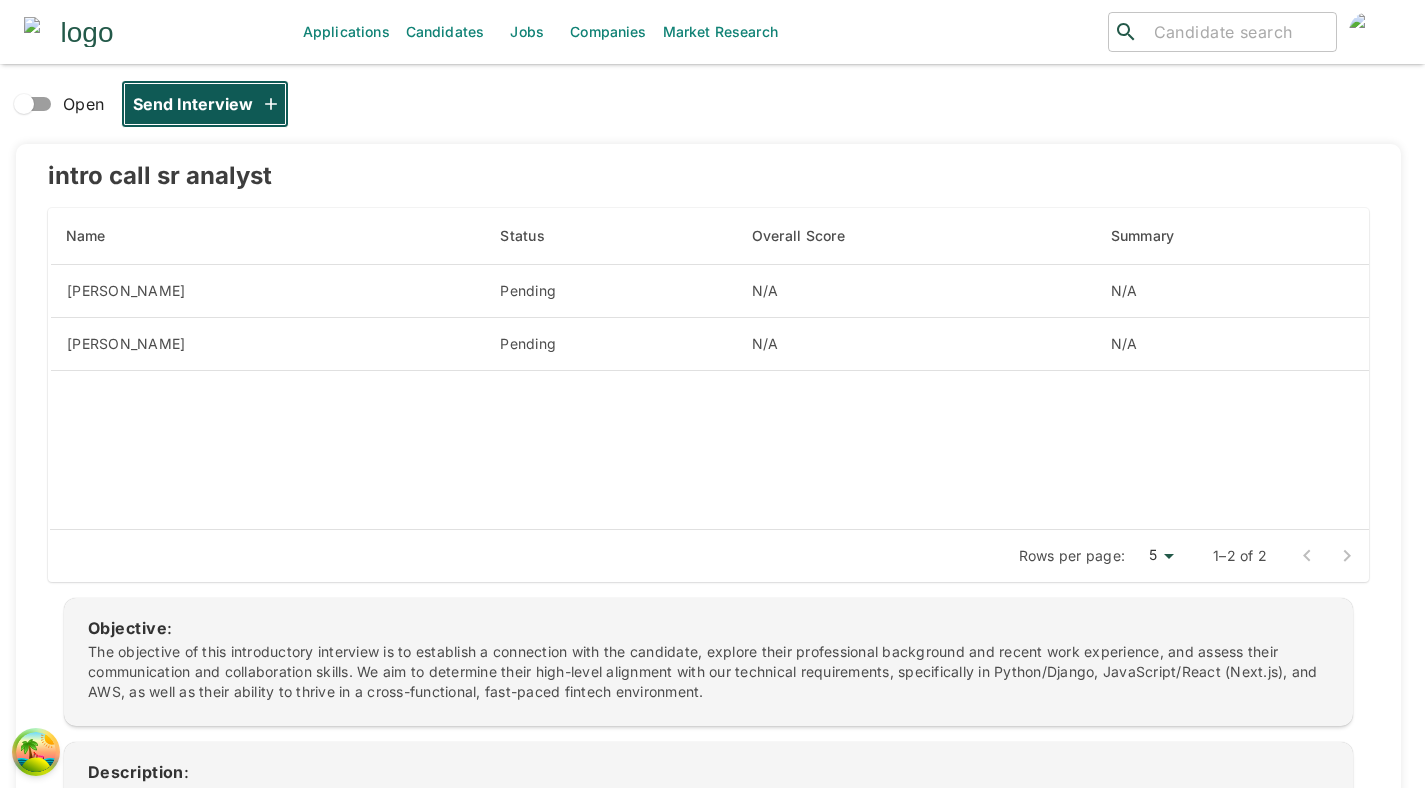 click on "Send Interview" at bounding box center (205, 104) 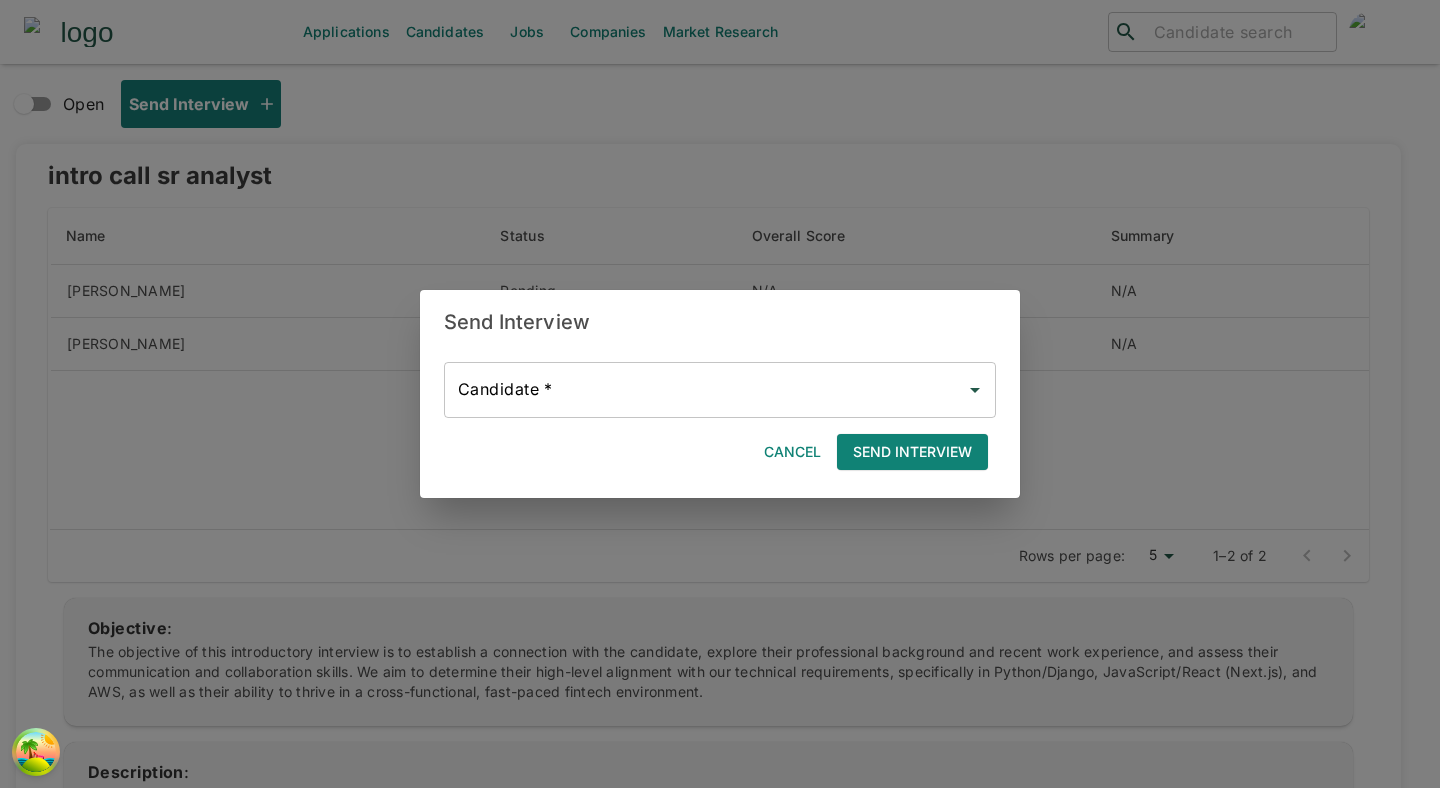 click on "Candidate *" at bounding box center [705, 390] 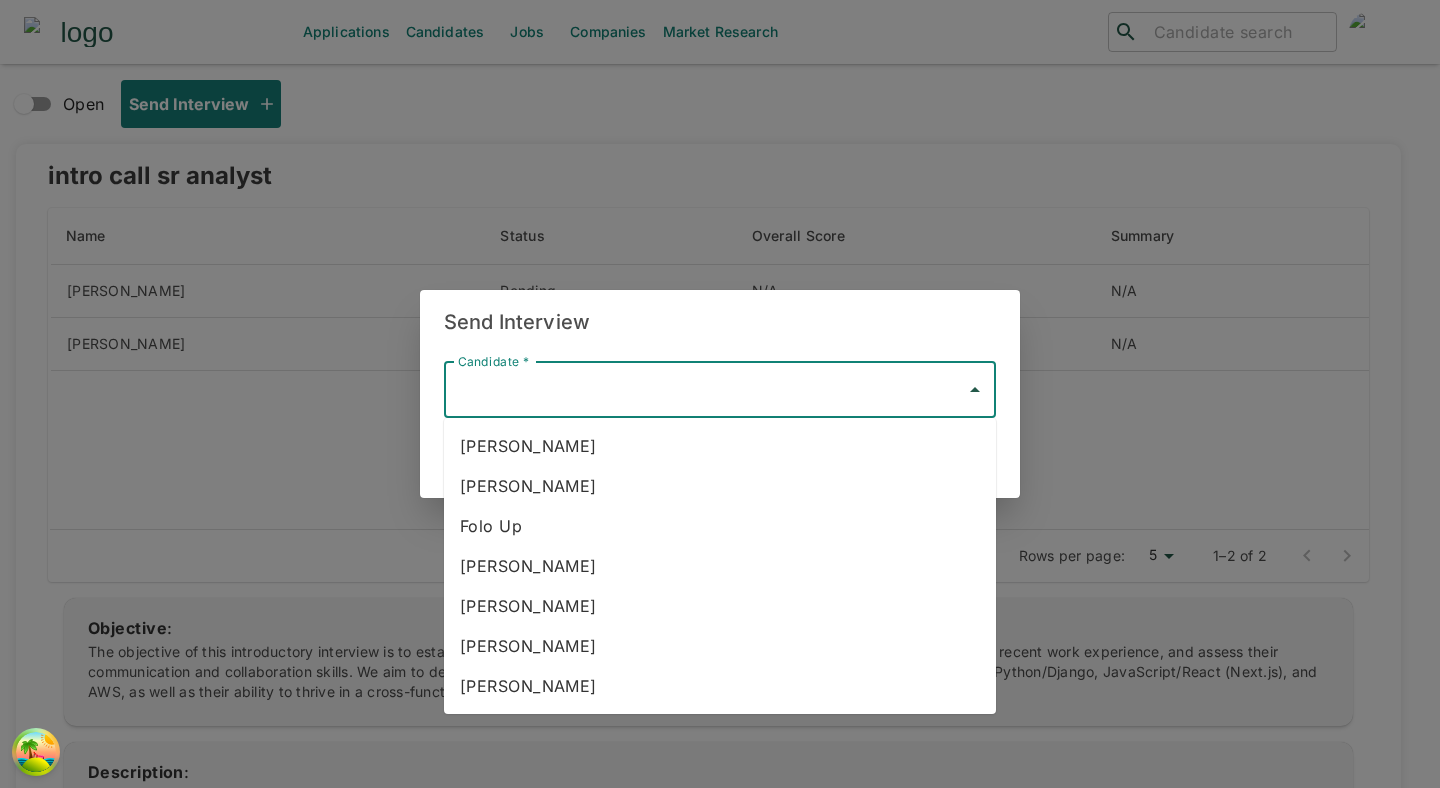 click on "[PERSON_NAME]" at bounding box center (720, 446) 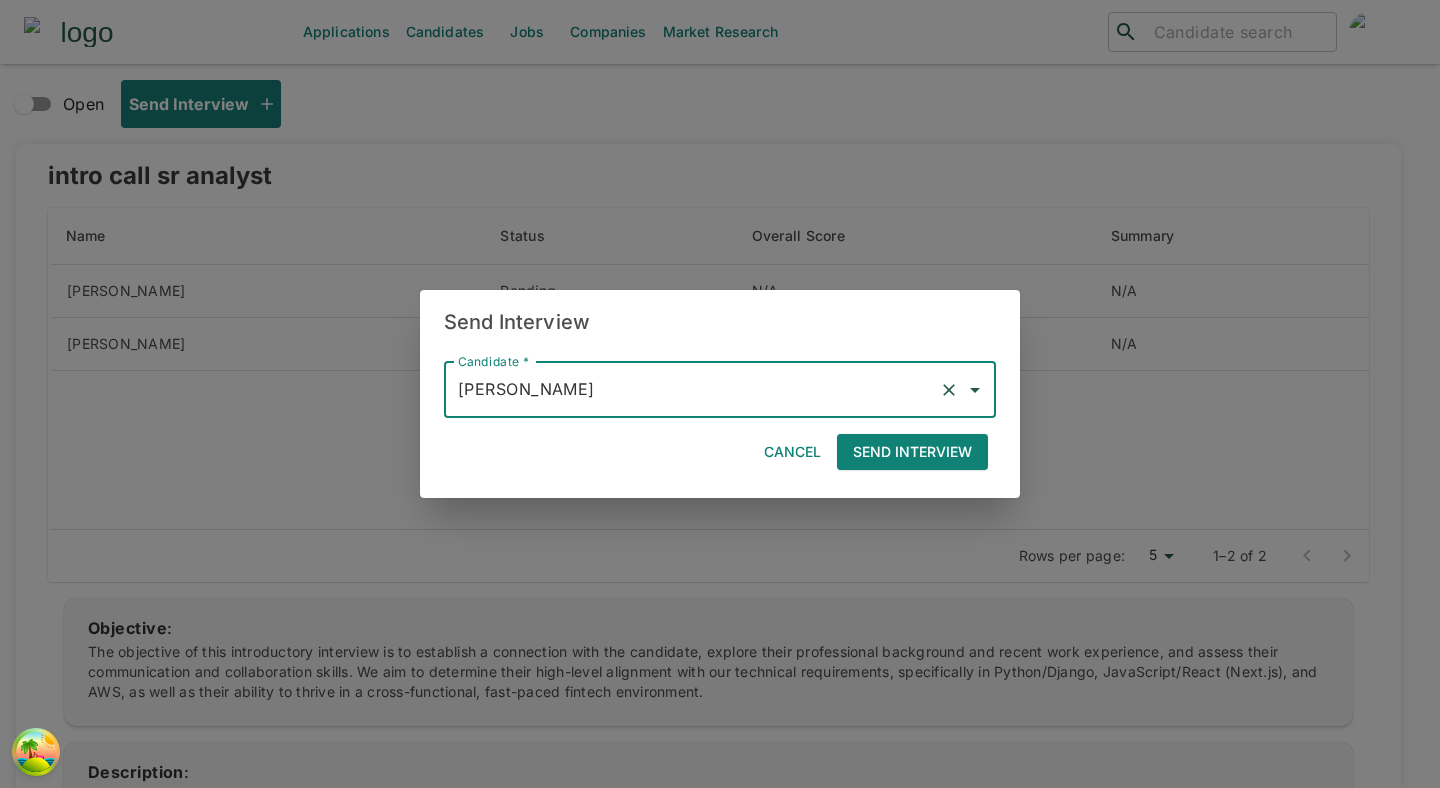 click 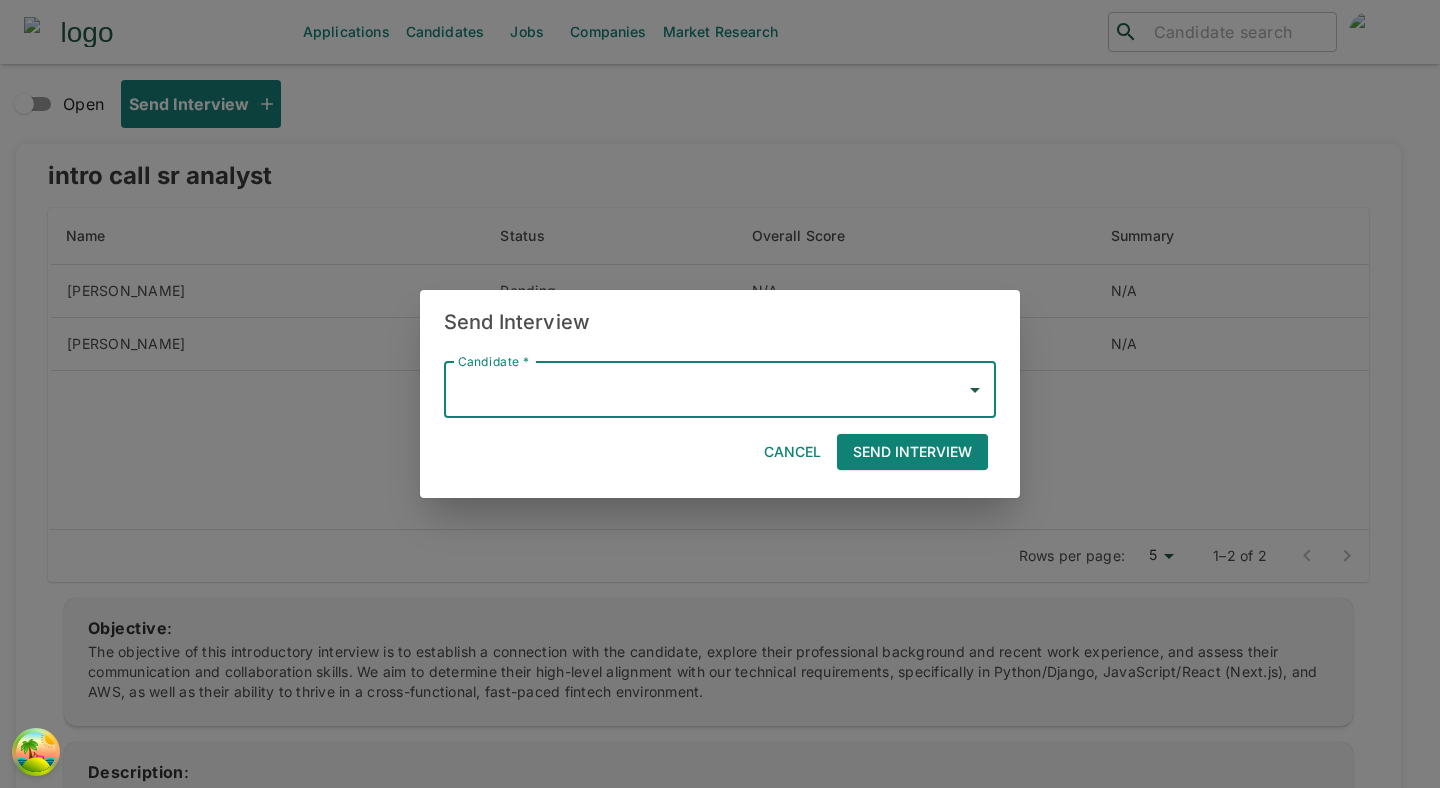 click on "Candidate * Candidate * Cancel Send Interview" at bounding box center [712, 408] 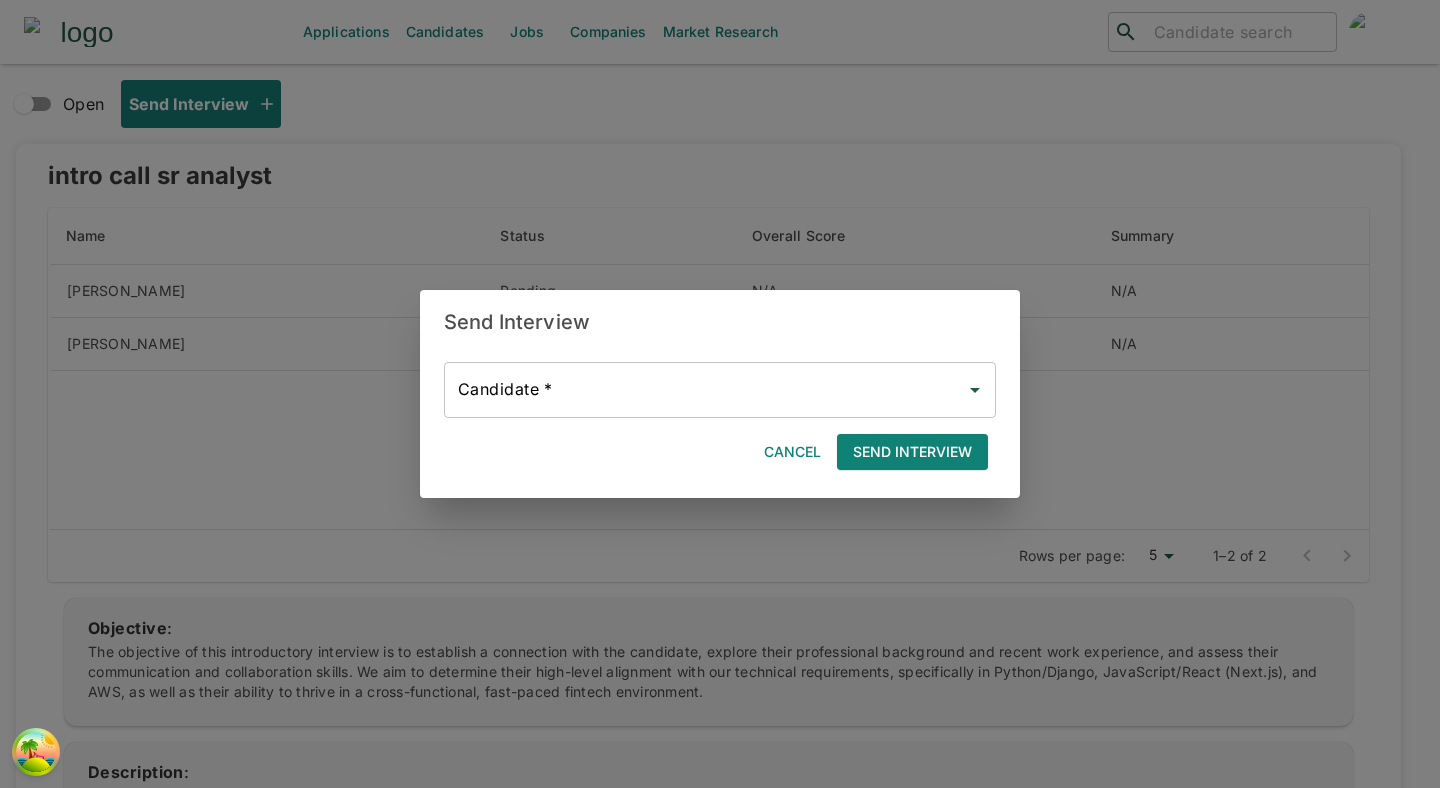 click on "Candidate *" at bounding box center (705, 390) 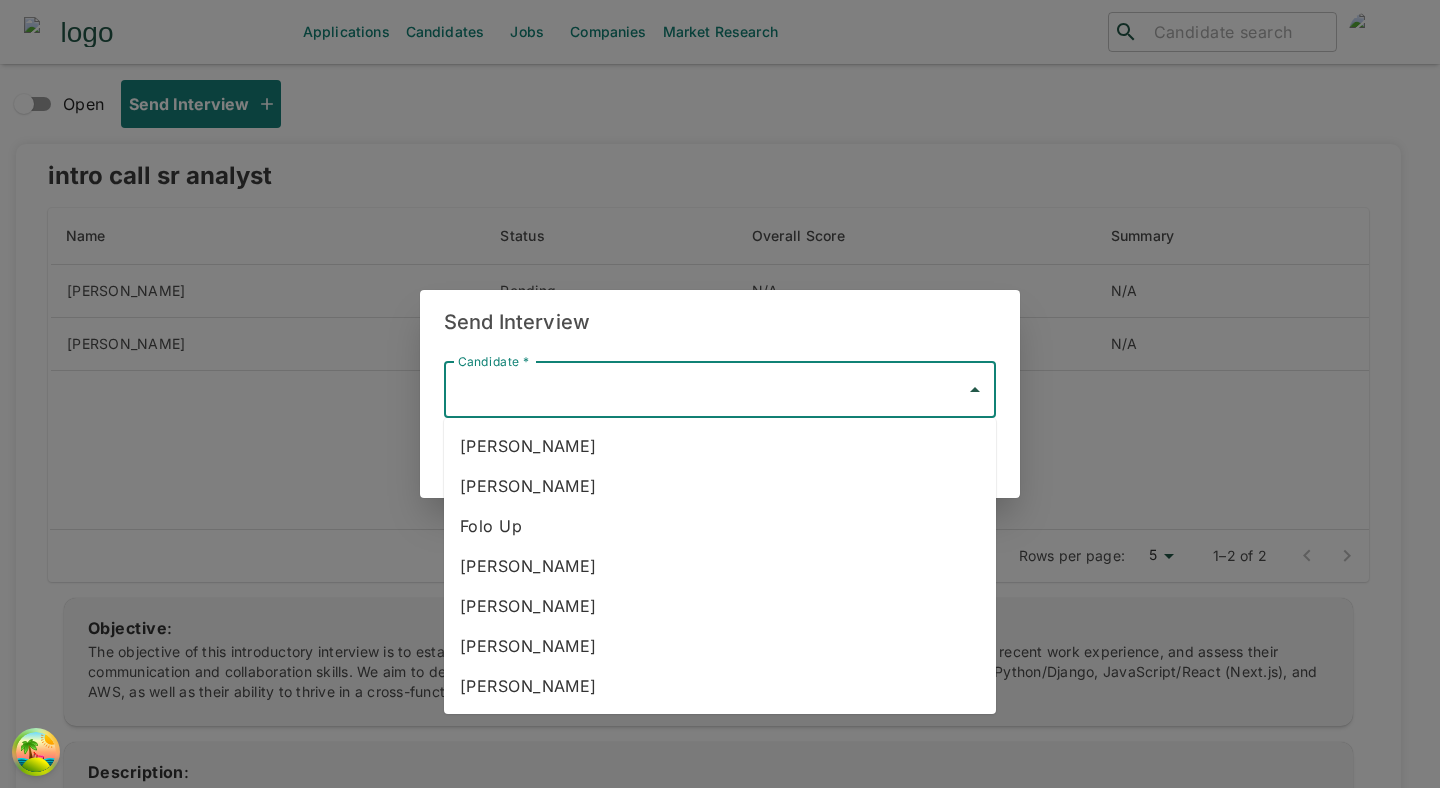 click on "Whitney McLaughlin" at bounding box center [720, 446] 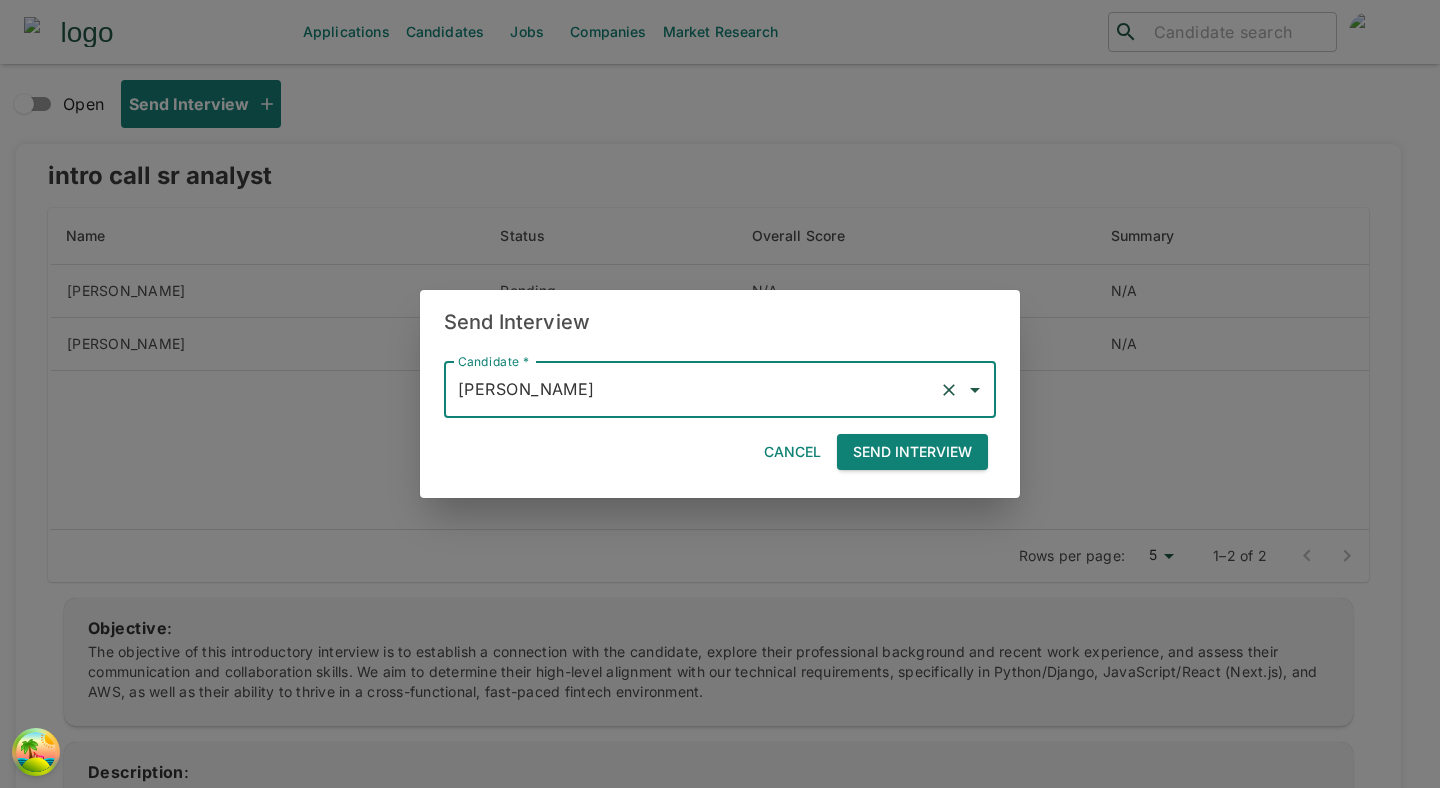 click on "Send Interview" at bounding box center [912, 452] 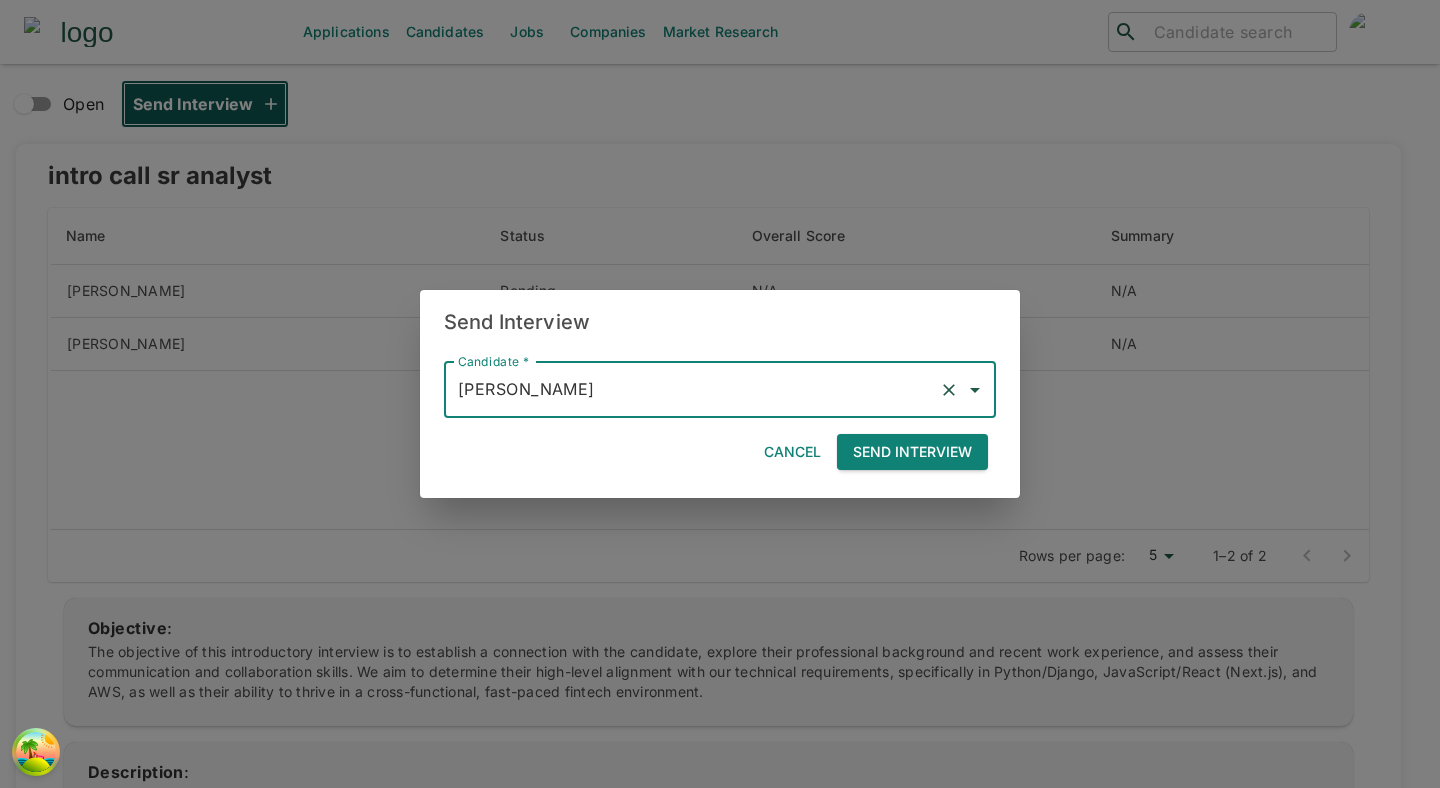 type 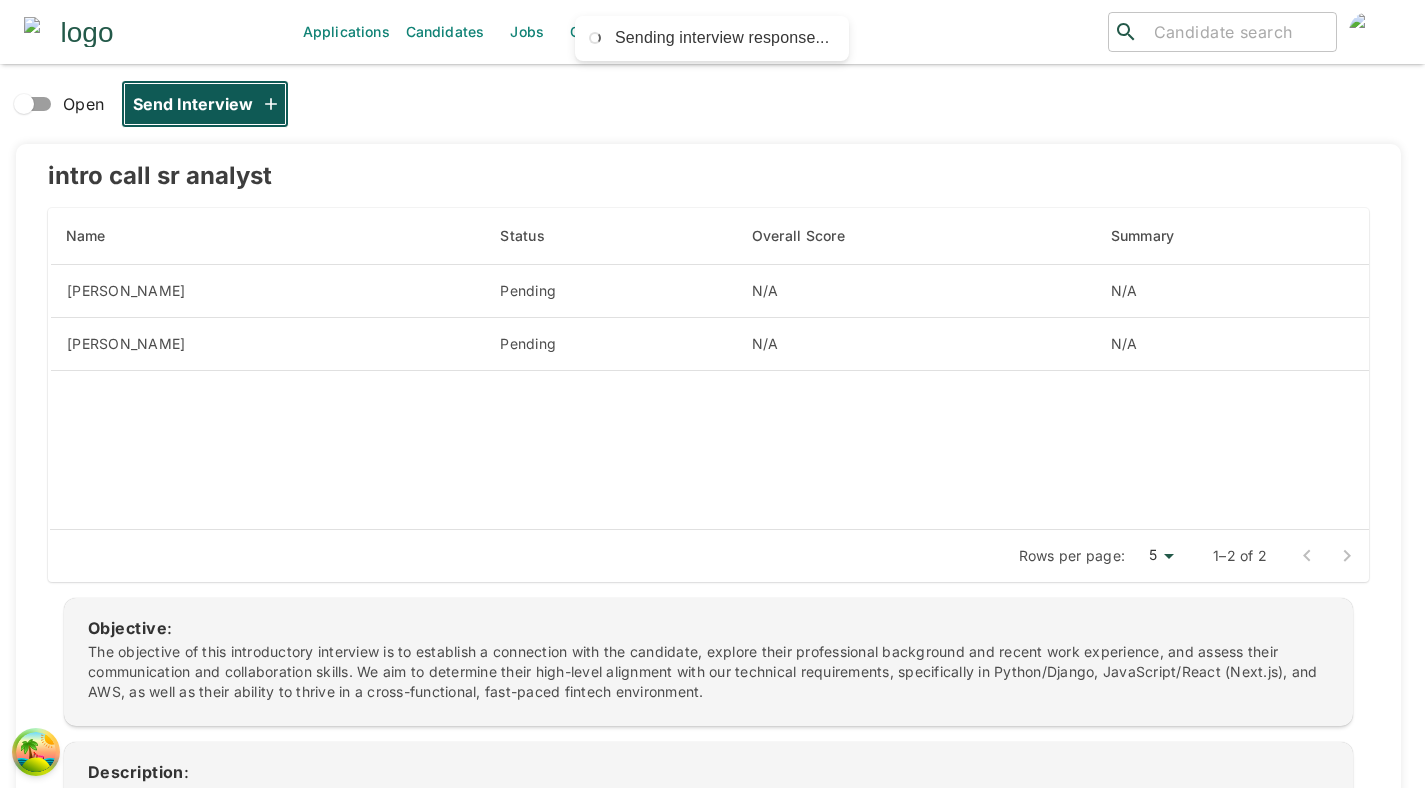 click on "Send Interview" at bounding box center (205, 104) 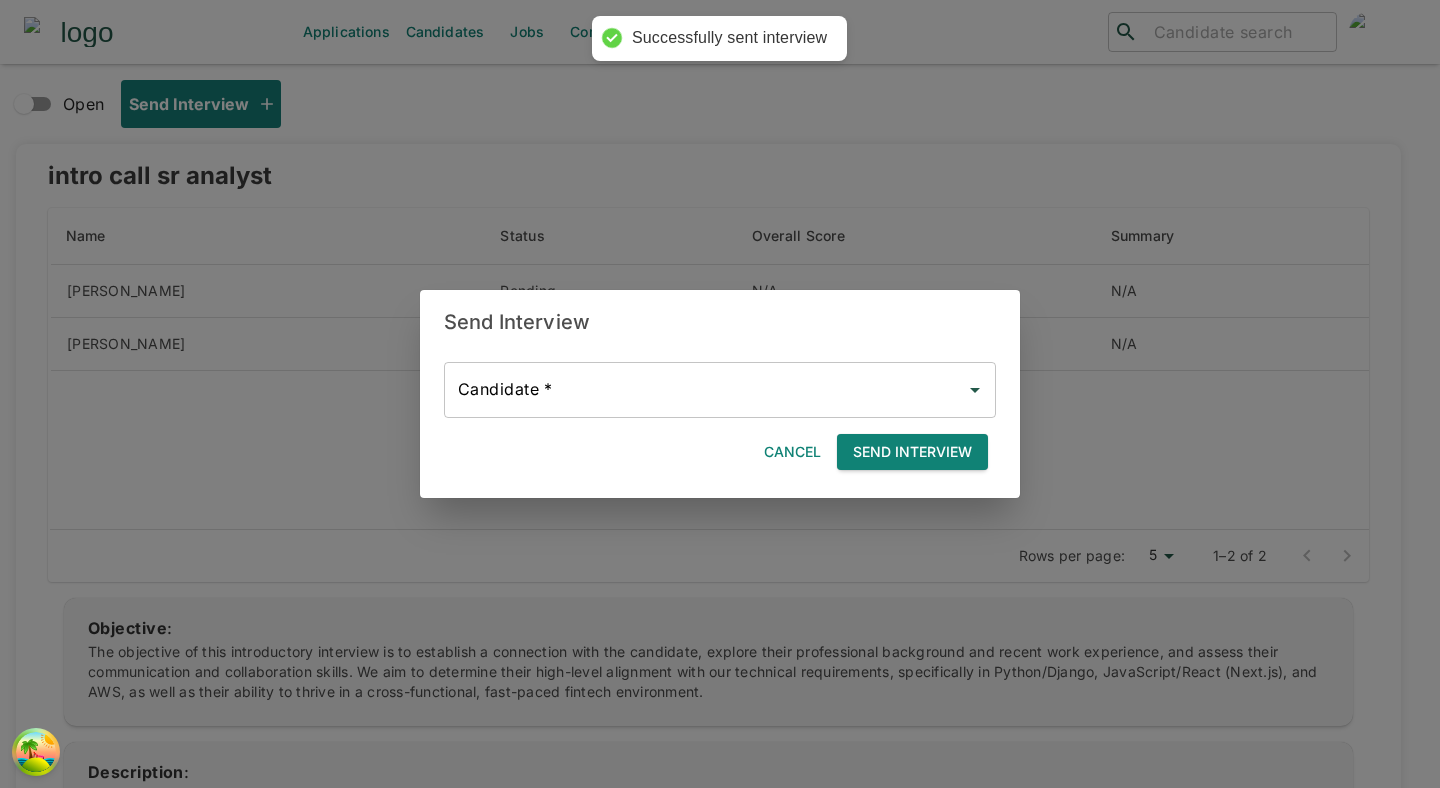 click on "Send Interview" at bounding box center [912, 452] 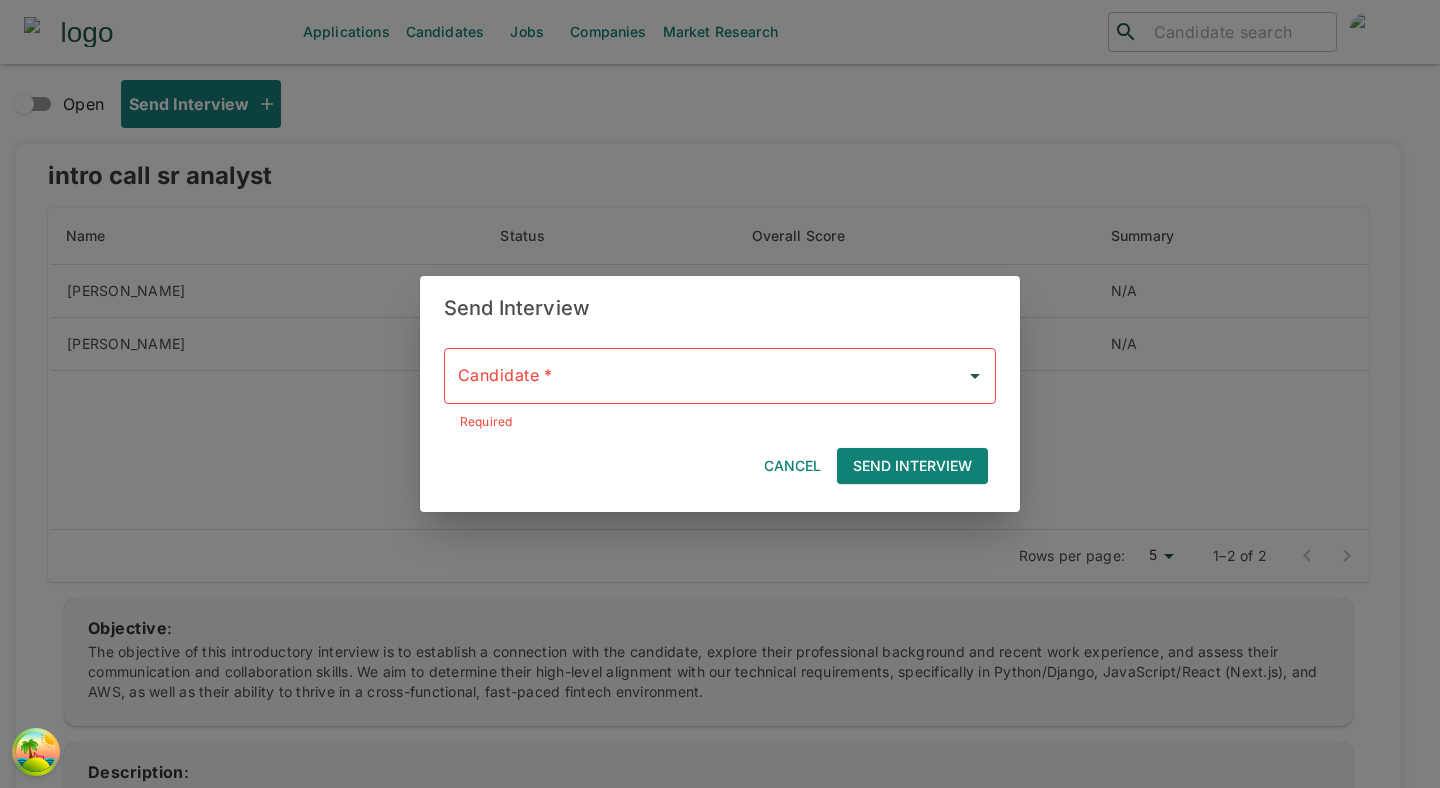 click on "Candidate *" at bounding box center [705, 376] 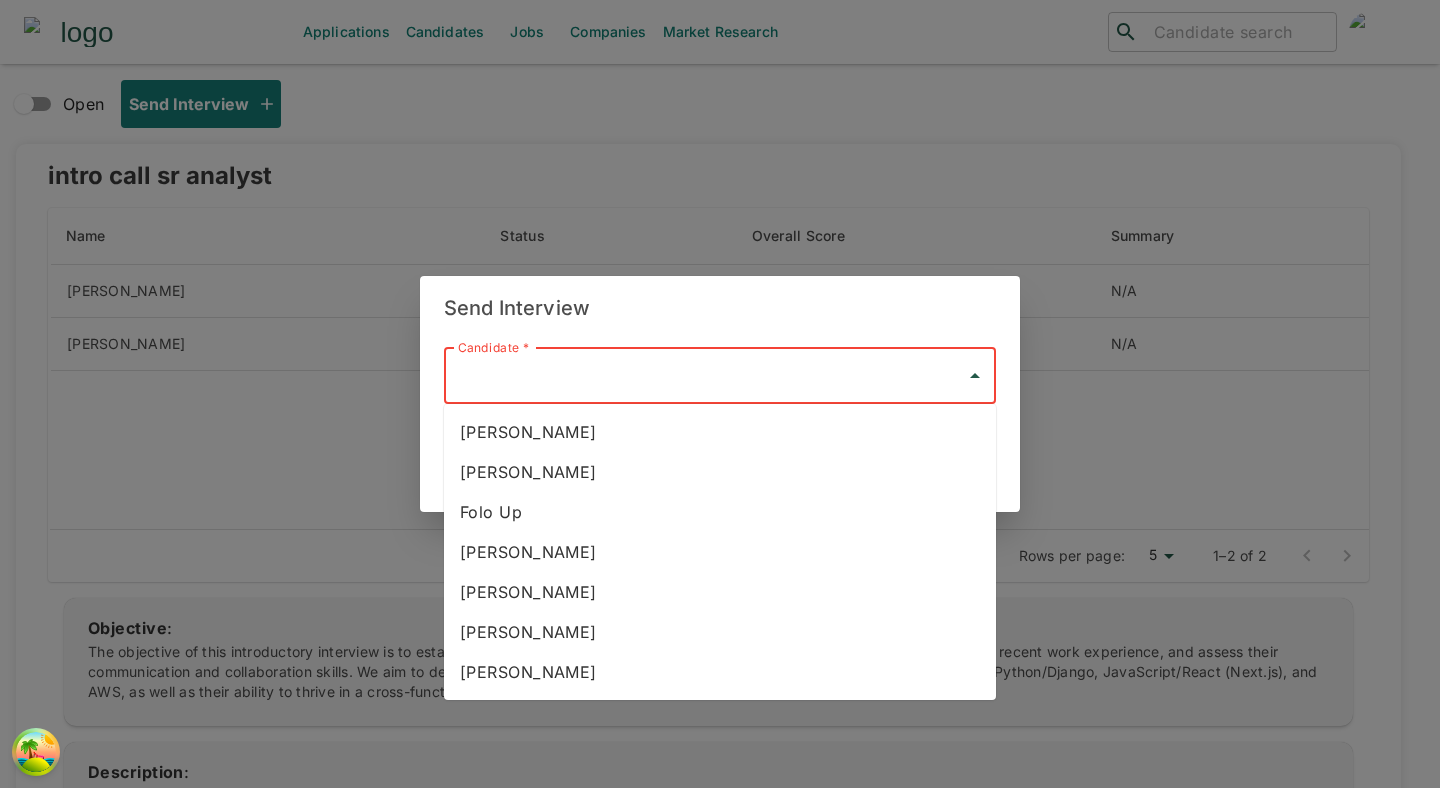 click on "Whitney McLaughlin" at bounding box center (720, 432) 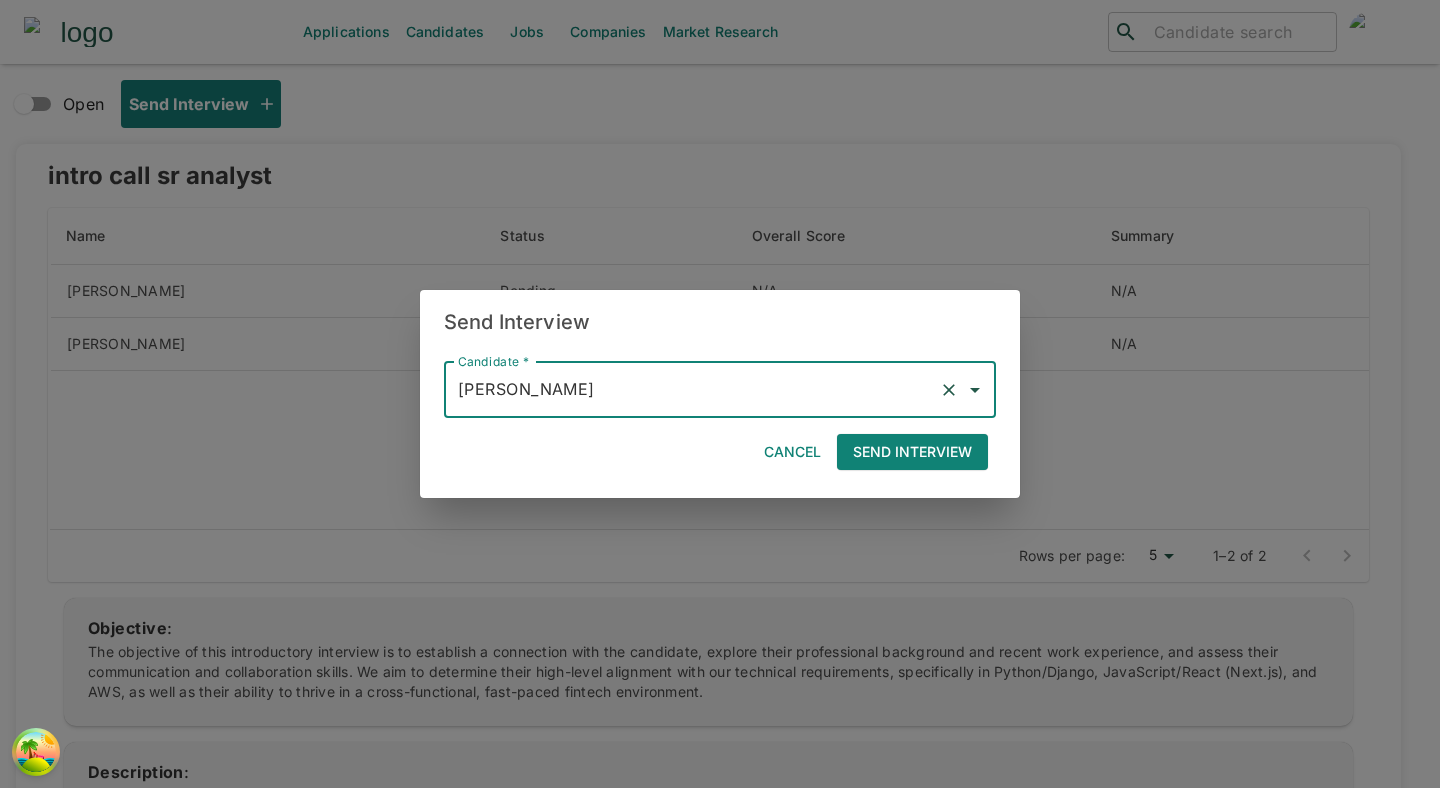 click 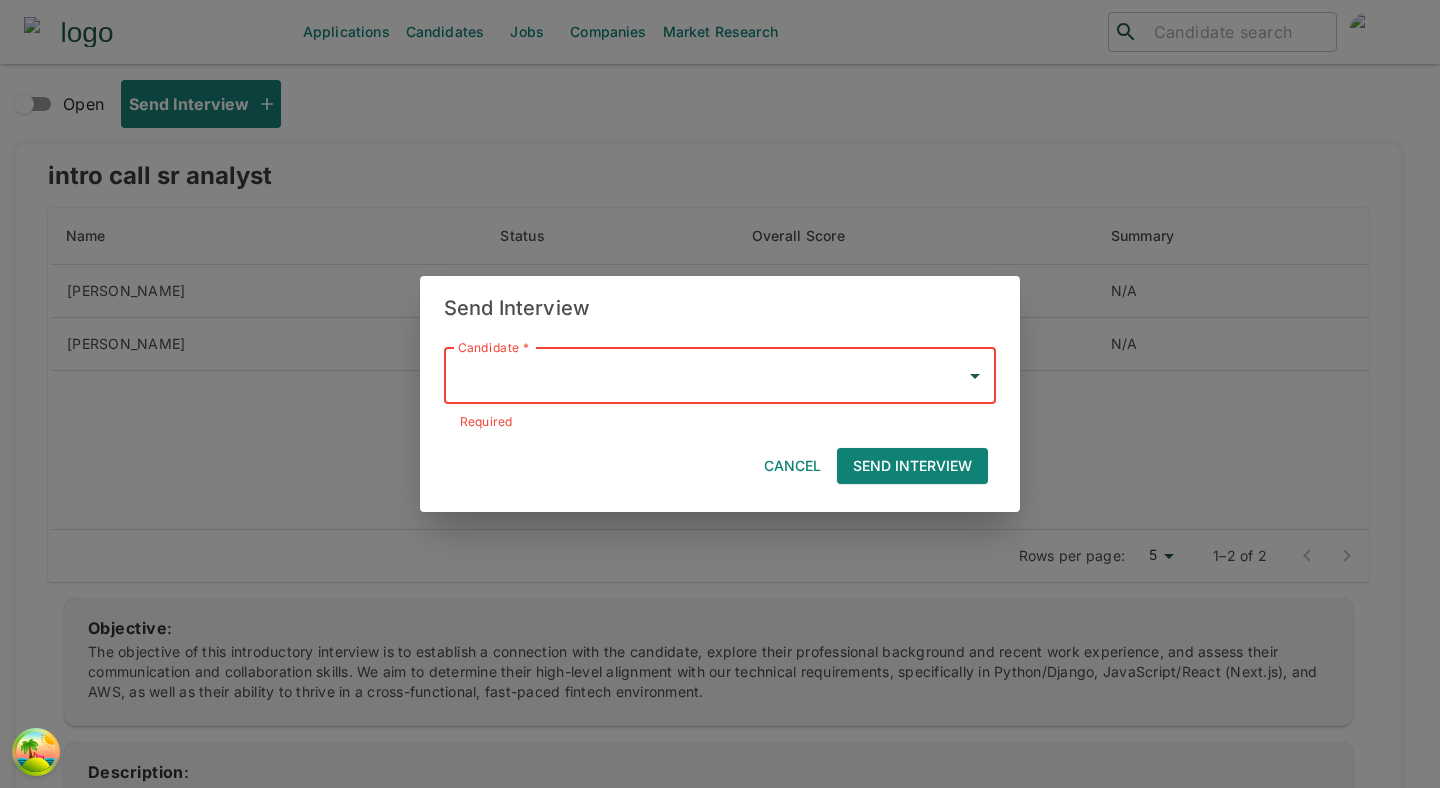 click on "Required" at bounding box center [720, 422] 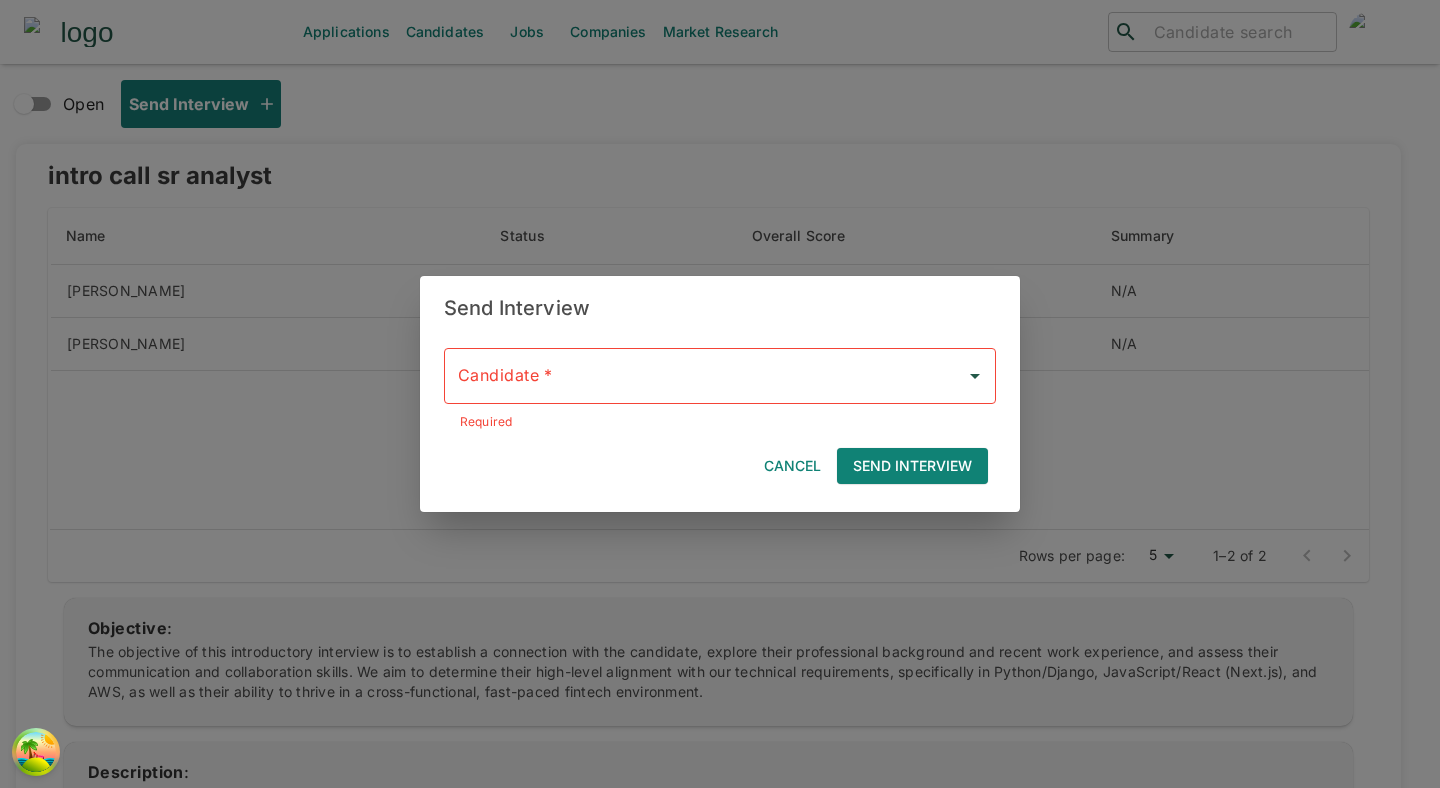 click on "Candidate *" at bounding box center [705, 376] 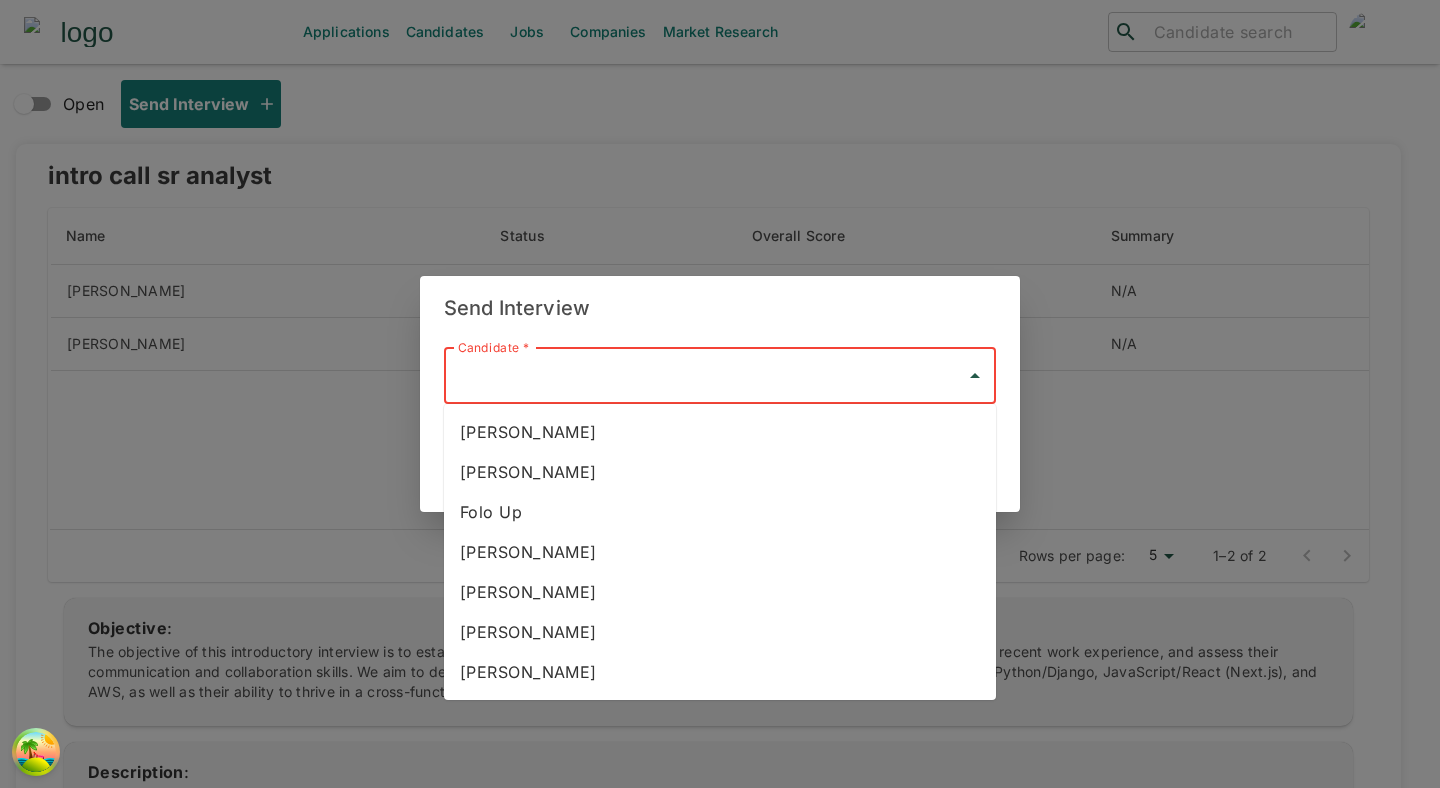 click on "Whitney McLaughlin" at bounding box center (720, 432) 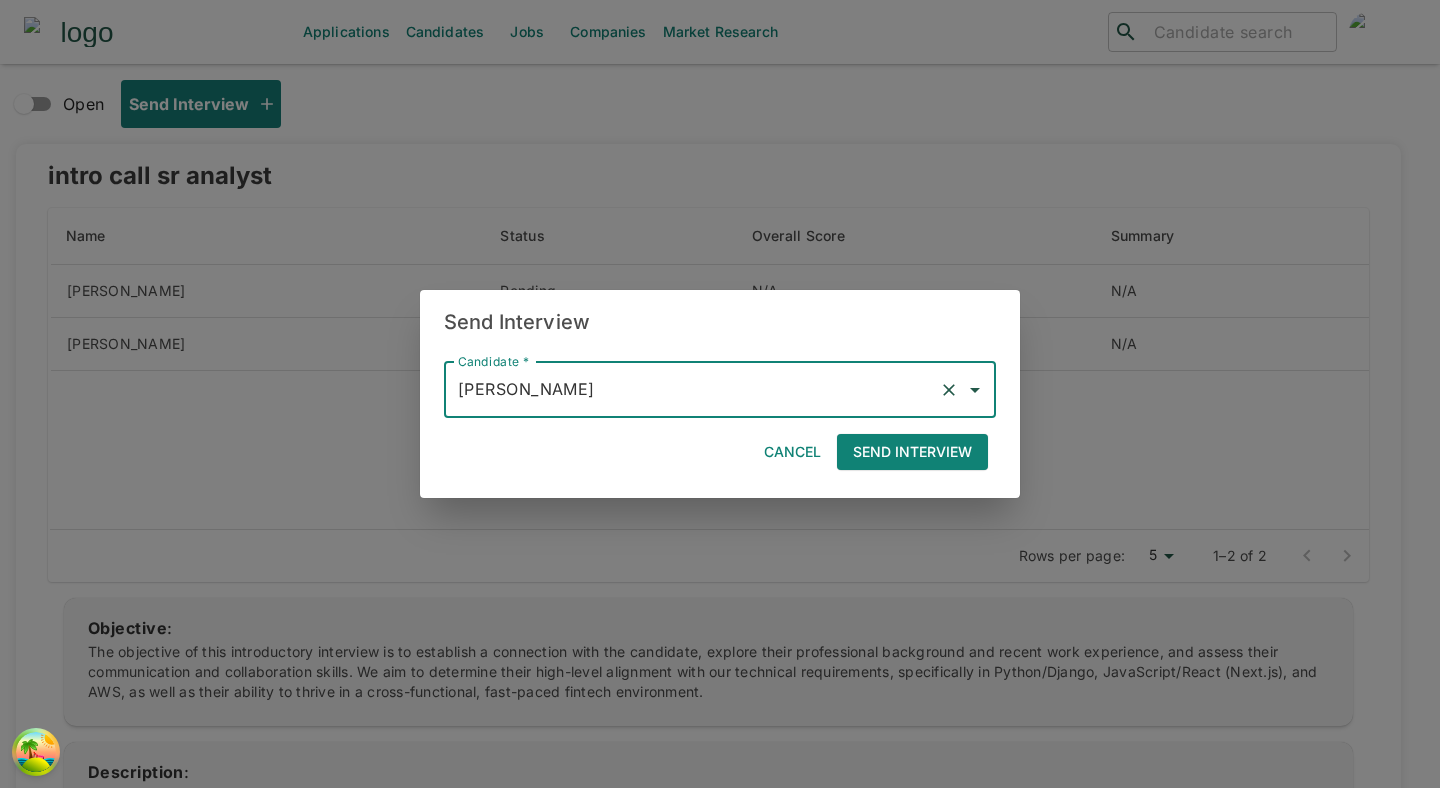 click 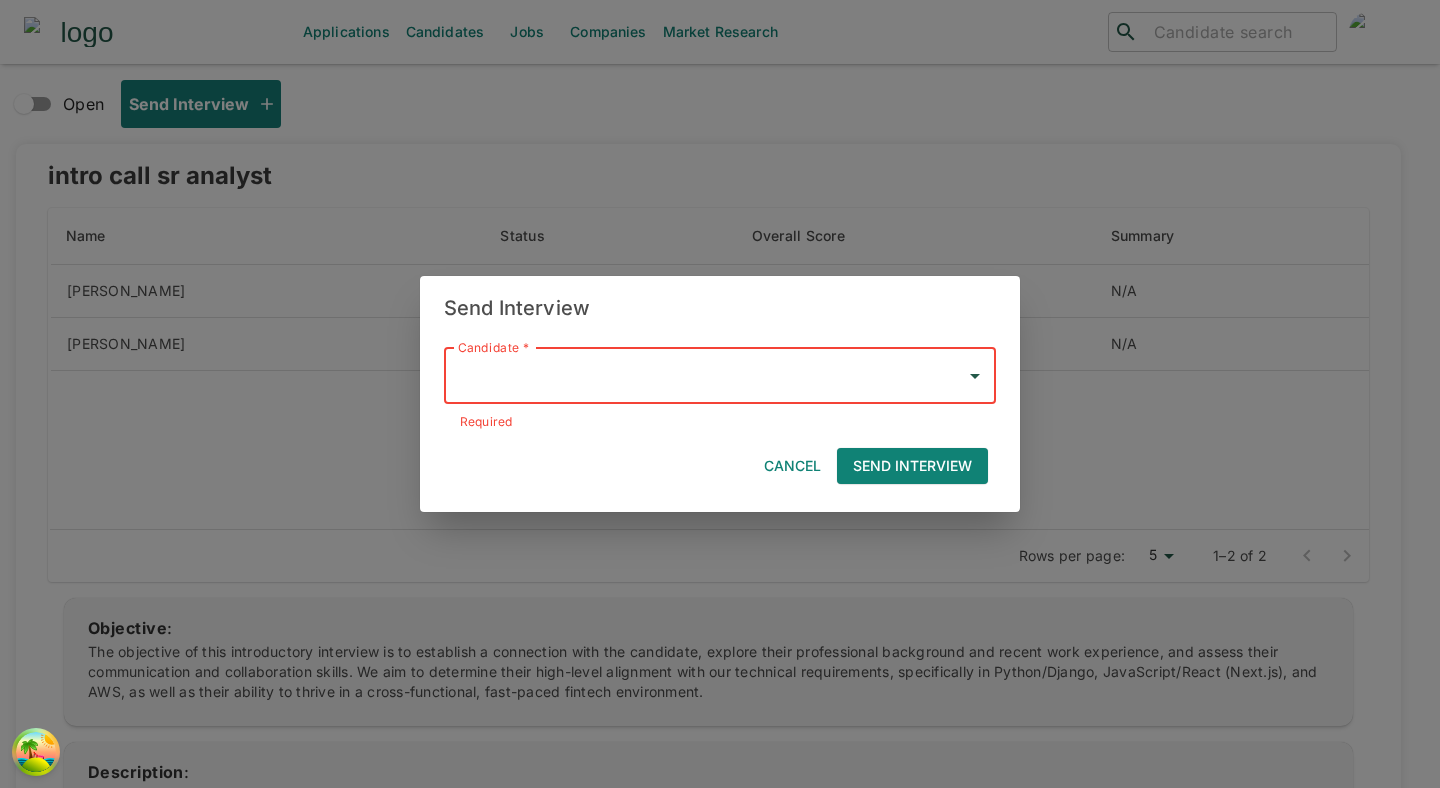 click on "Candidate * Candidate * Required Cancel Send Interview" at bounding box center (712, 408) 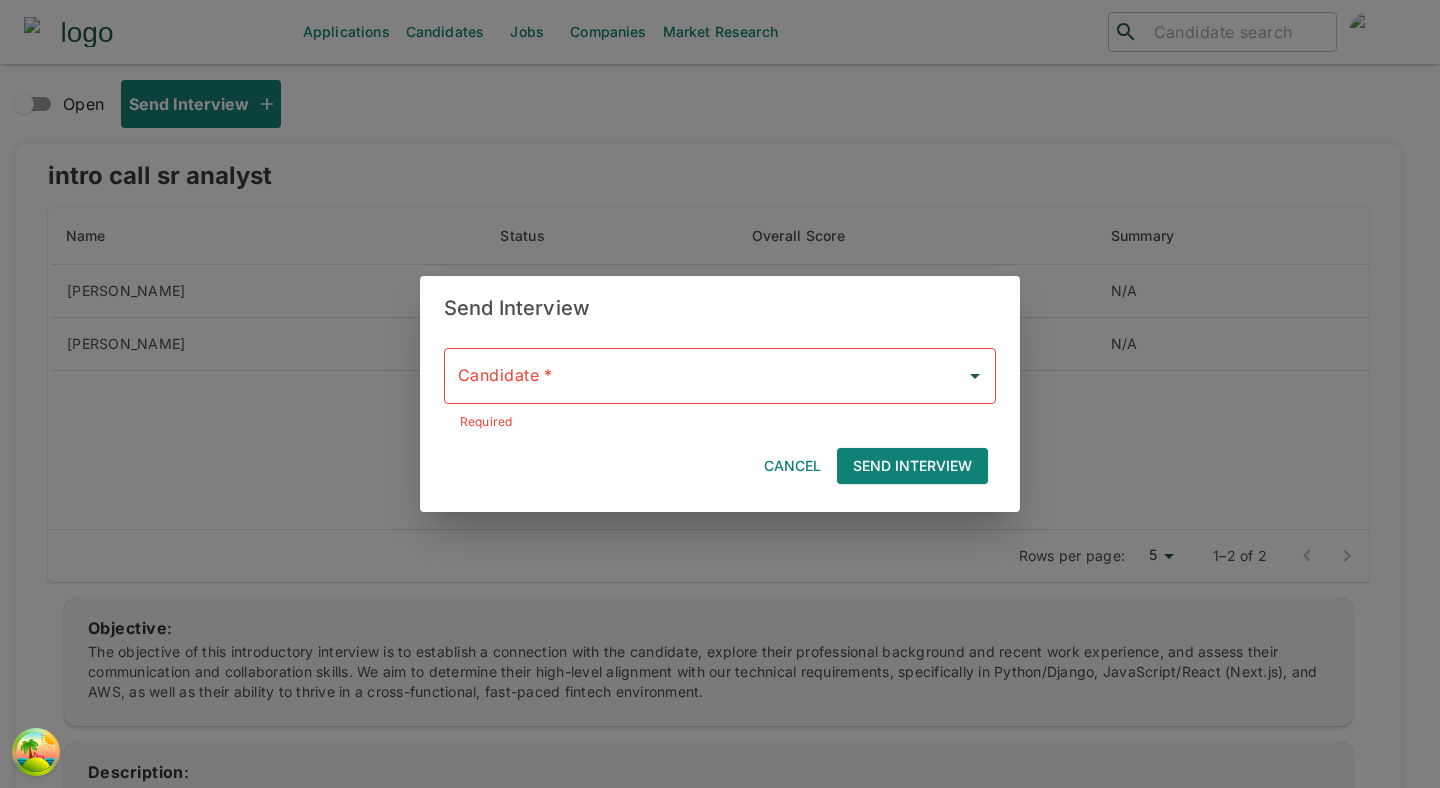 click on "Cancel" at bounding box center [792, 466] 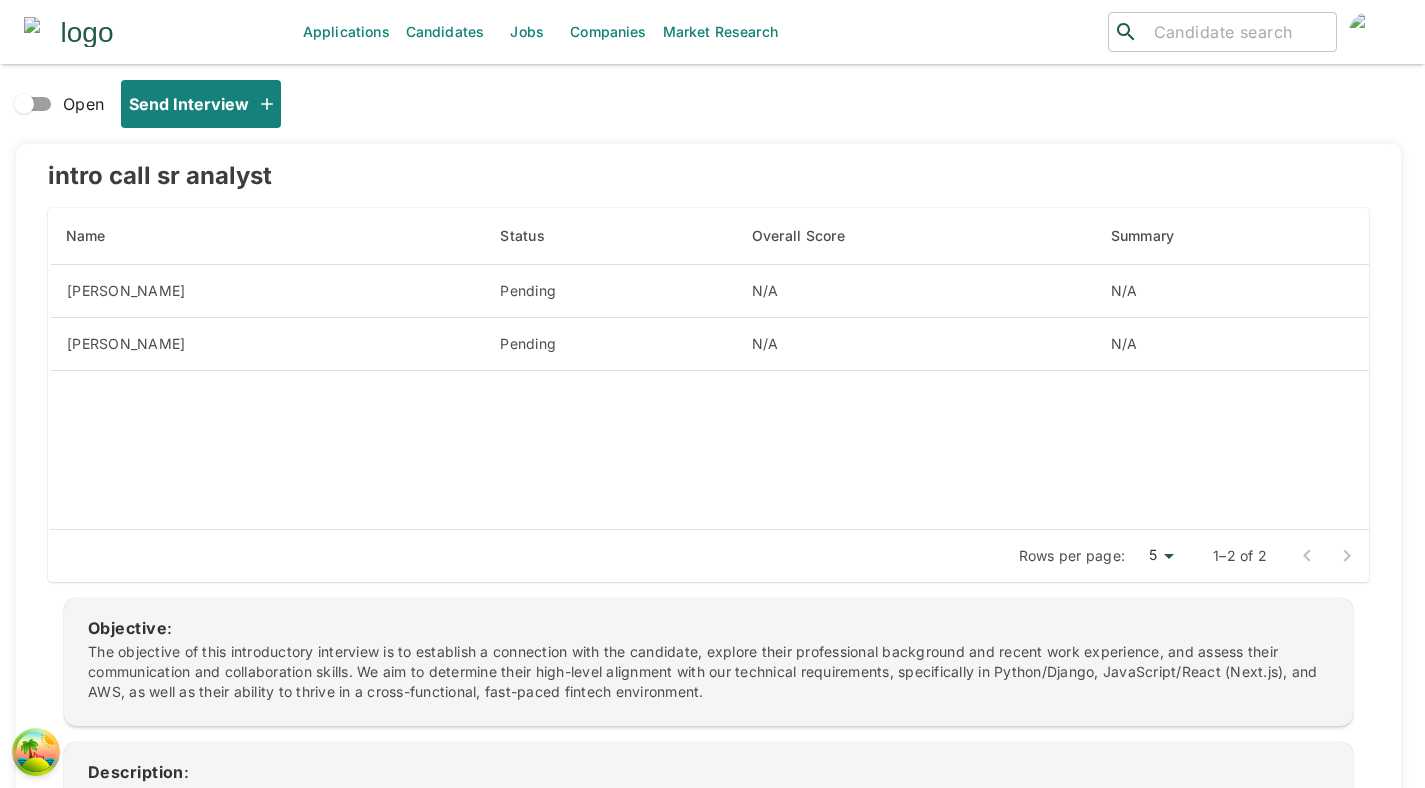 click on "Jobs" at bounding box center (527, 32) 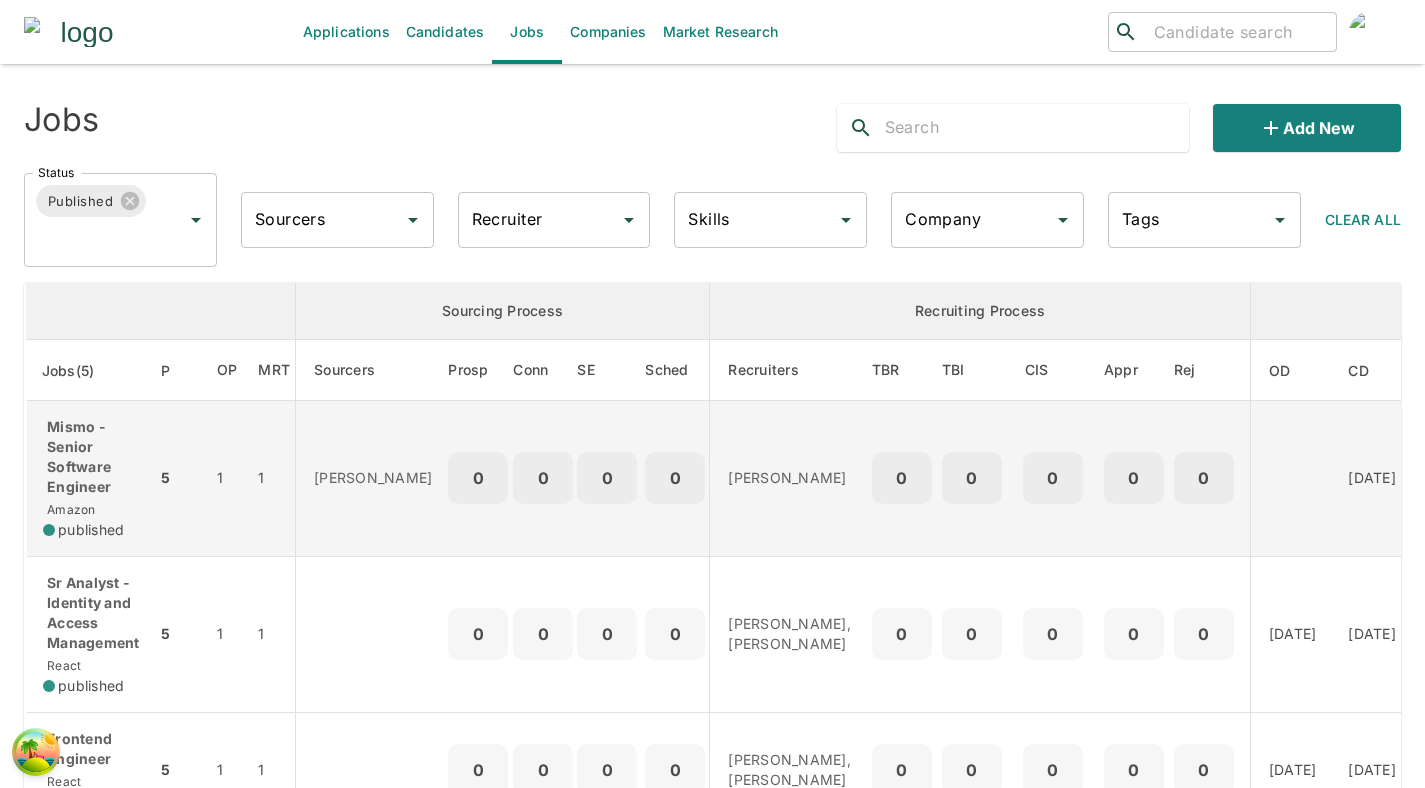scroll, scrollTop: 0, scrollLeft: 147, axis: horizontal 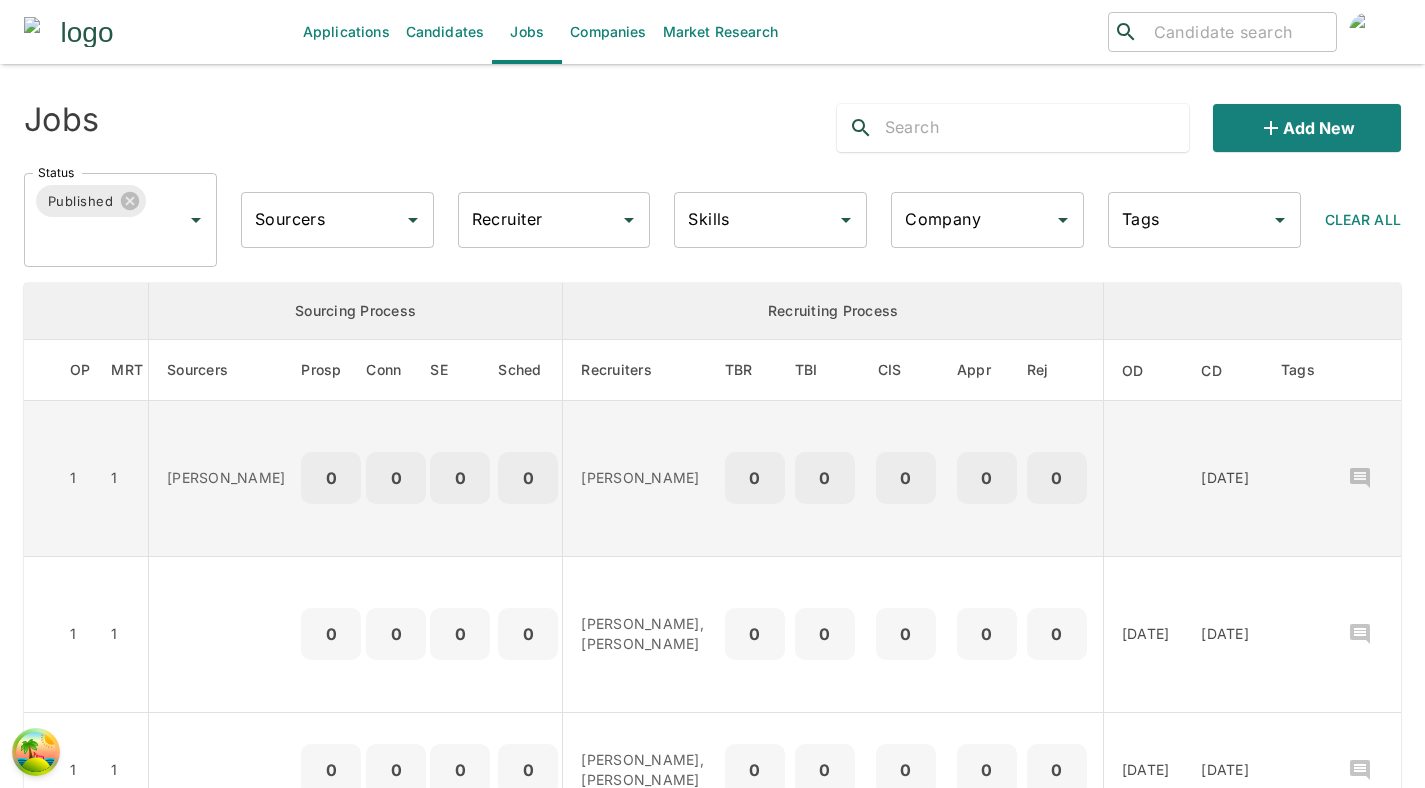 click on "0" at bounding box center [987, 479] 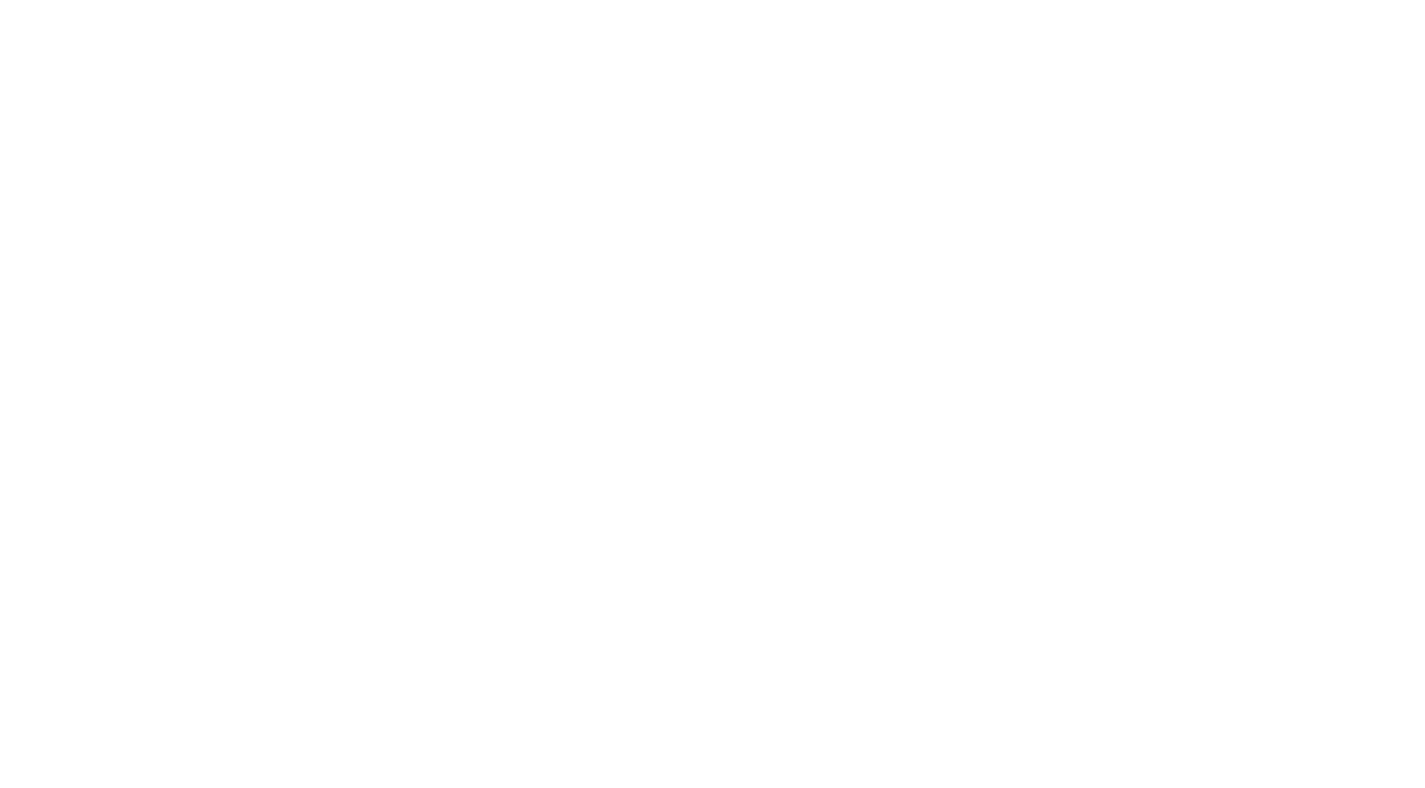 scroll, scrollTop: 0, scrollLeft: 0, axis: both 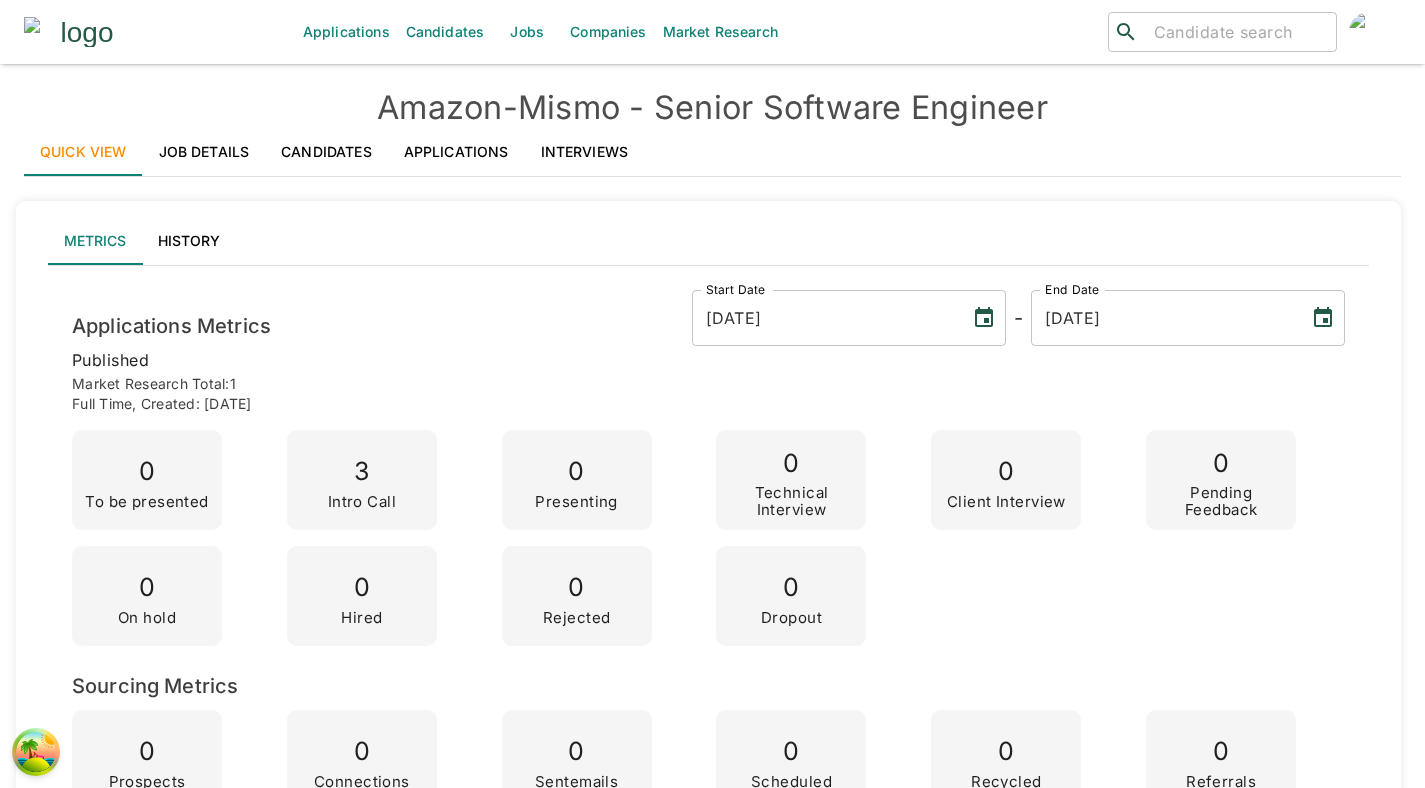 click on "Interviews" at bounding box center (585, 152) 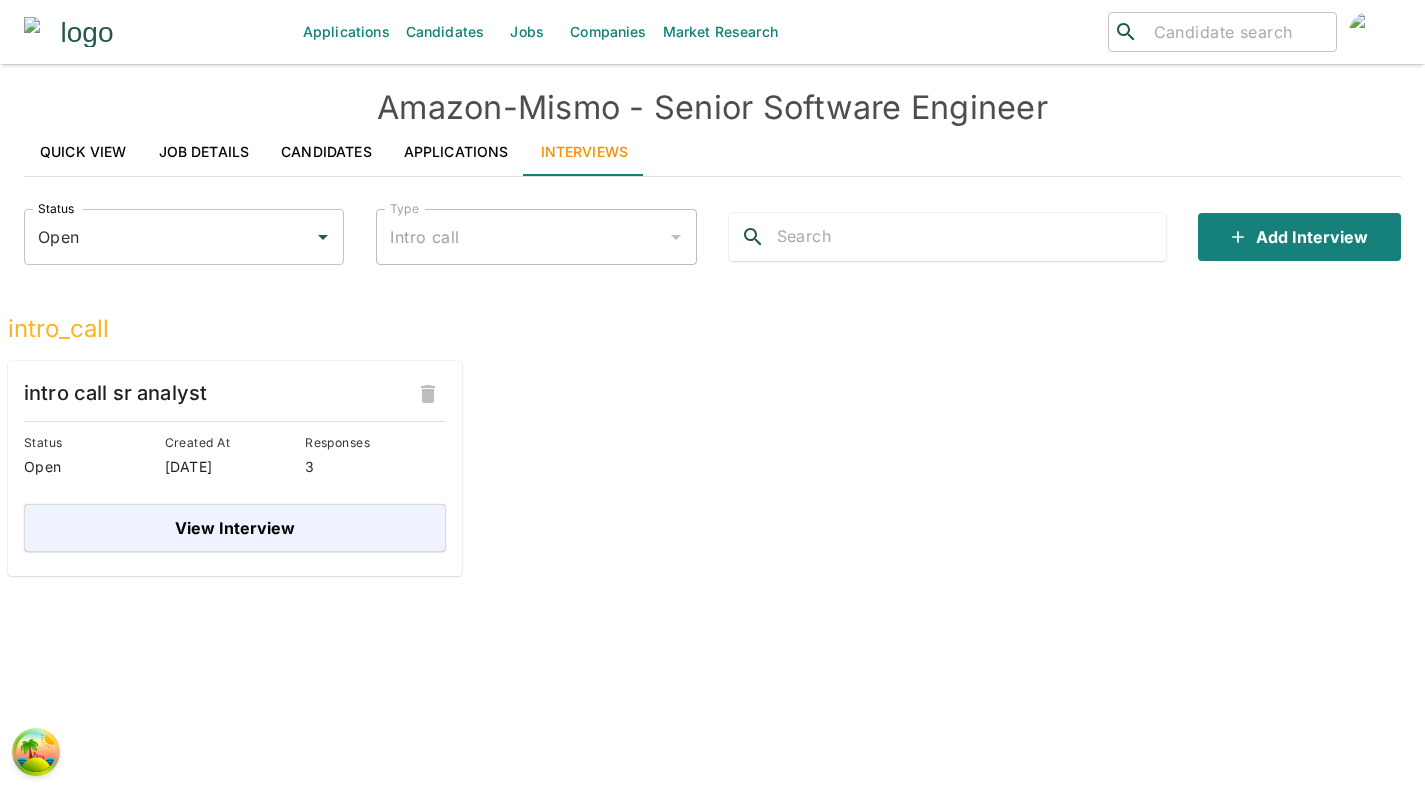 click on "Applications" at bounding box center (456, 152) 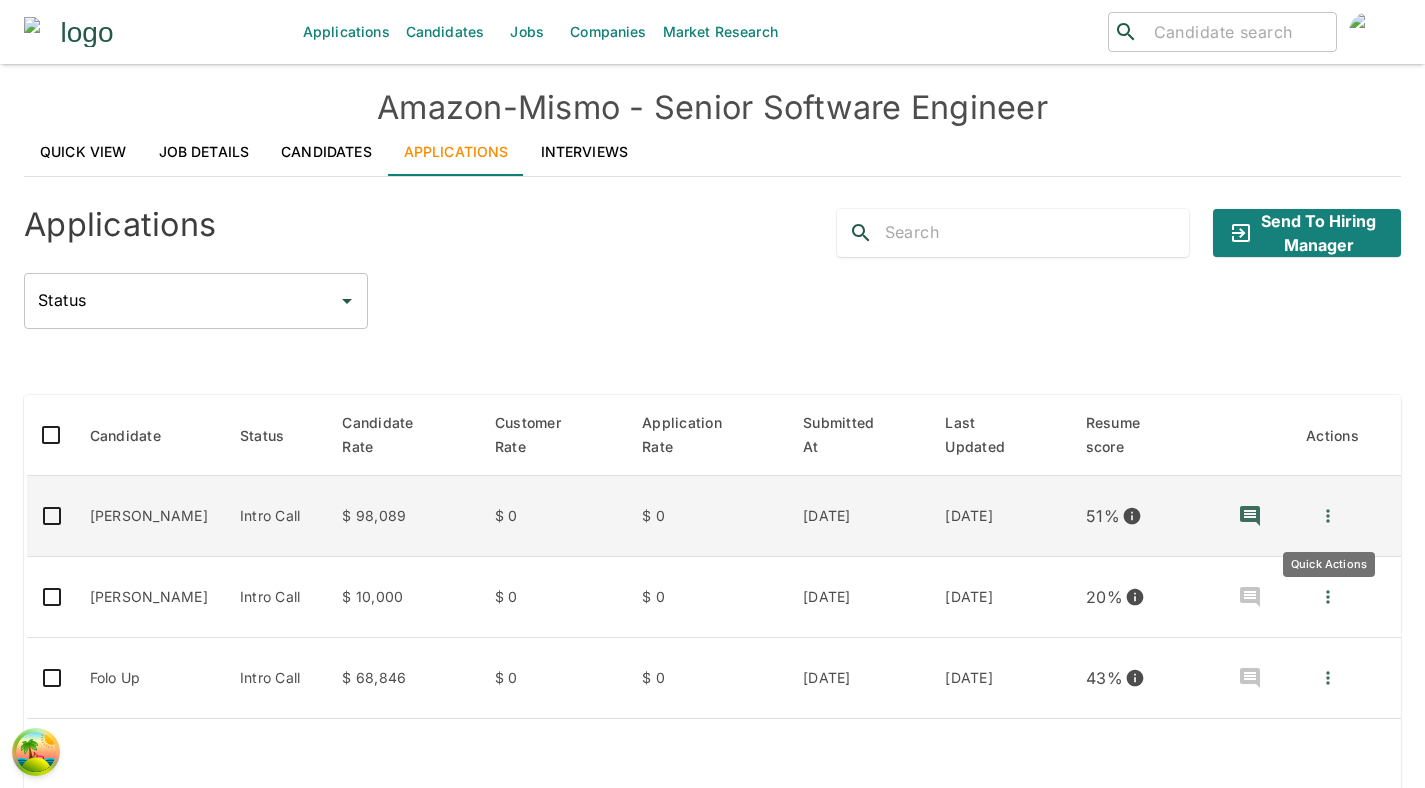 click 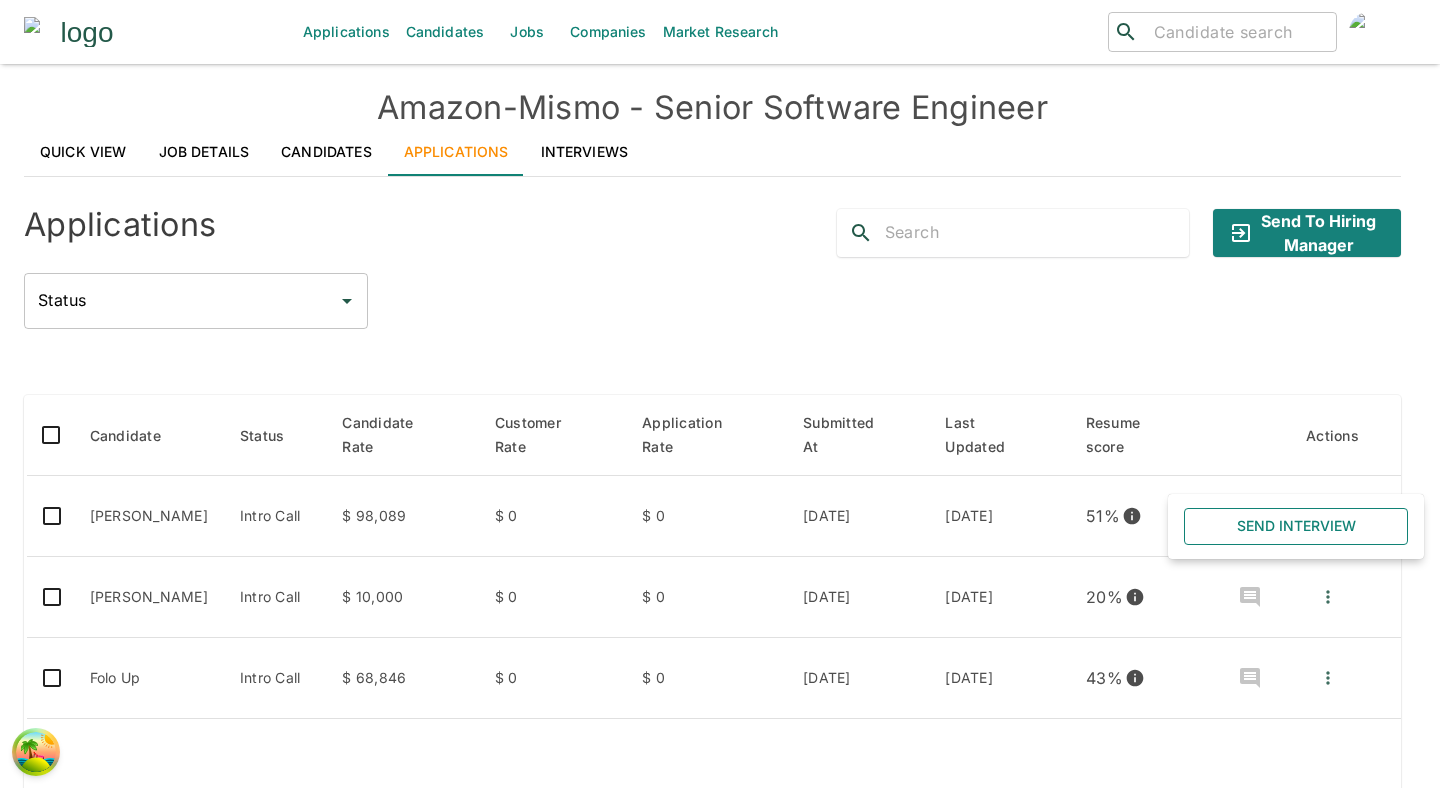 click on "Send Interview" at bounding box center [1296, 526] 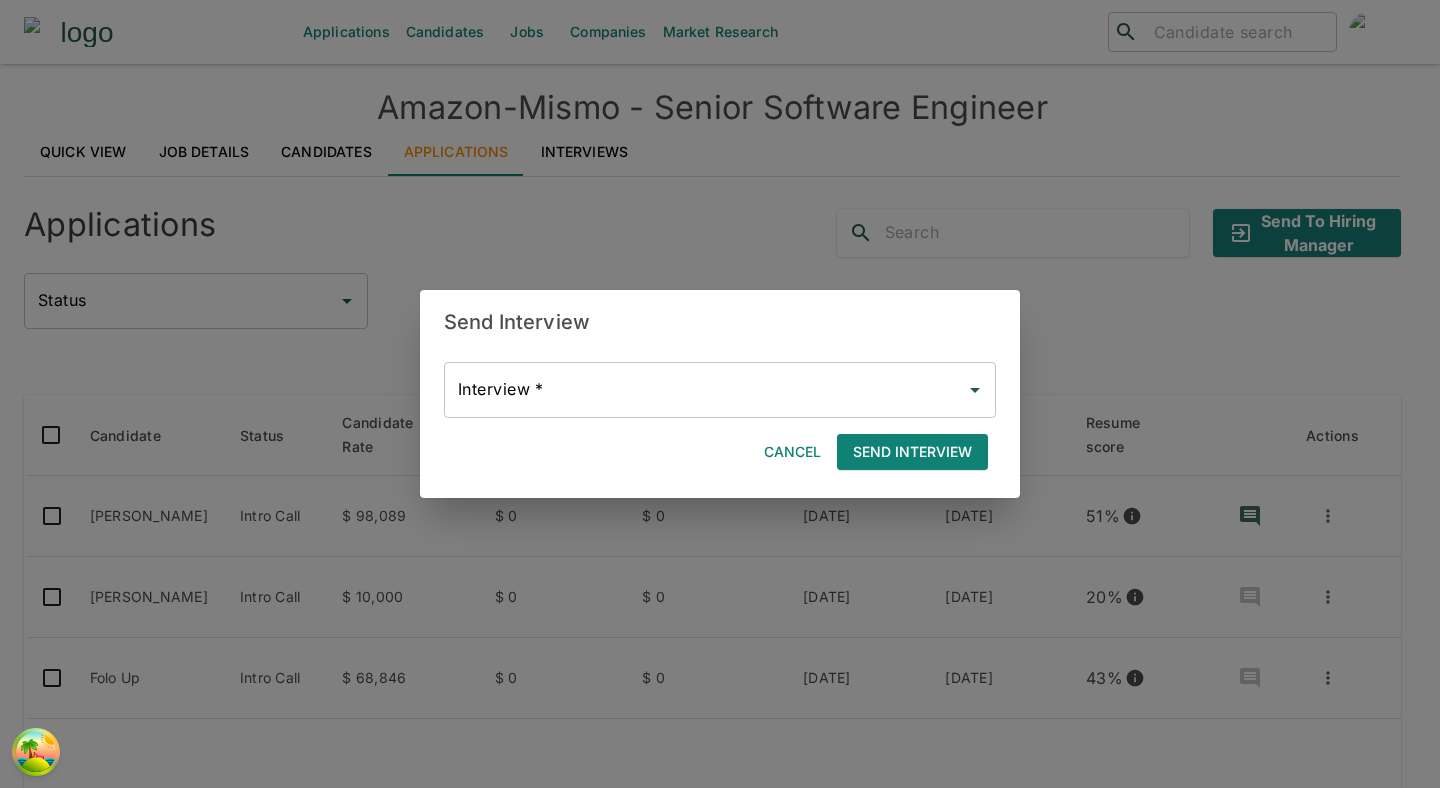 click on "Interview *" at bounding box center [705, 390] 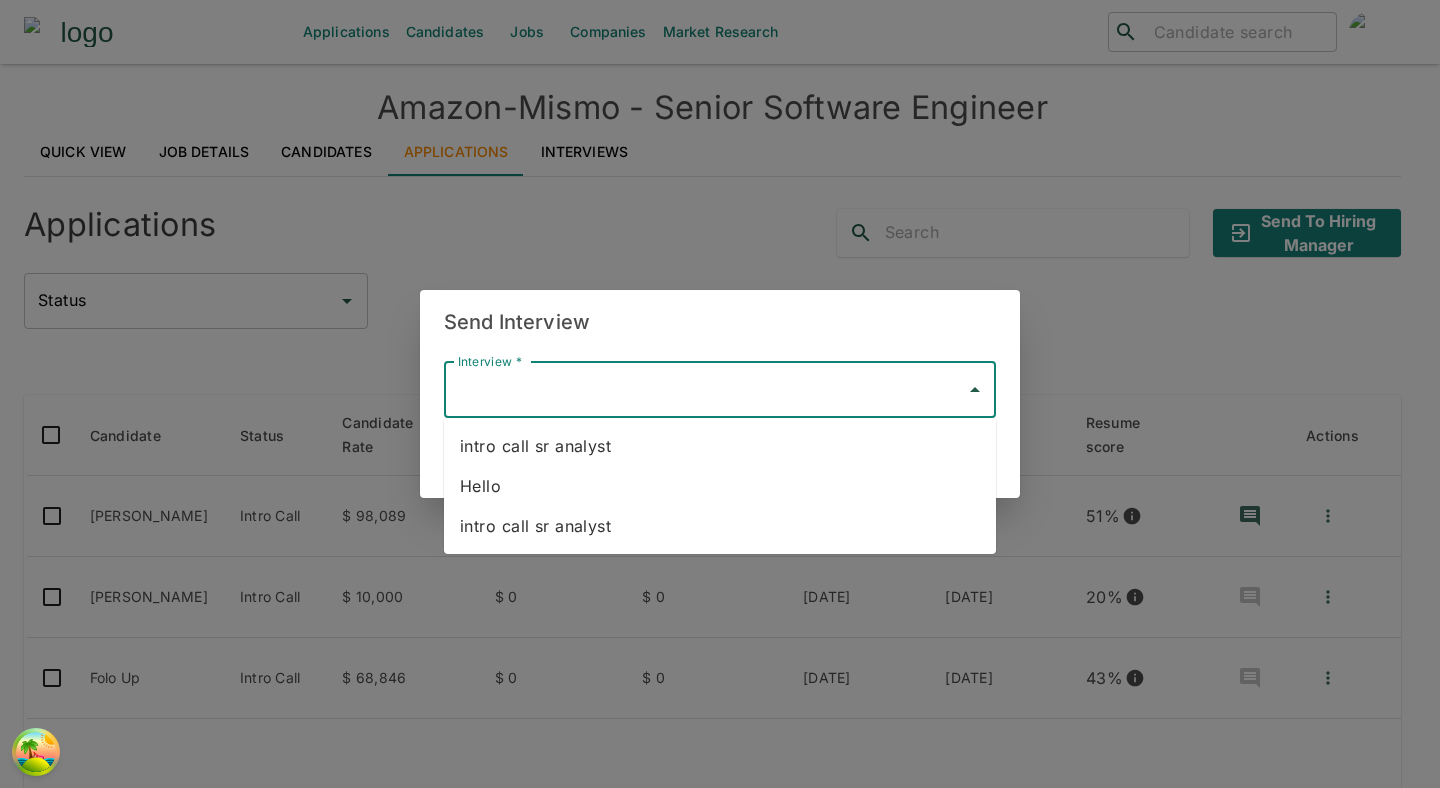 click on "Send Interview" at bounding box center (720, 322) 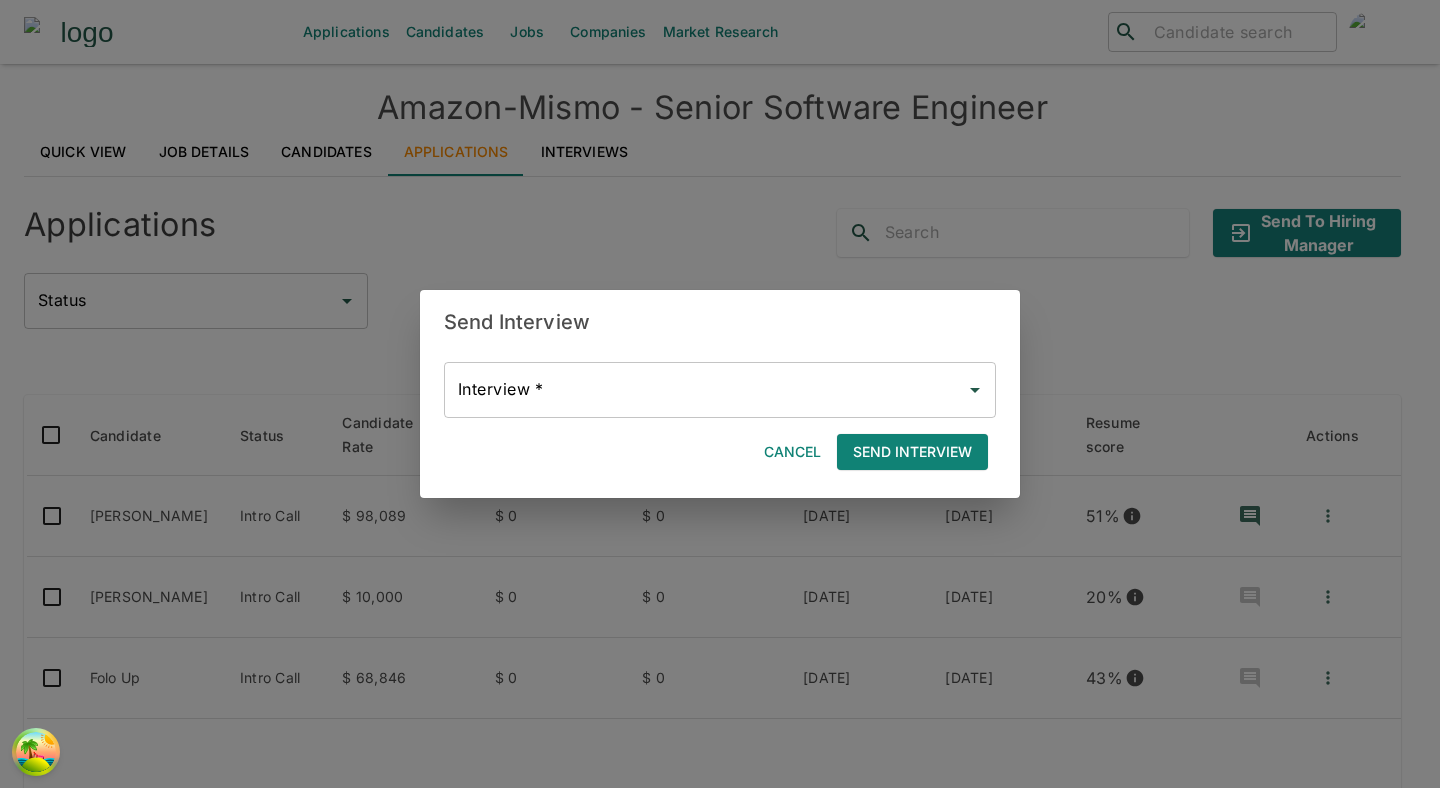 click on "Interview *" at bounding box center (705, 390) 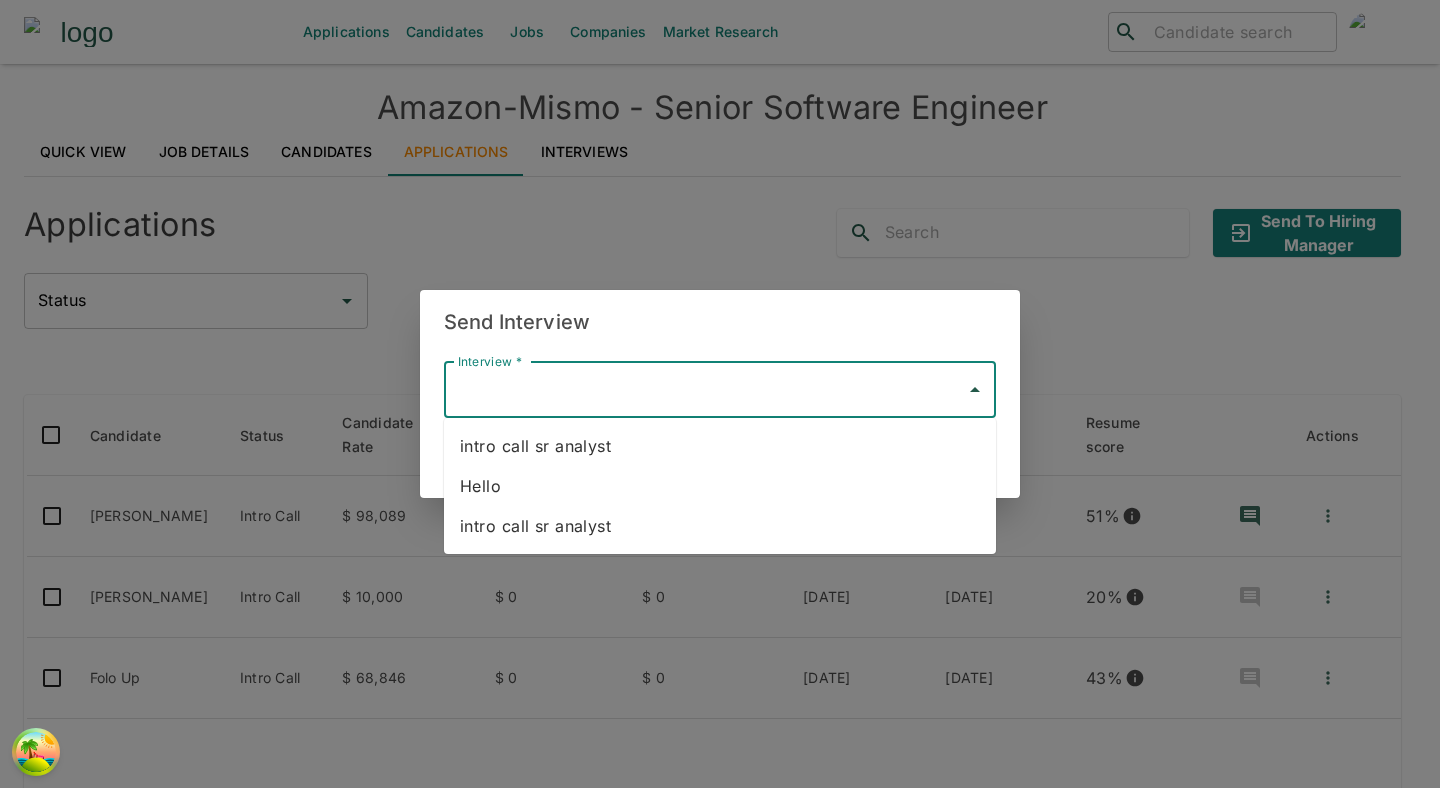 click on "intro call sr analyst" at bounding box center (720, 446) 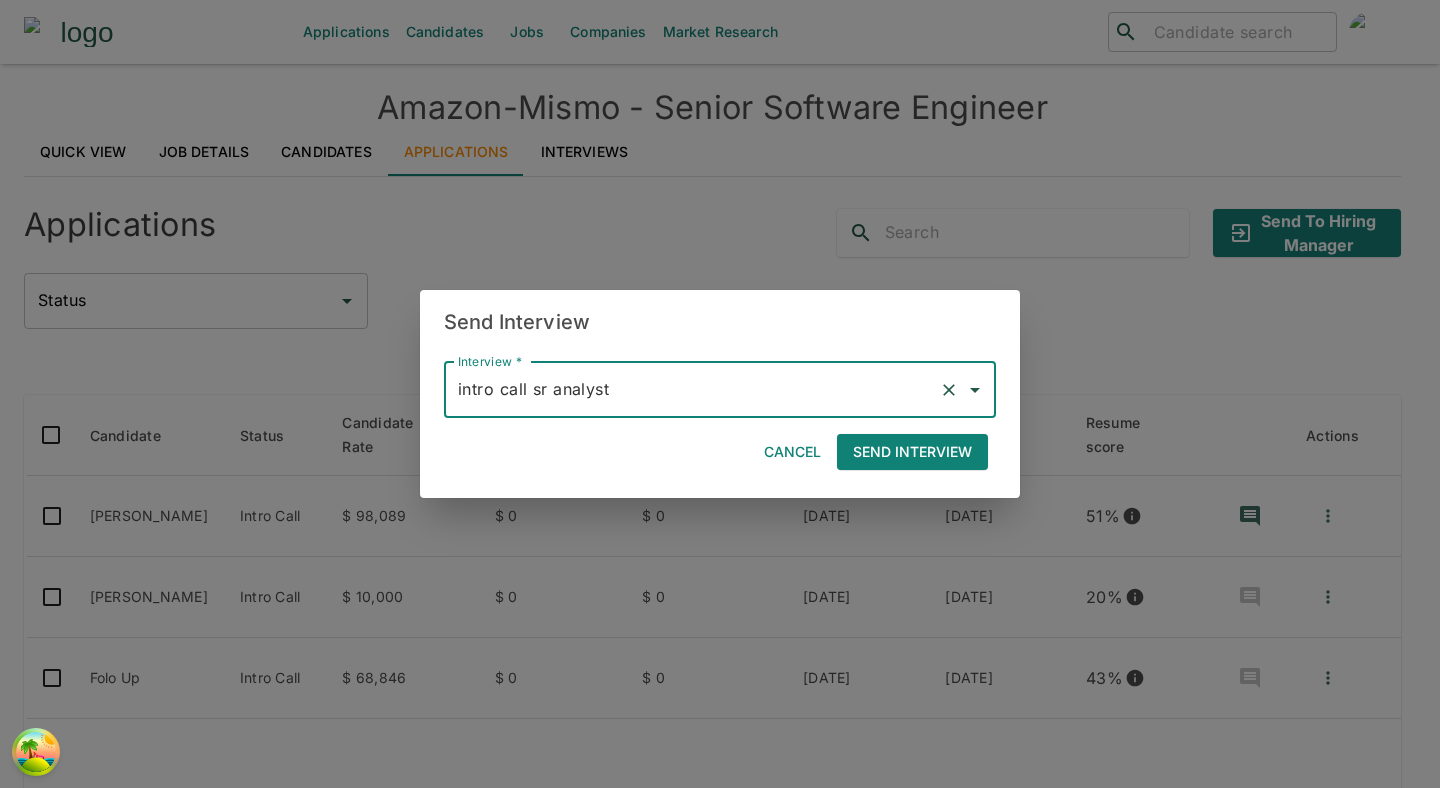 click on "Cancel" at bounding box center [792, 452] 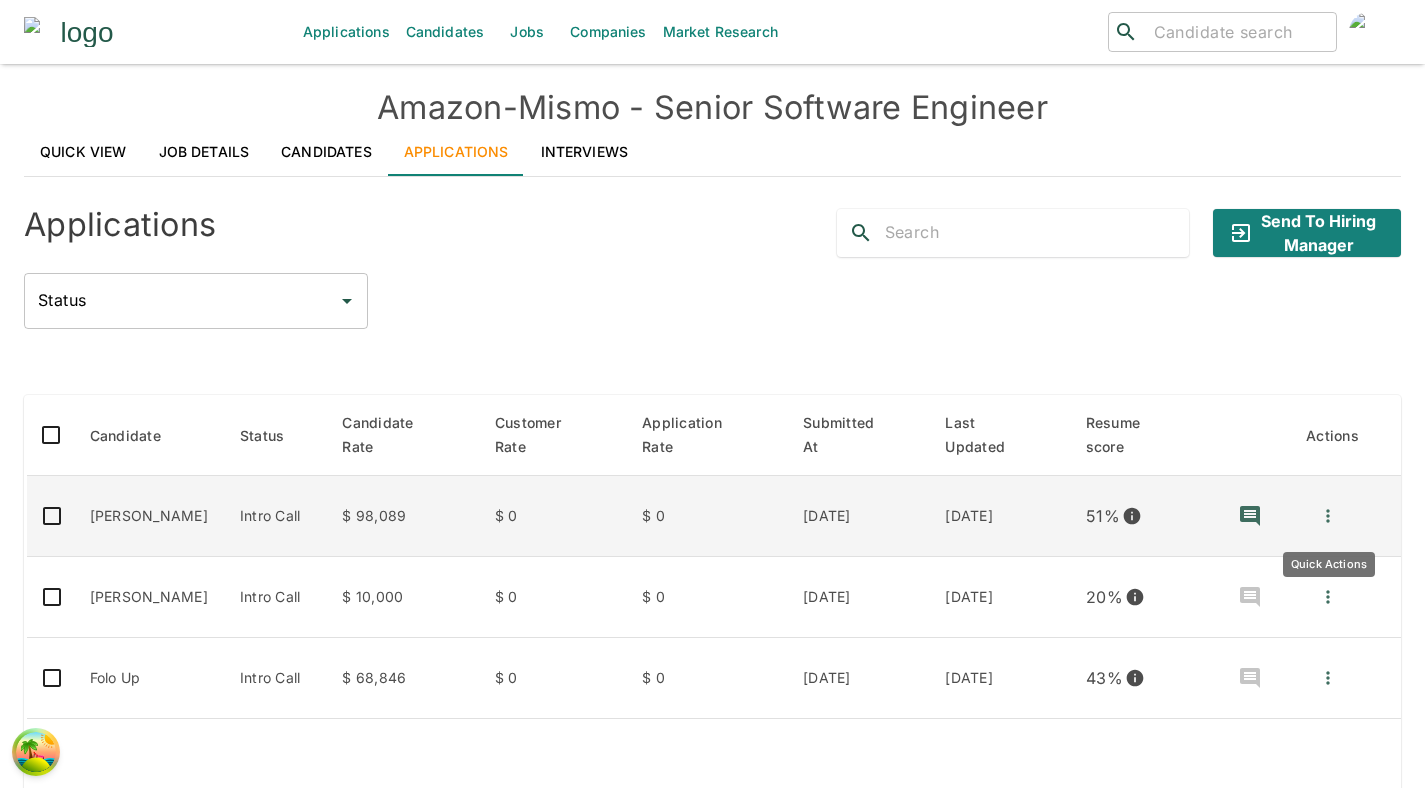 click at bounding box center (1328, 516) 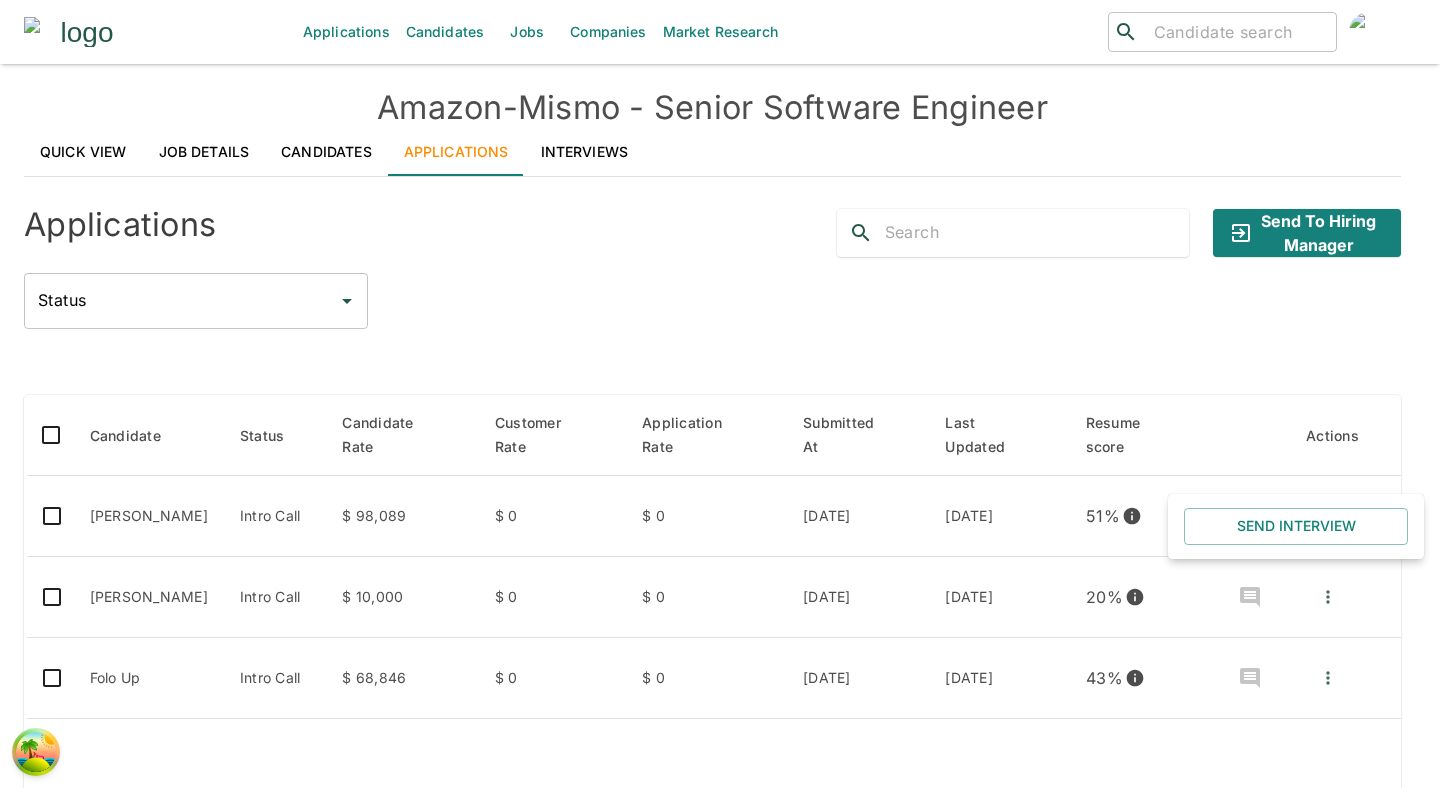 click on "Send Interview" at bounding box center (1296, 526) 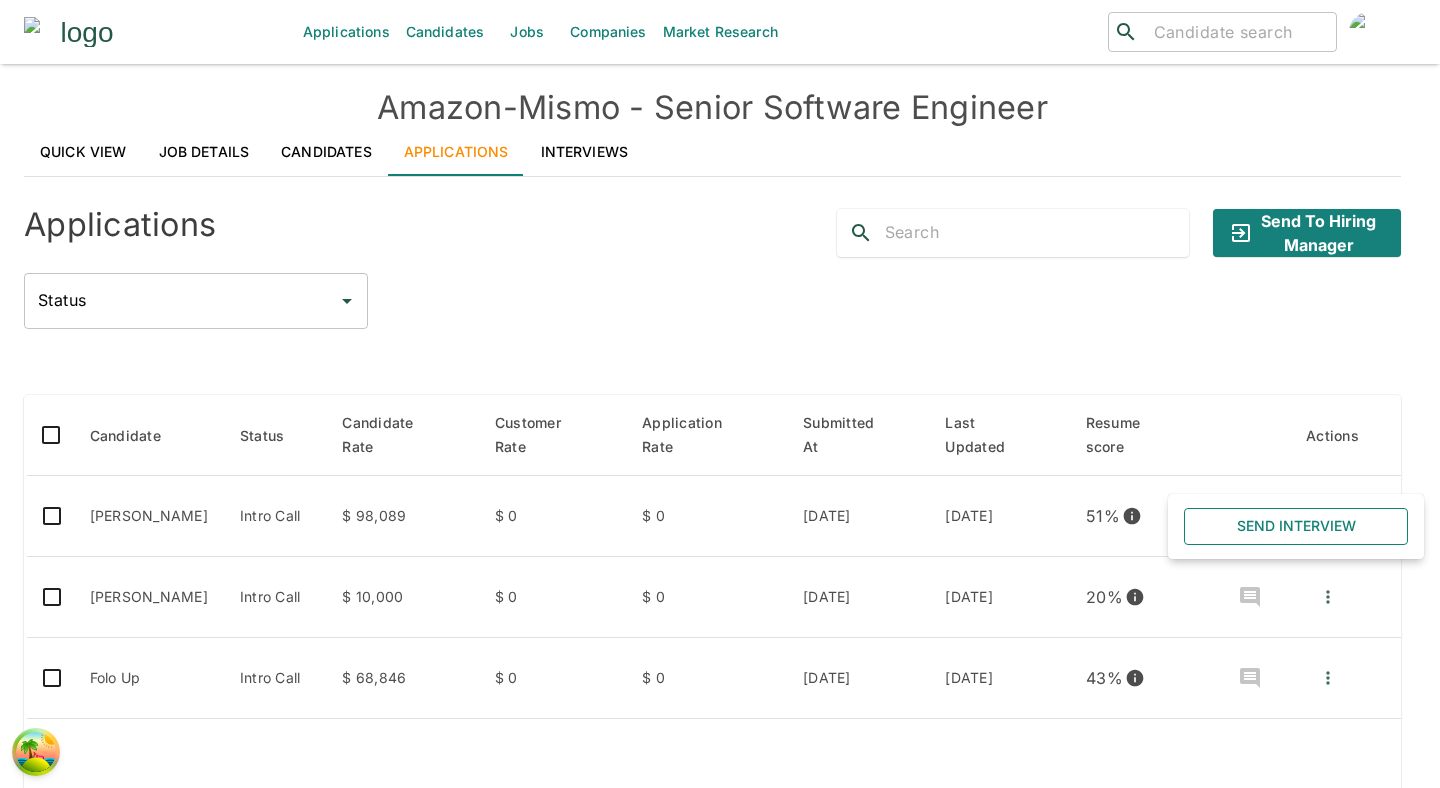 click on "Send Interview" at bounding box center [1296, 526] 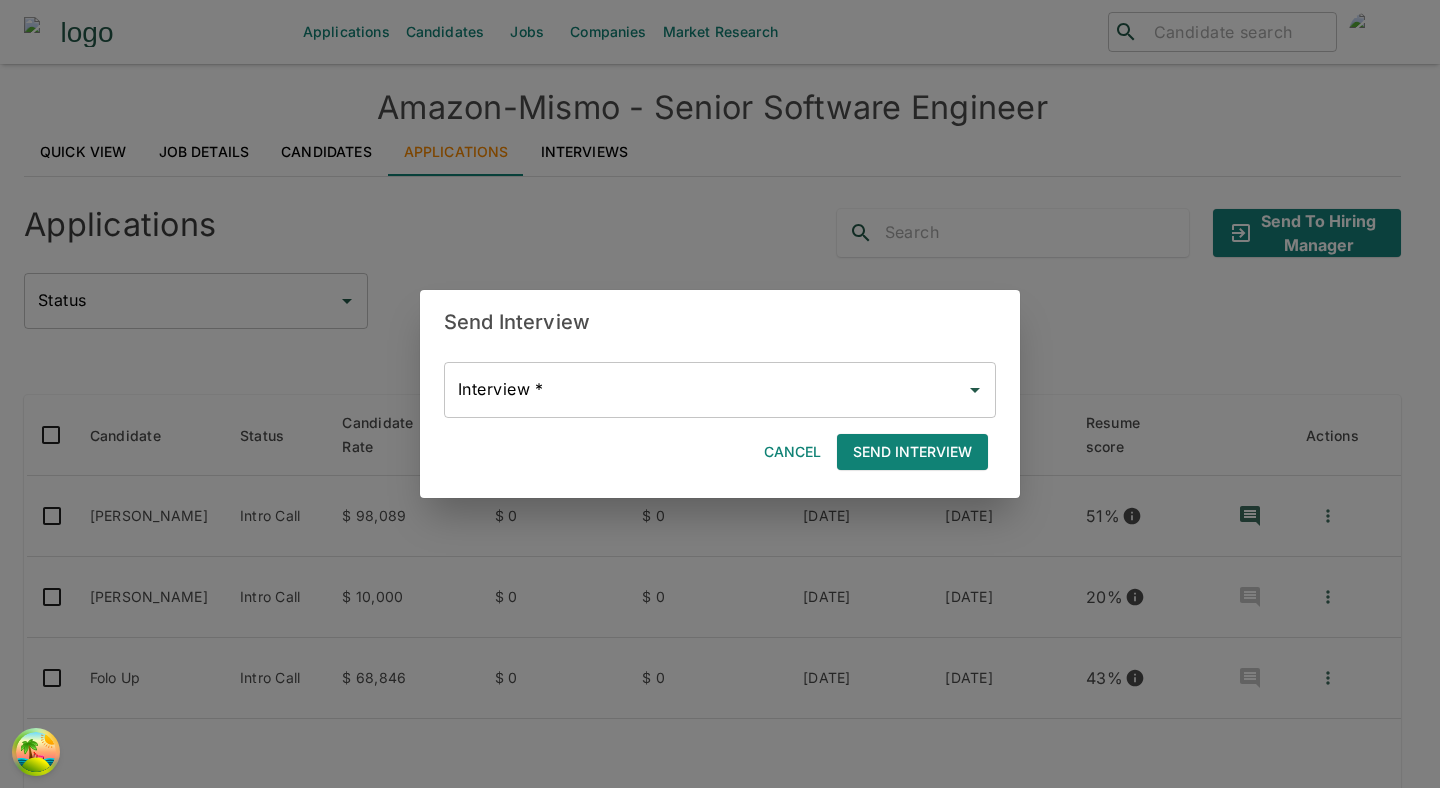 click on "Interview *" at bounding box center [720, 390] 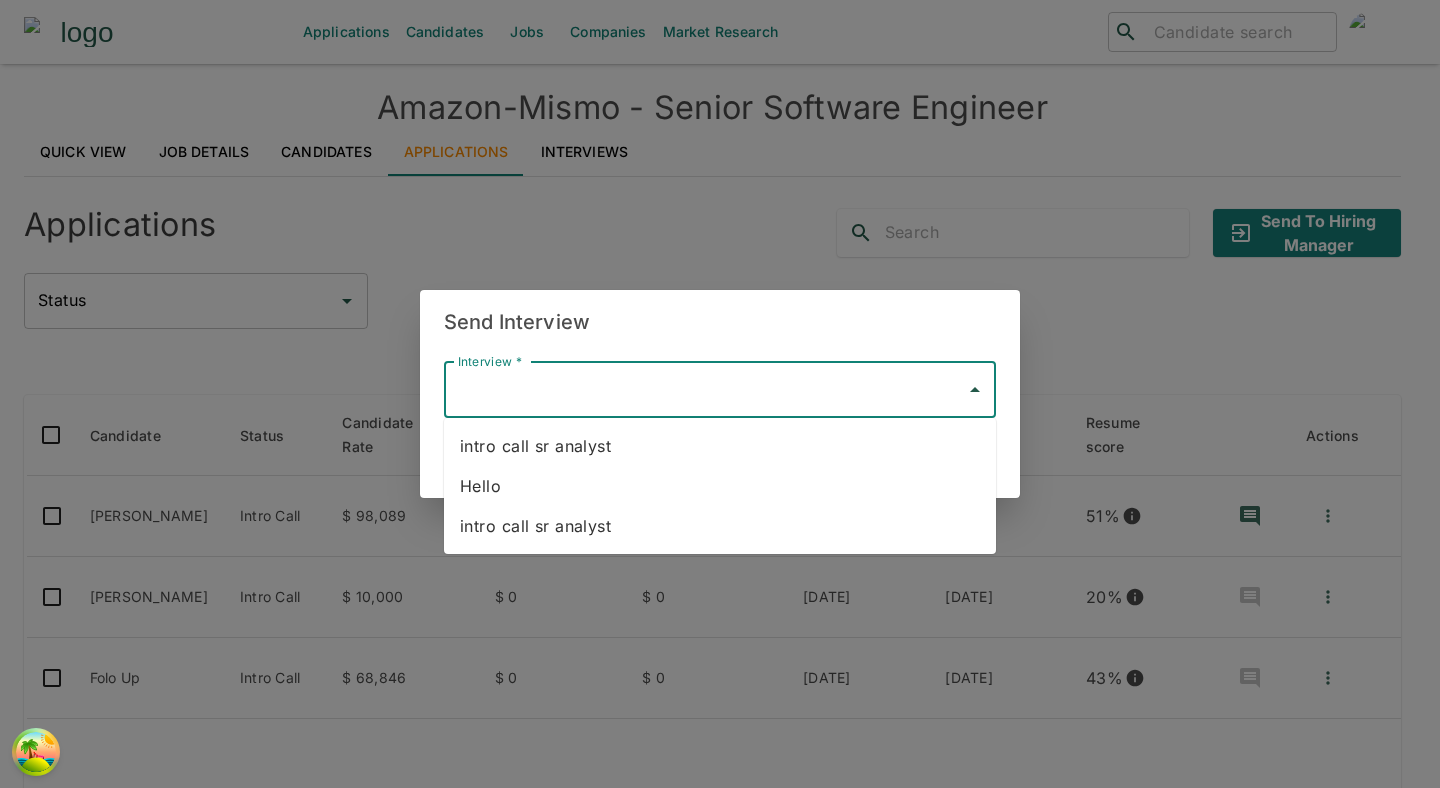 click on "intro call sr analyst" at bounding box center [720, 446] 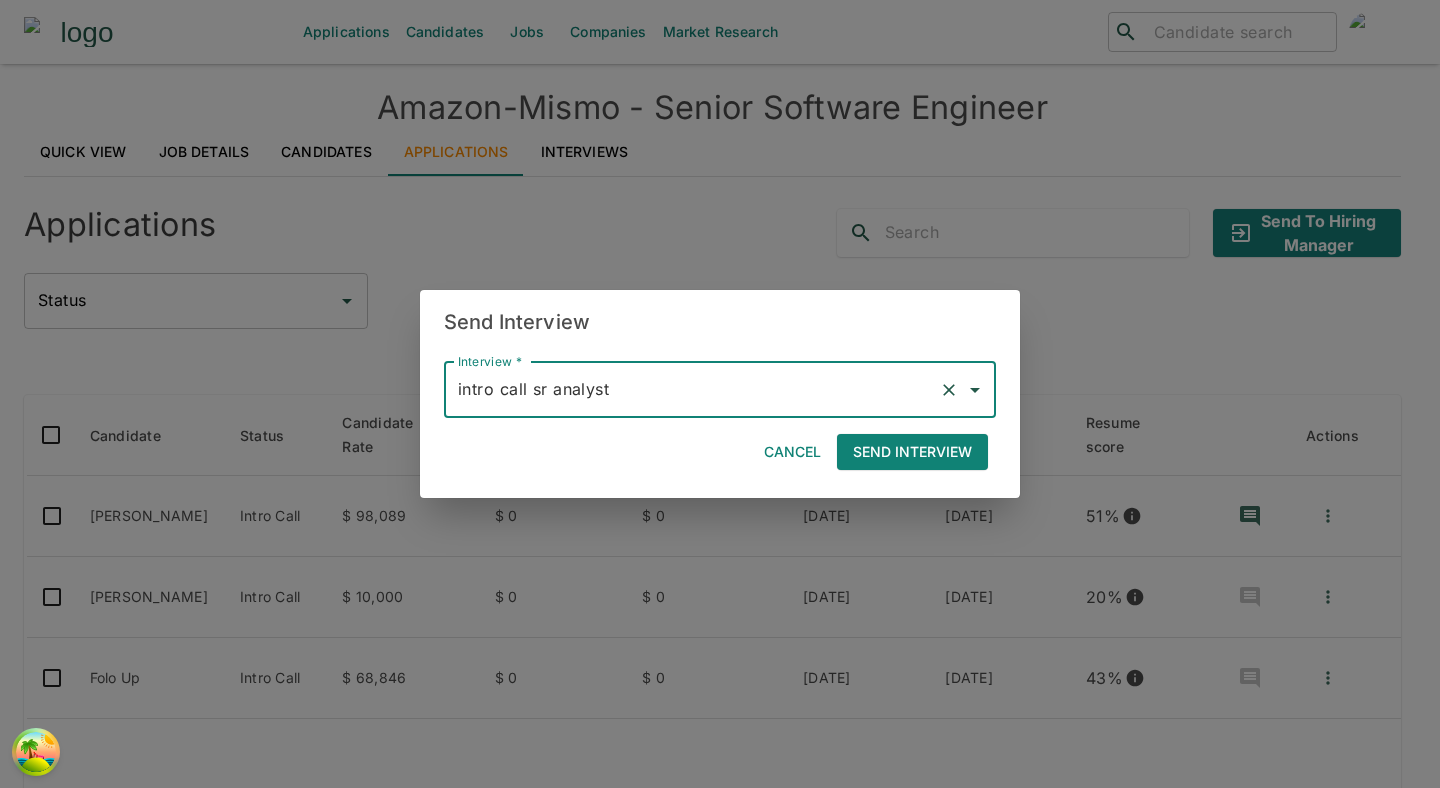 click 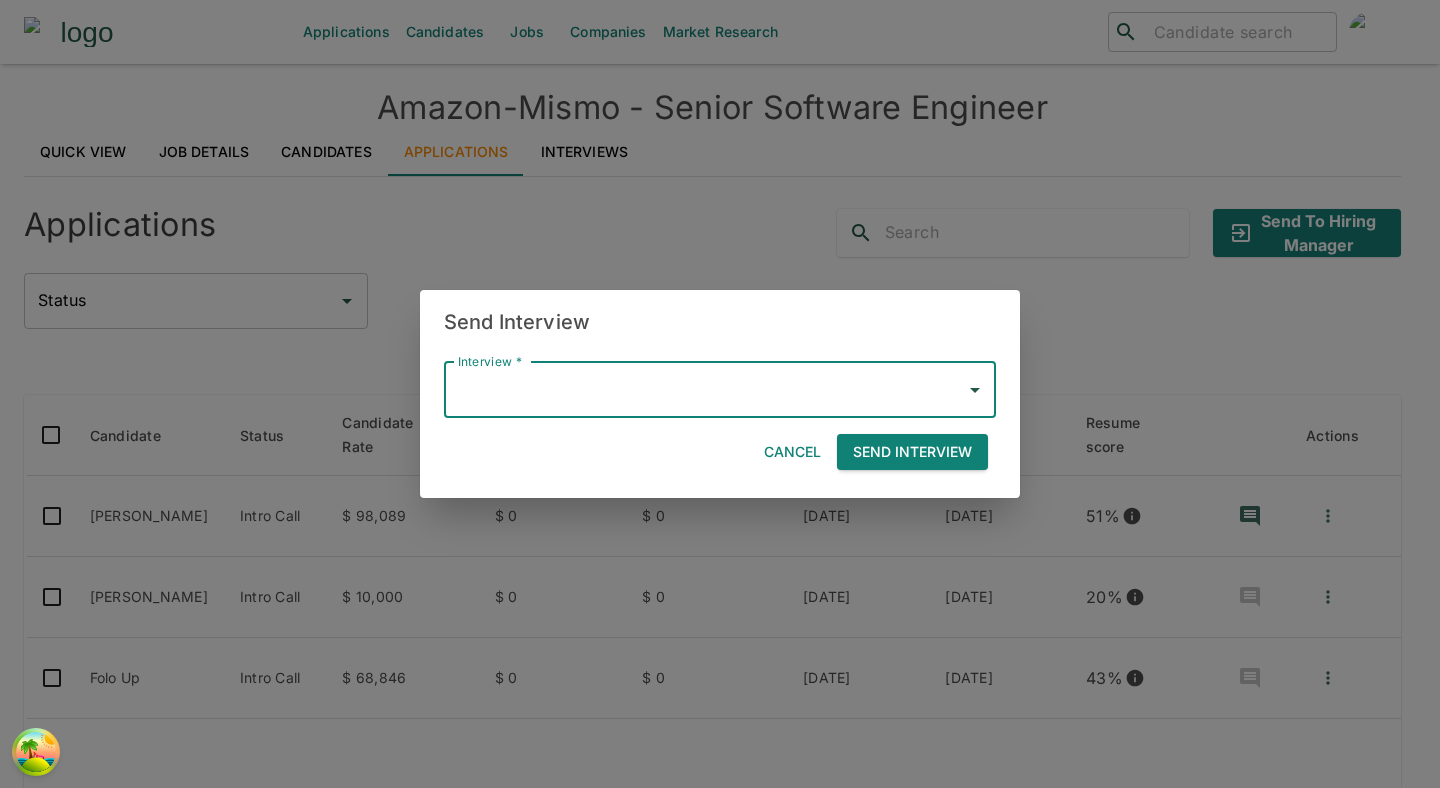 click on "Send Interview" at bounding box center (912, 452) 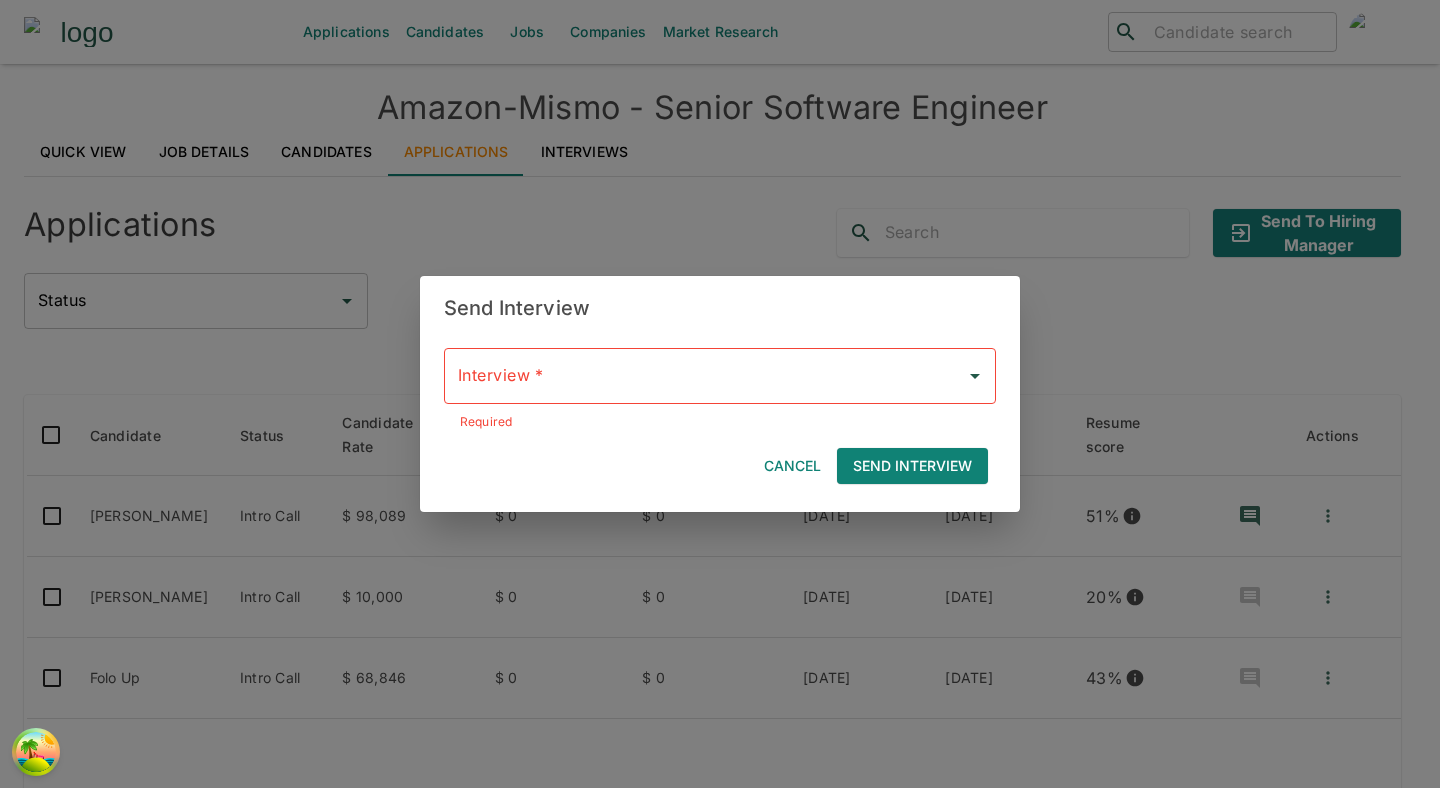 click on "Interview *" at bounding box center [705, 376] 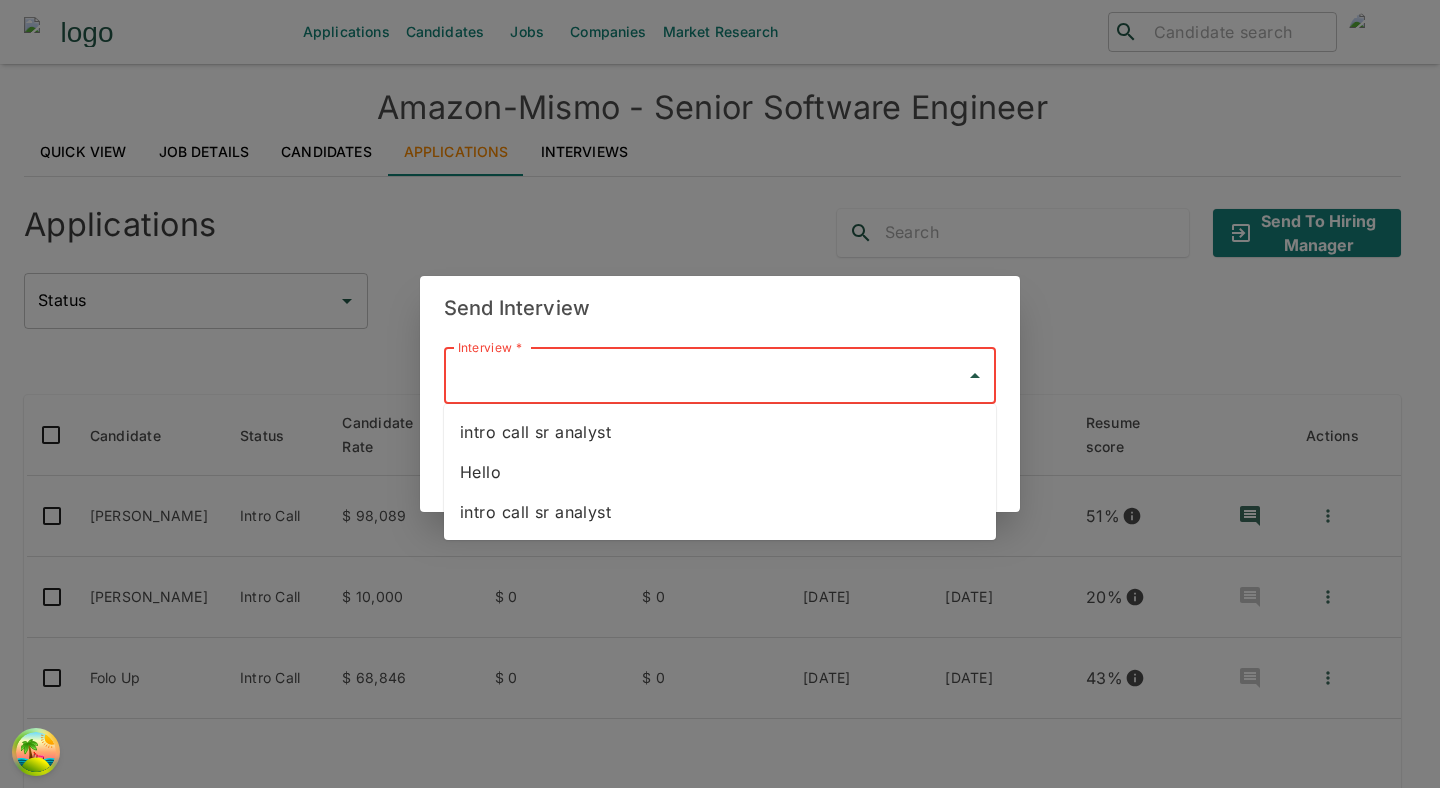 click on "intro call sr analyst" at bounding box center [720, 432] 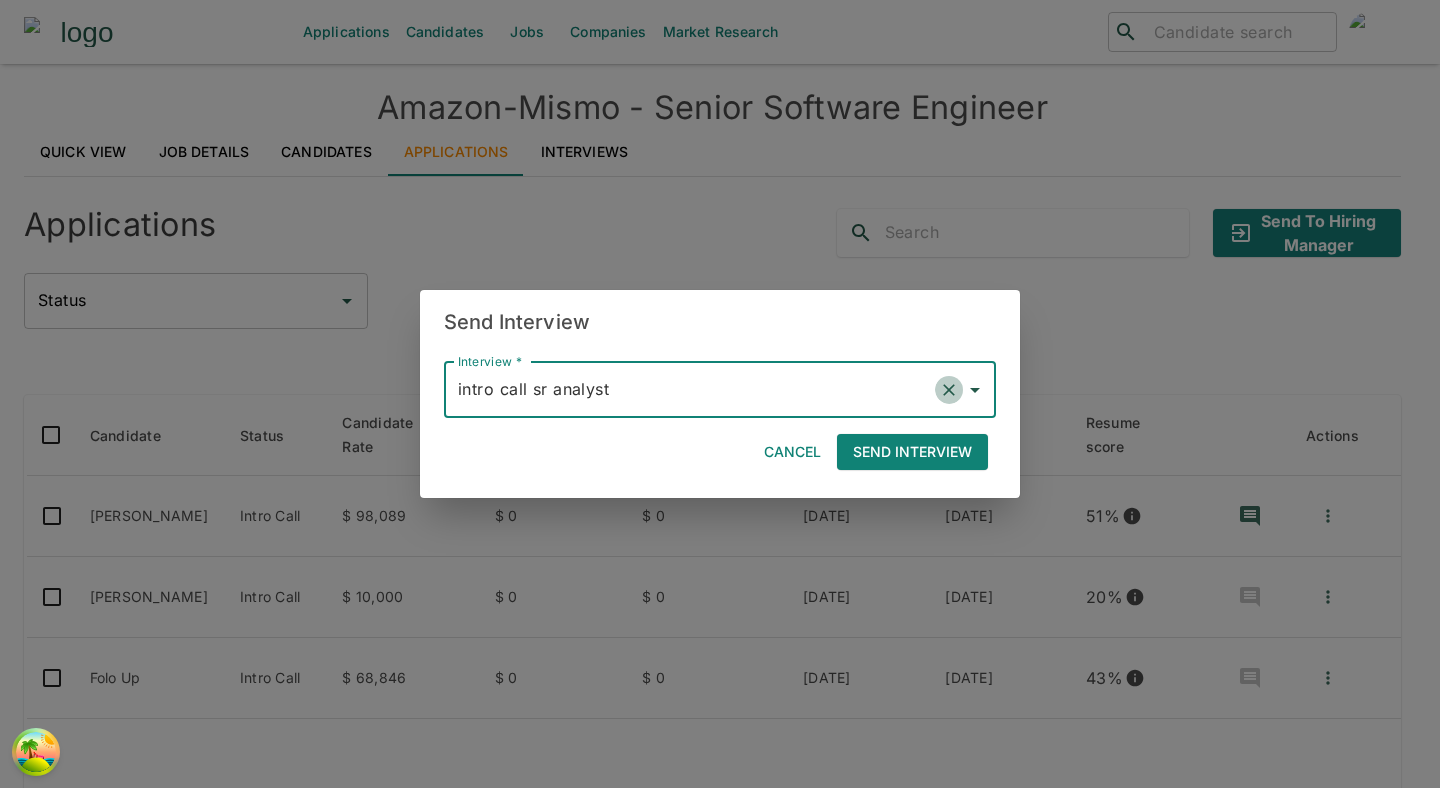 click 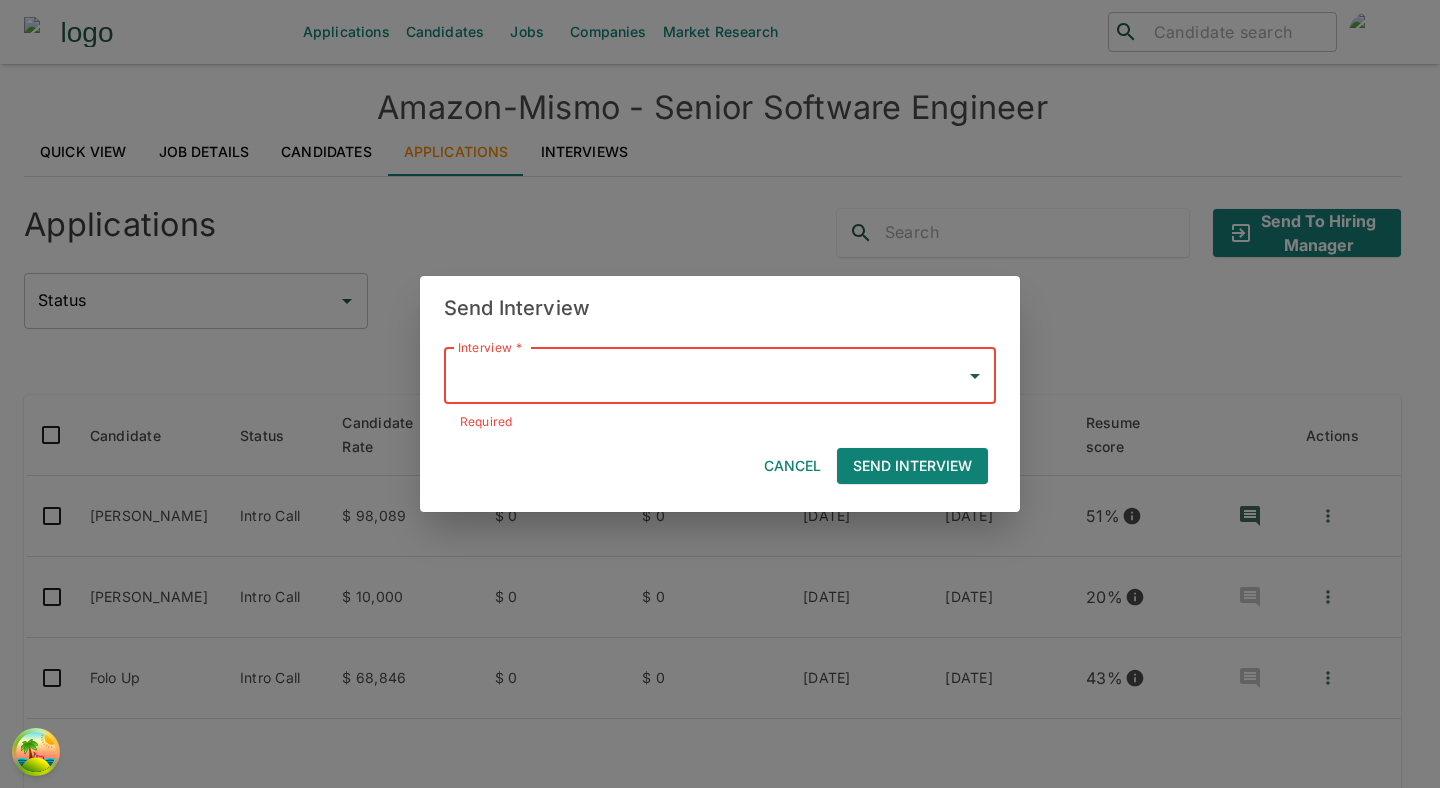 click on "Interview *" at bounding box center [705, 376] 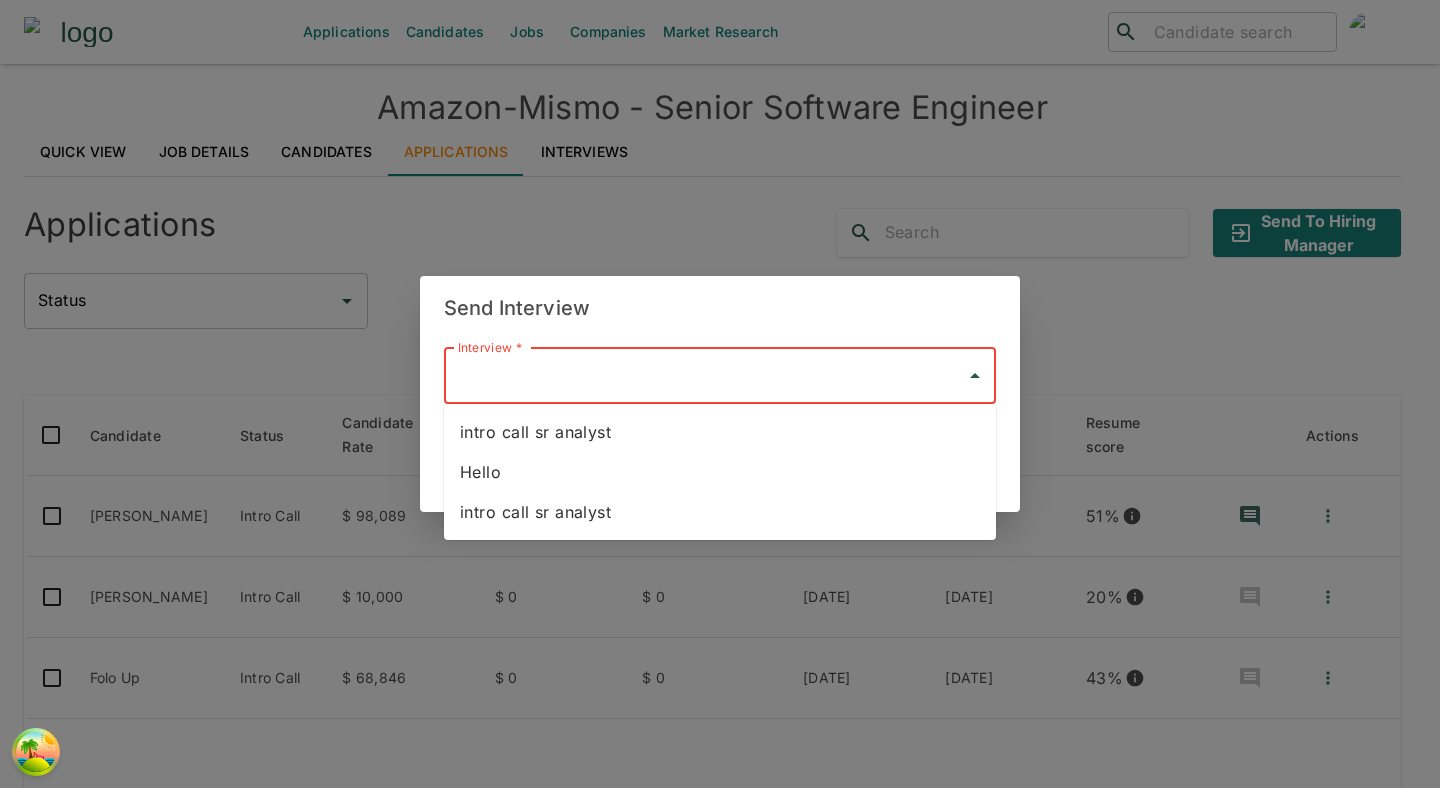 click on "intro call sr analyst" at bounding box center [720, 432] 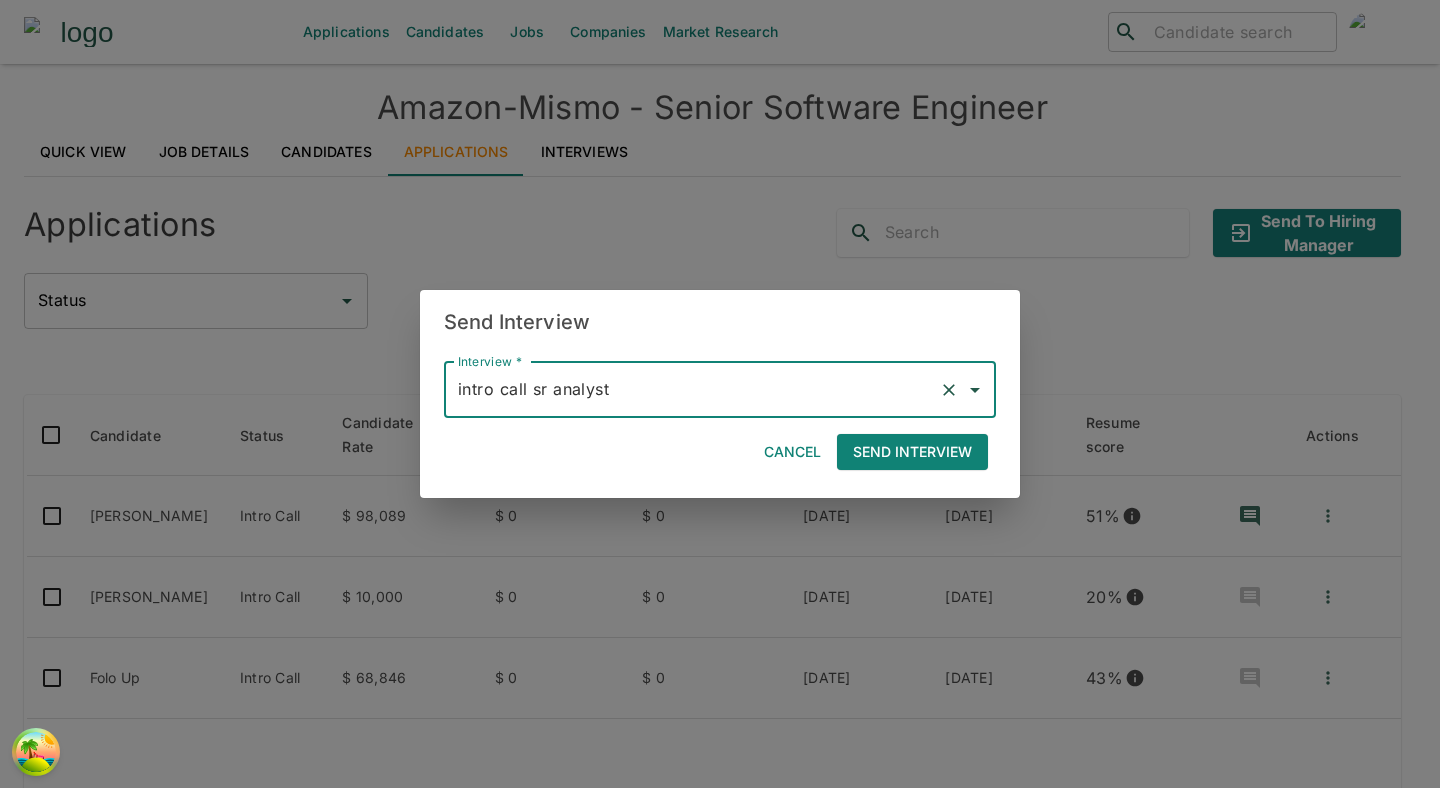 click on "Cancel" at bounding box center (792, 452) 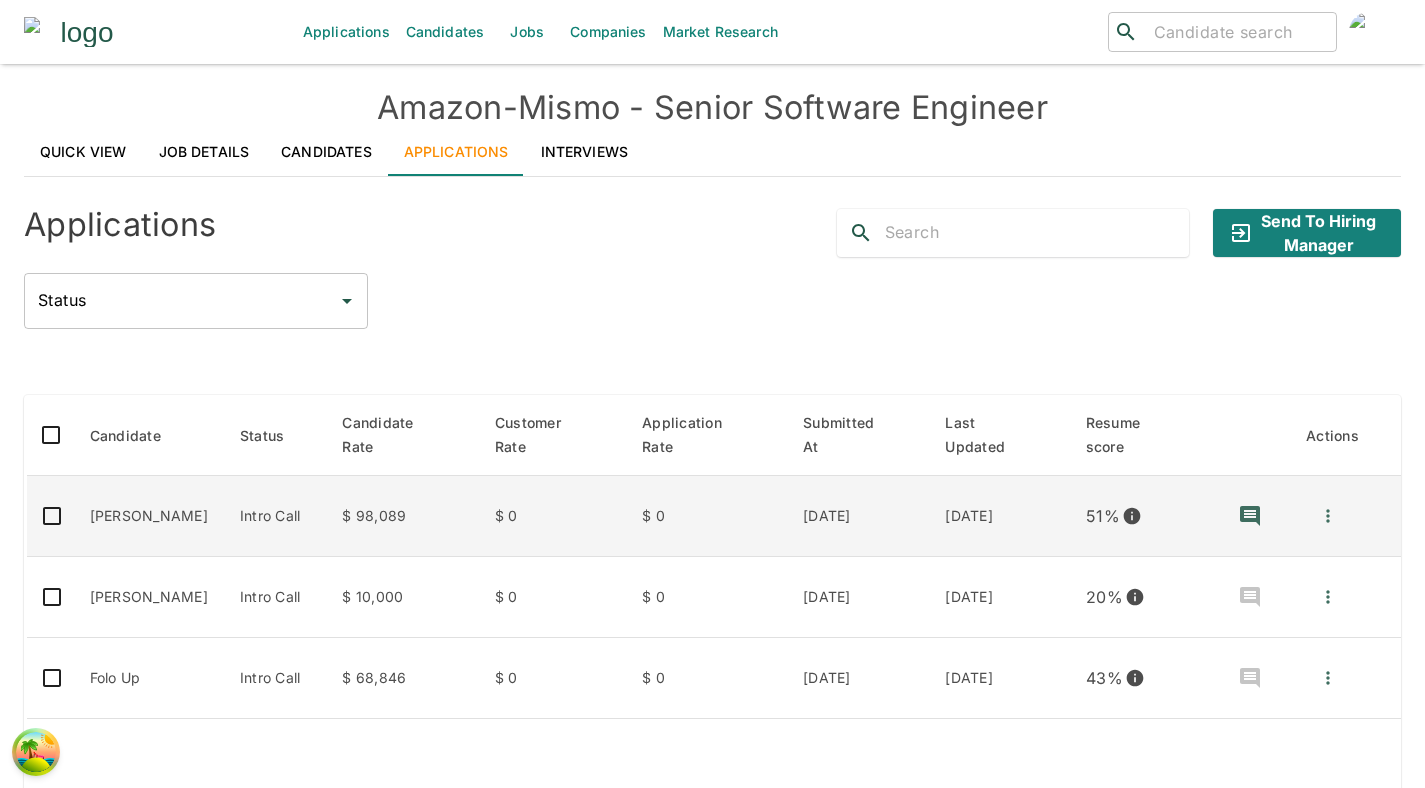 click 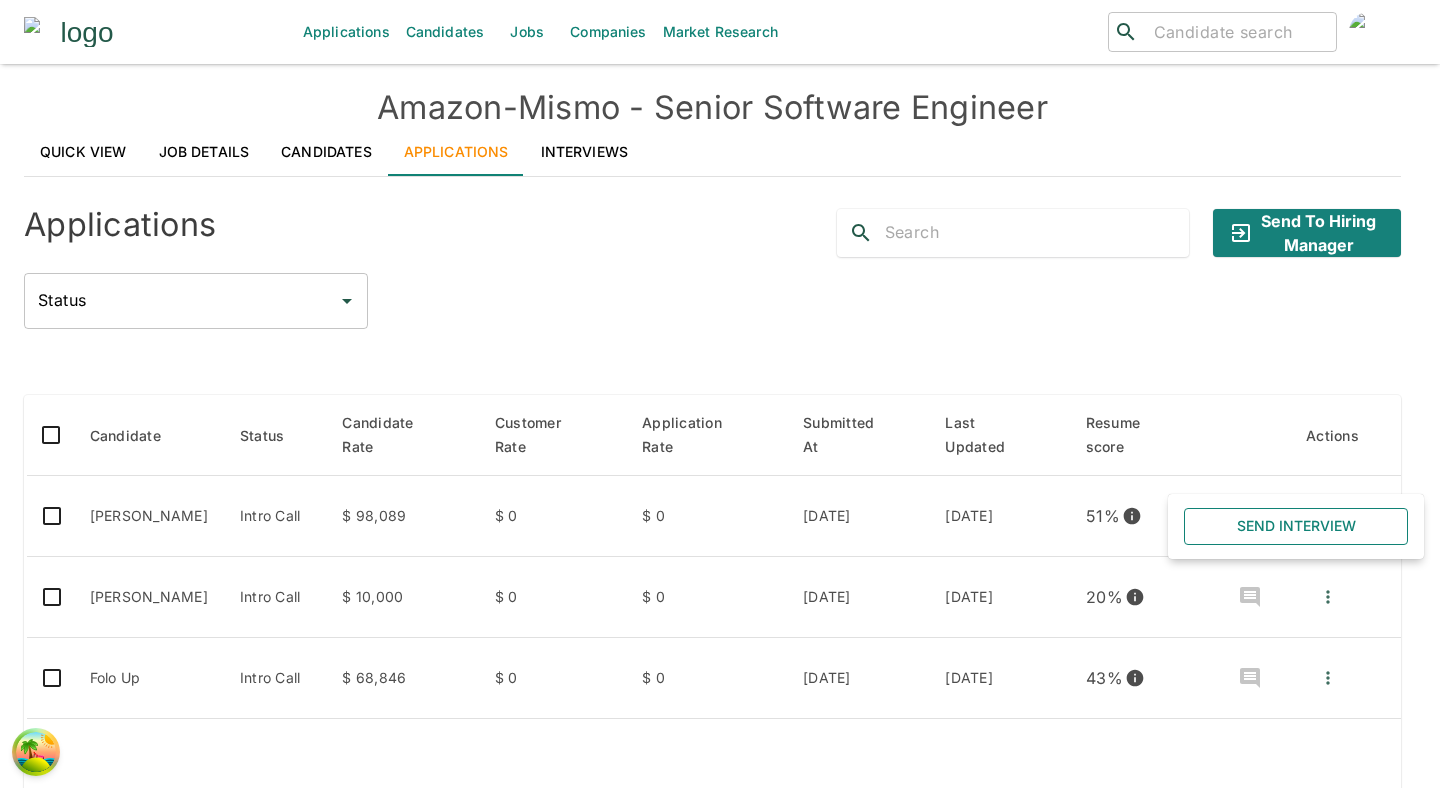 click on "Send Interview" at bounding box center [1296, 526] 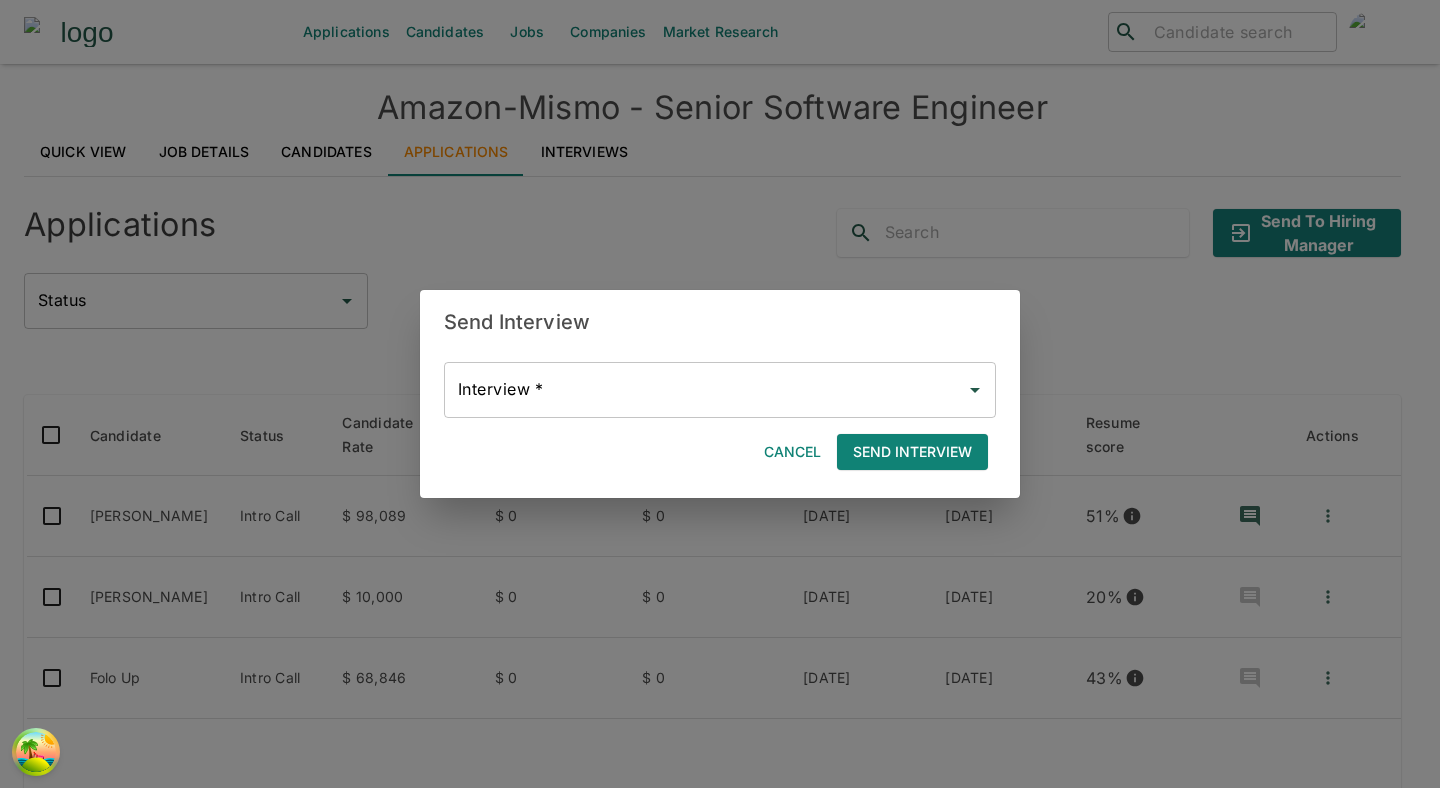 click on "Interview *" at bounding box center (705, 390) 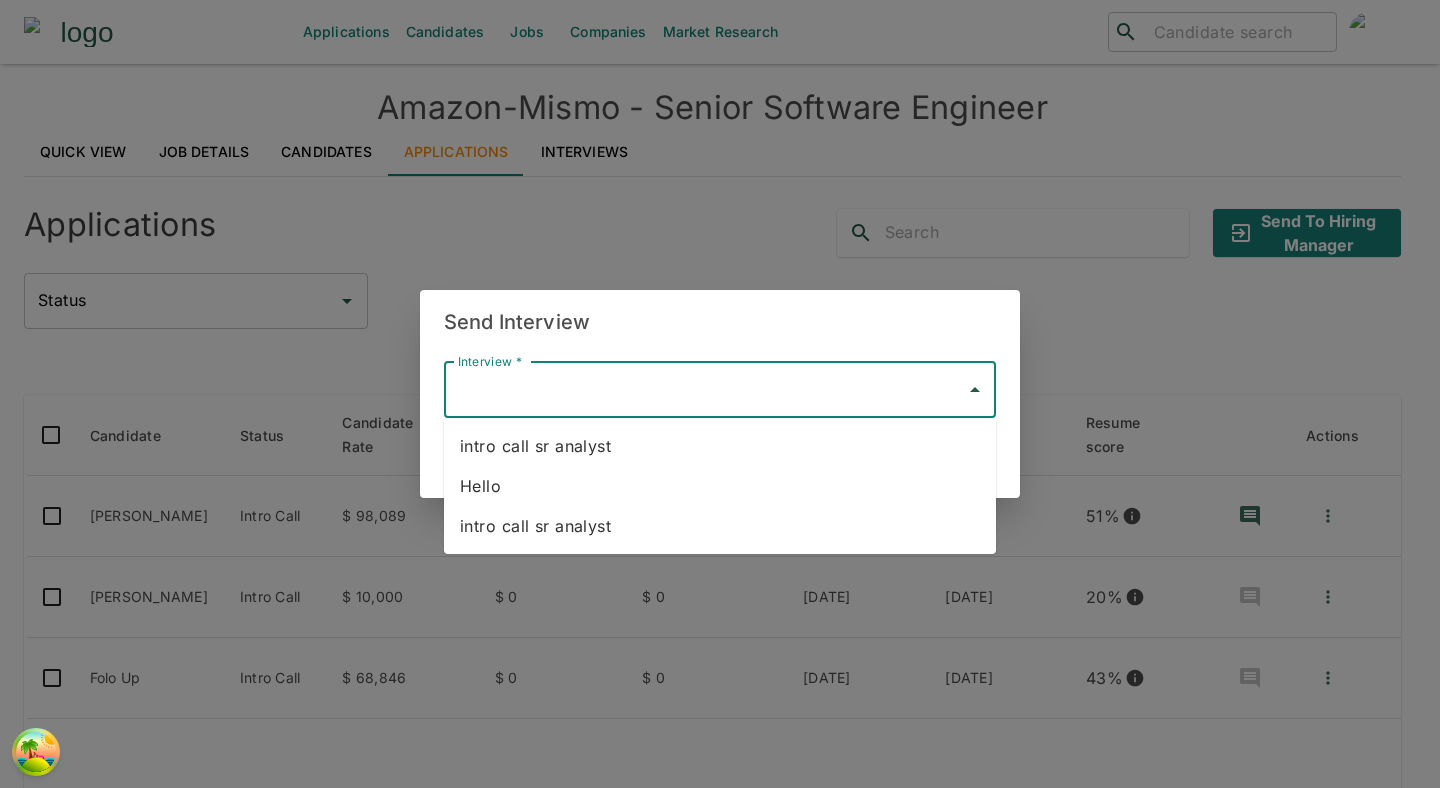 click on "intro call sr analyst" at bounding box center [720, 446] 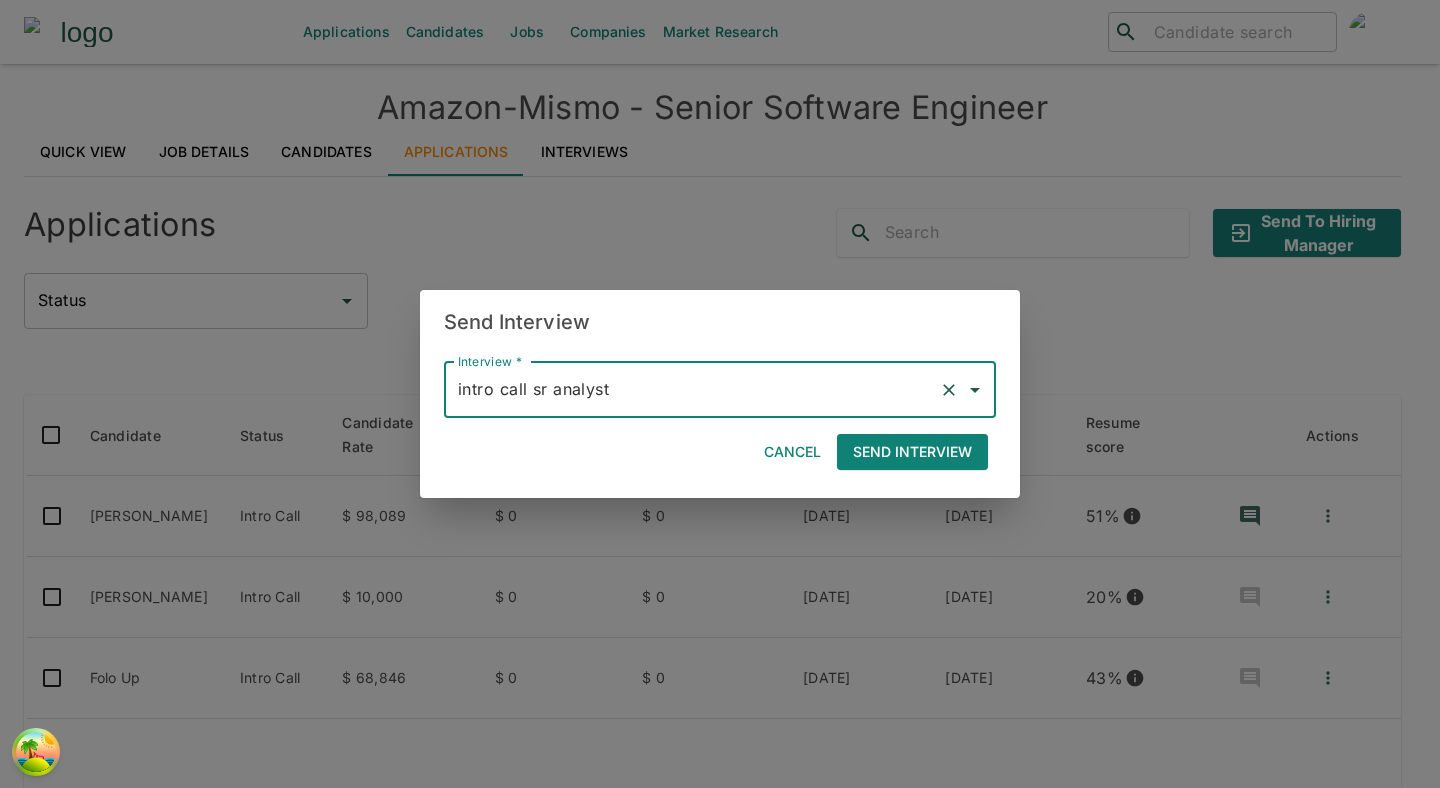 click 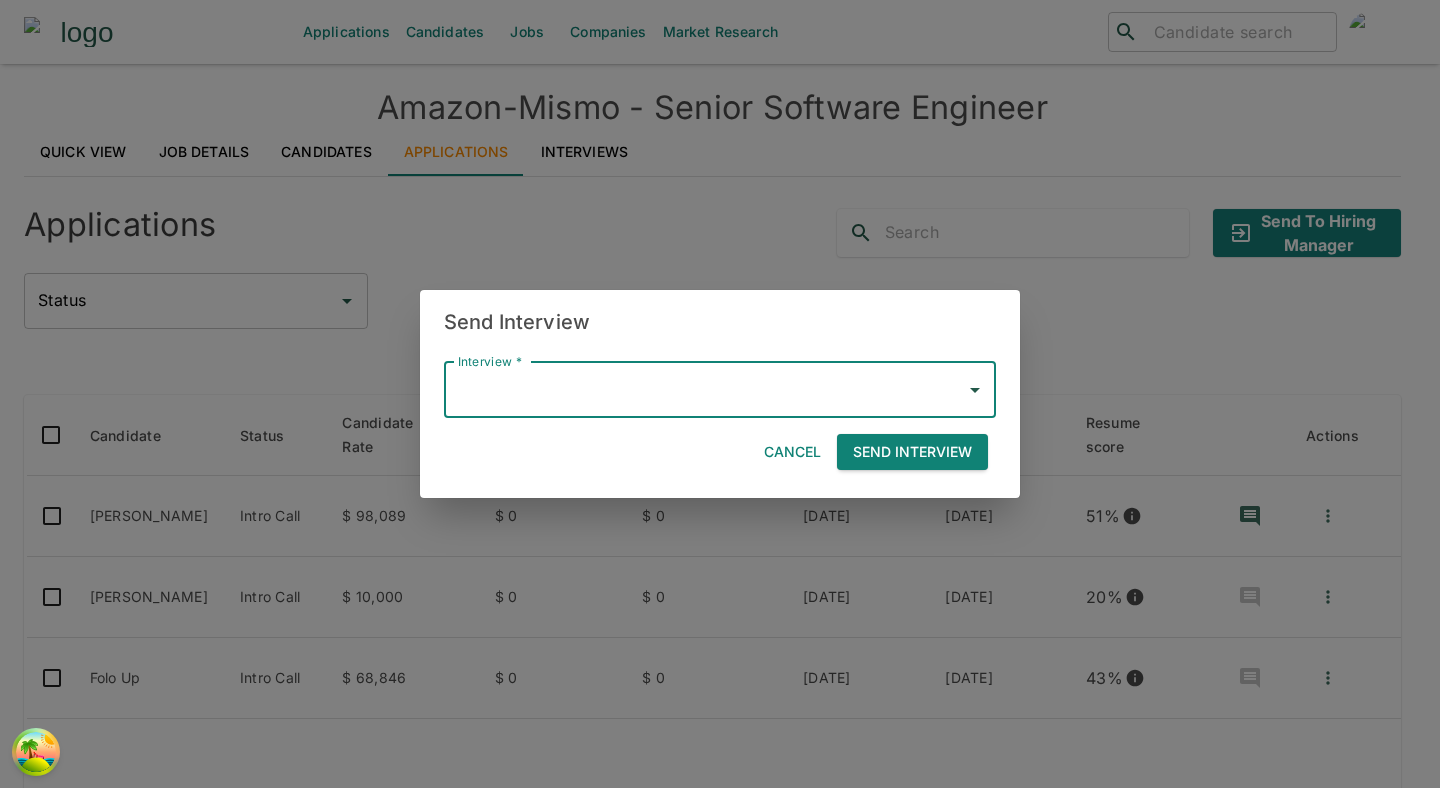 click on "Send Interview" at bounding box center [912, 452] 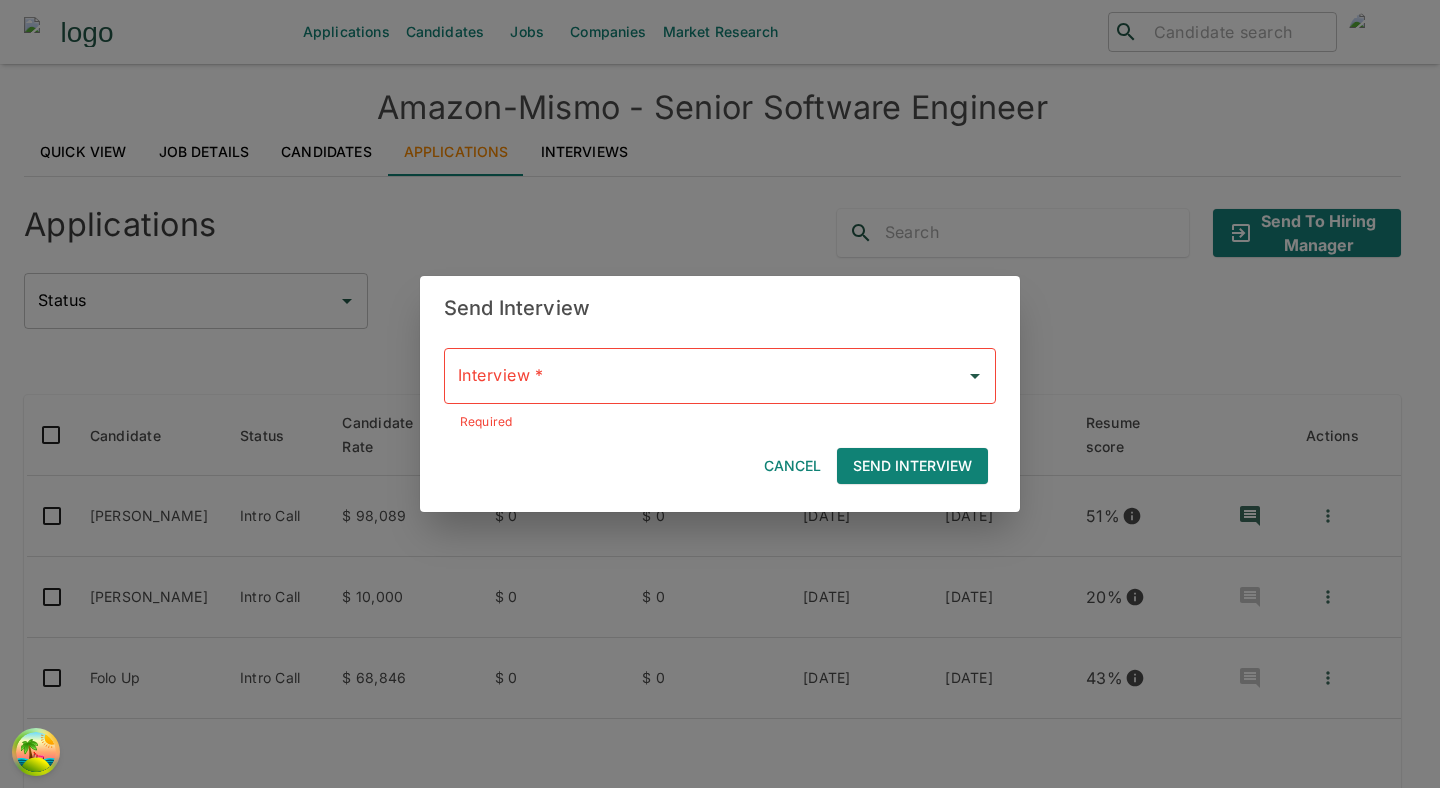 click on "Cancel" at bounding box center (792, 466) 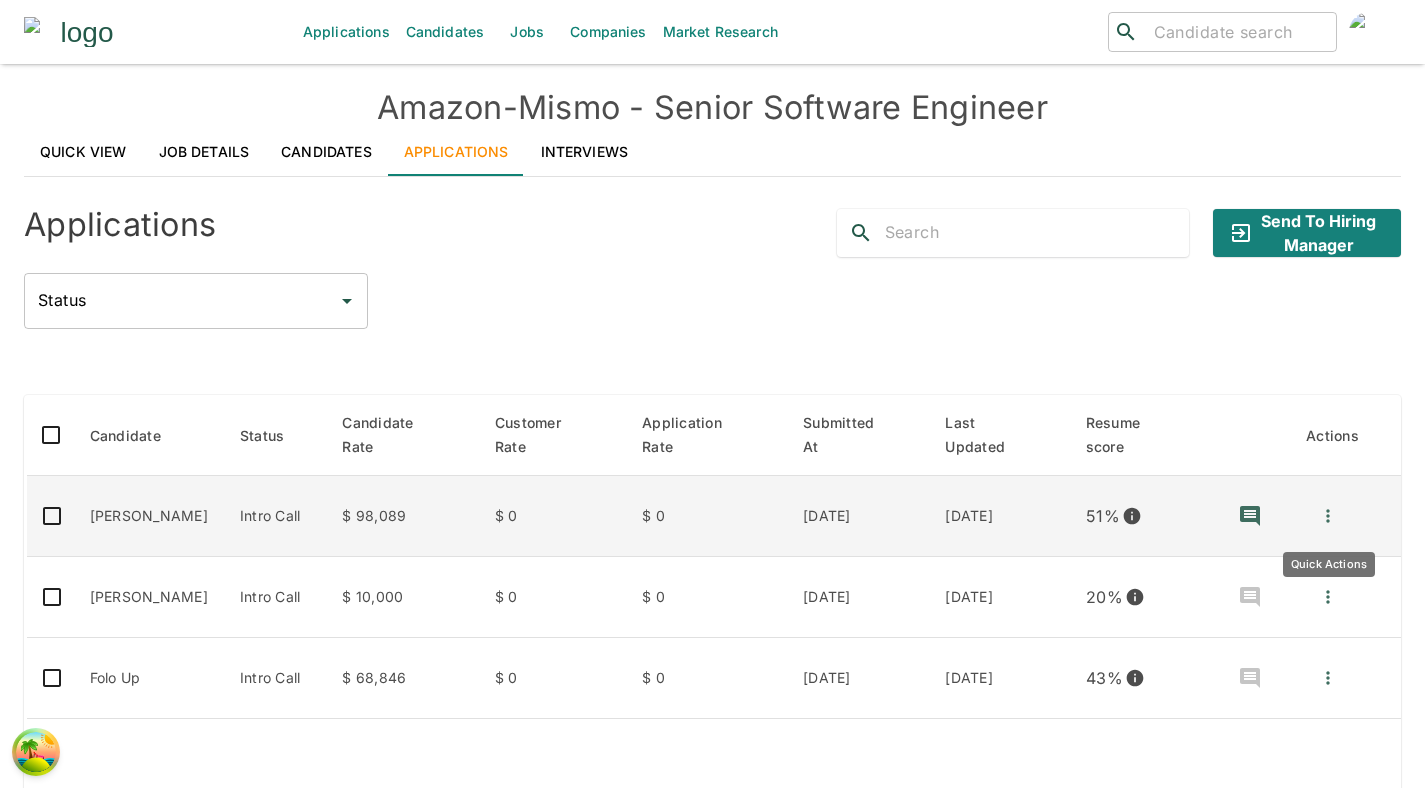 click 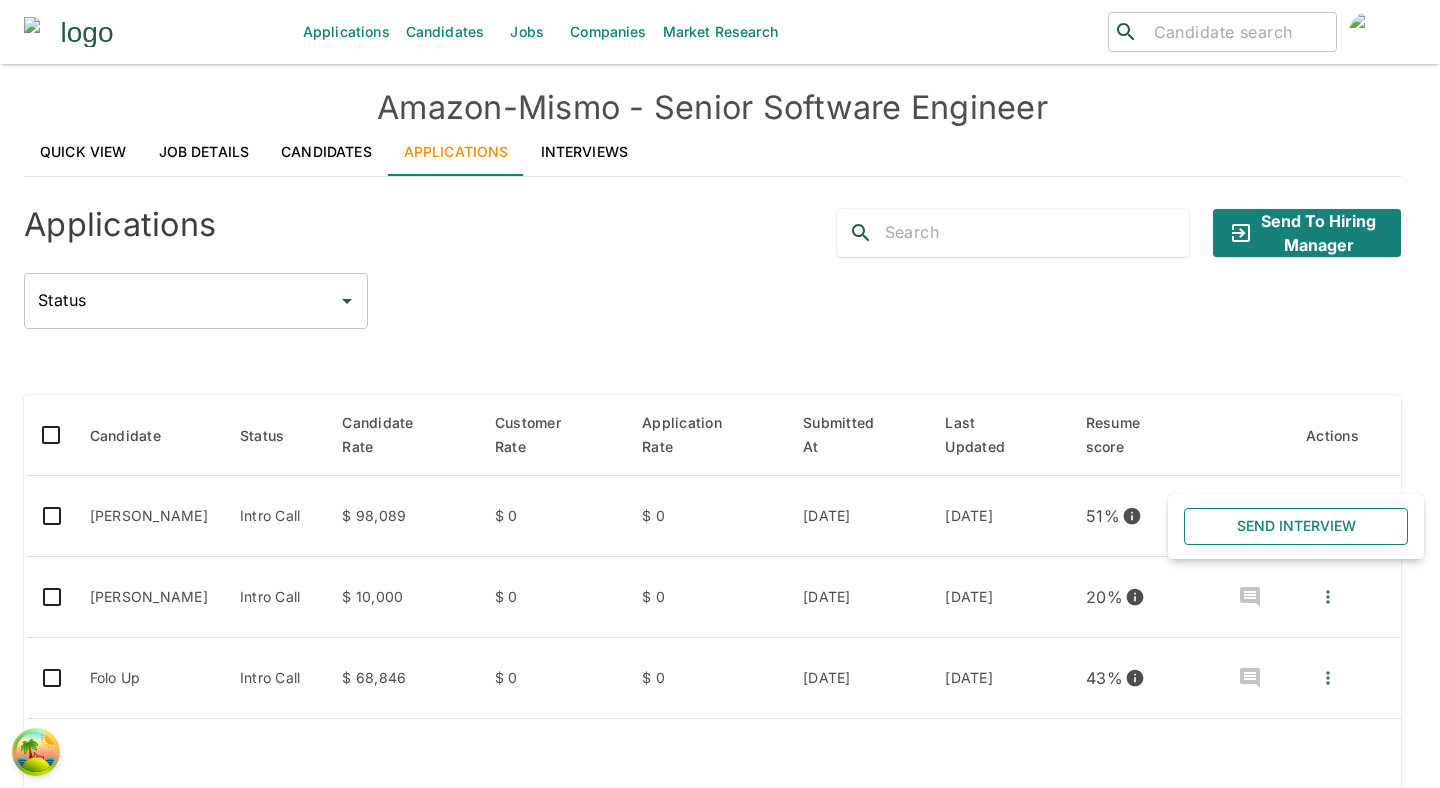 click on "Send Interview" at bounding box center [1296, 526] 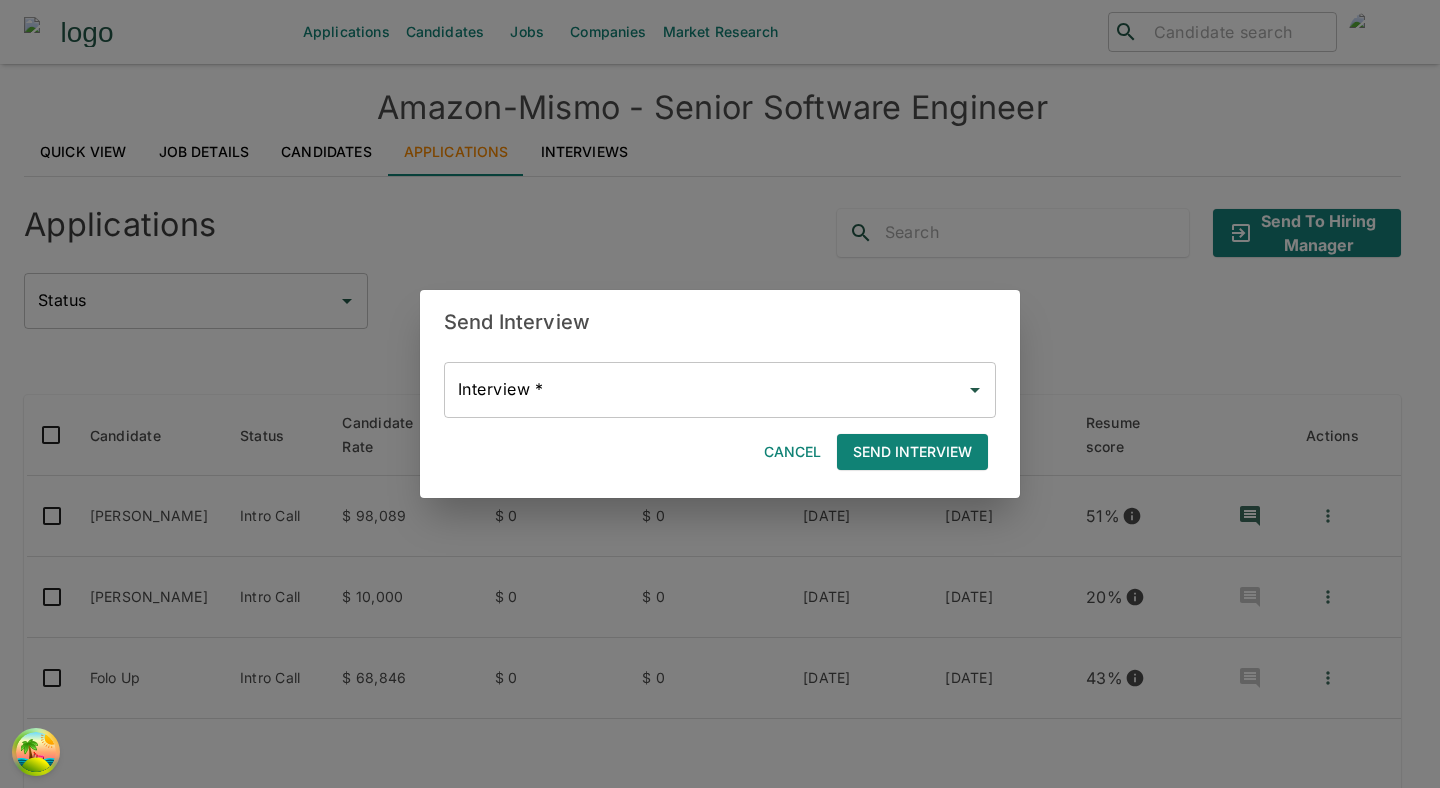 click on "Cancel" at bounding box center (792, 452) 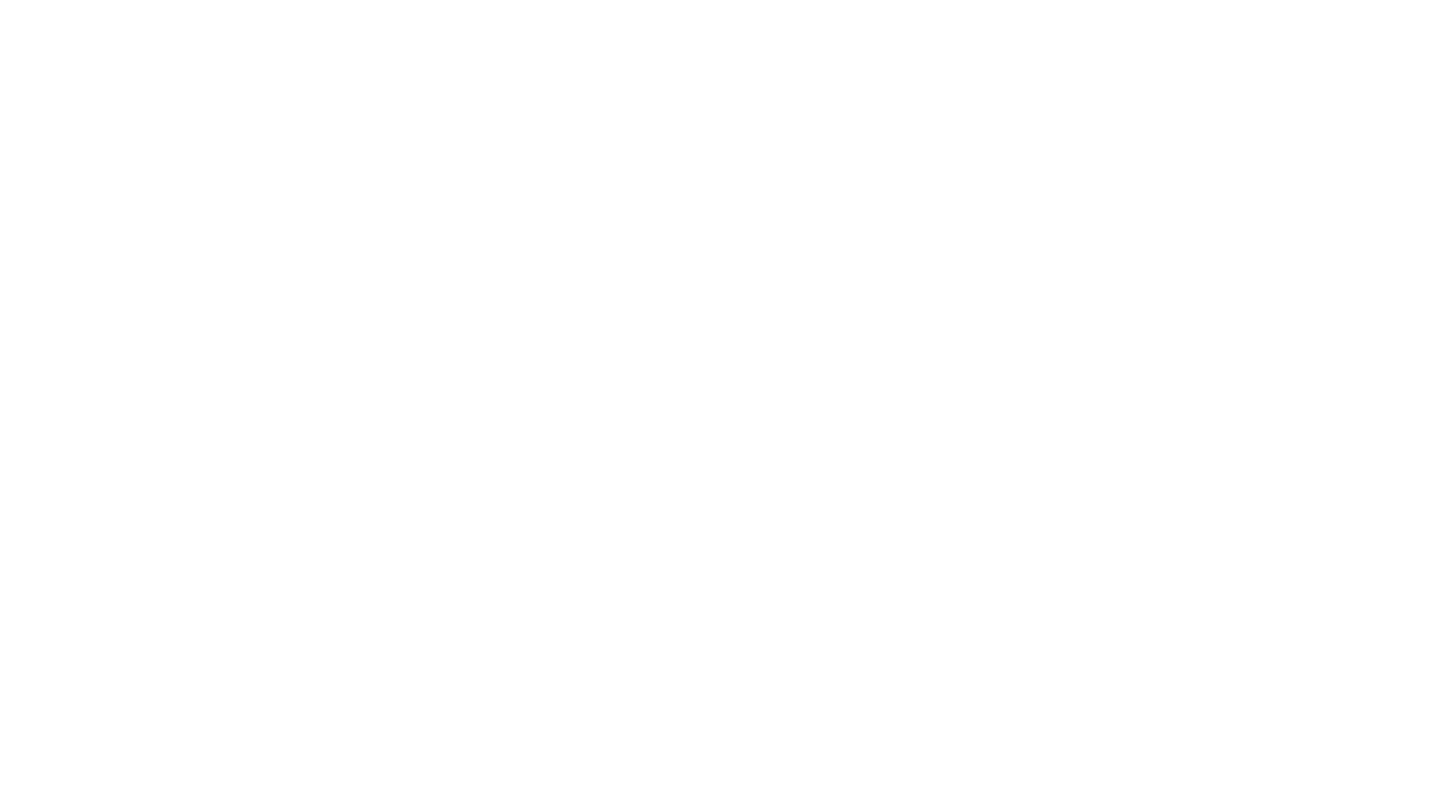 scroll, scrollTop: 0, scrollLeft: 0, axis: both 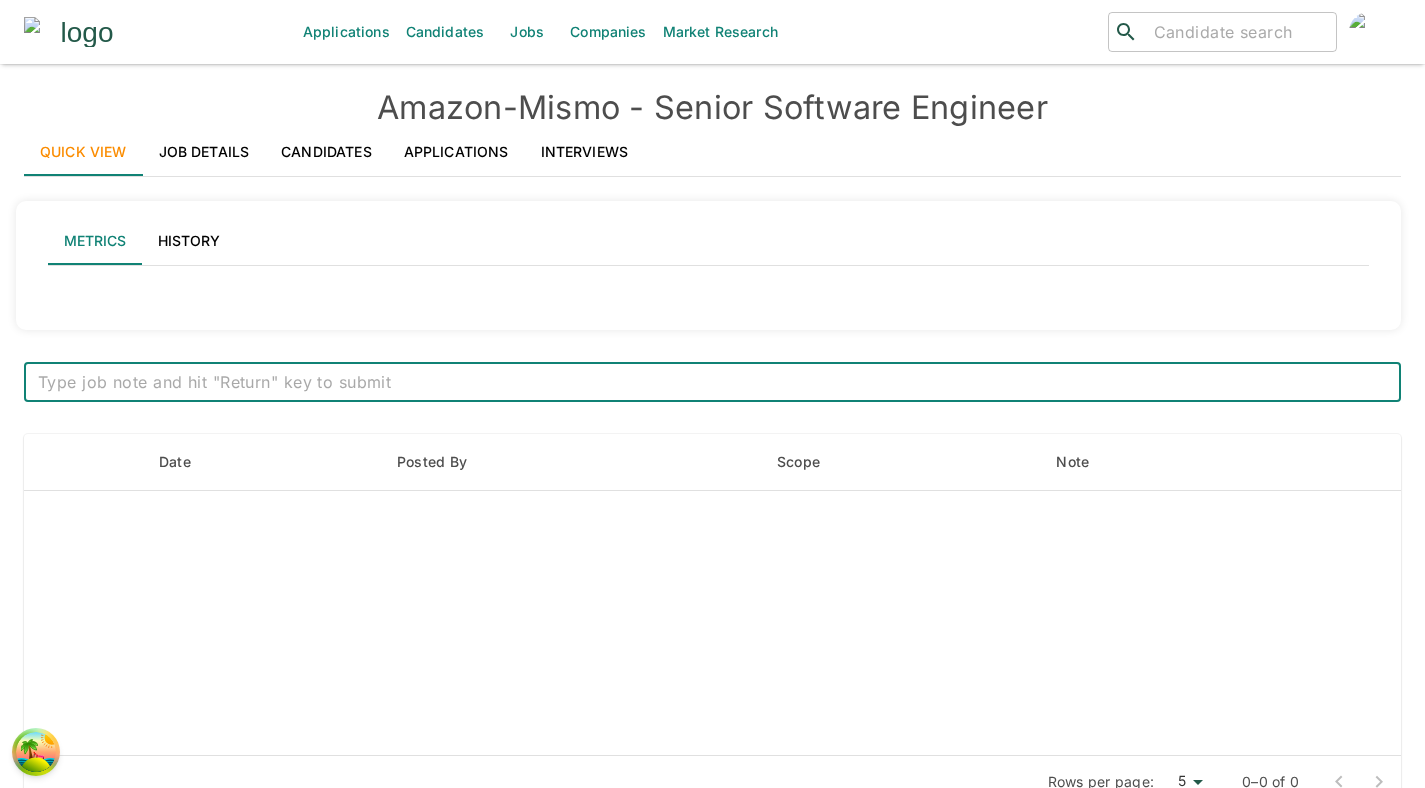 type on "Active statuses" 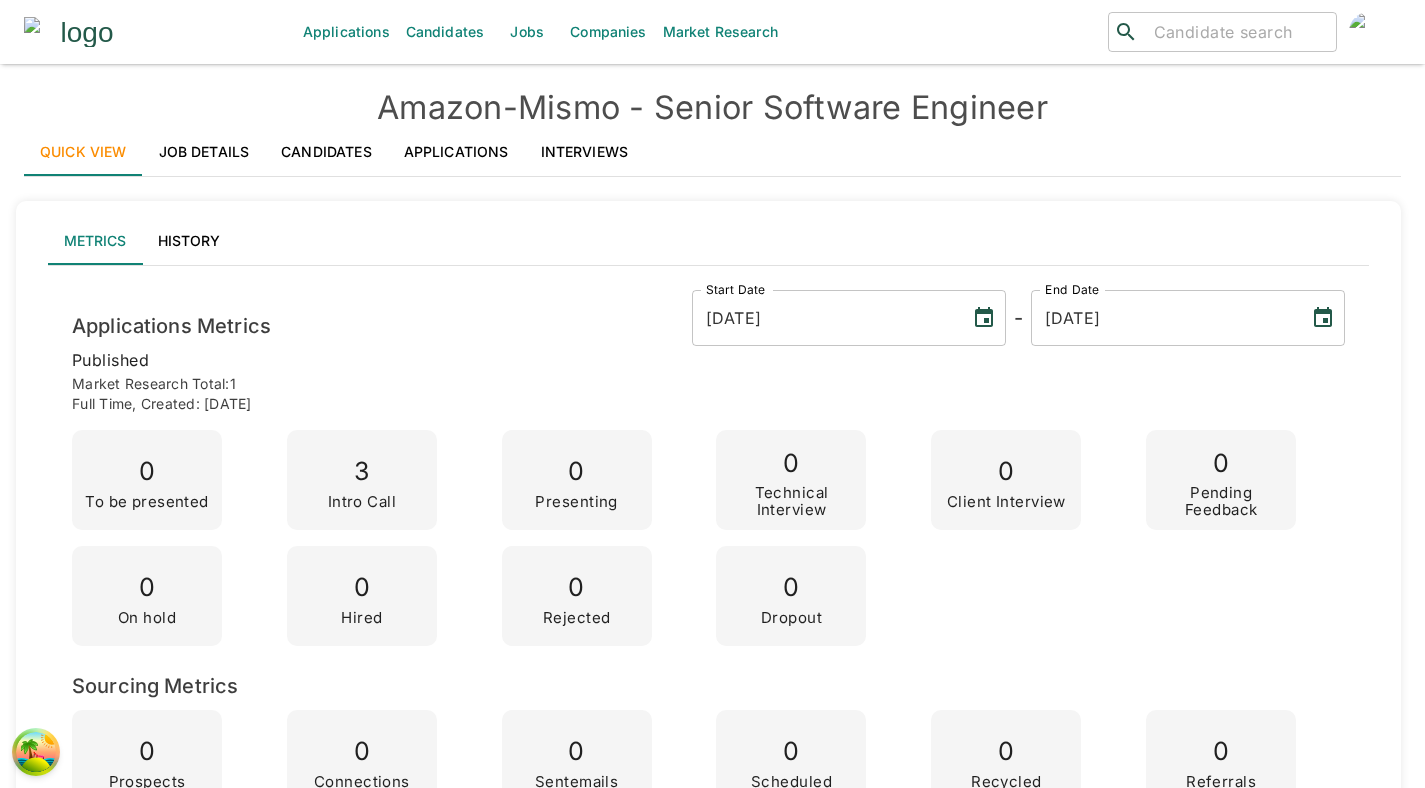 click on "Interviews" at bounding box center (585, 152) 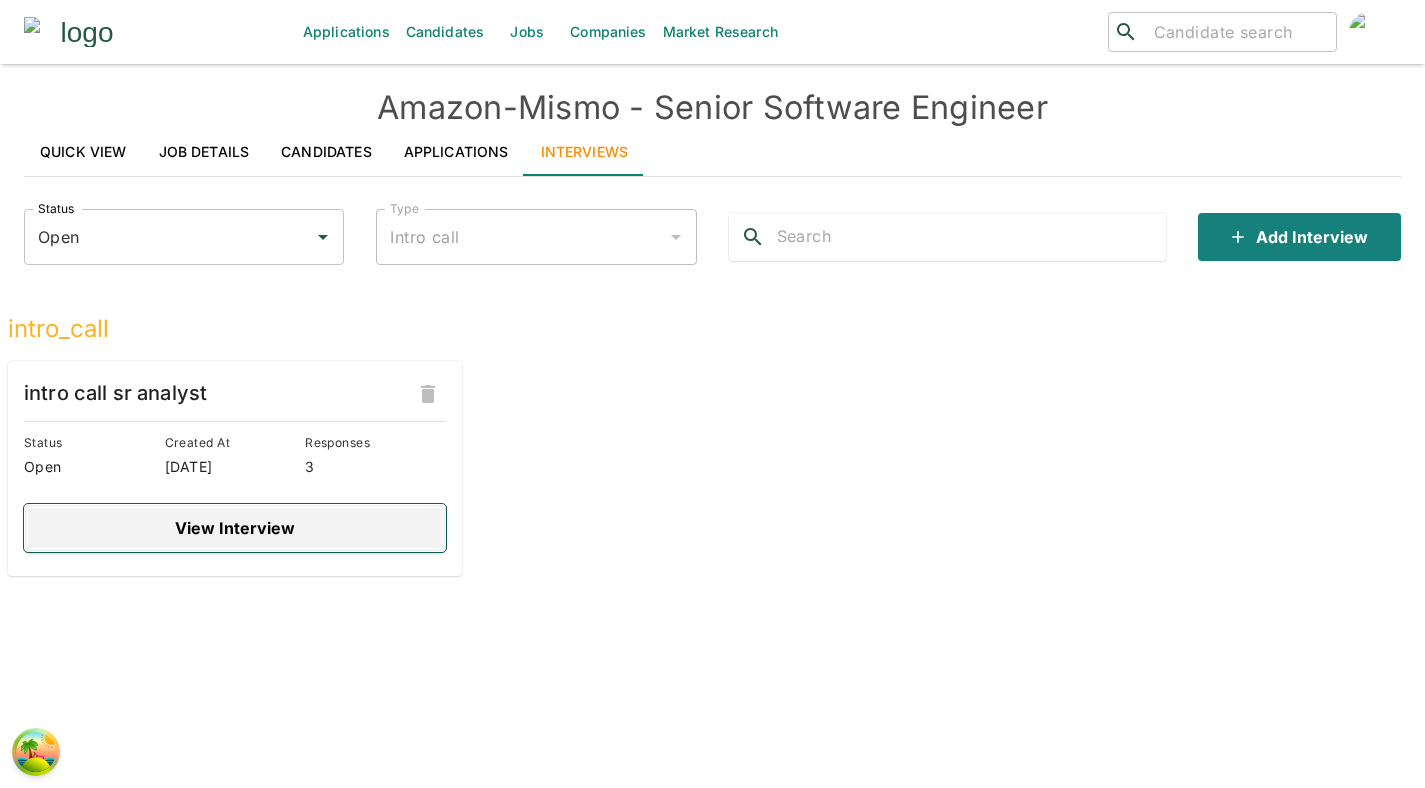 click on "View Interview" at bounding box center [235, 528] 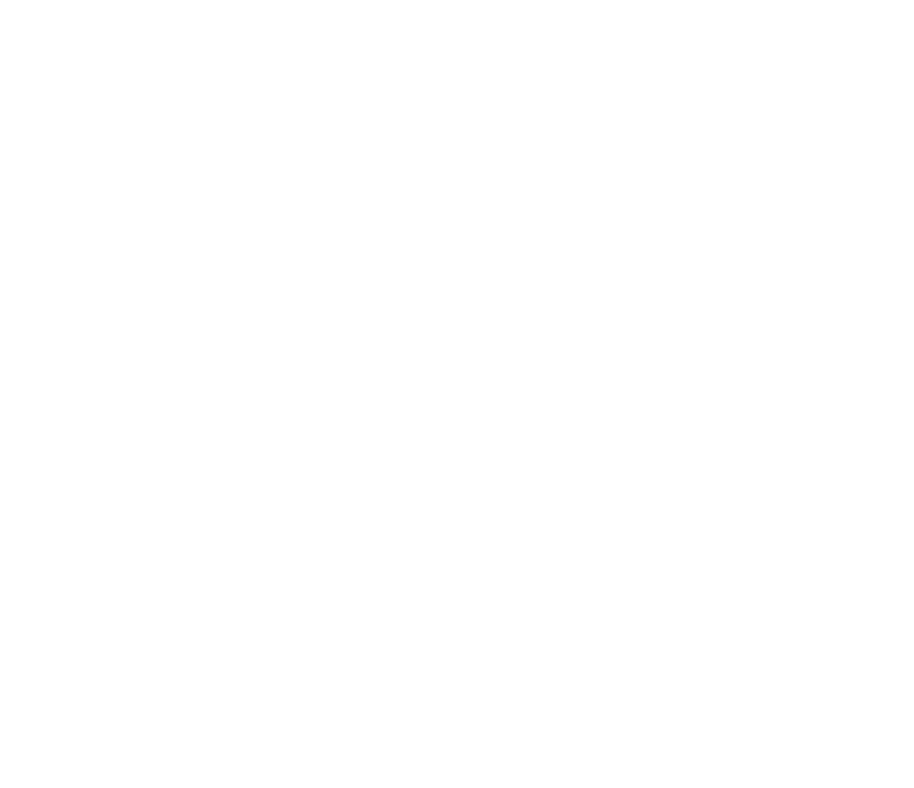 scroll, scrollTop: 0, scrollLeft: 0, axis: both 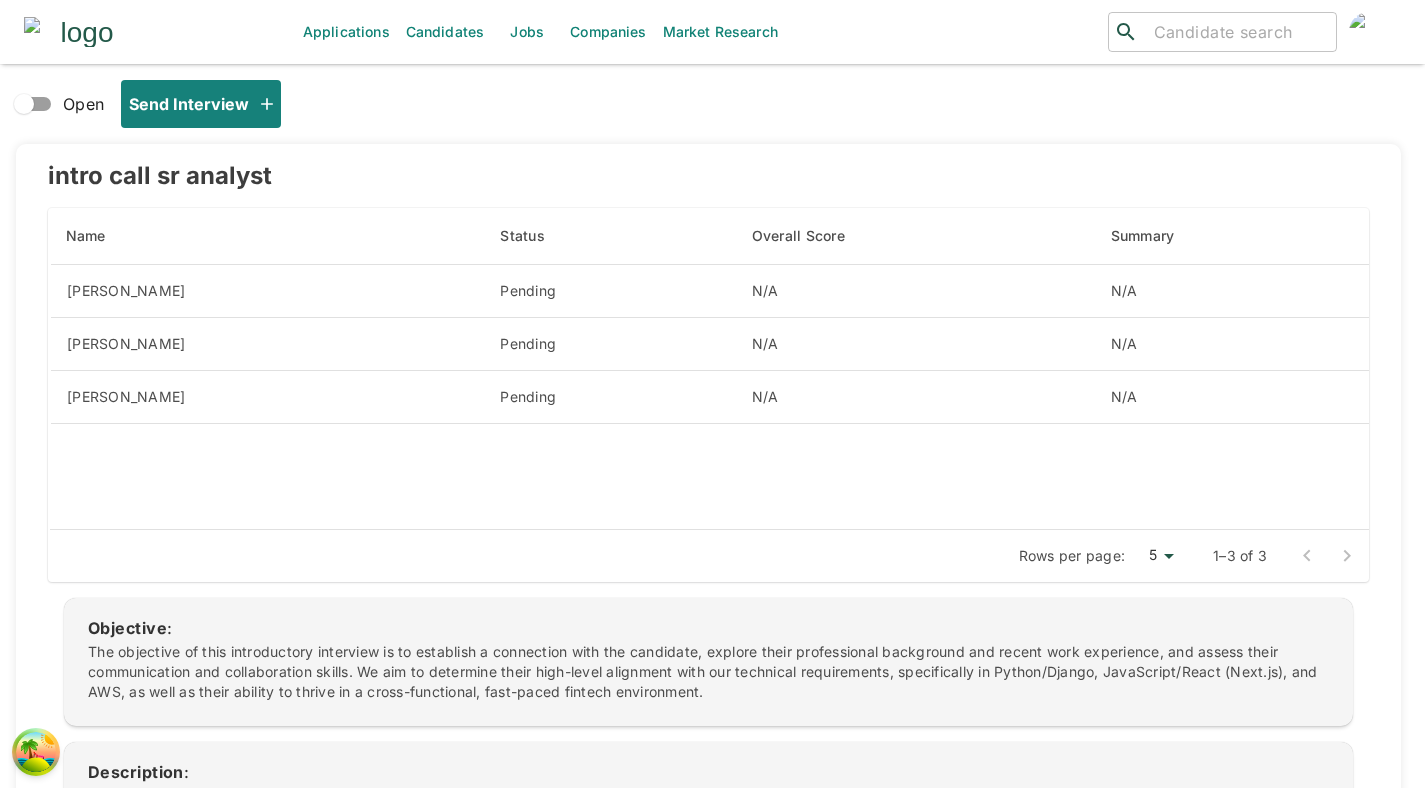 click on "Open" at bounding box center [24, 104] 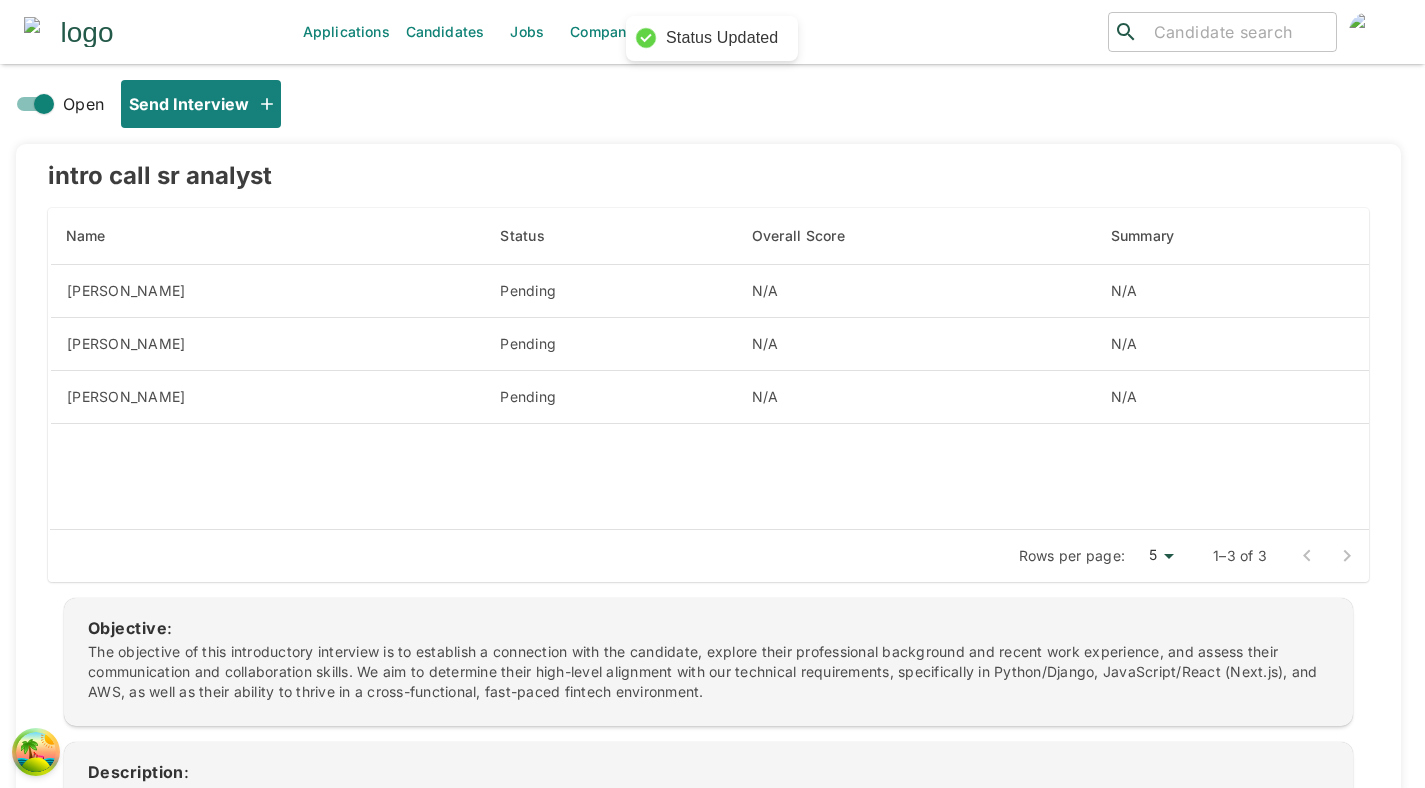 click on "Open" at bounding box center (44, 104) 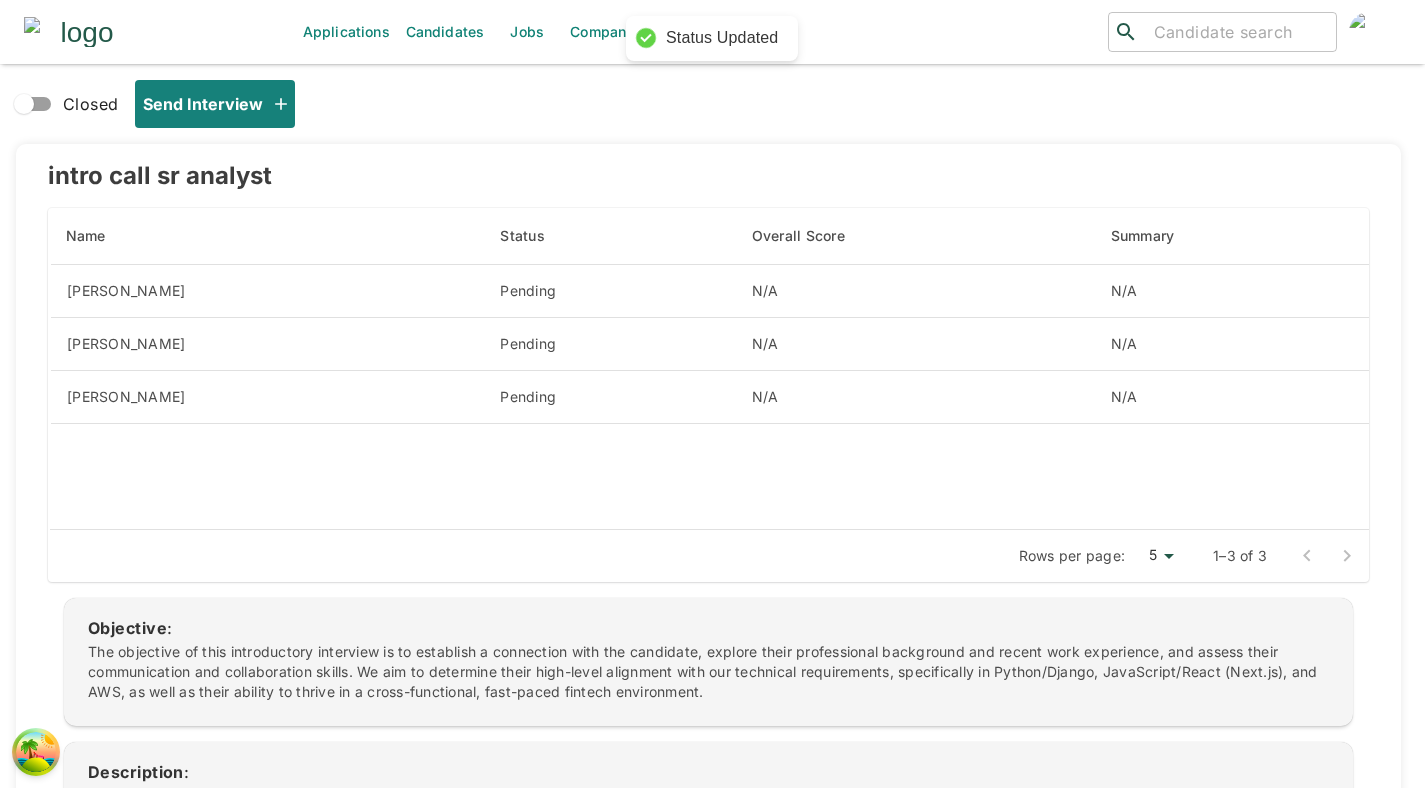 click on "Closed" at bounding box center [24, 104] 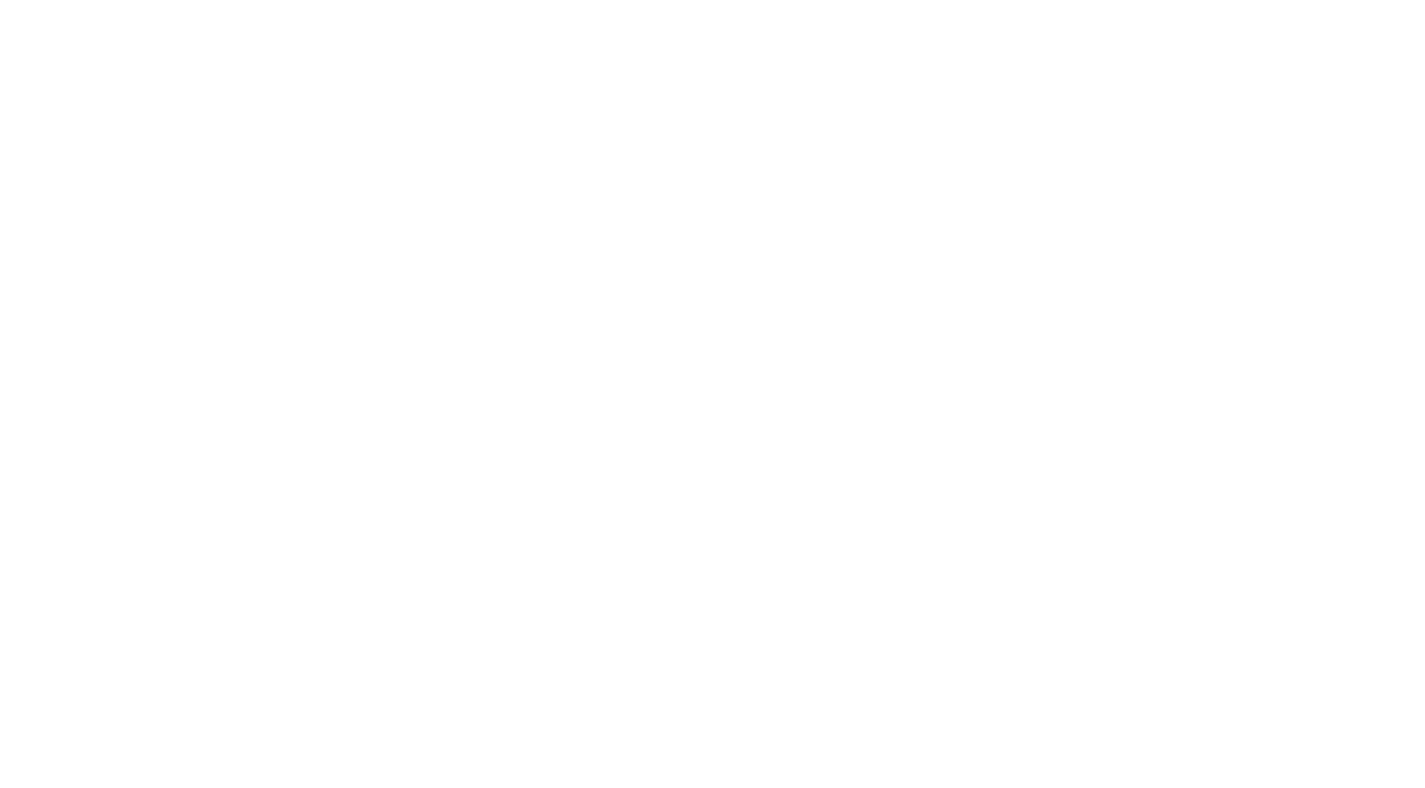 scroll, scrollTop: 0, scrollLeft: 0, axis: both 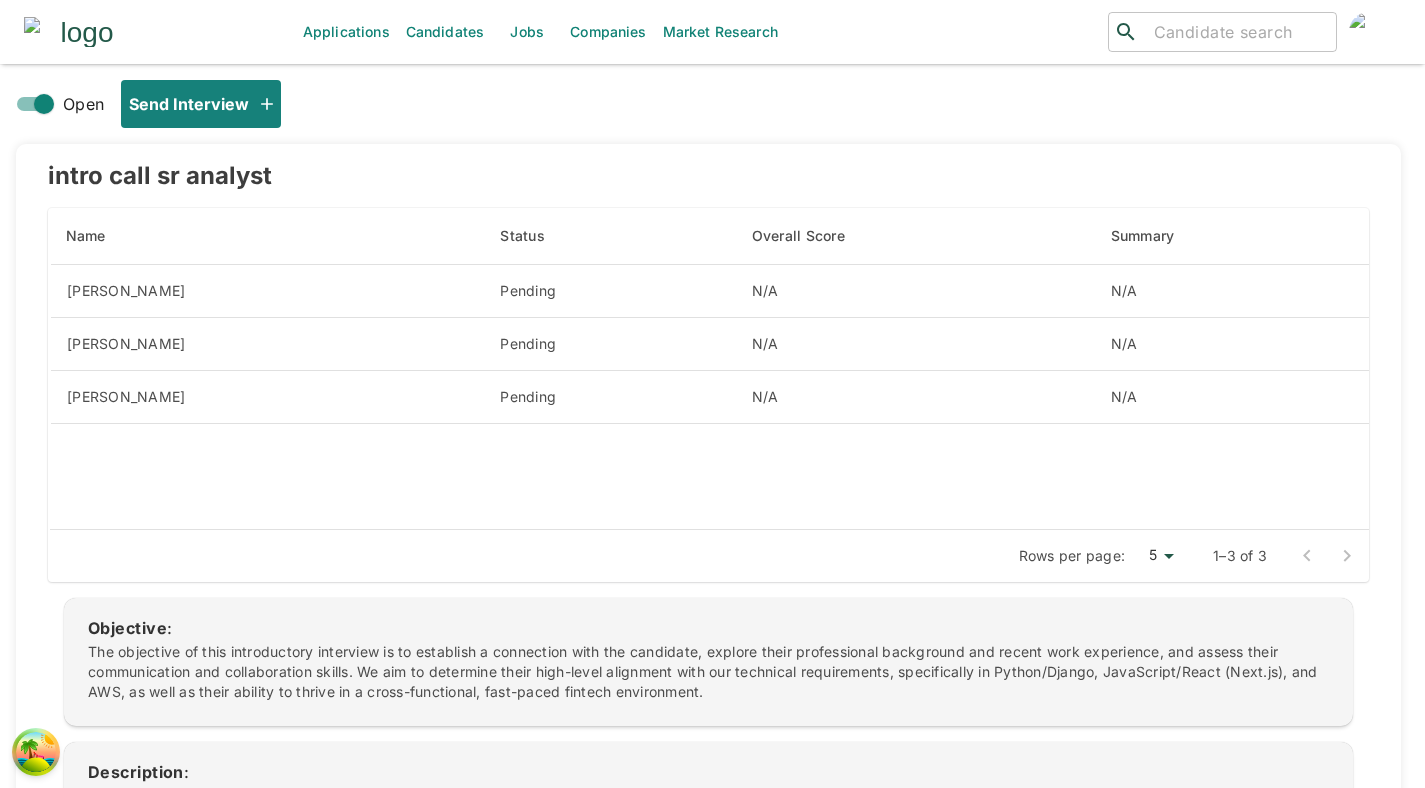 click on "Open" at bounding box center [44, 104] 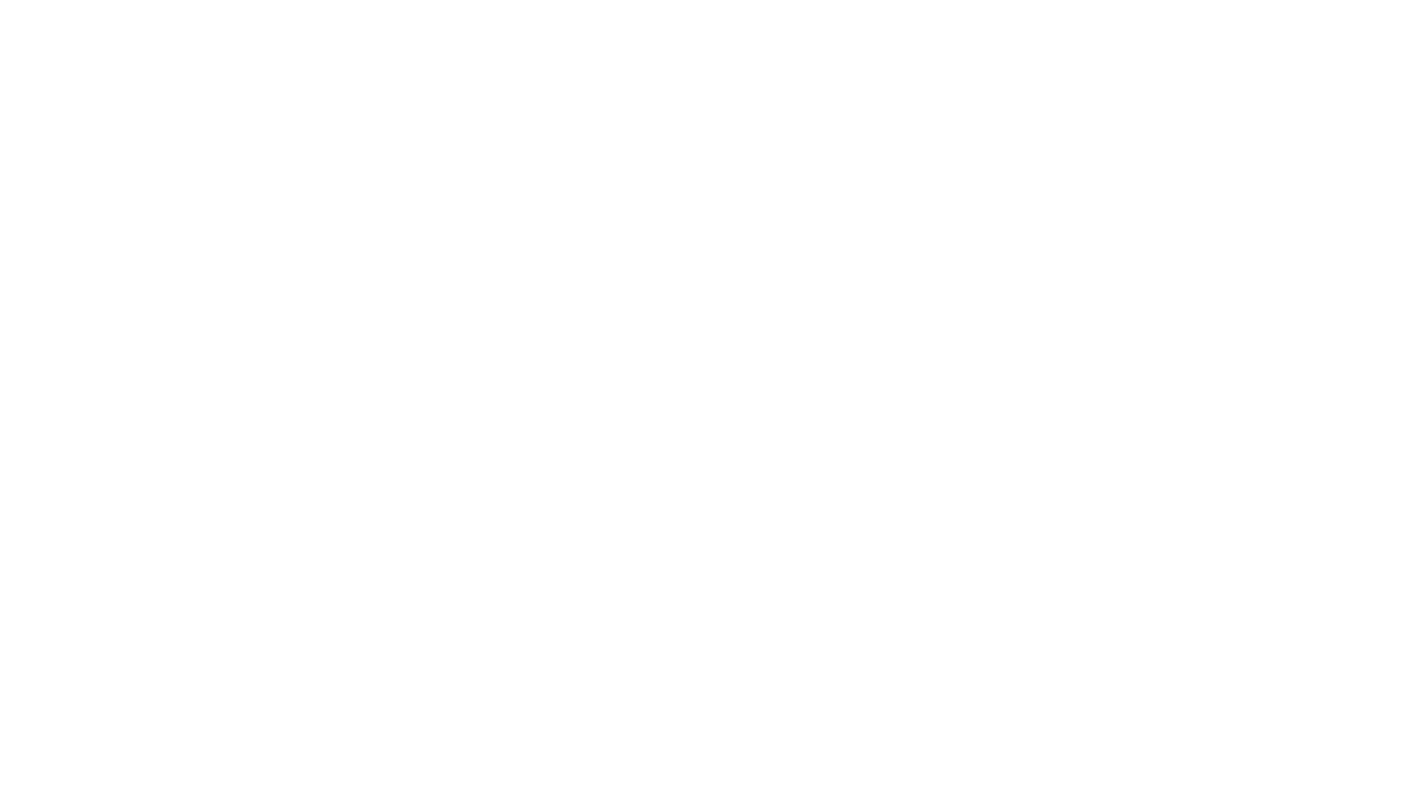 scroll, scrollTop: 0, scrollLeft: 0, axis: both 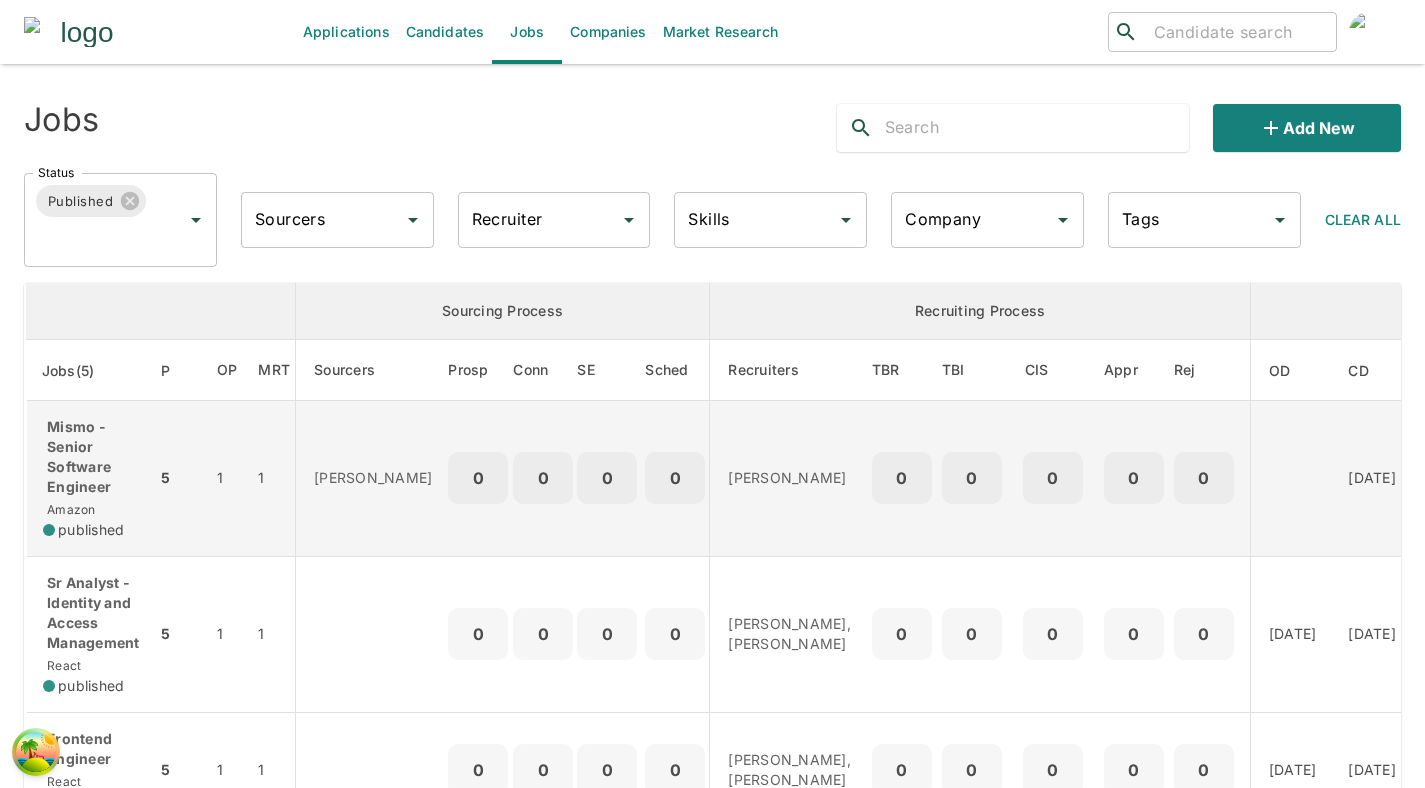click on "0" at bounding box center (480, 479) 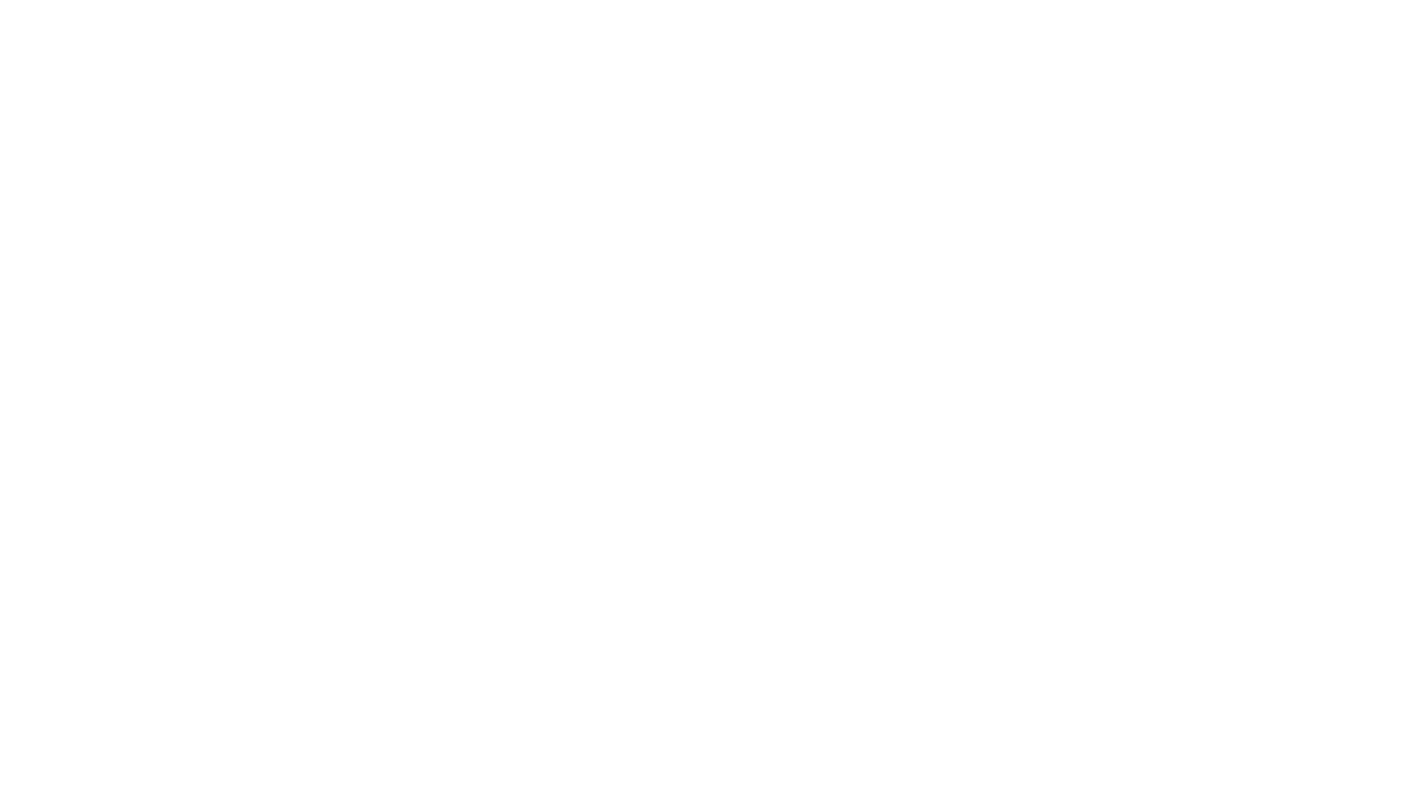 scroll, scrollTop: 0, scrollLeft: 0, axis: both 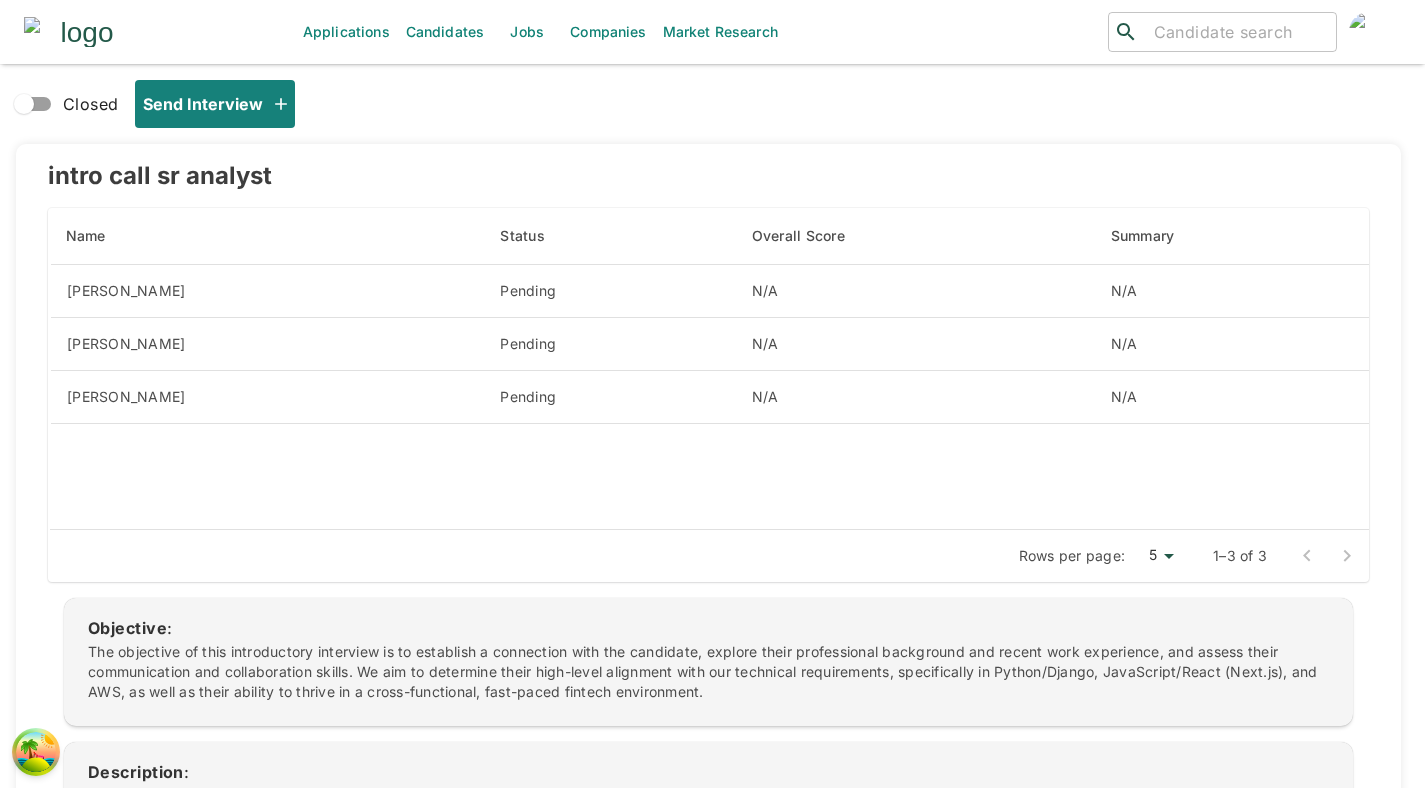 click on "Closed" at bounding box center (24, 104) 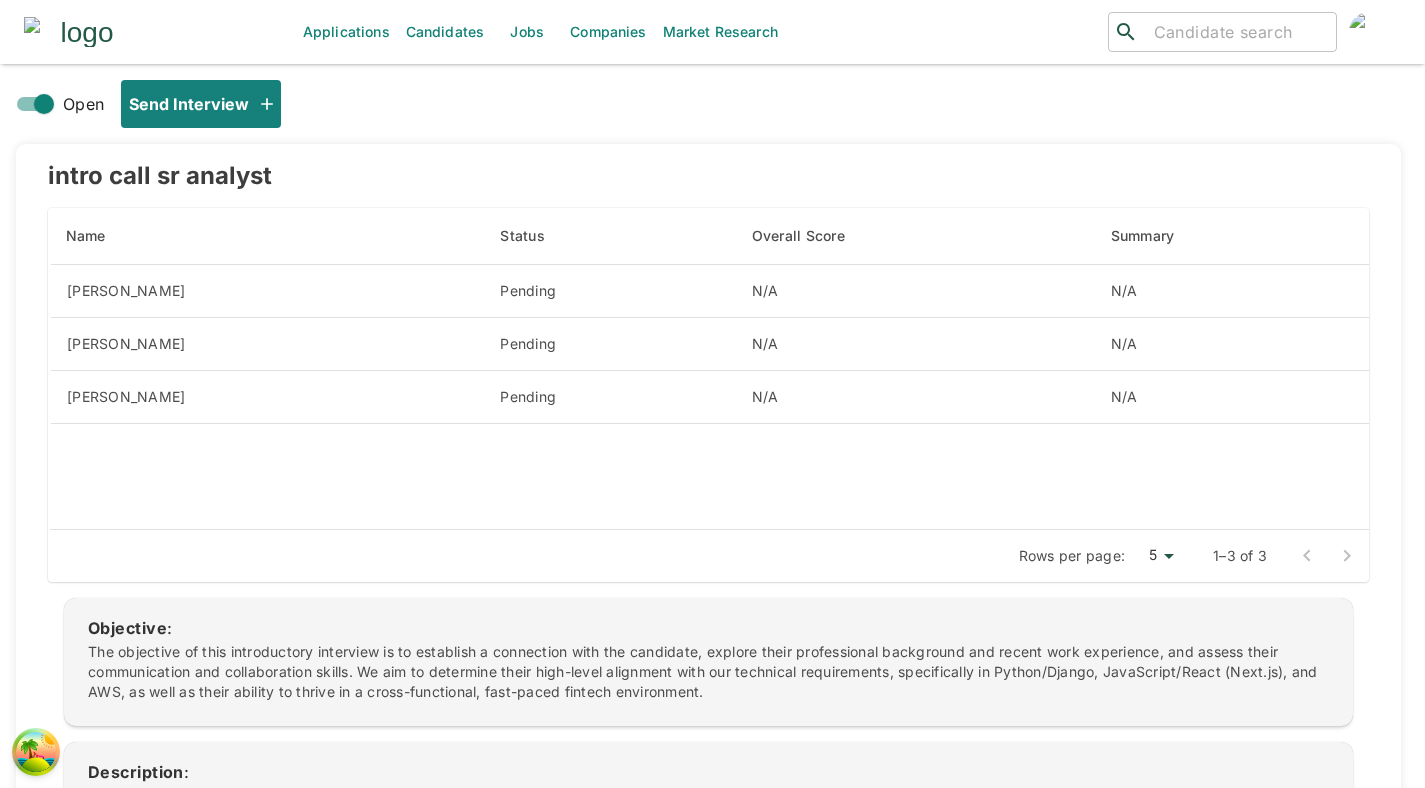 click on "Open" at bounding box center [44, 104] 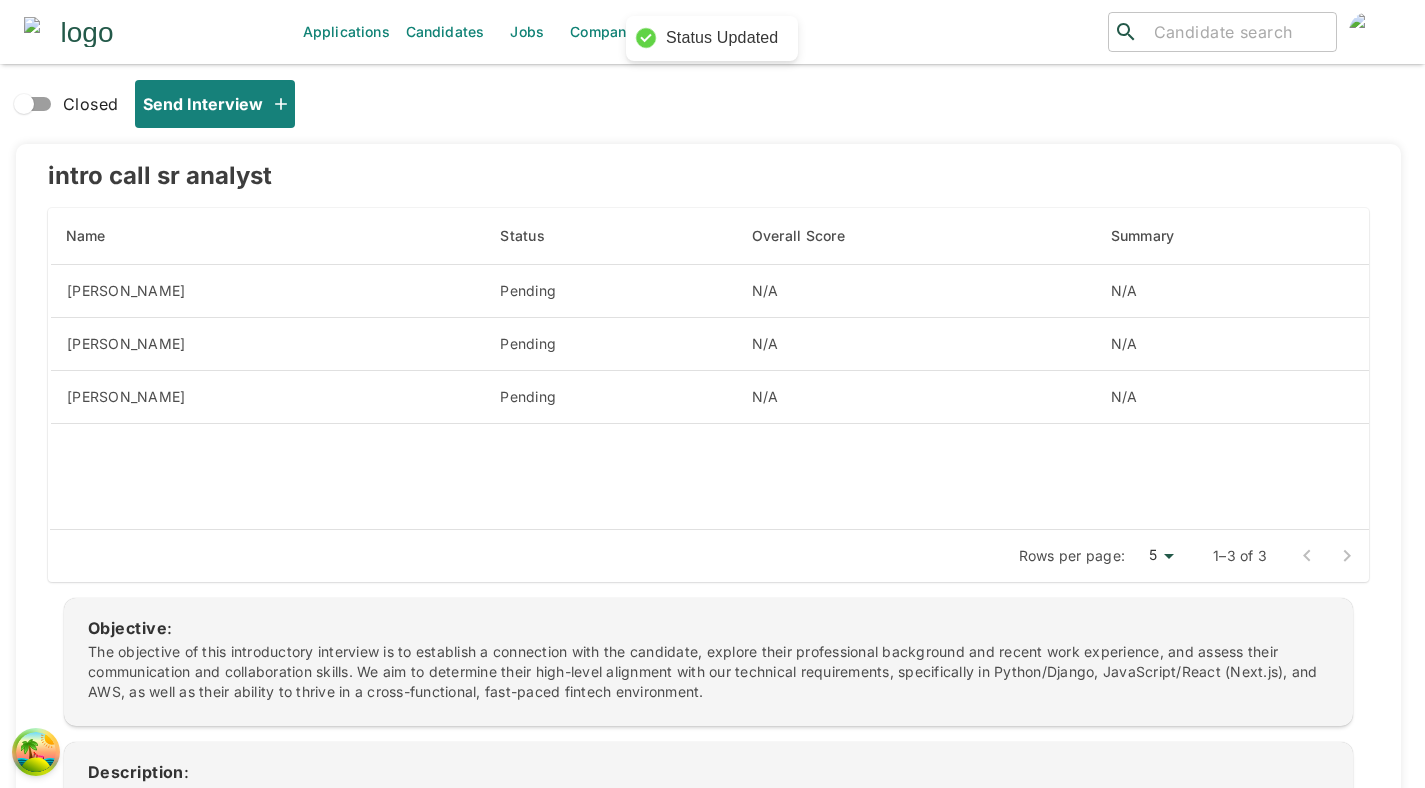 click on "Closed" at bounding box center (24, 104) 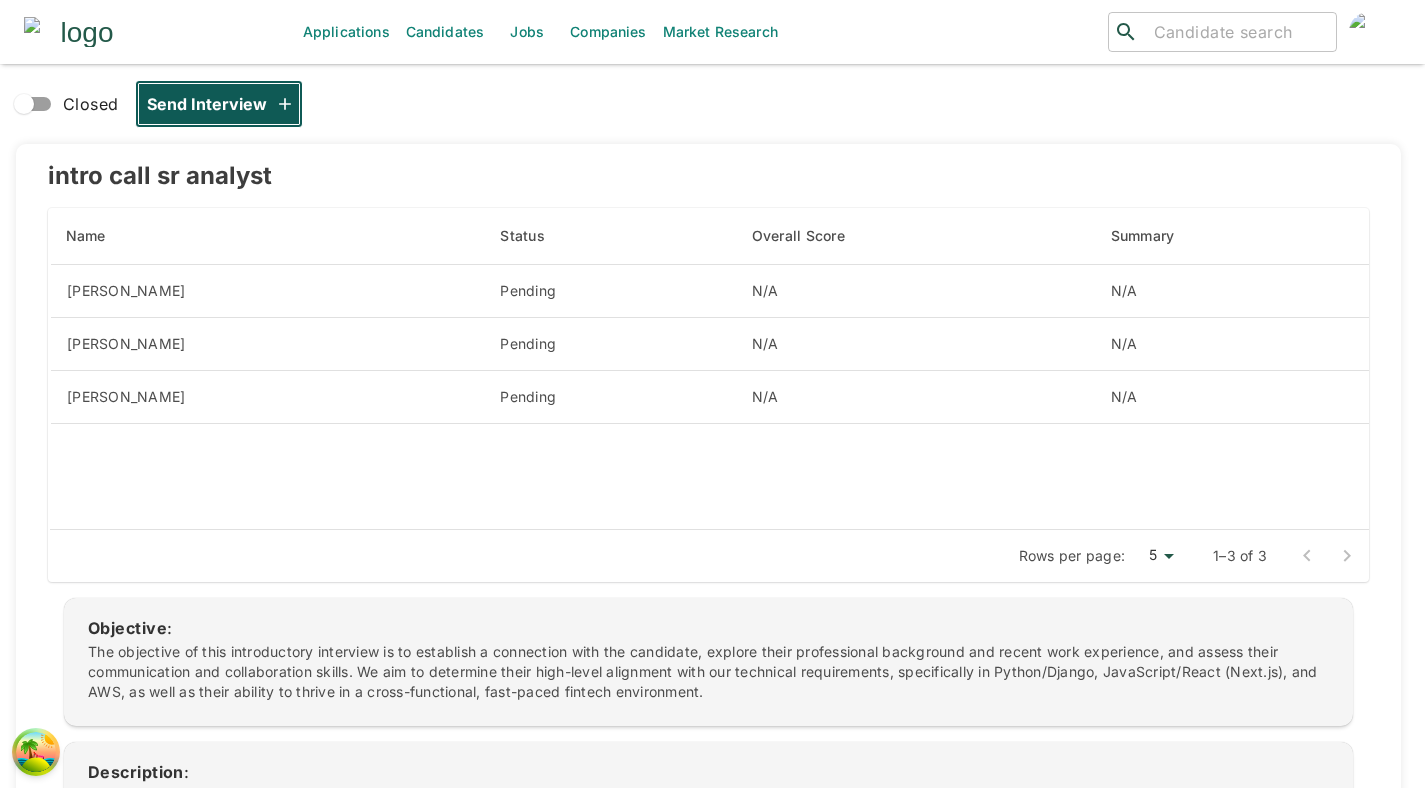 click on "Send Interview" at bounding box center [219, 104] 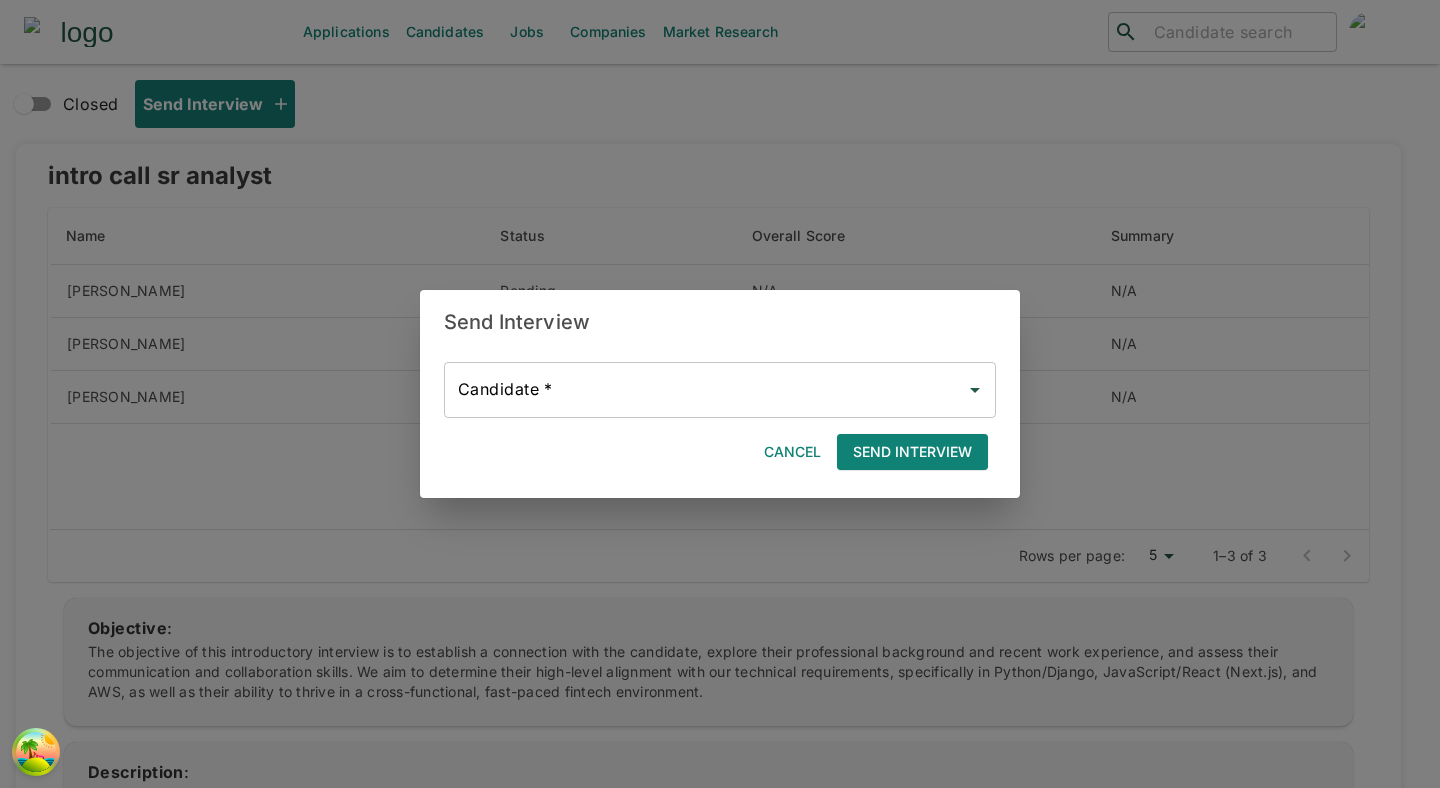 click on "Candidate *" at bounding box center (705, 390) 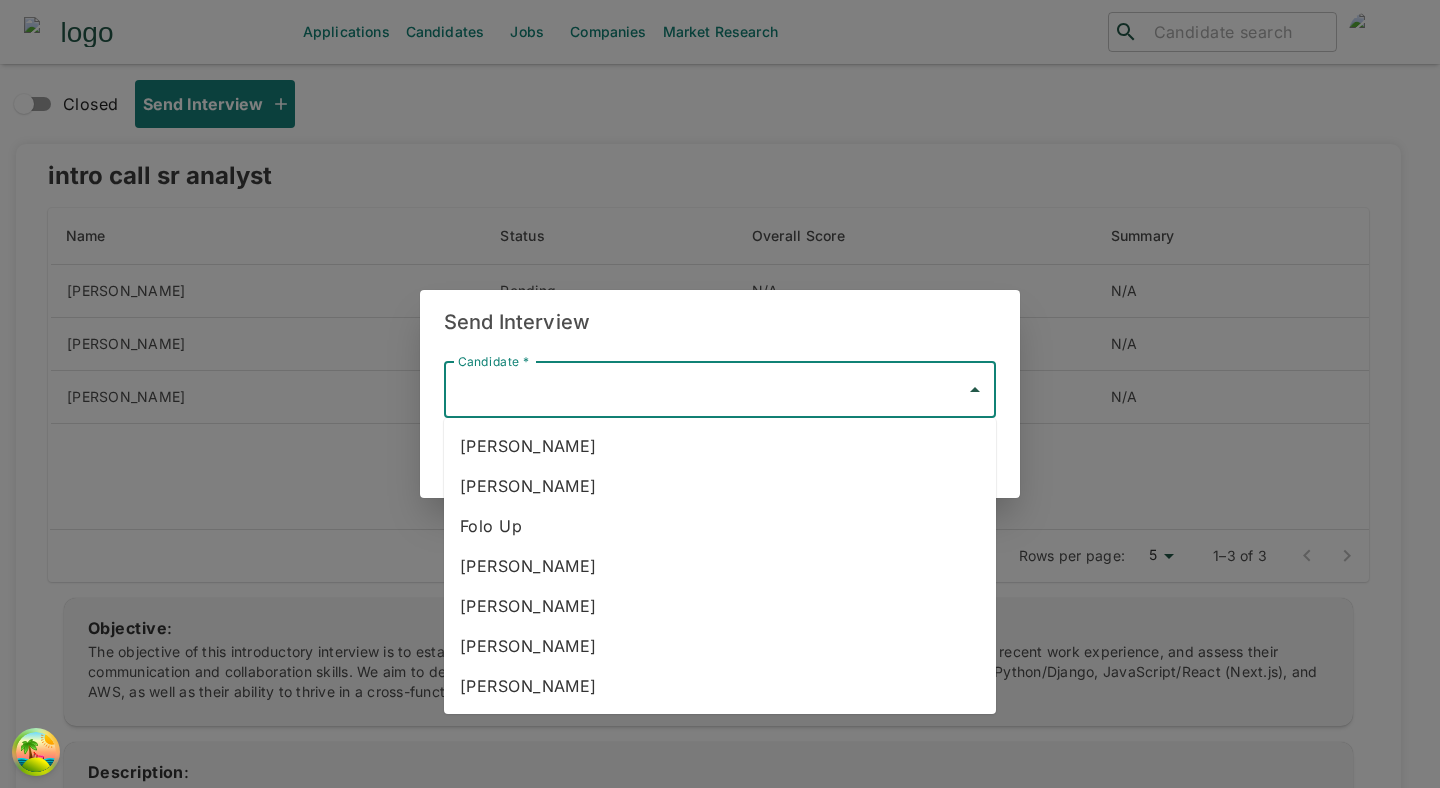 click on "Send Interview" at bounding box center [720, 322] 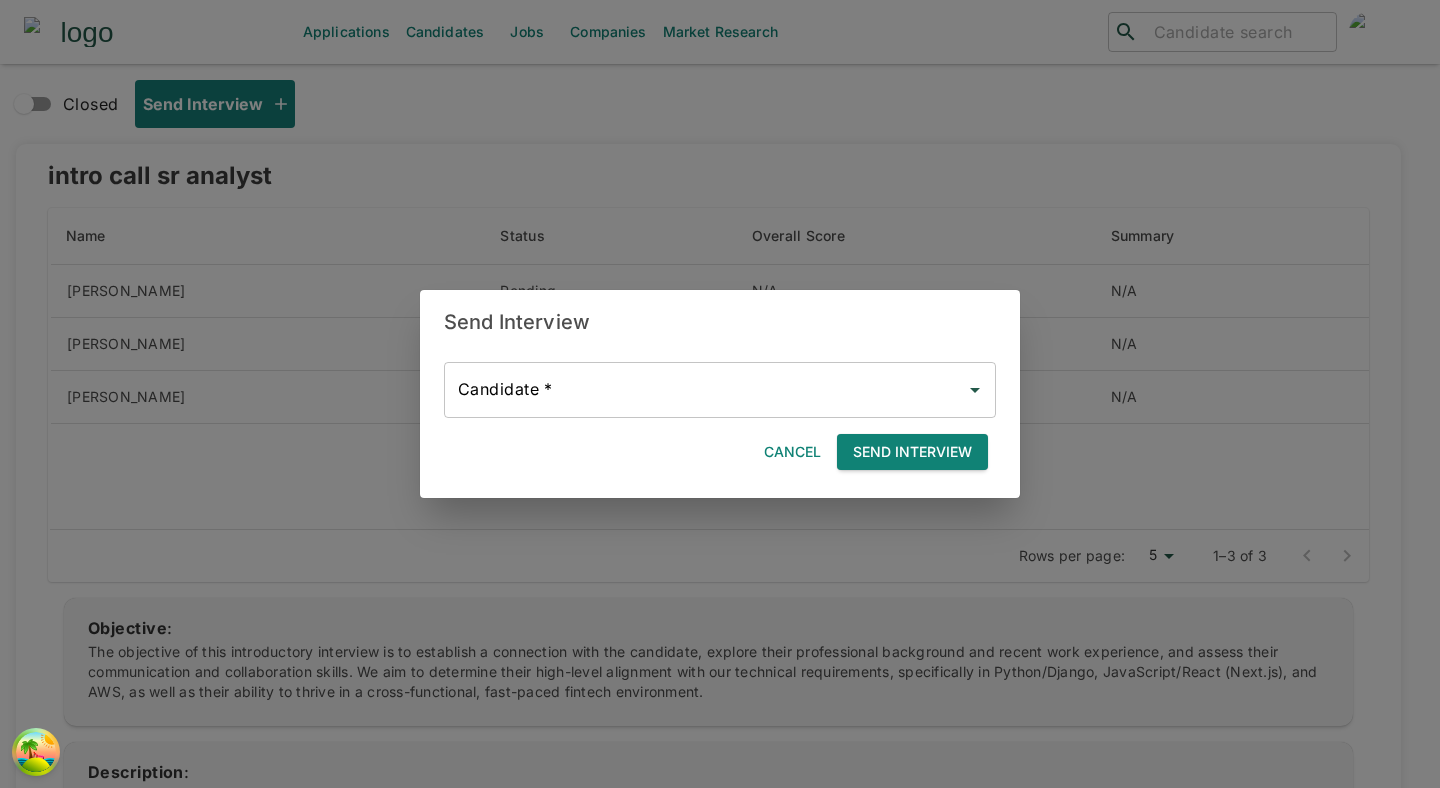 click on "Send Interview" at bounding box center [912, 452] 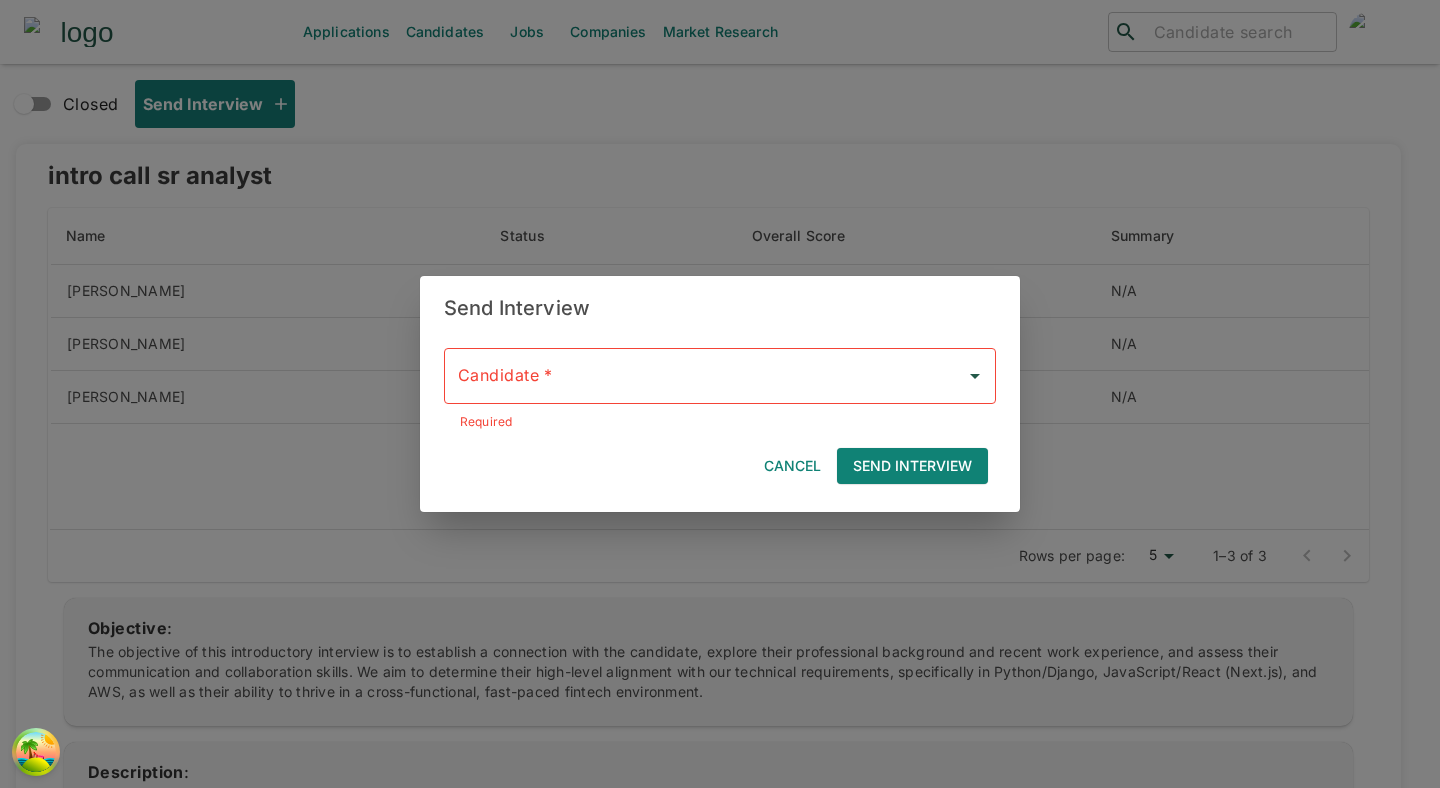 click on "Send Interview" at bounding box center (720, 308) 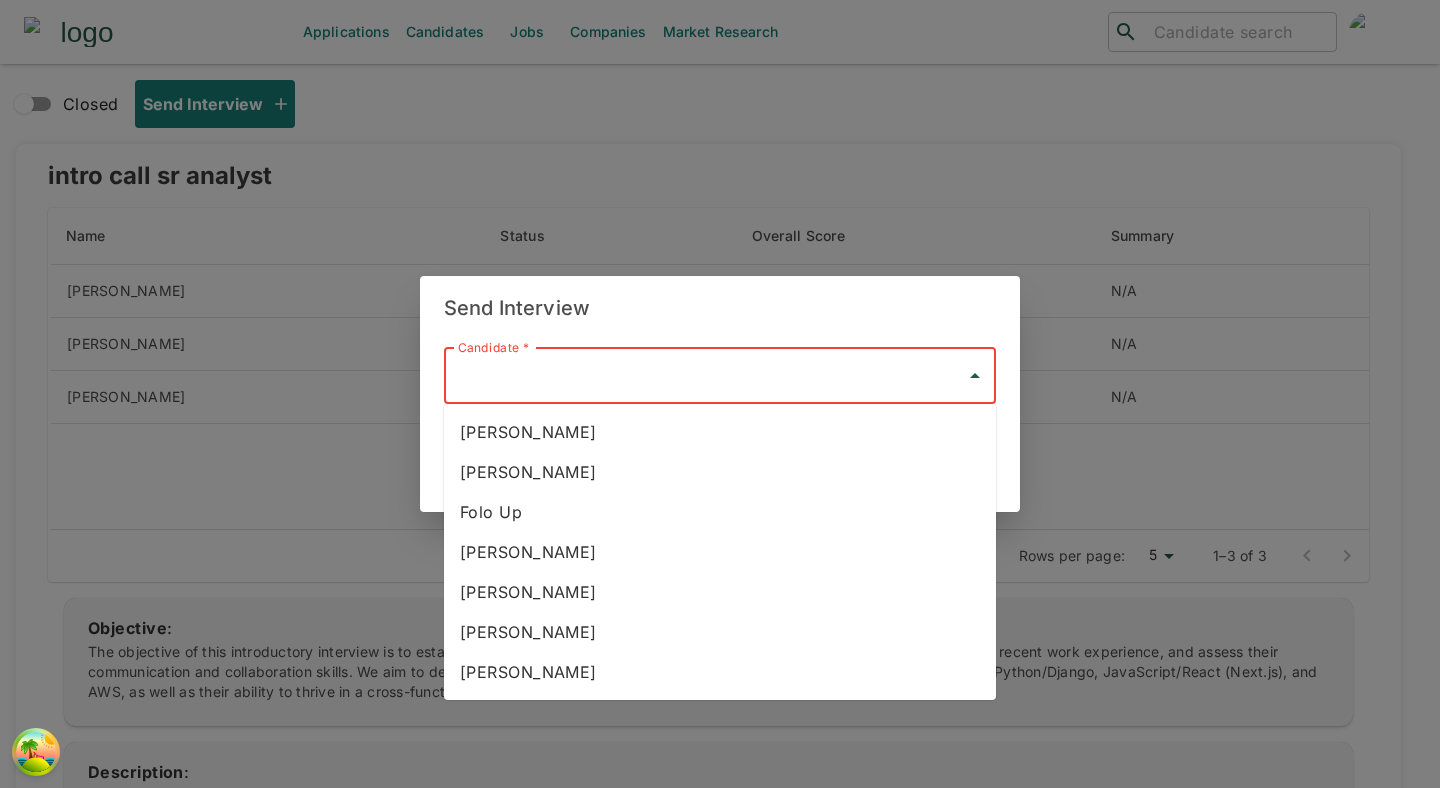 click on "Send Interview" at bounding box center [720, 308] 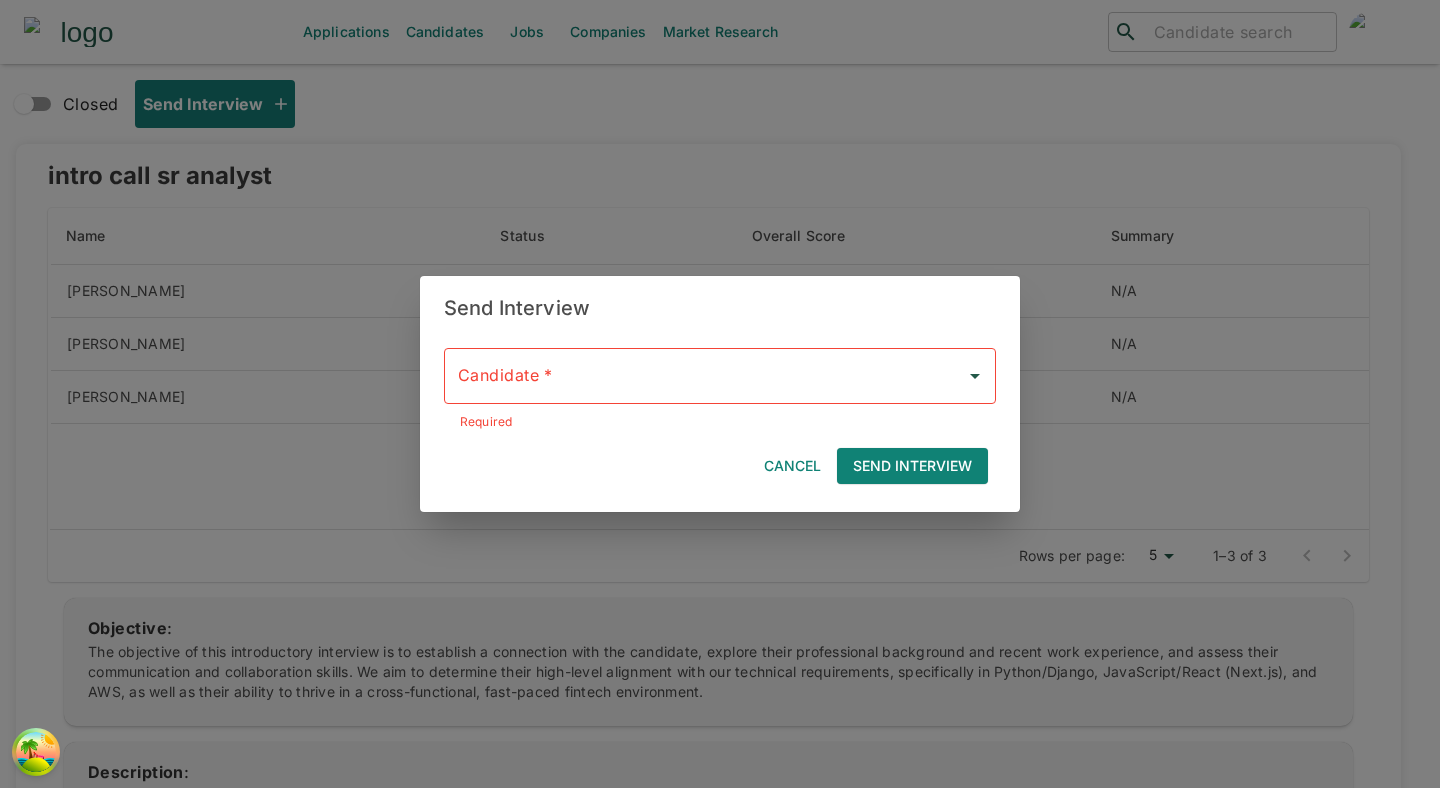 click on "Cancel" at bounding box center (792, 466) 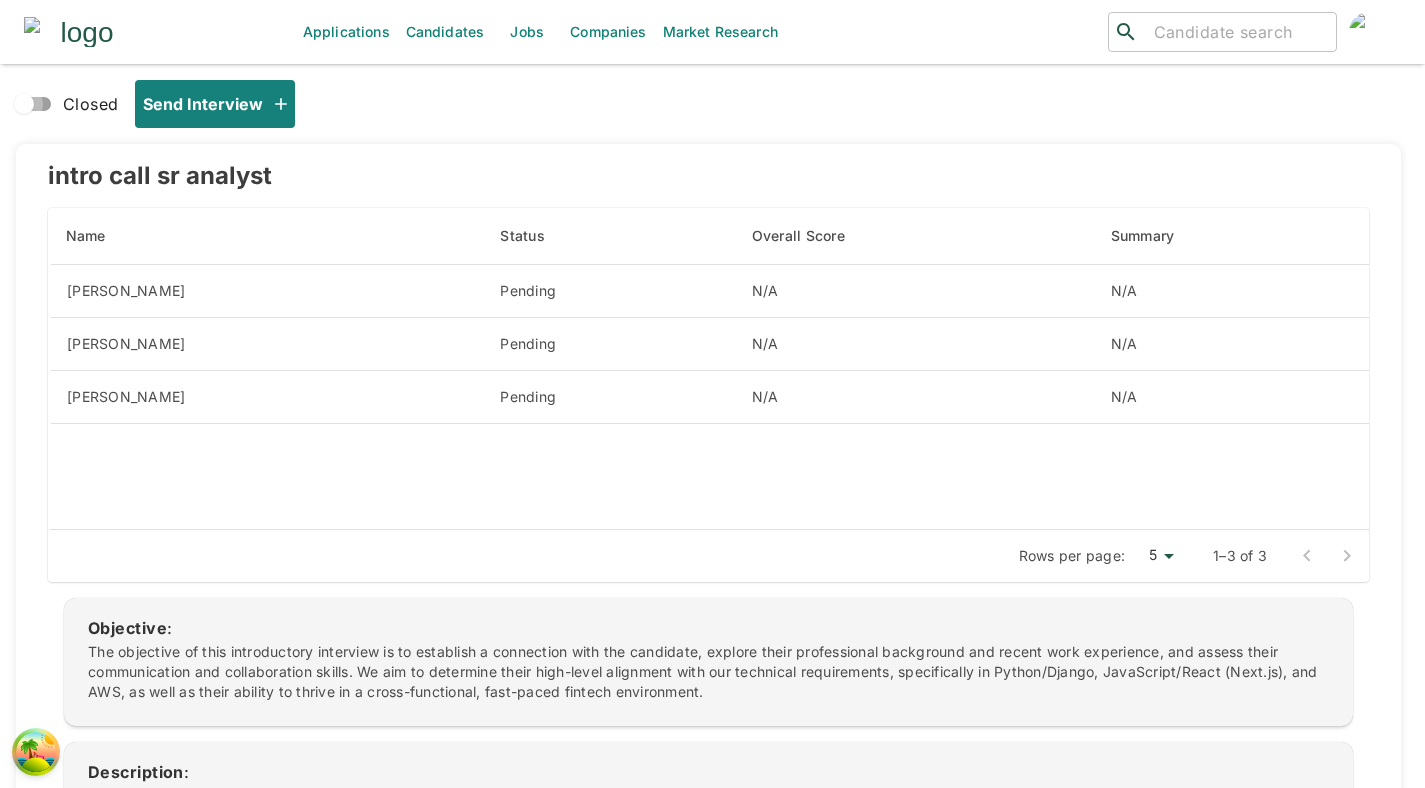 click on "Closed" at bounding box center (24, 104) 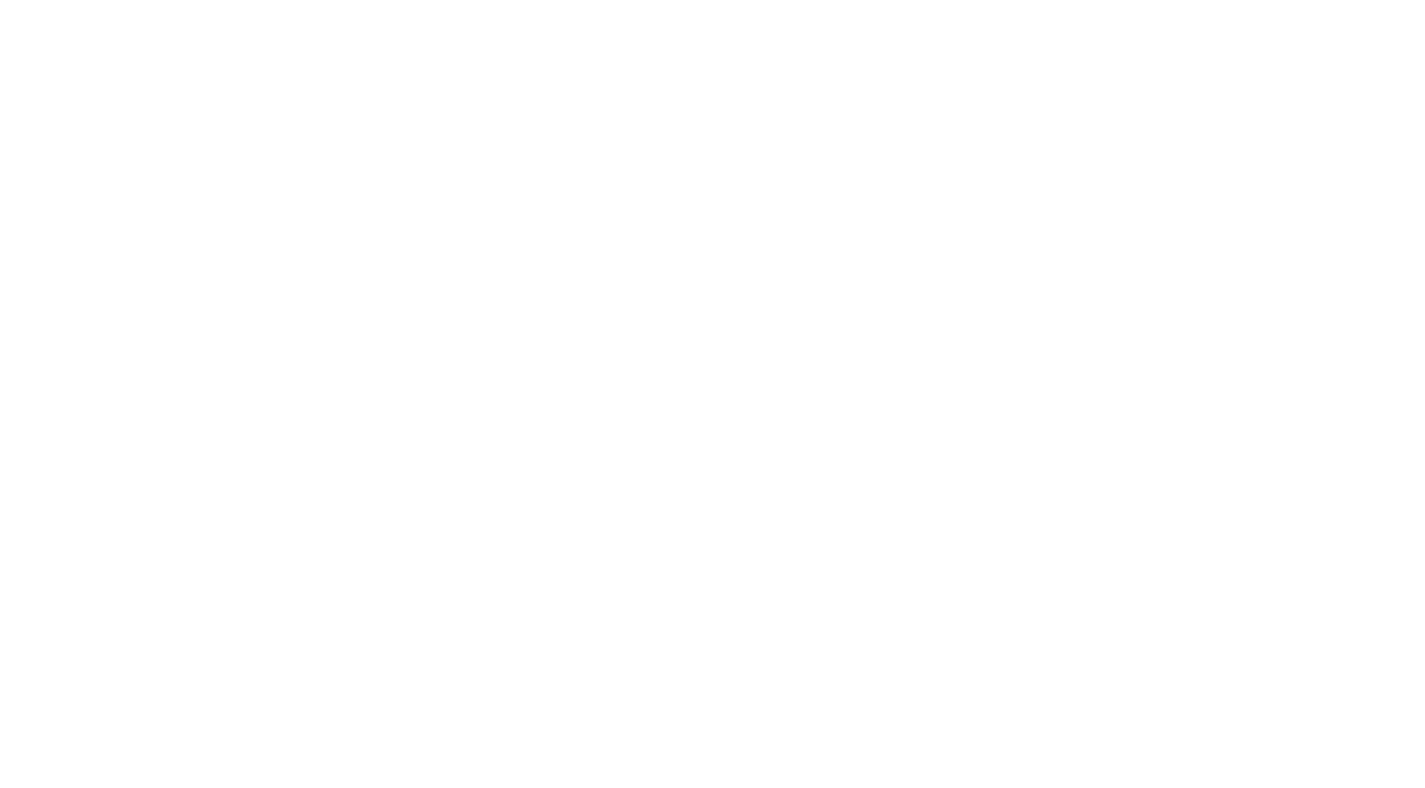scroll, scrollTop: 0, scrollLeft: 0, axis: both 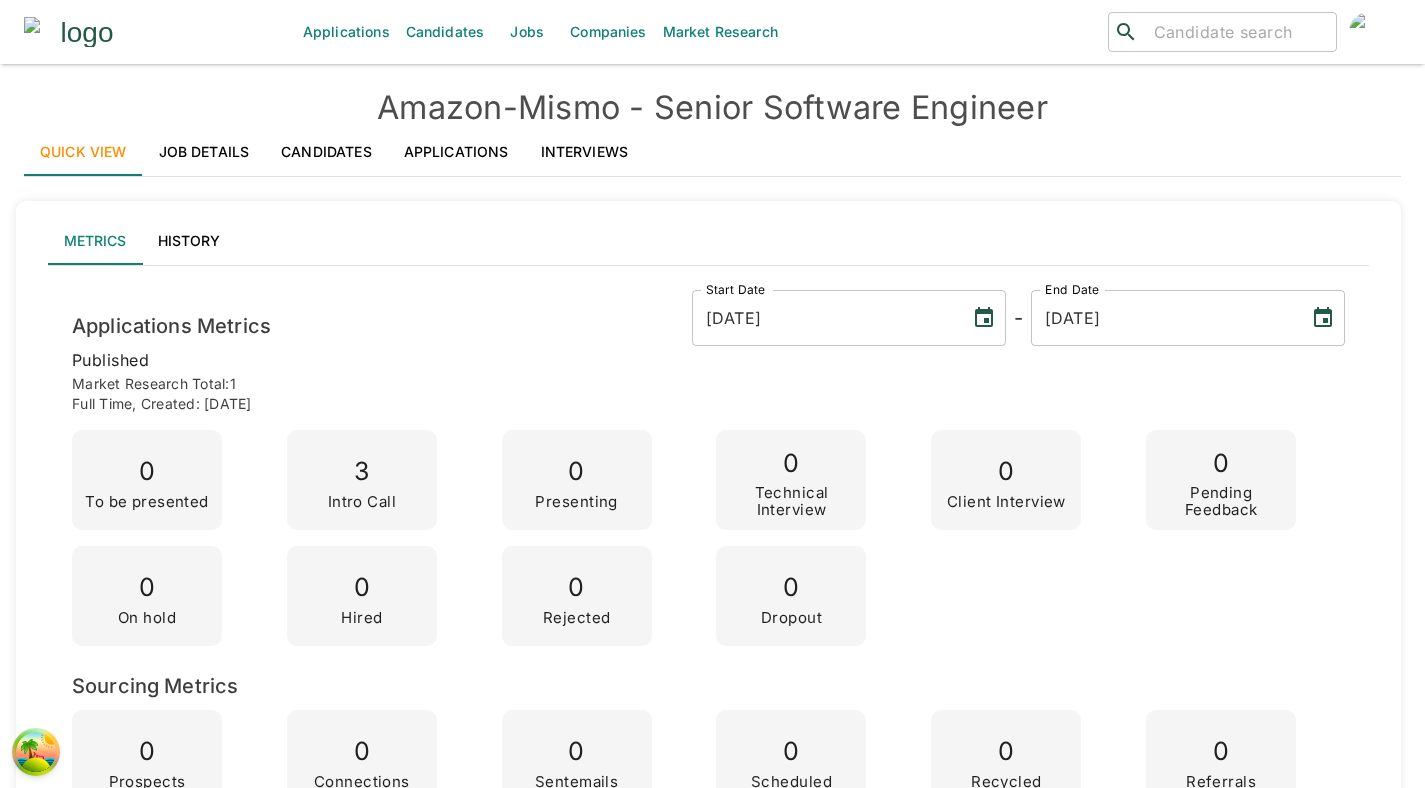 click on "Interviews" at bounding box center (585, 152) 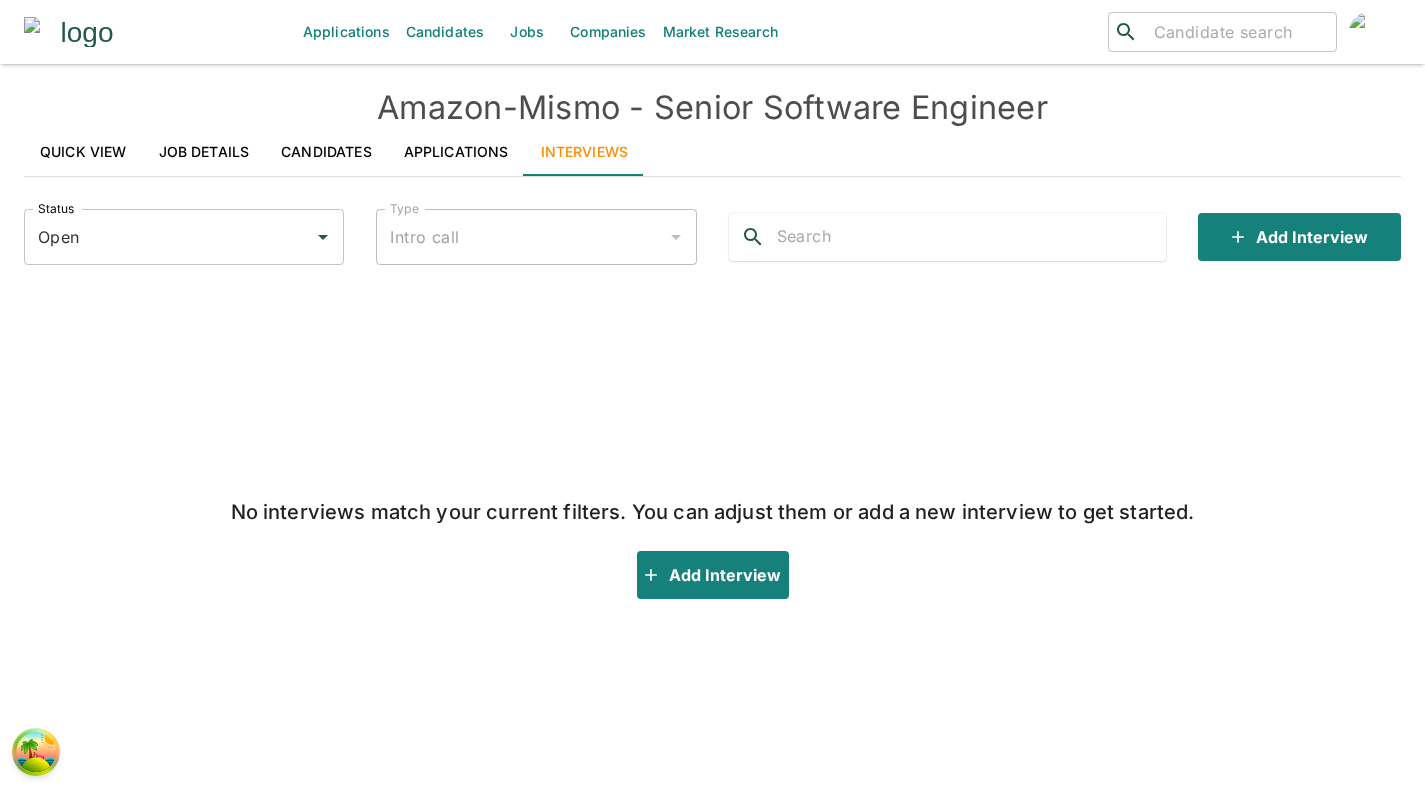 click on "Open" at bounding box center [169, 237] 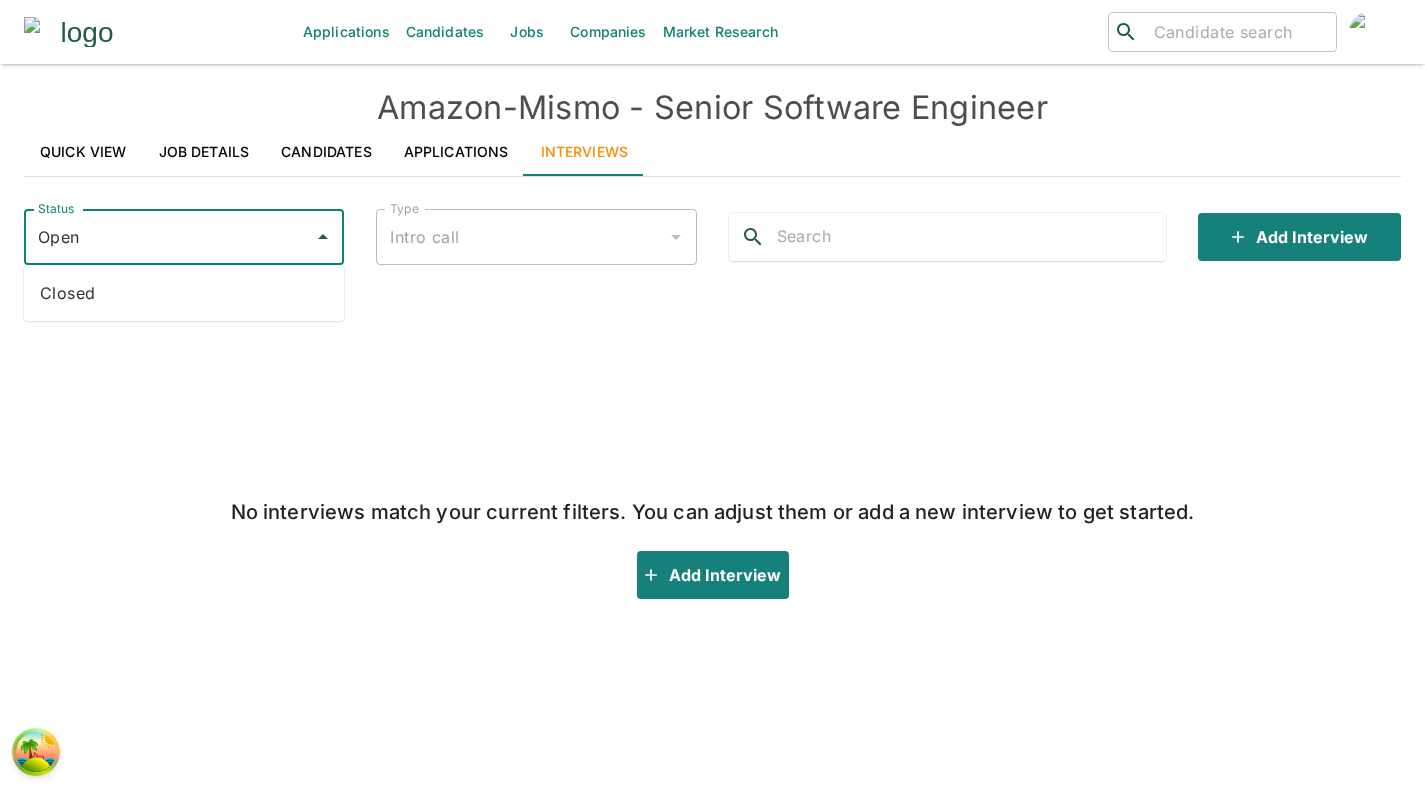 click on "Closed" at bounding box center [184, 293] 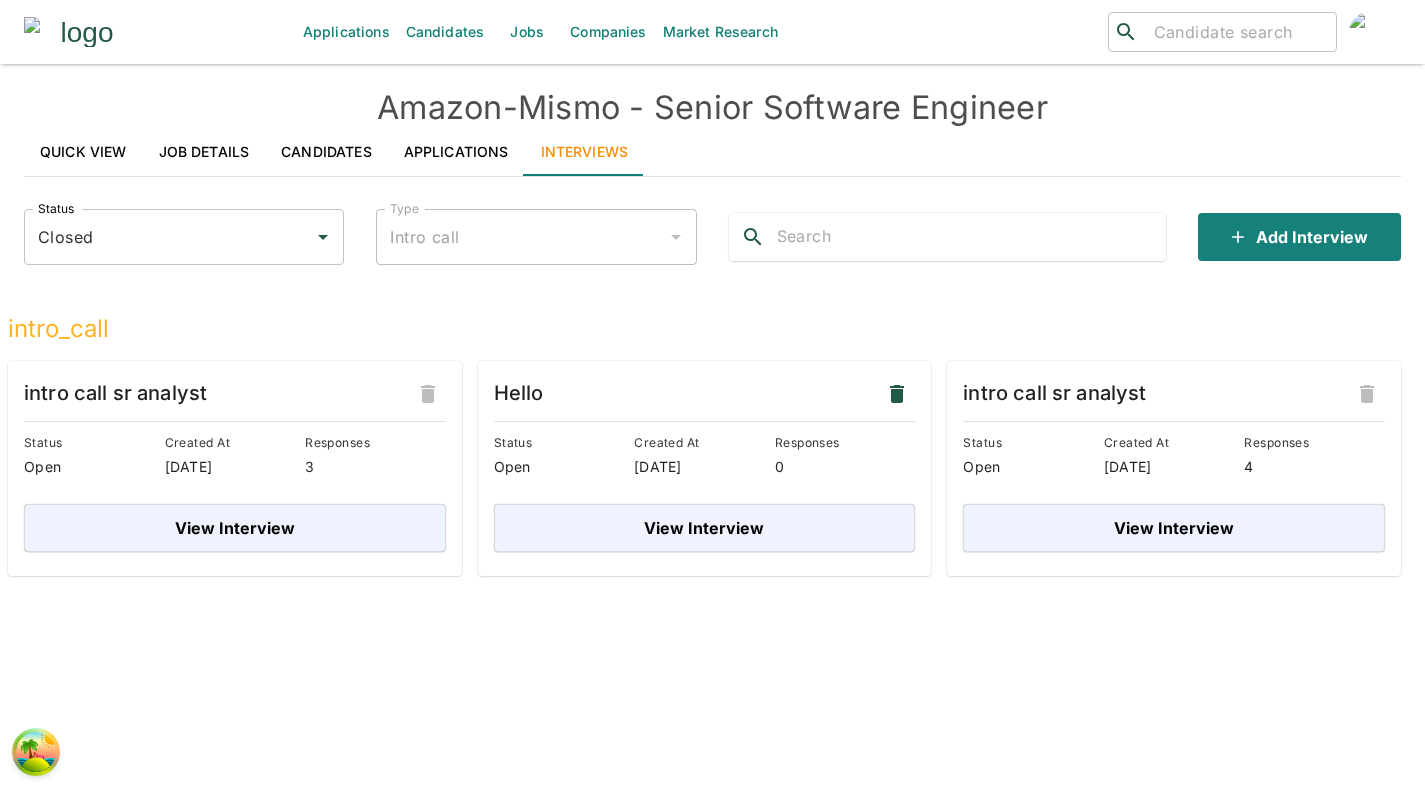 click at bounding box center (972, 237) 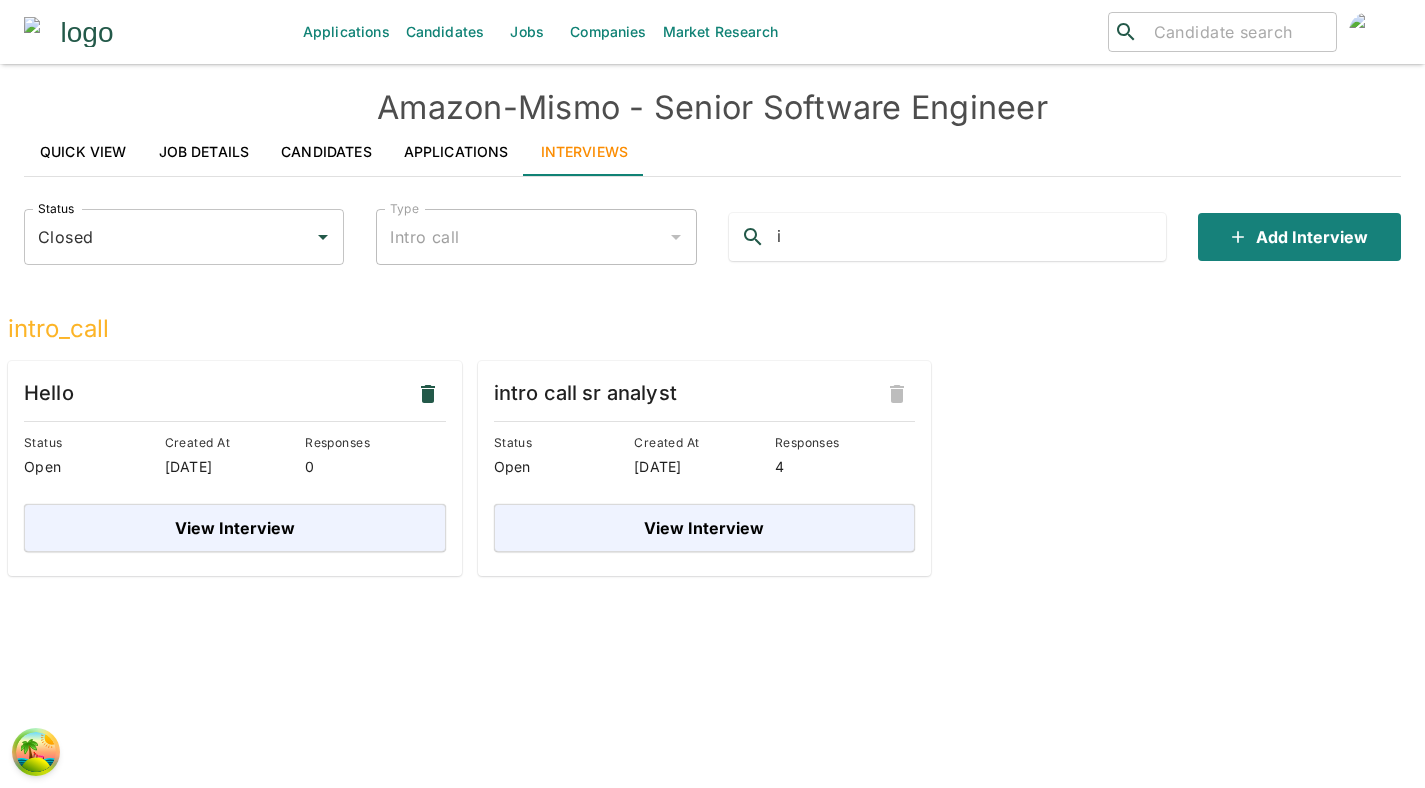 click on "Closed" at bounding box center [169, 237] 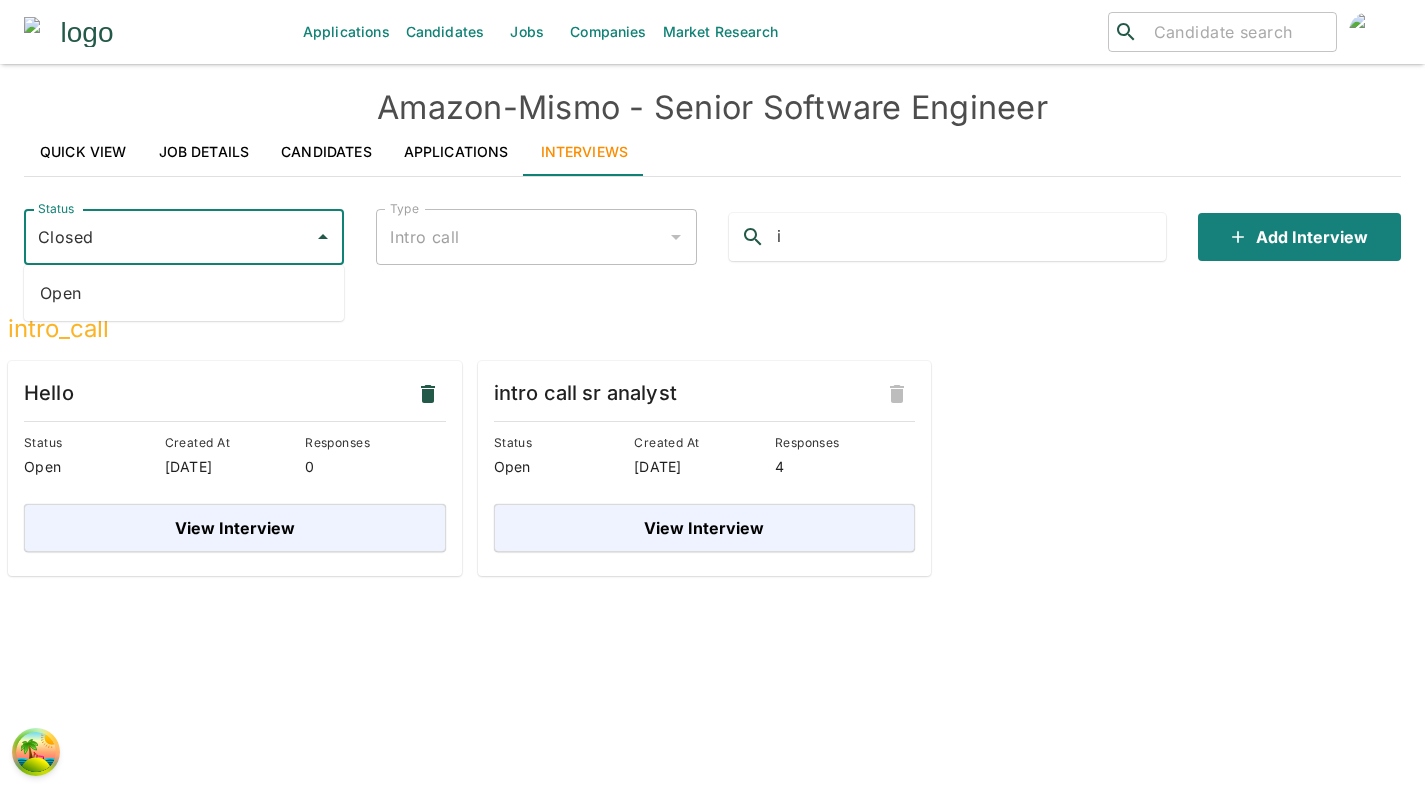 click on "Open" at bounding box center (184, 293) 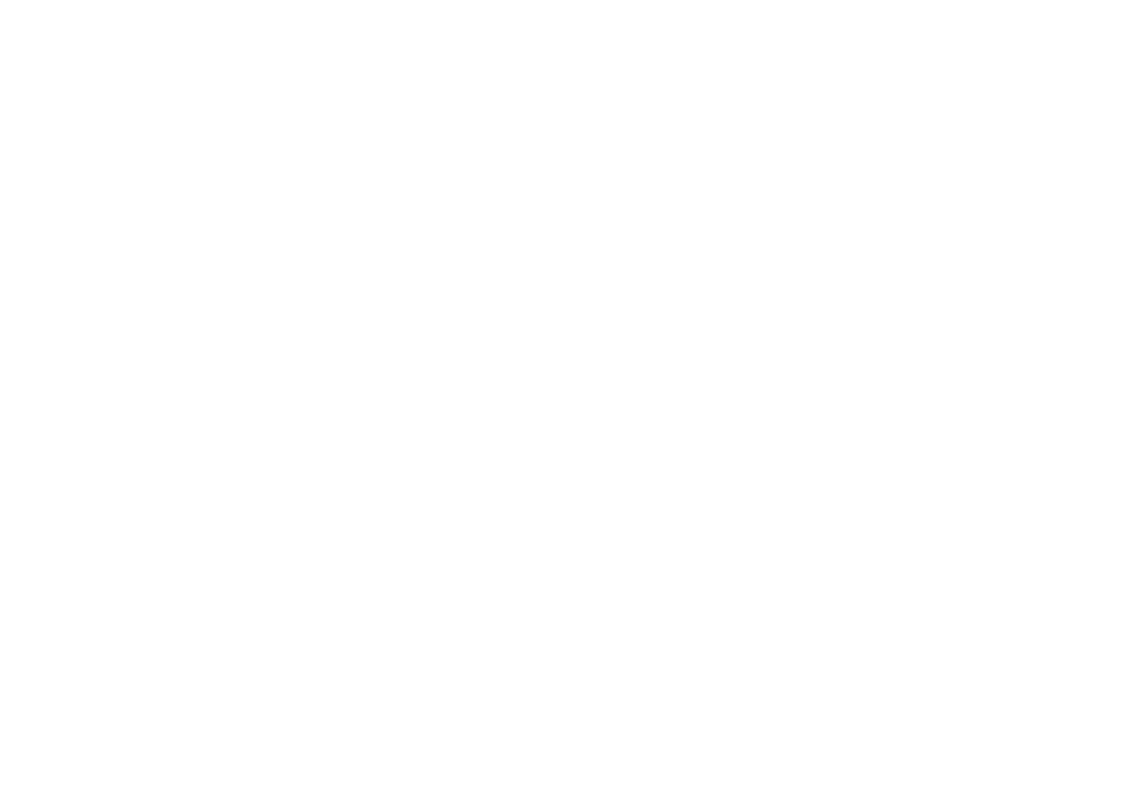 scroll, scrollTop: 0, scrollLeft: 0, axis: both 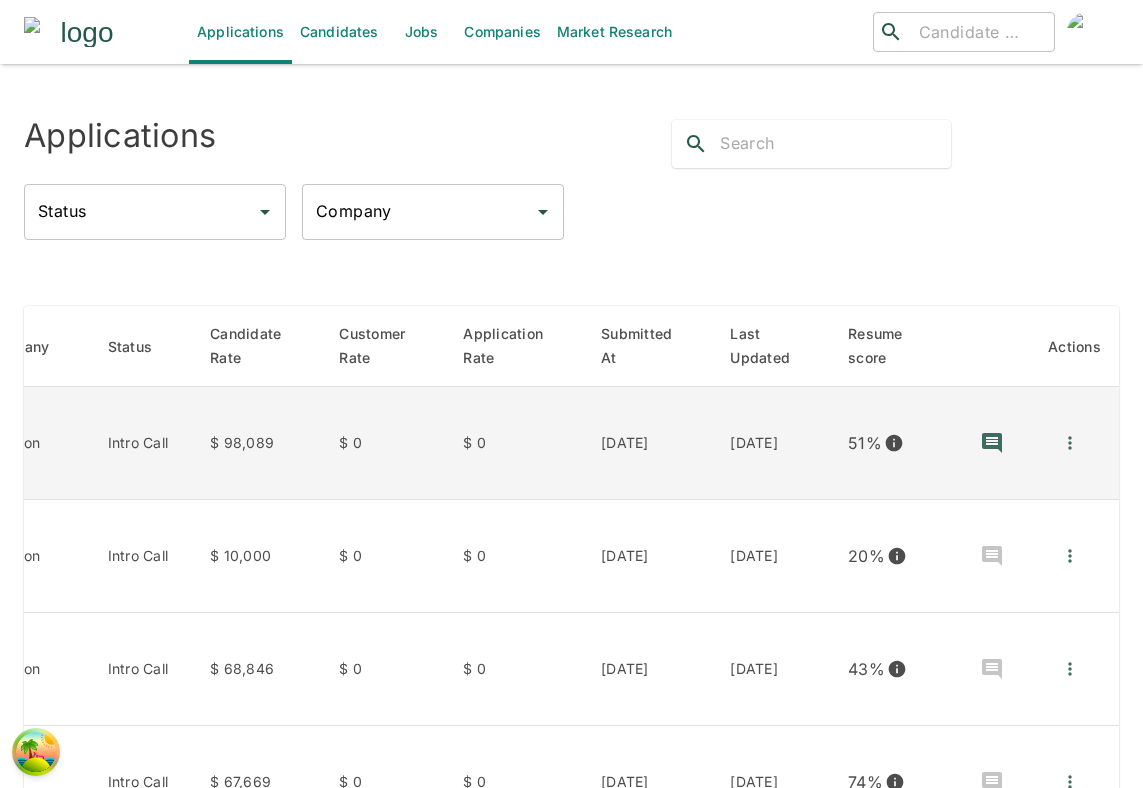 click at bounding box center (1070, 443) 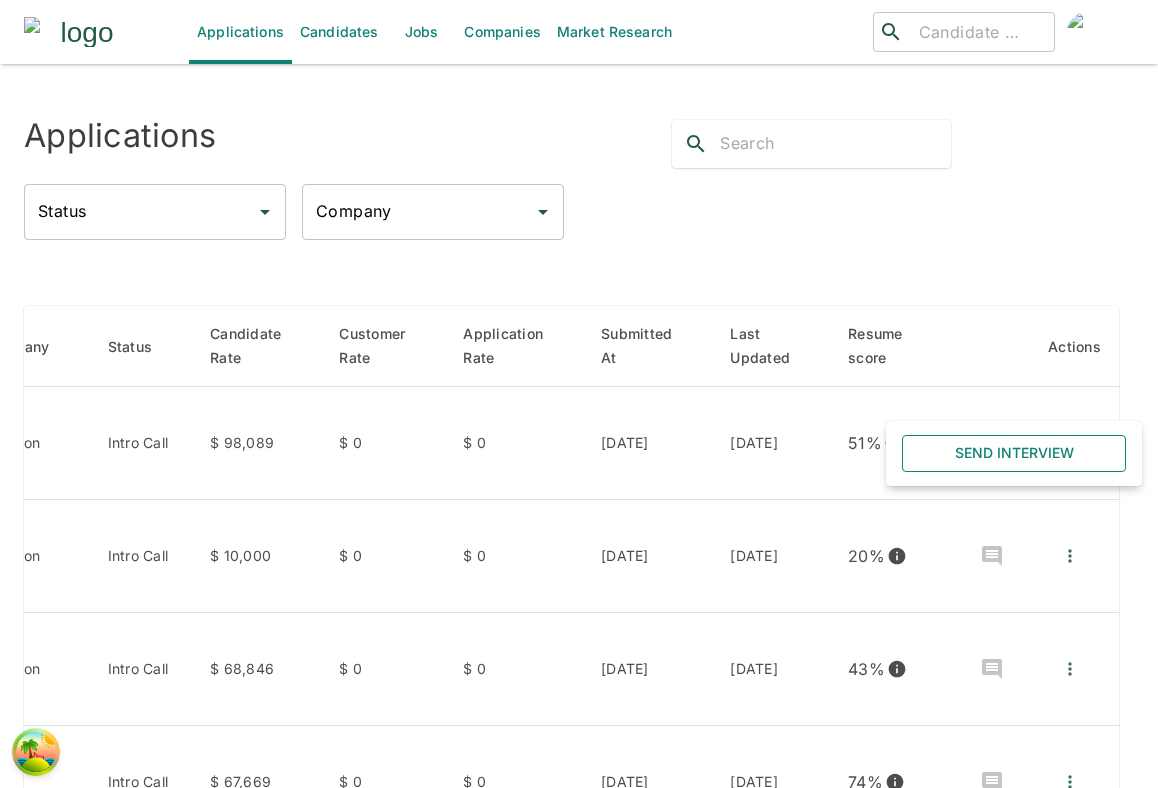 click on "Send Interview" at bounding box center [1014, 453] 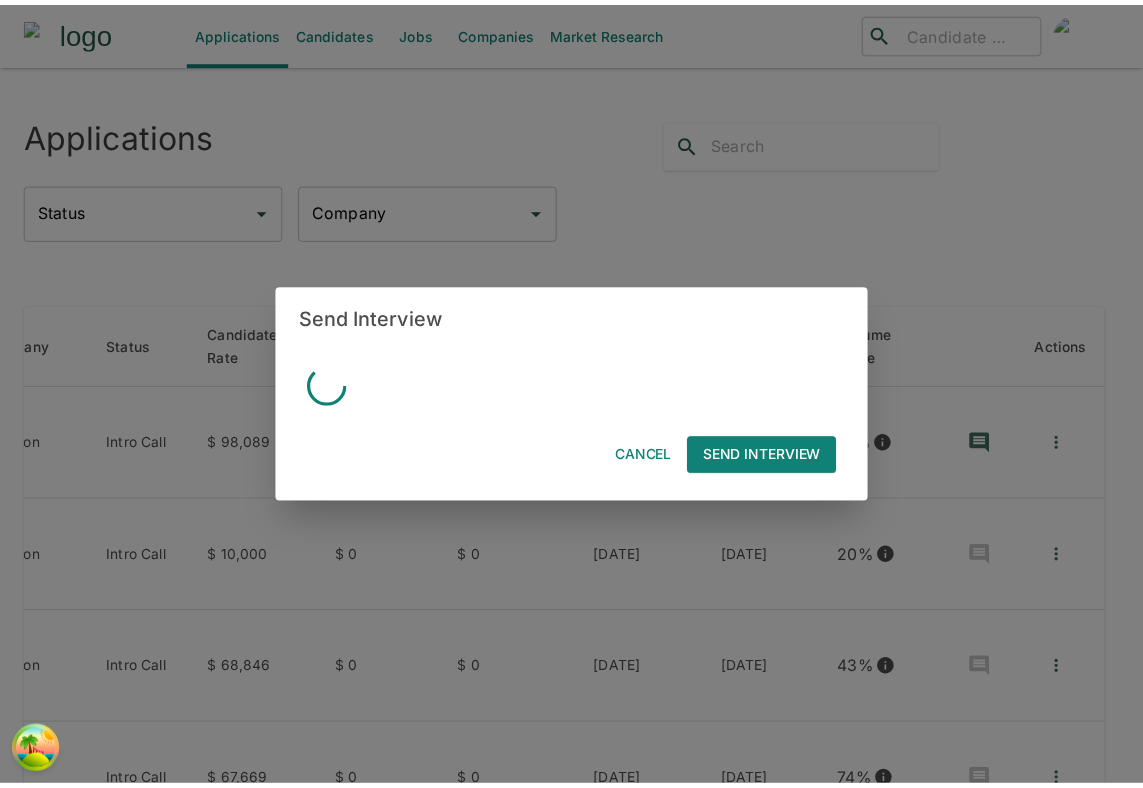 scroll, scrollTop: 0, scrollLeft: 361, axis: horizontal 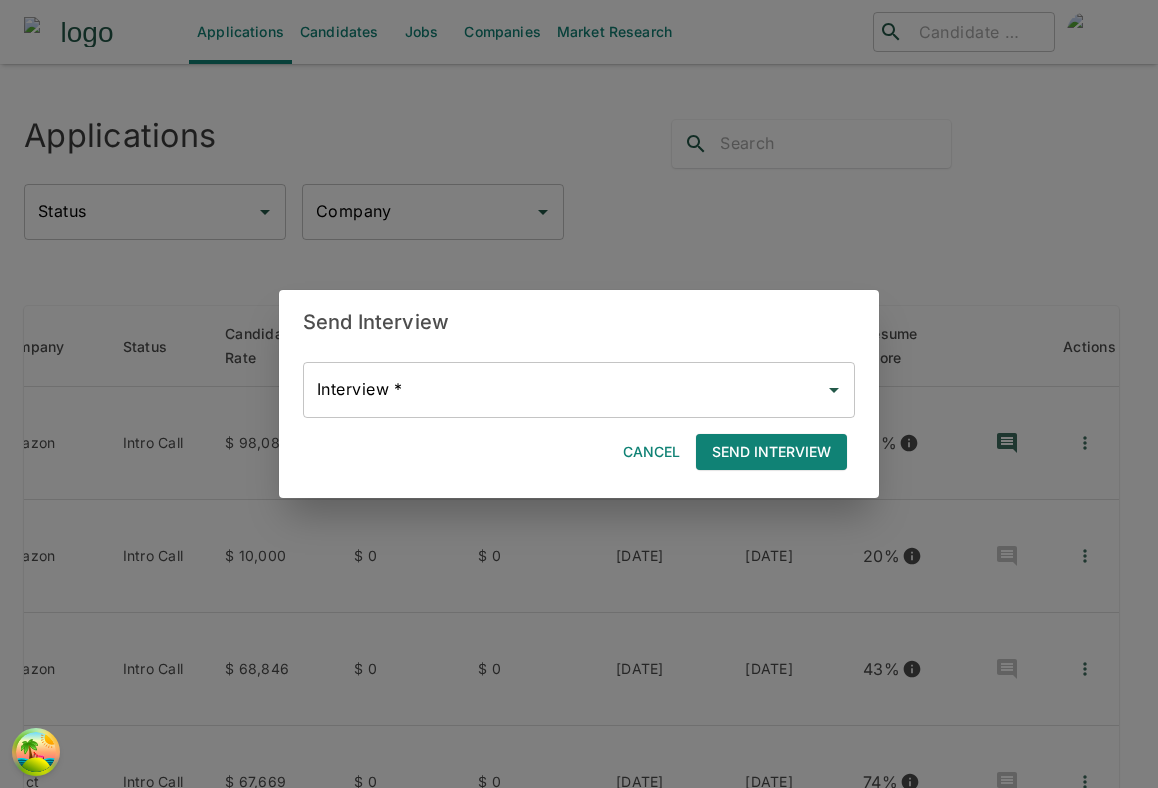 click on "Interview *" at bounding box center [564, 390] 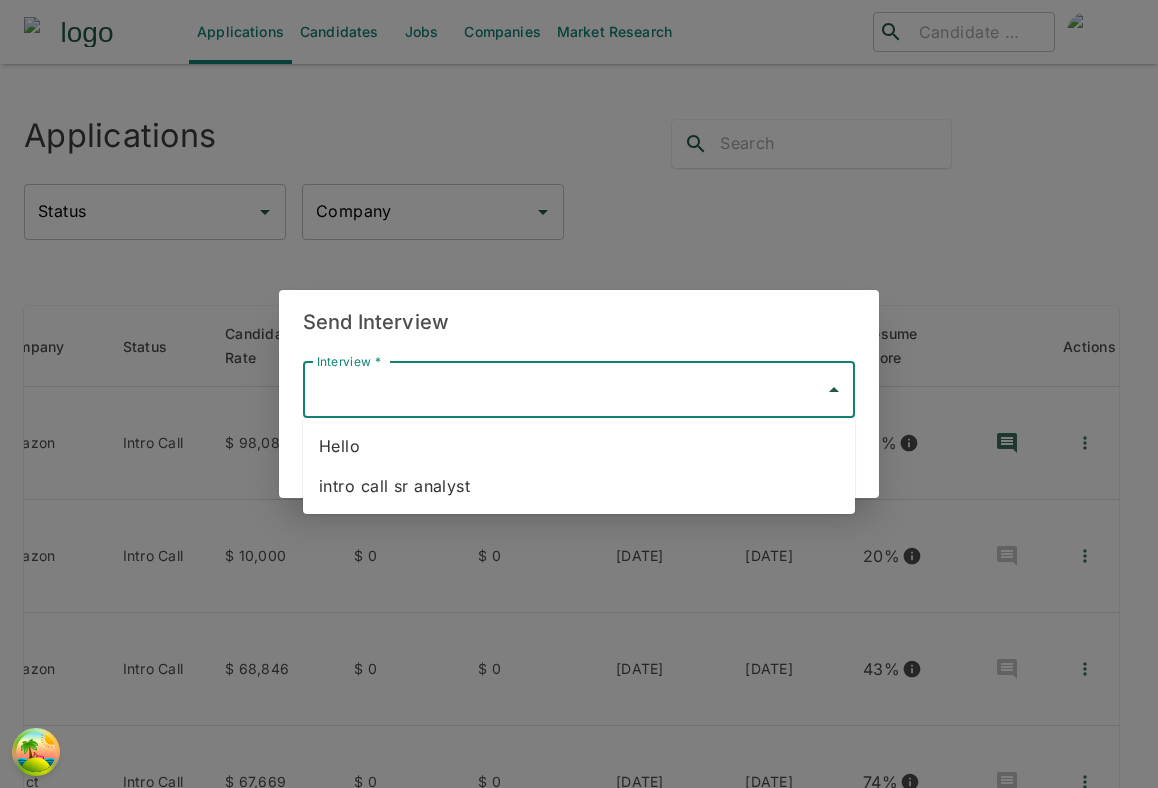 click on "Send Interview Interview * Interview * Cancel Send Interview" at bounding box center (579, 394) 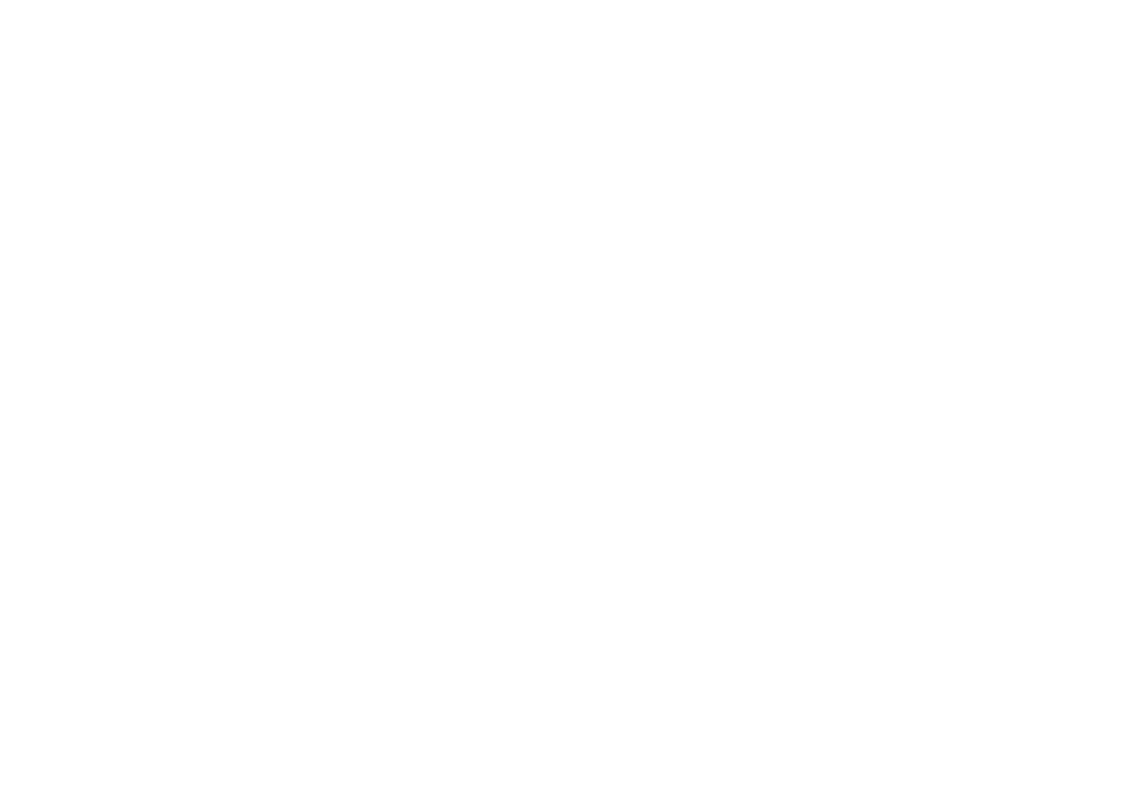 scroll, scrollTop: 0, scrollLeft: 0, axis: both 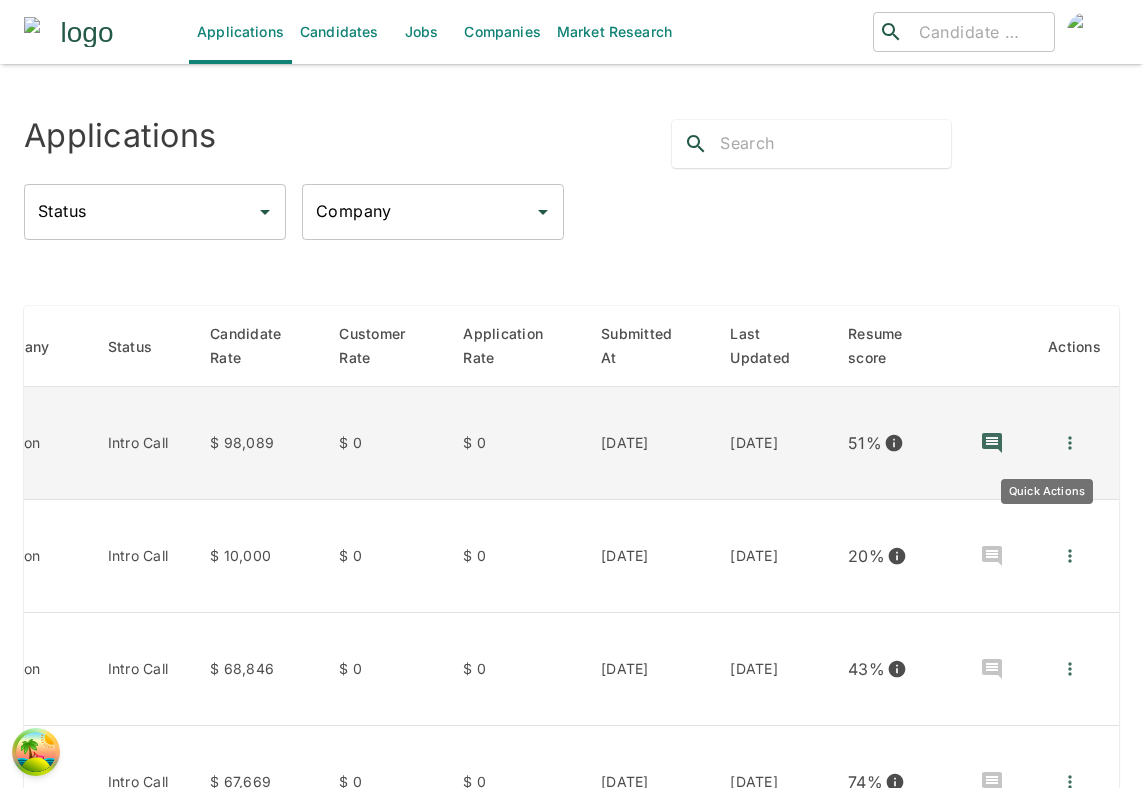 click 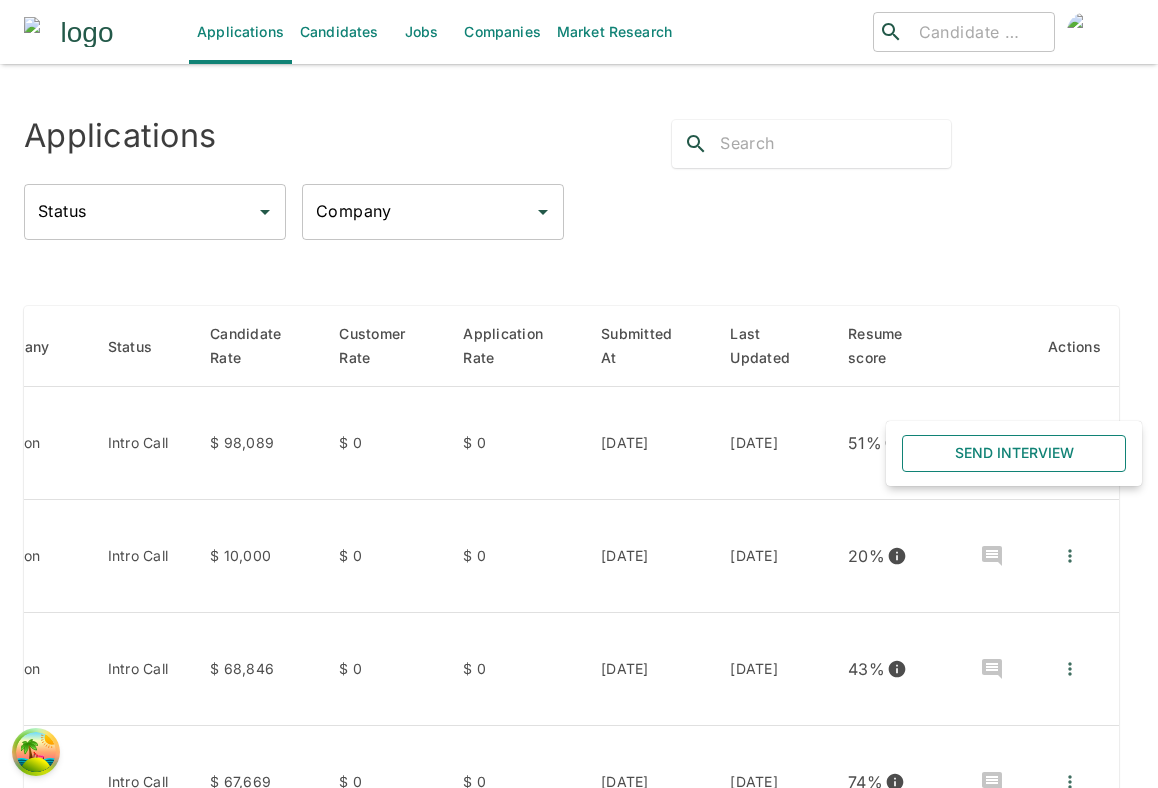 click on "Send Interview" at bounding box center [1014, 453] 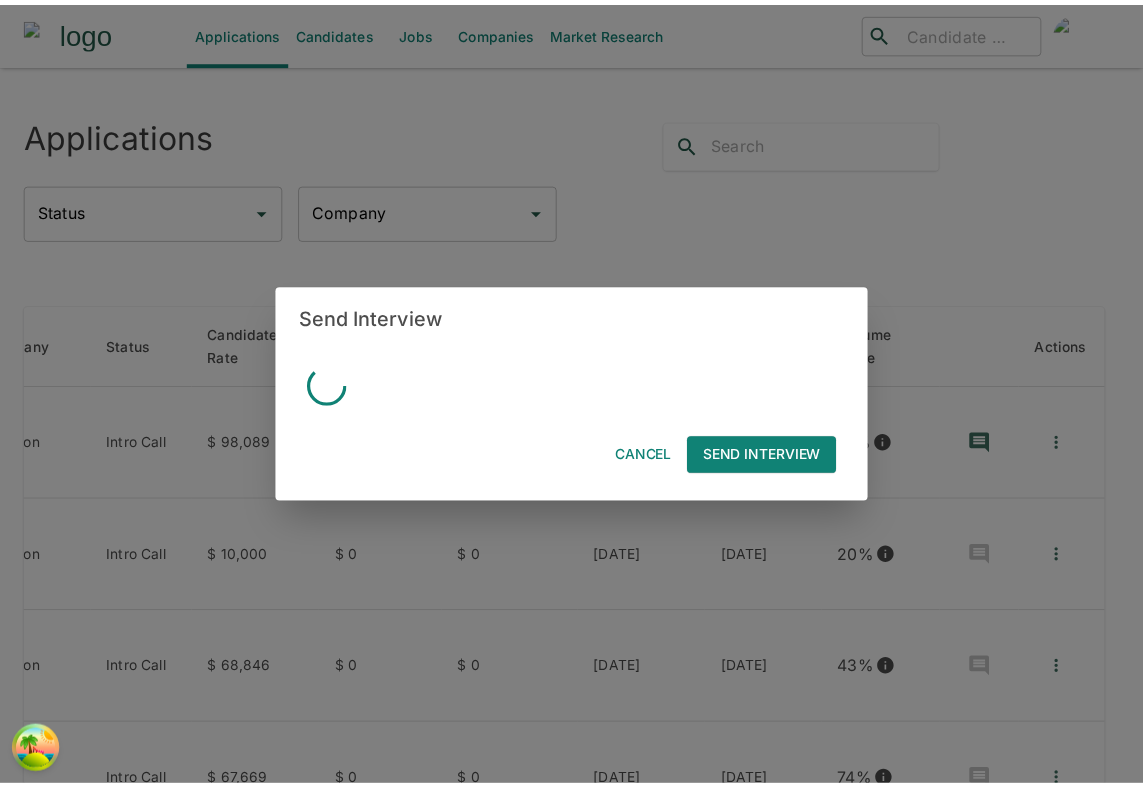 scroll, scrollTop: 0, scrollLeft: 361, axis: horizontal 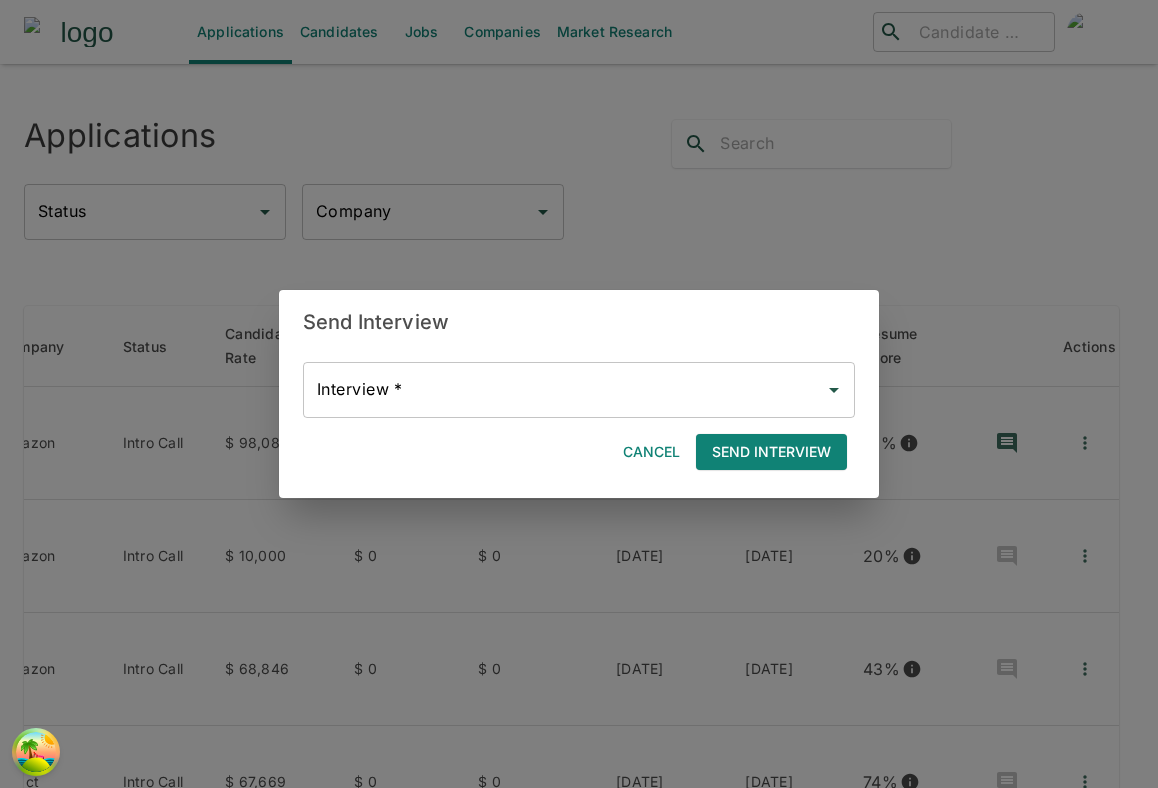 click on "Interview *" at bounding box center [564, 390] 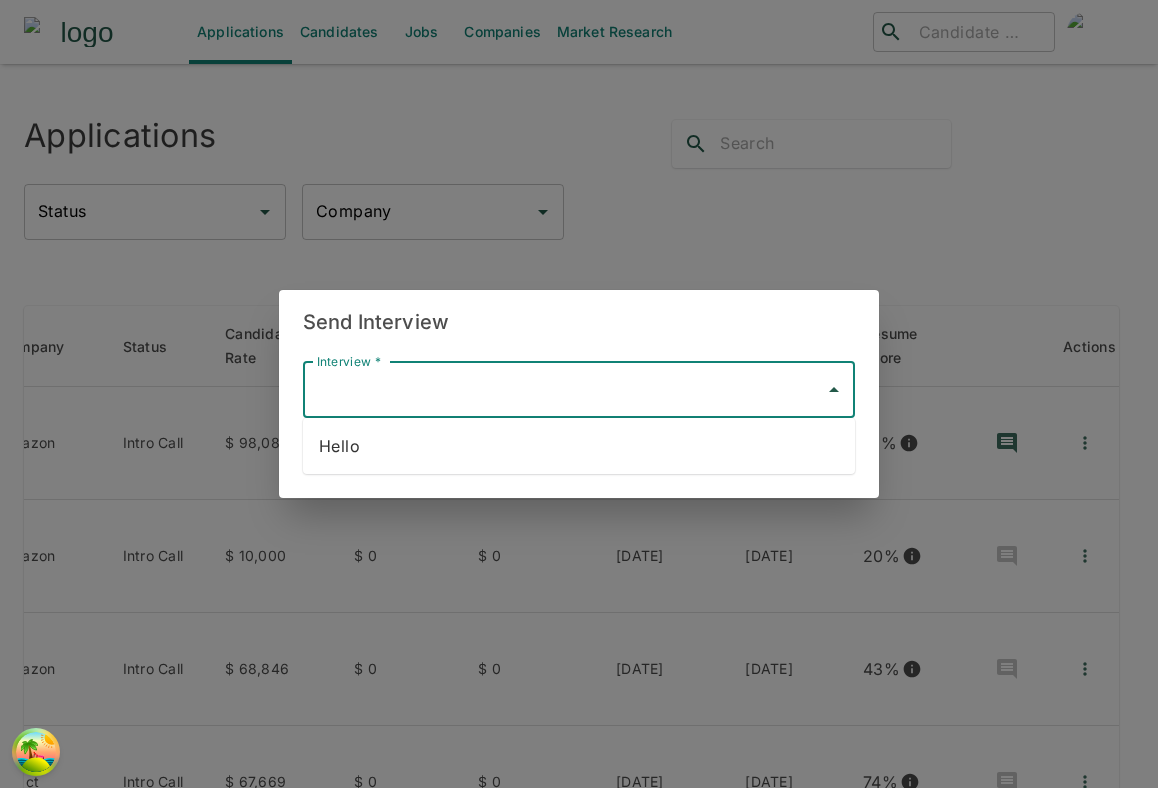 click on "Send Interview Interview * Interview * Cancel Send Interview" at bounding box center [579, 394] 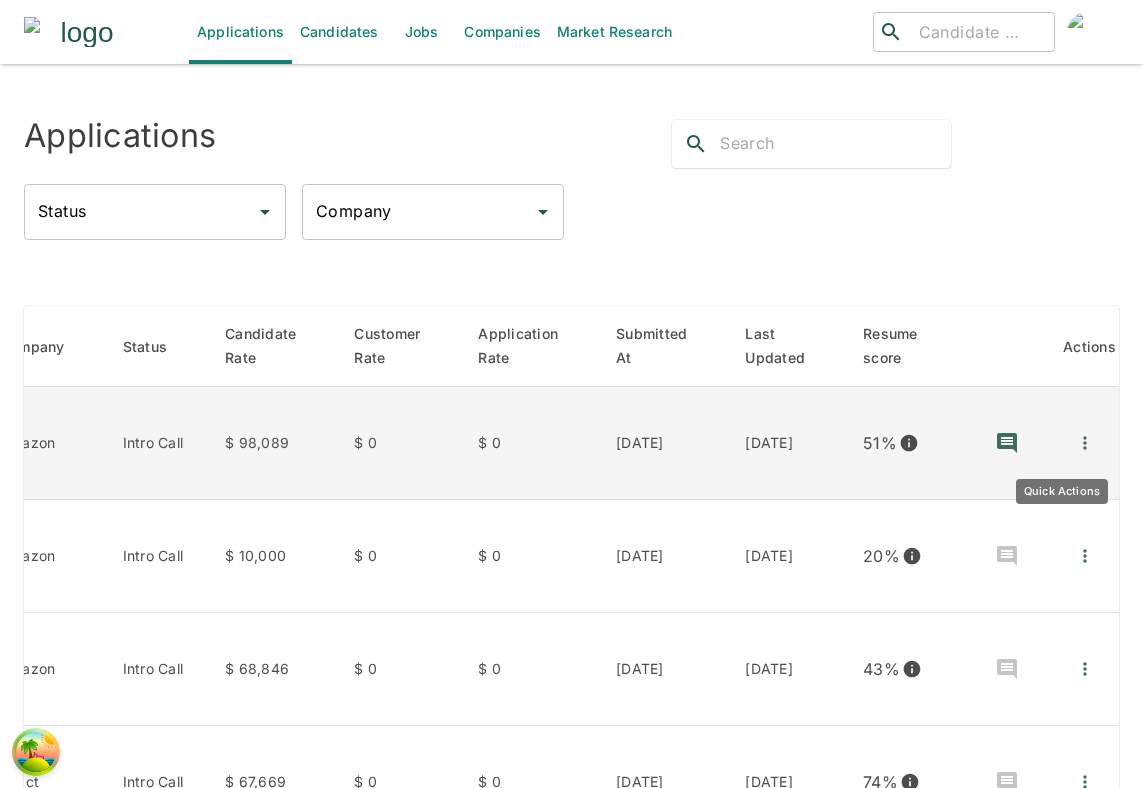 click at bounding box center (1085, 443) 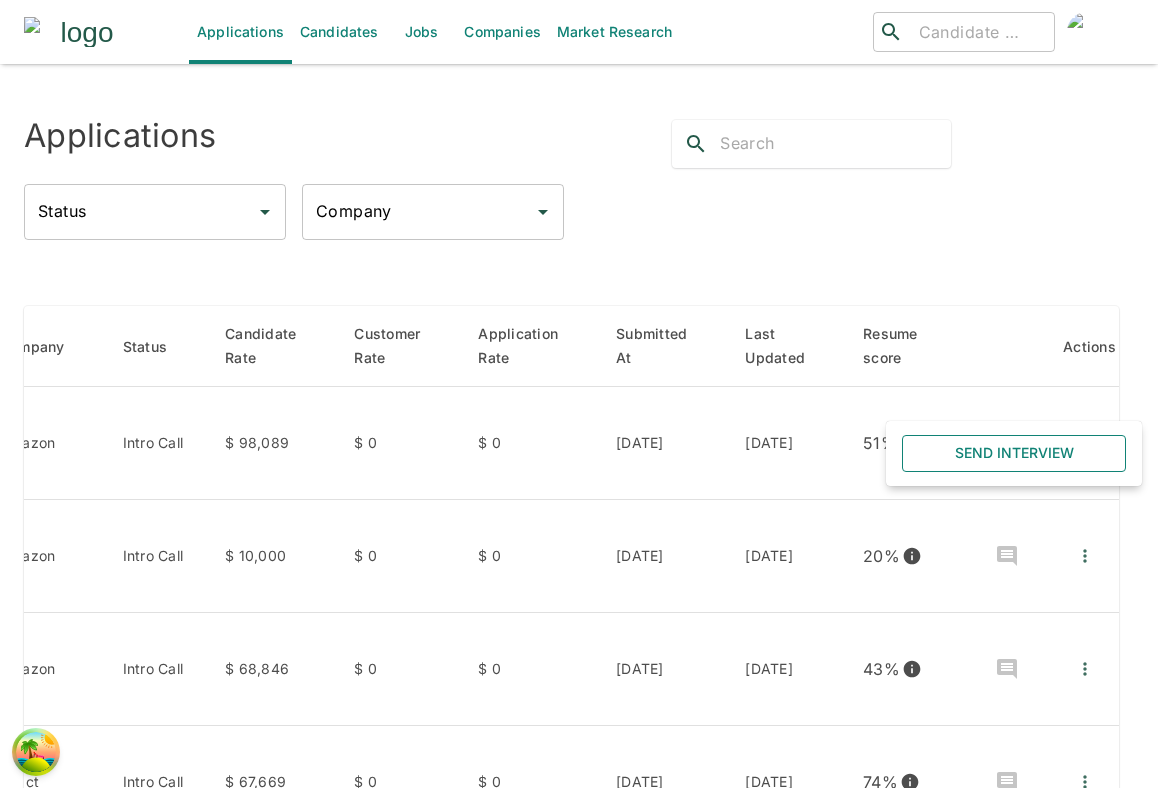click on "Send Interview" at bounding box center [1014, 453] 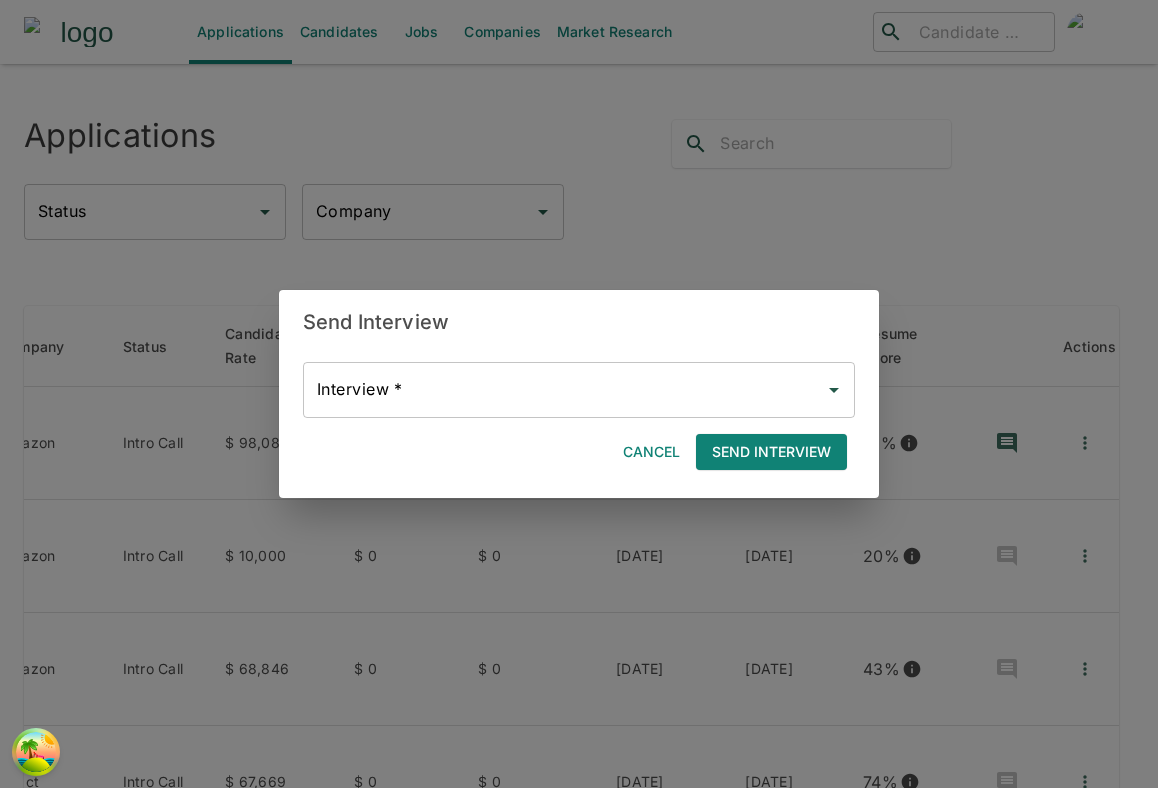 click on "Send Interview Interview * Interview * Cancel Send Interview" at bounding box center (579, 394) 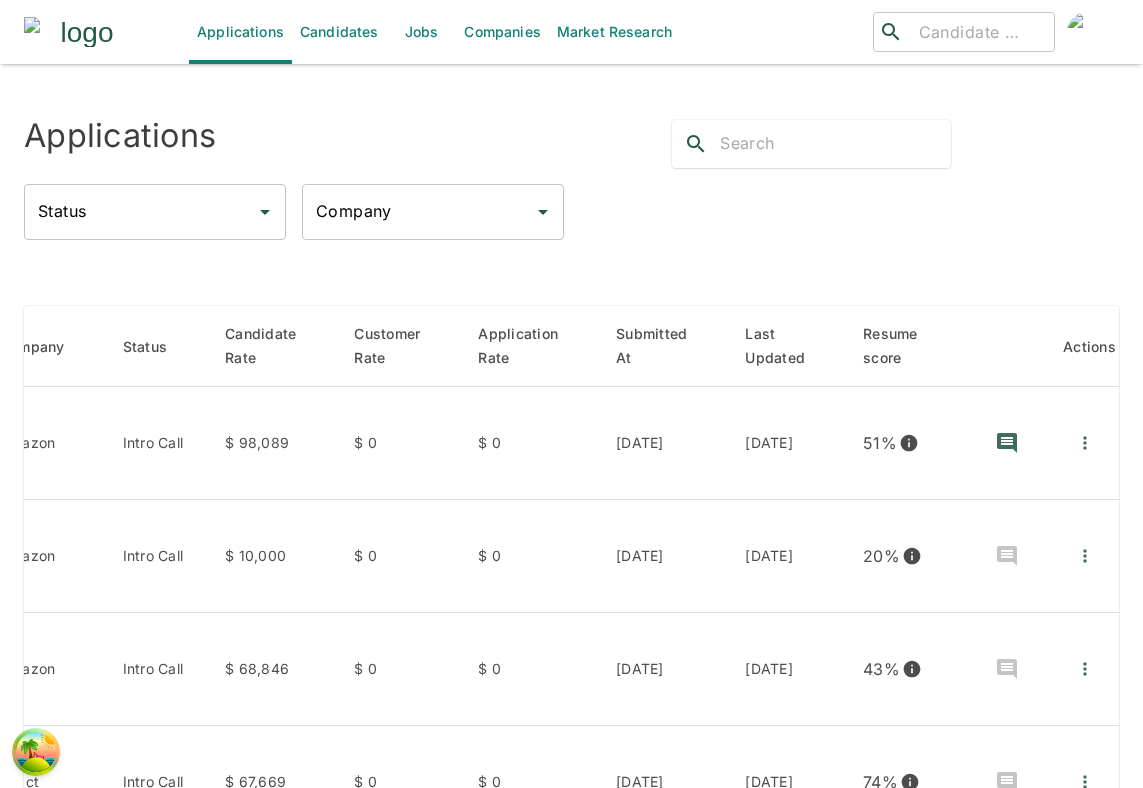 click on "Jobs" at bounding box center [421, 32] 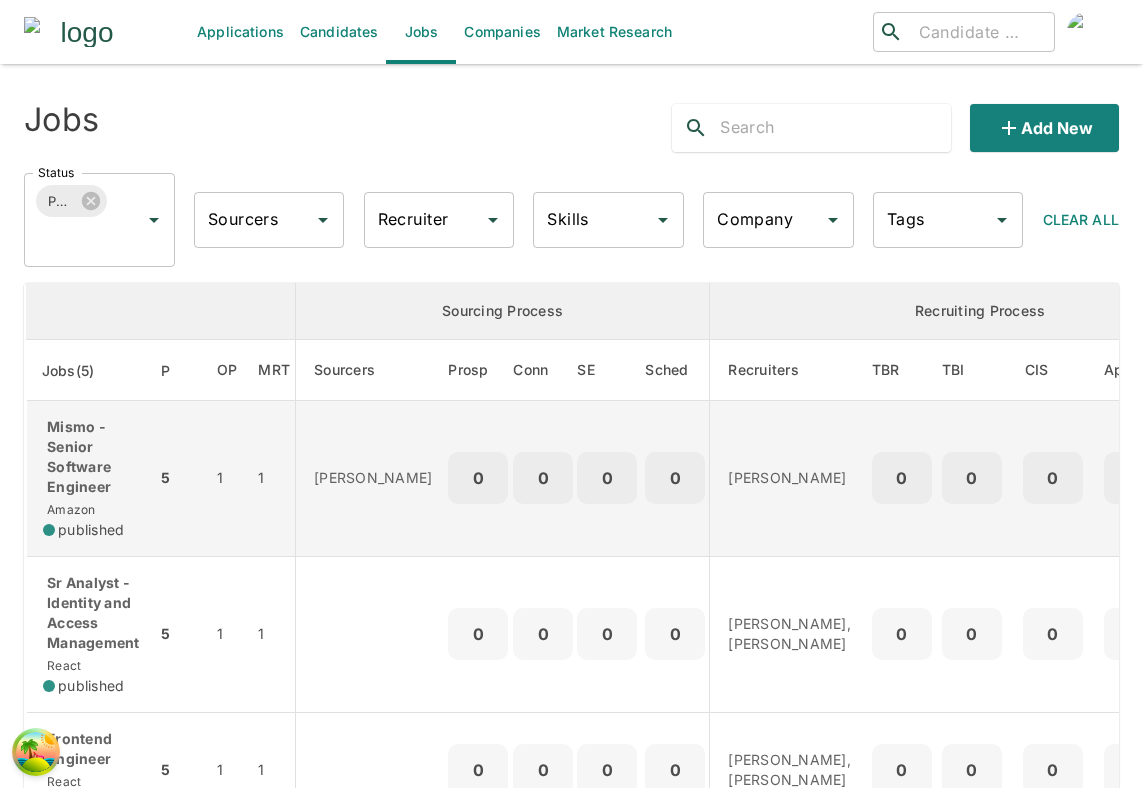 click on "1" at bounding box center [227, 479] 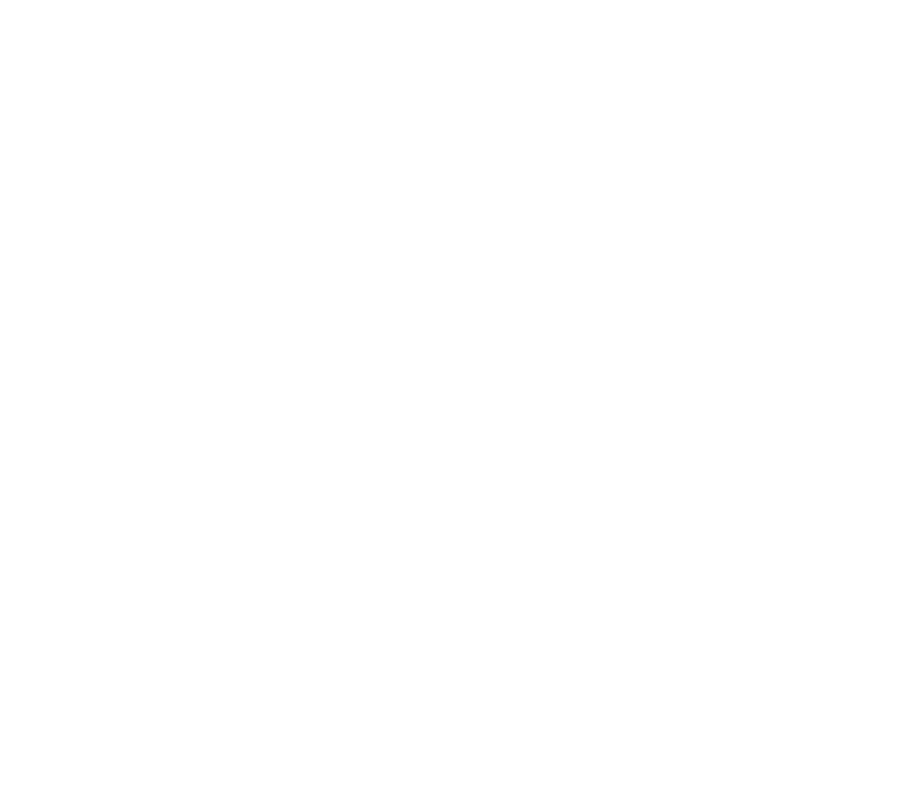 scroll, scrollTop: 0, scrollLeft: 0, axis: both 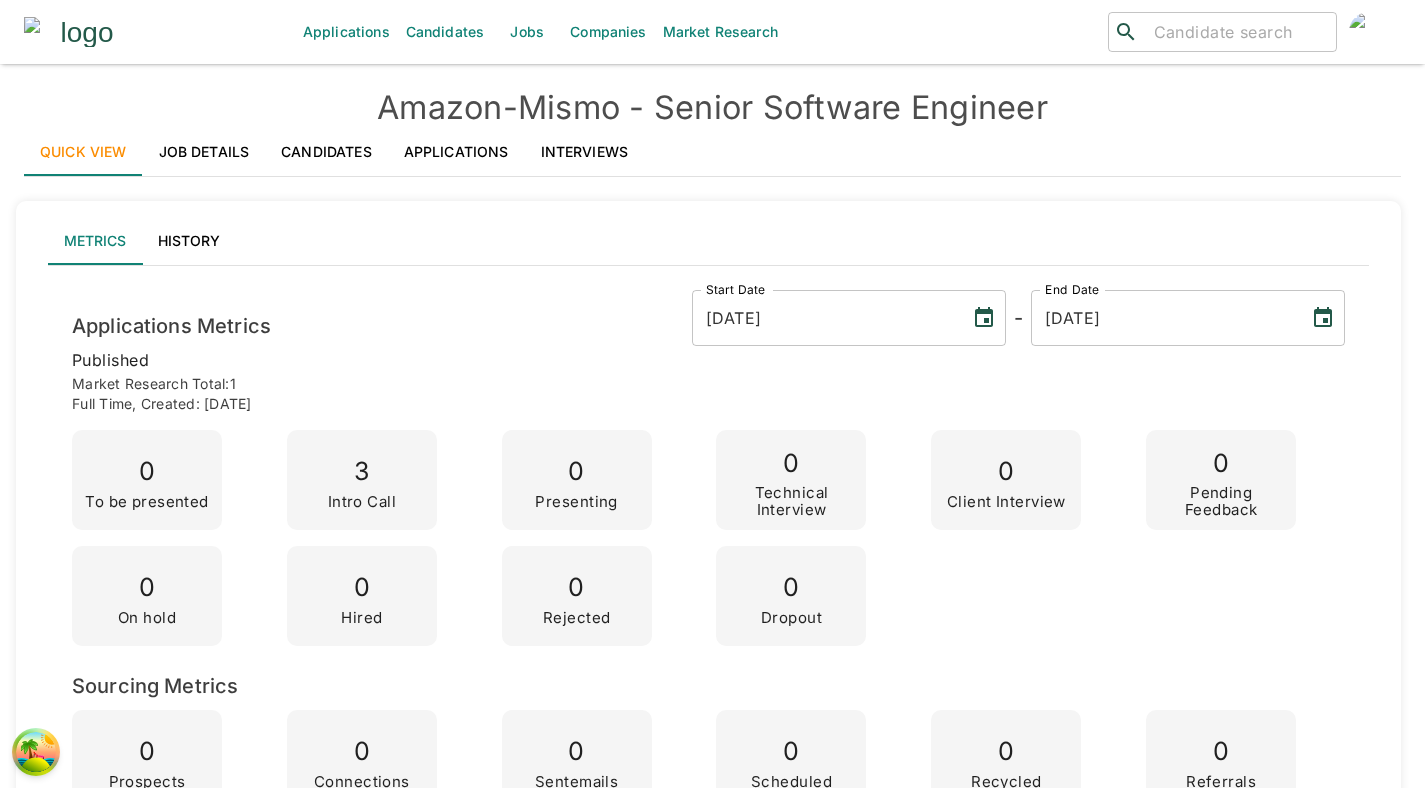 click on "Interviews" at bounding box center (585, 152) 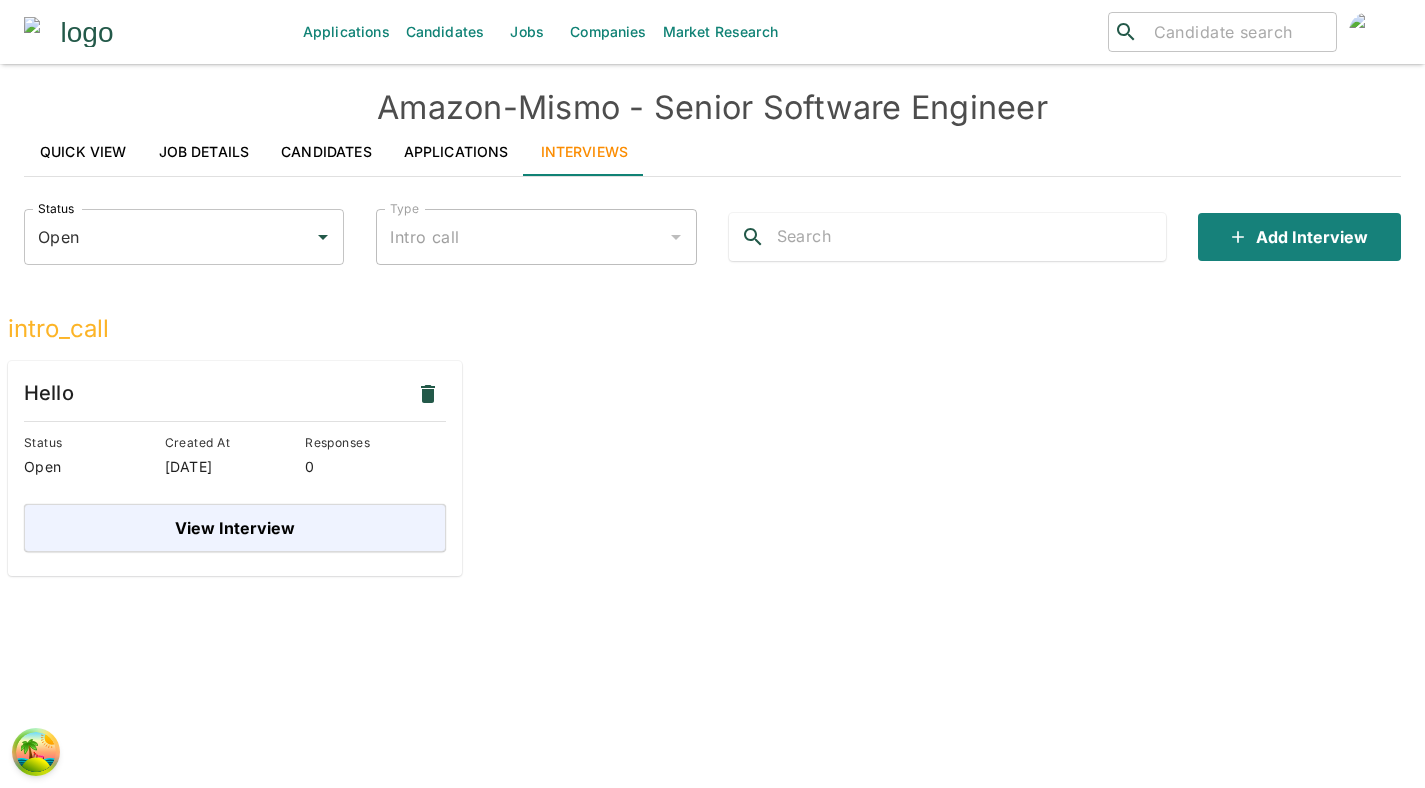 click on "intro_call Hello Status Open Created At [DATE] Responses 0 View Interview" at bounding box center [696, 420] 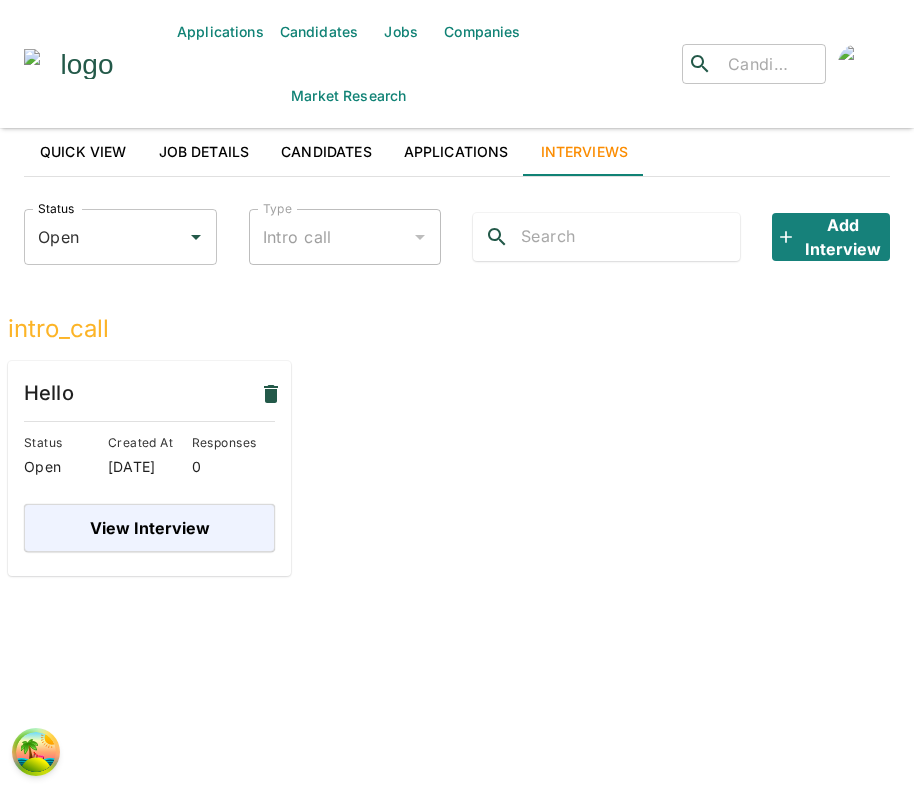 click on "intro_call Hello Status Open Created At [DATE] Responses 0 View Interview" at bounding box center [441, 420] 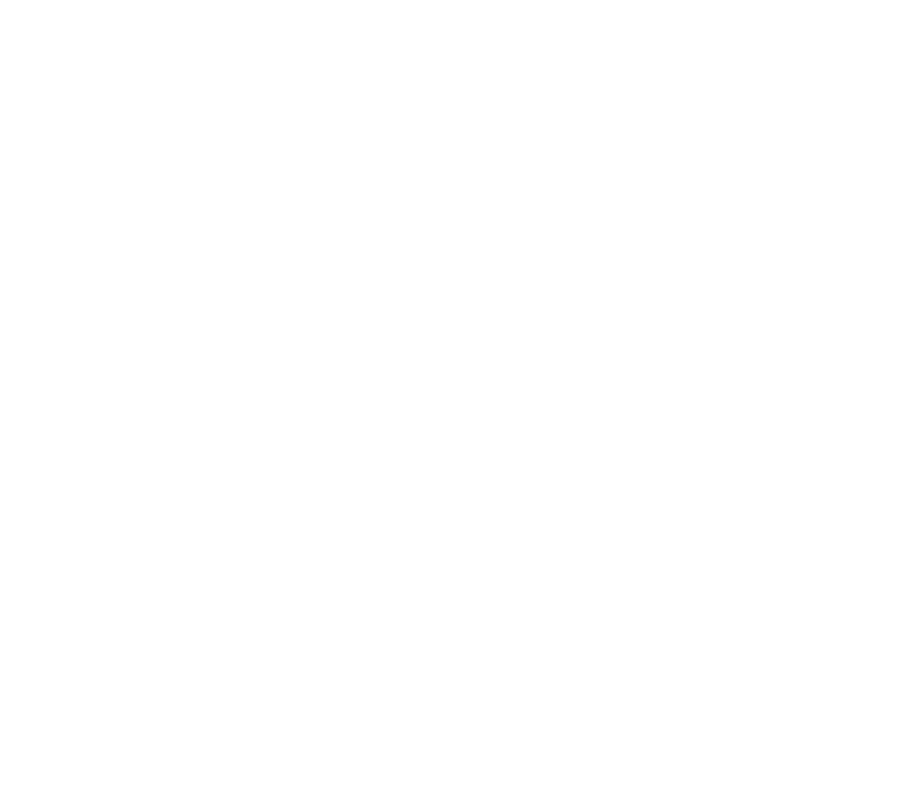 scroll, scrollTop: 0, scrollLeft: 0, axis: both 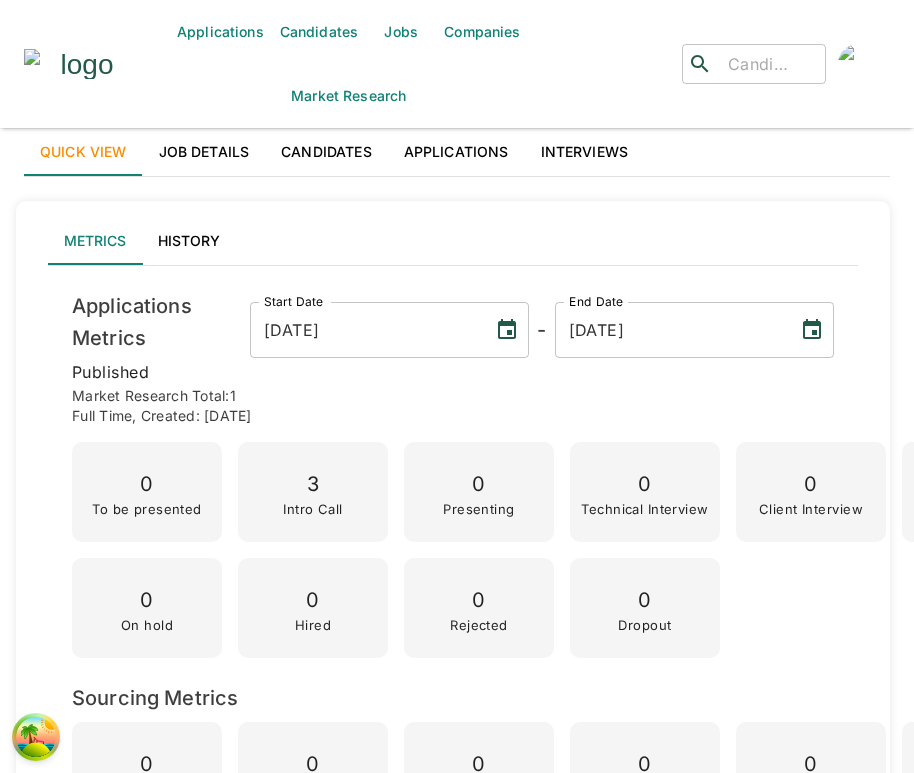 click on "Interviews" at bounding box center [585, 152] 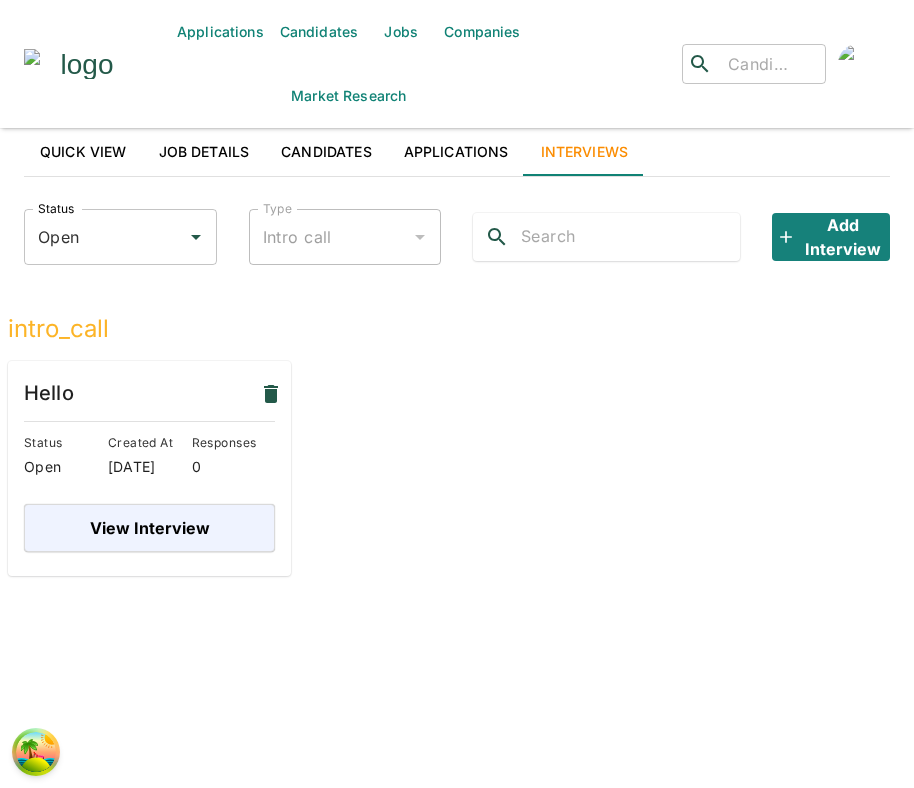 click on "intro_call Hello Status Open Created At [DATE] Responses 0 View Interview" at bounding box center [441, 420] 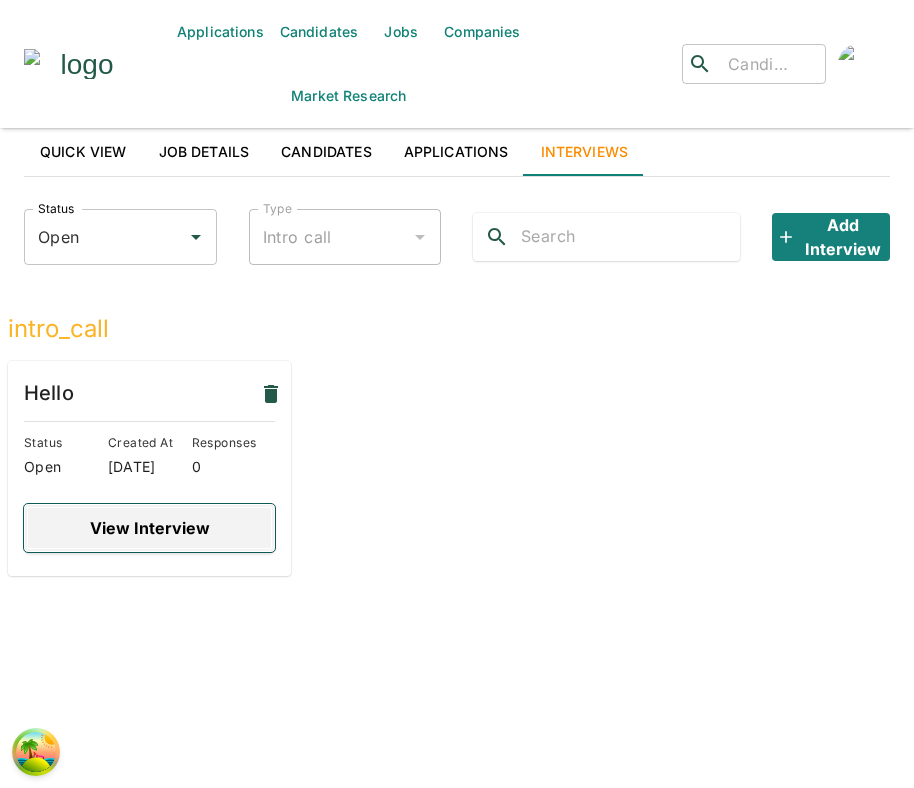 click on "View Interview" at bounding box center [149, 528] 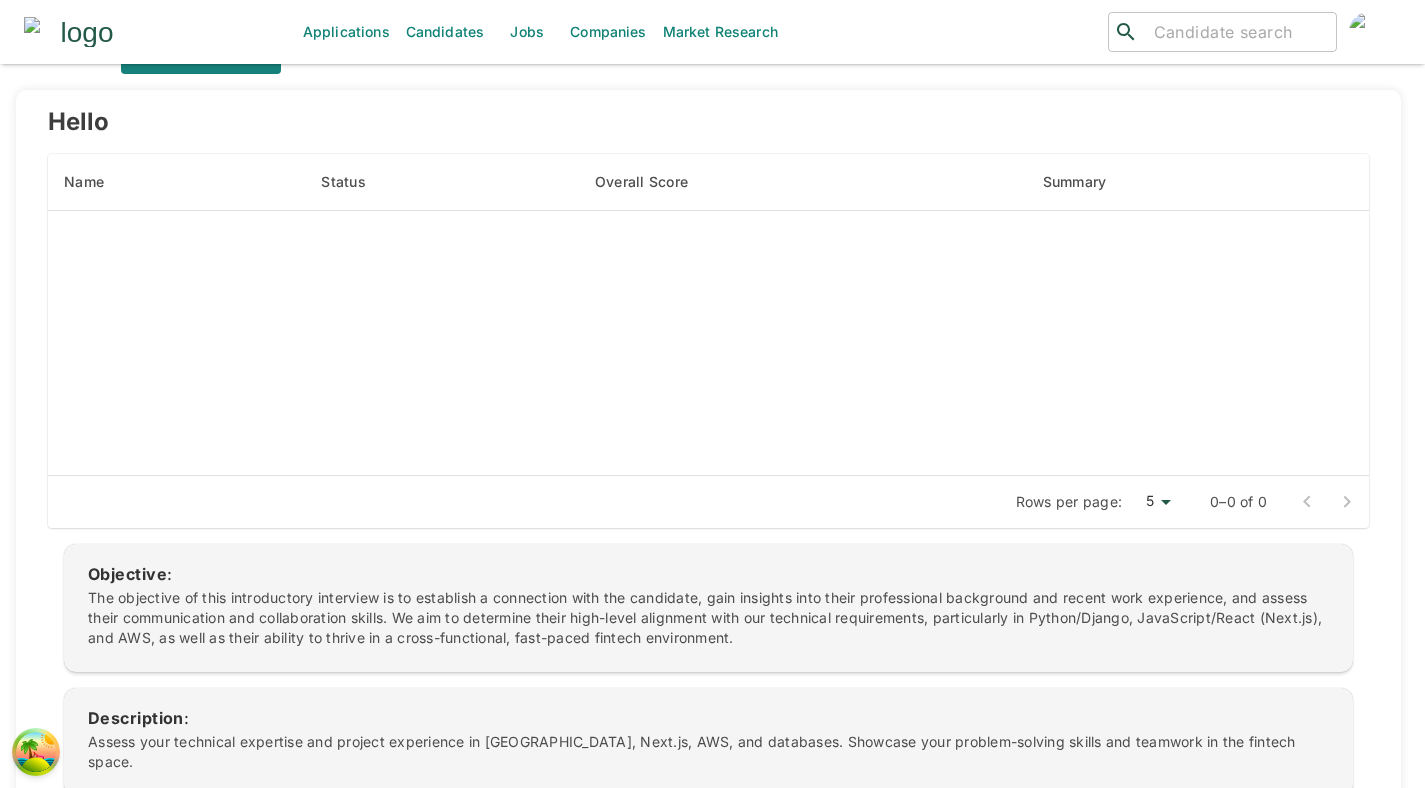 scroll, scrollTop: 0, scrollLeft: 0, axis: both 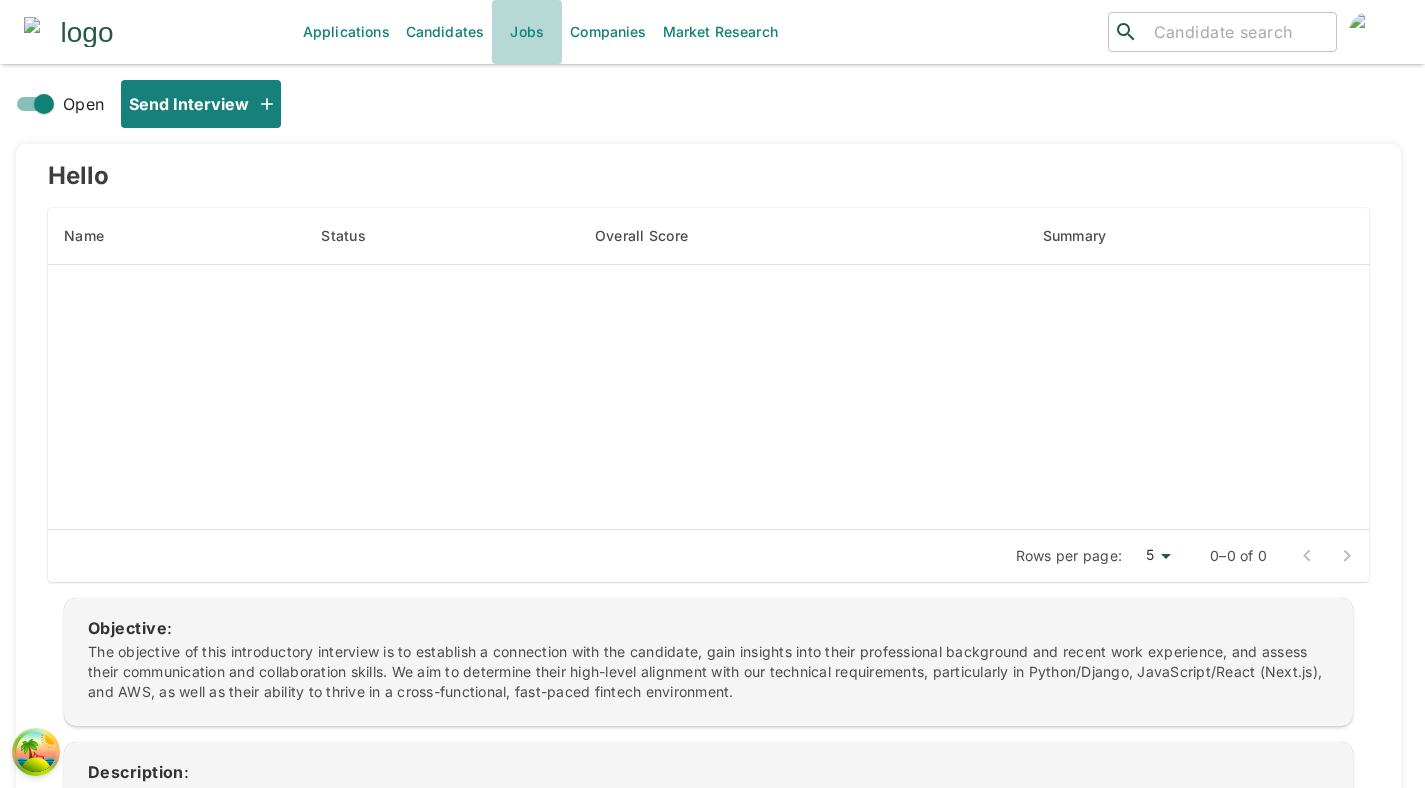 click on "Jobs" at bounding box center [527, 32] 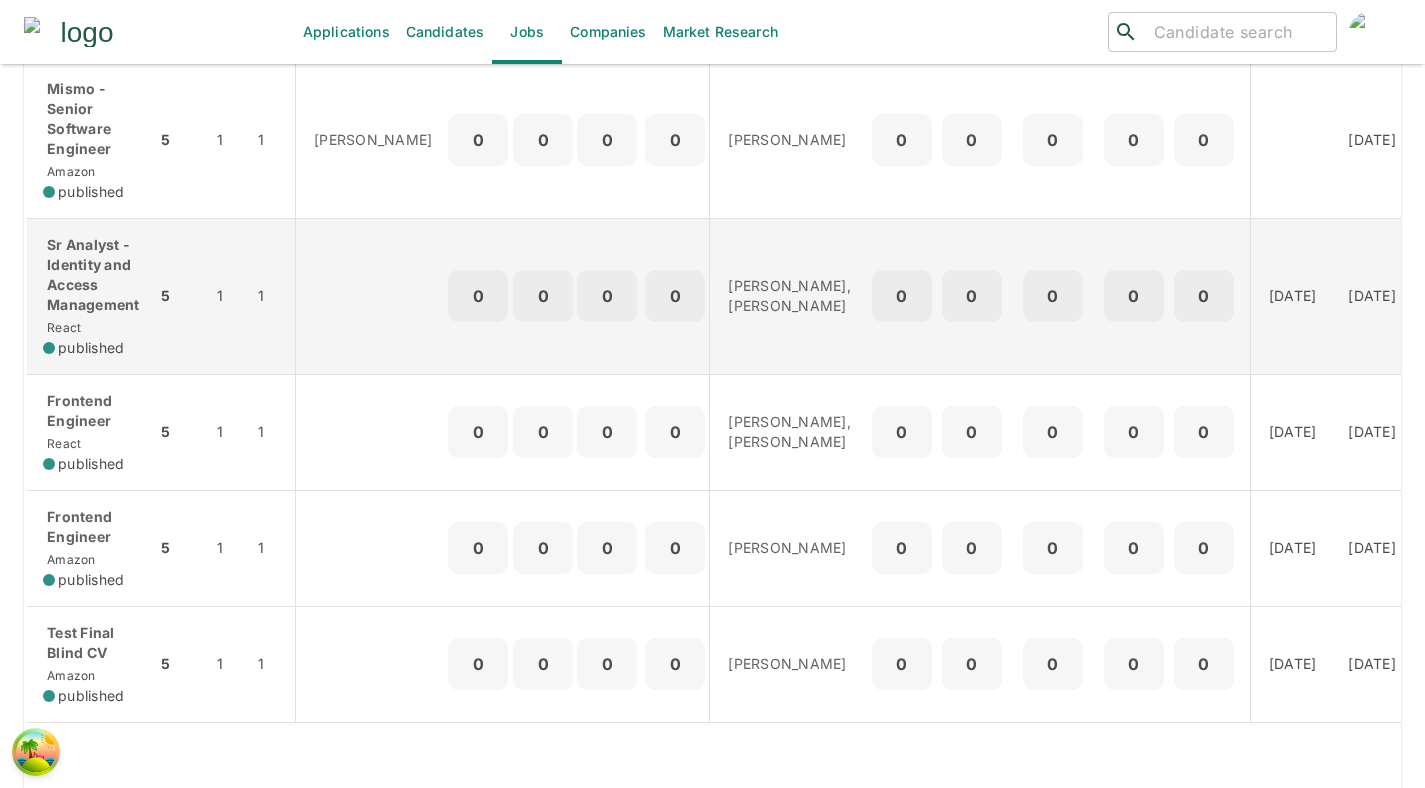 scroll, scrollTop: 0, scrollLeft: 0, axis: both 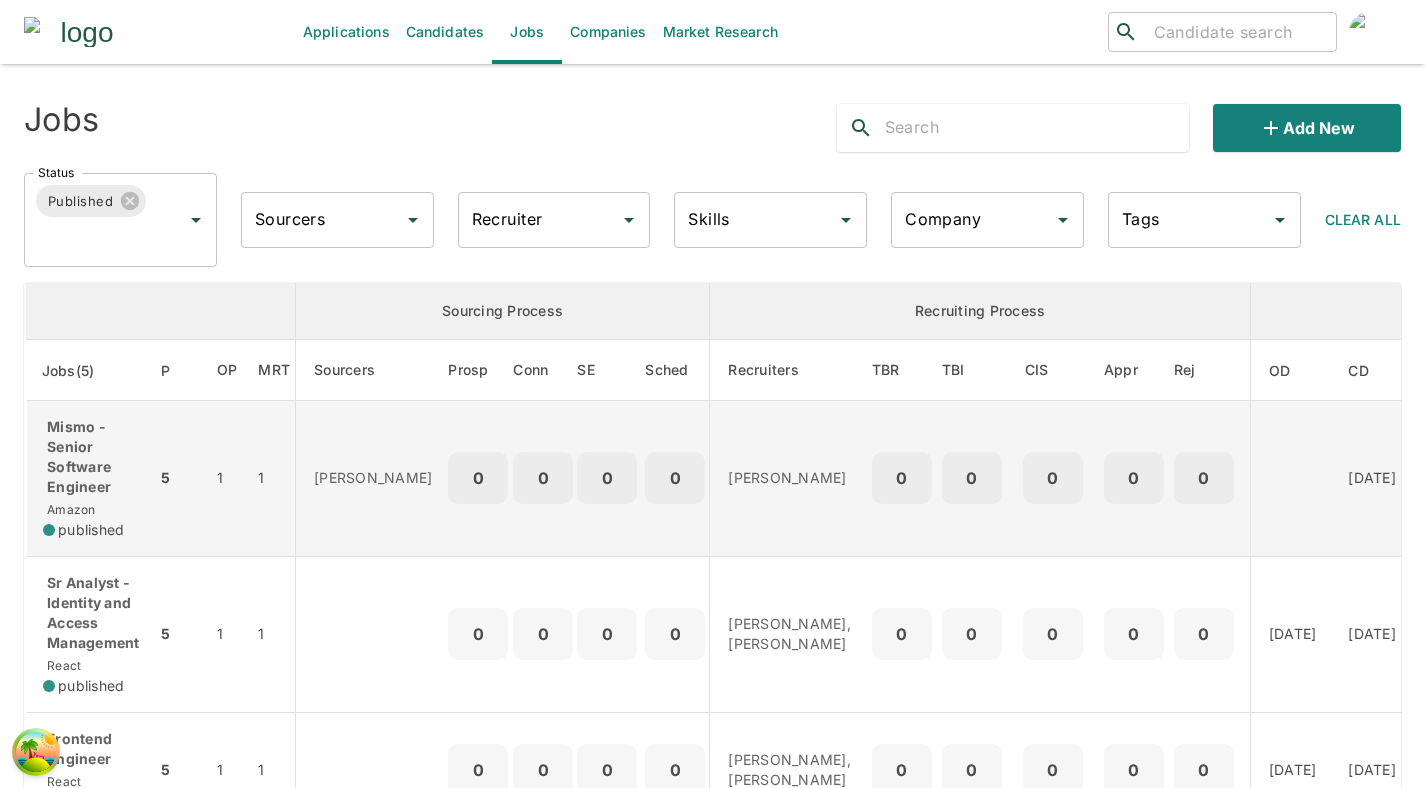 click on "[PERSON_NAME]" at bounding box center [788, 479] 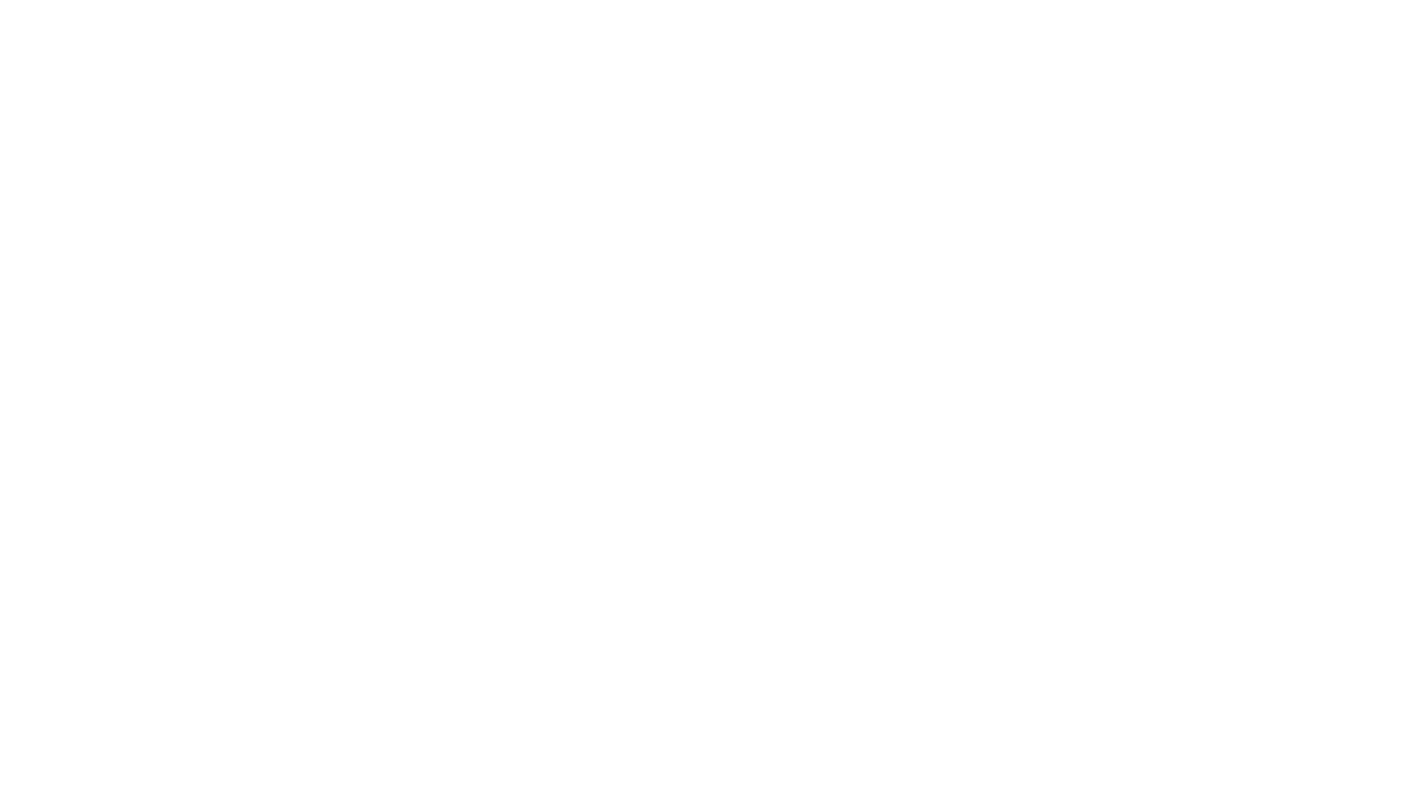 scroll, scrollTop: 0, scrollLeft: 0, axis: both 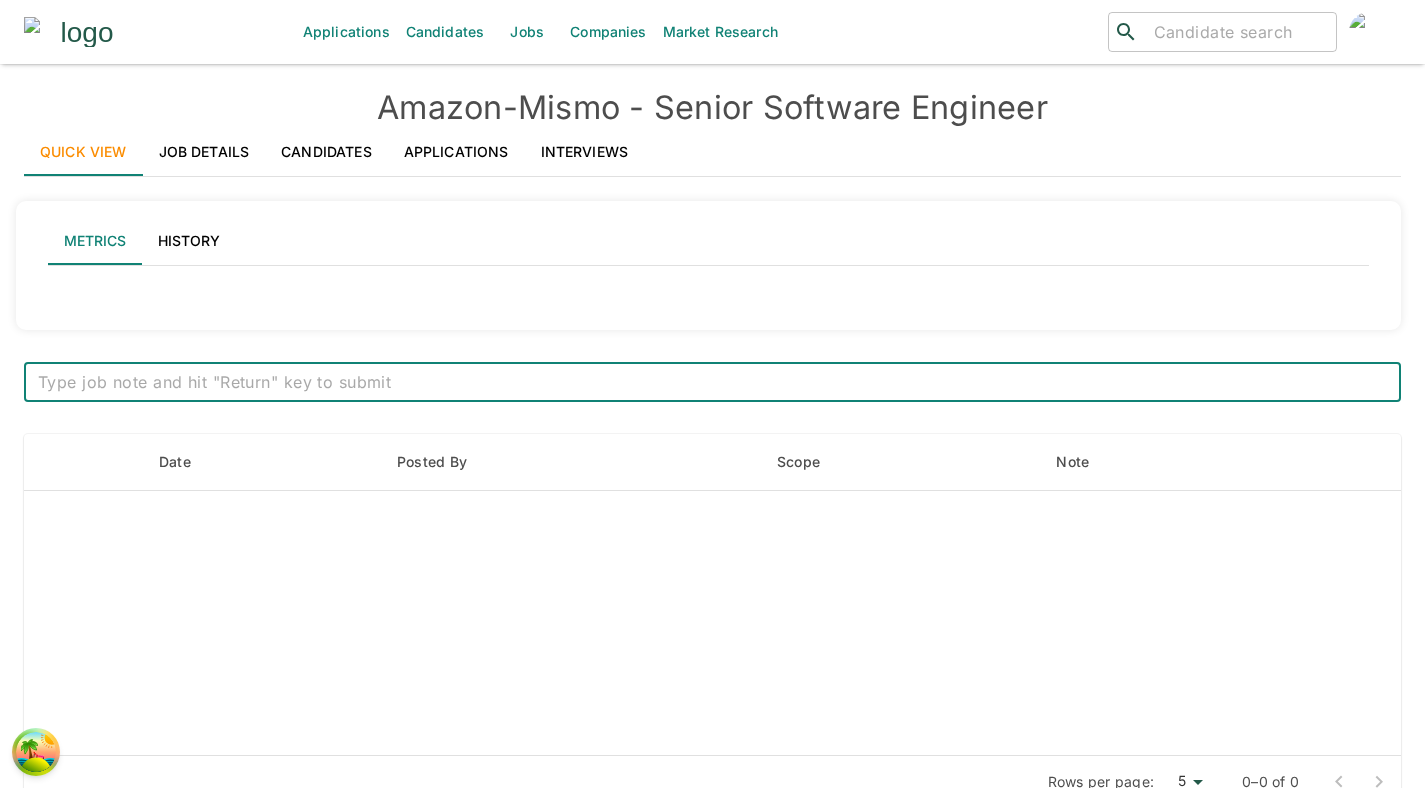 type on "Active statuses" 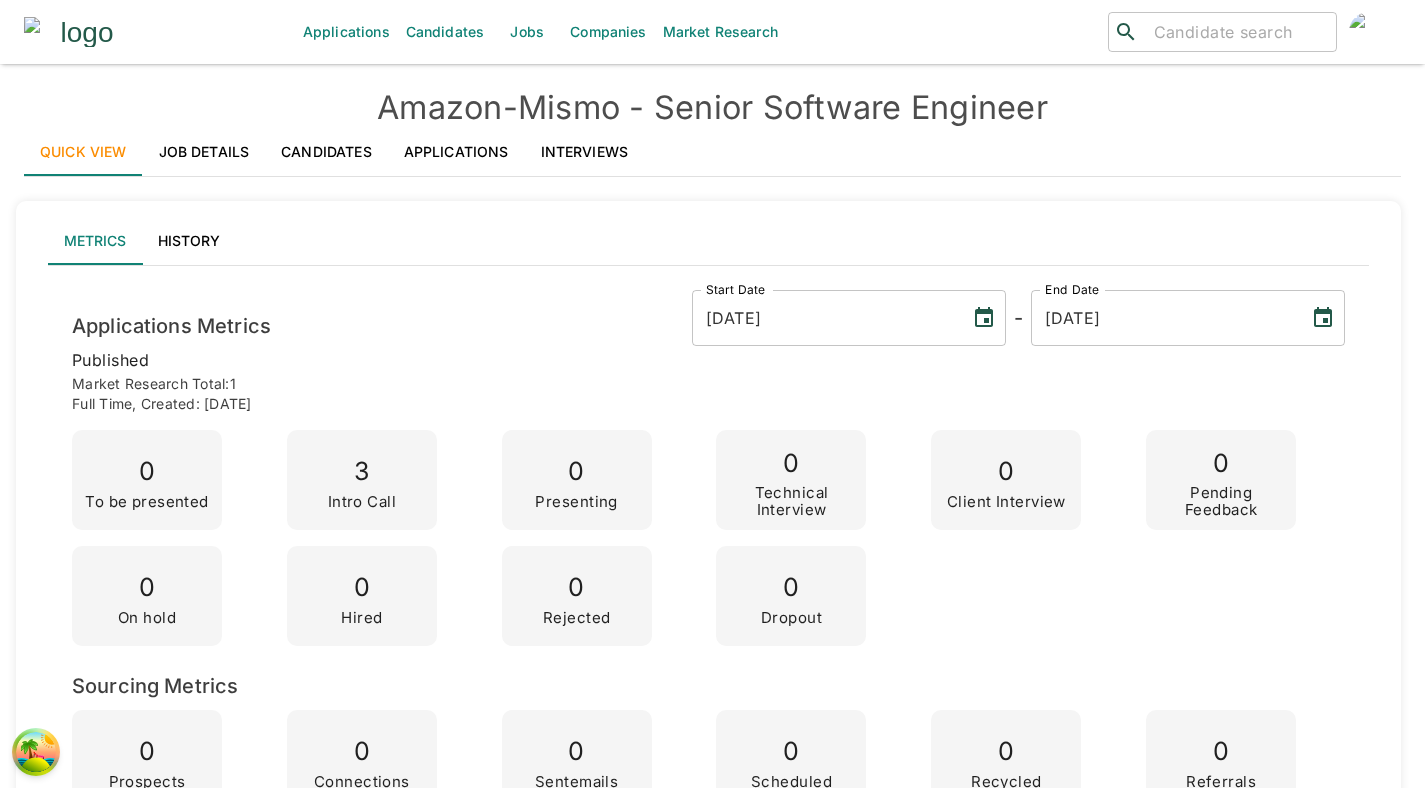 click on "Interviews" at bounding box center [585, 152] 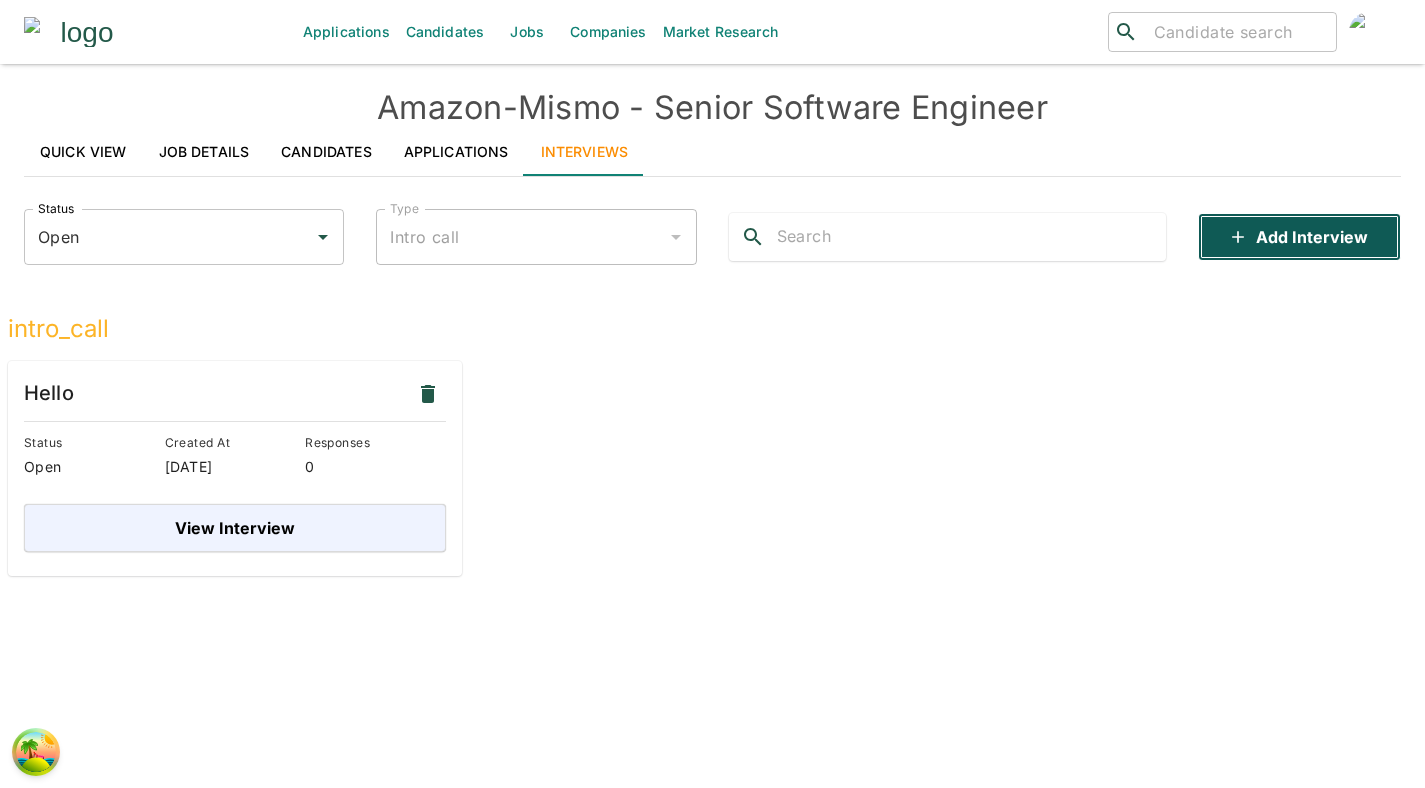 click on "Add Interview" at bounding box center [1299, 237] 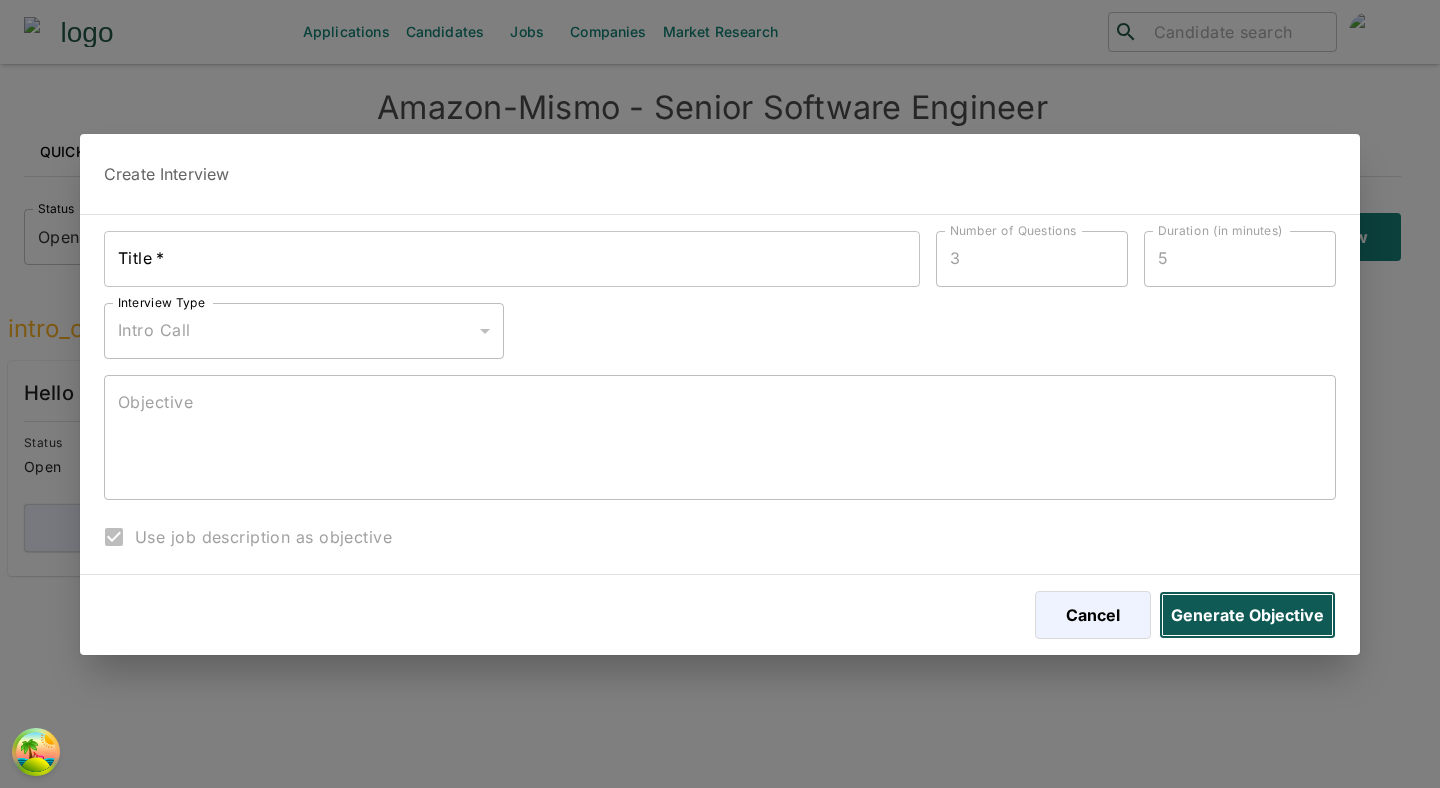 click on "Generate Objective" at bounding box center [1247, 615] 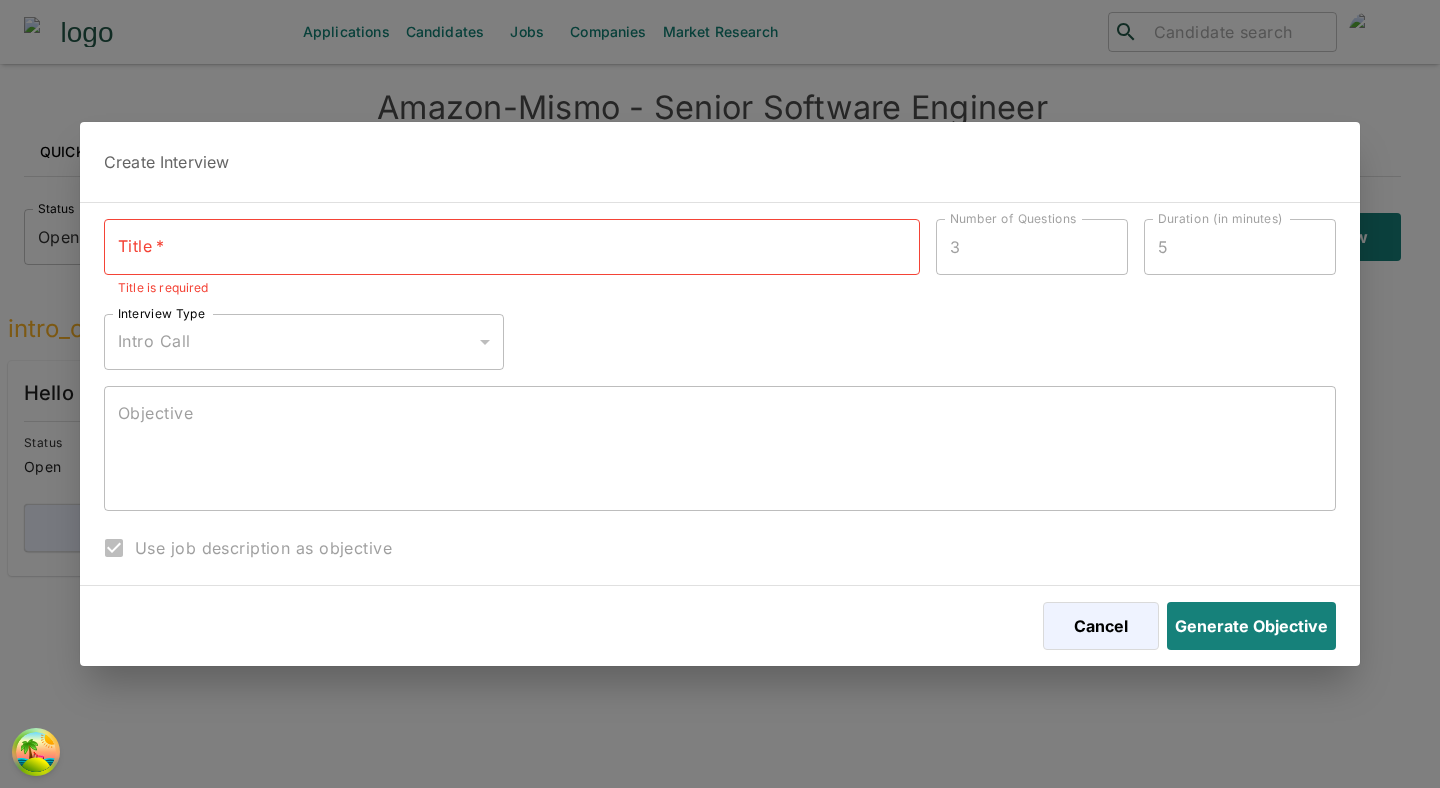 click on "Title   *" at bounding box center [512, 247] 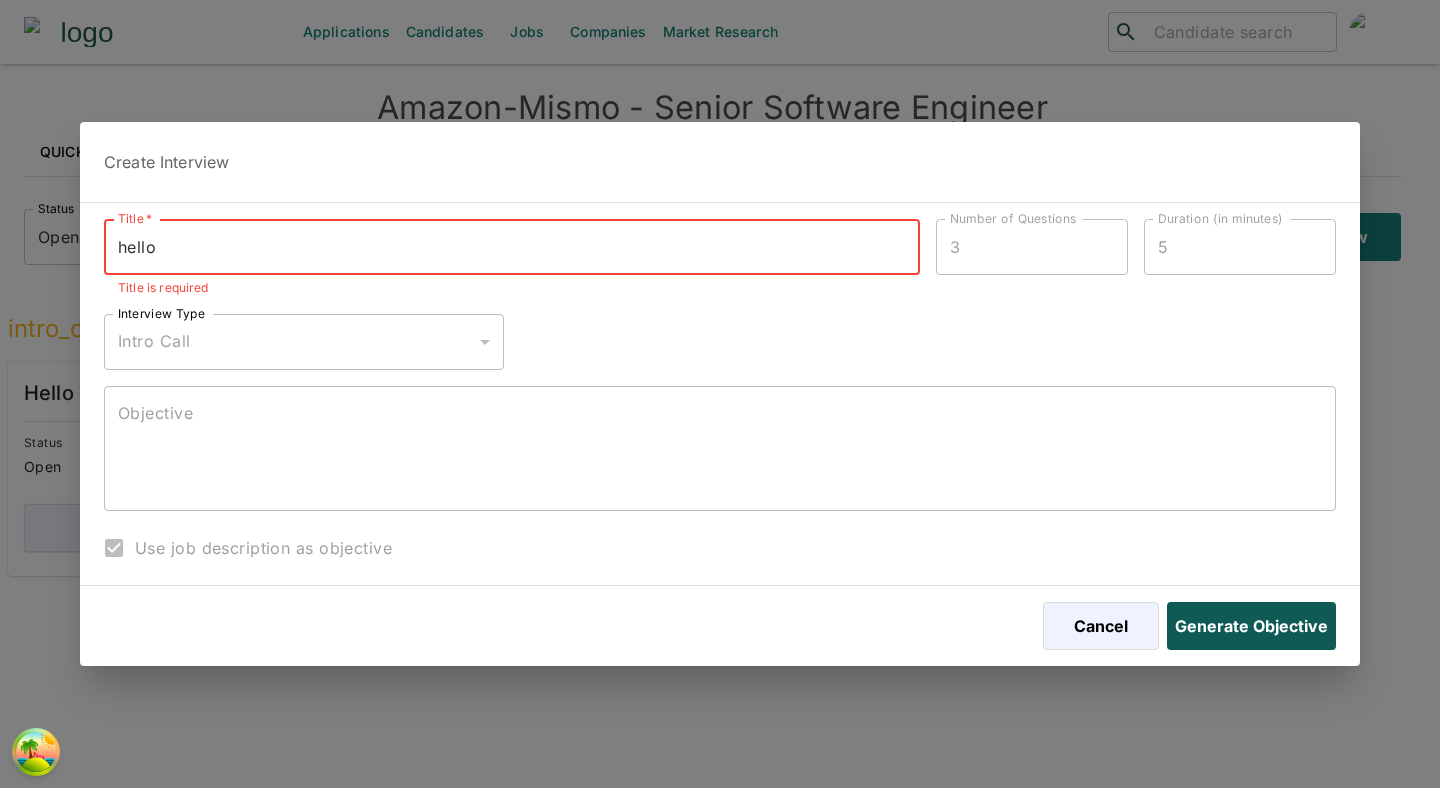 type on "hello" 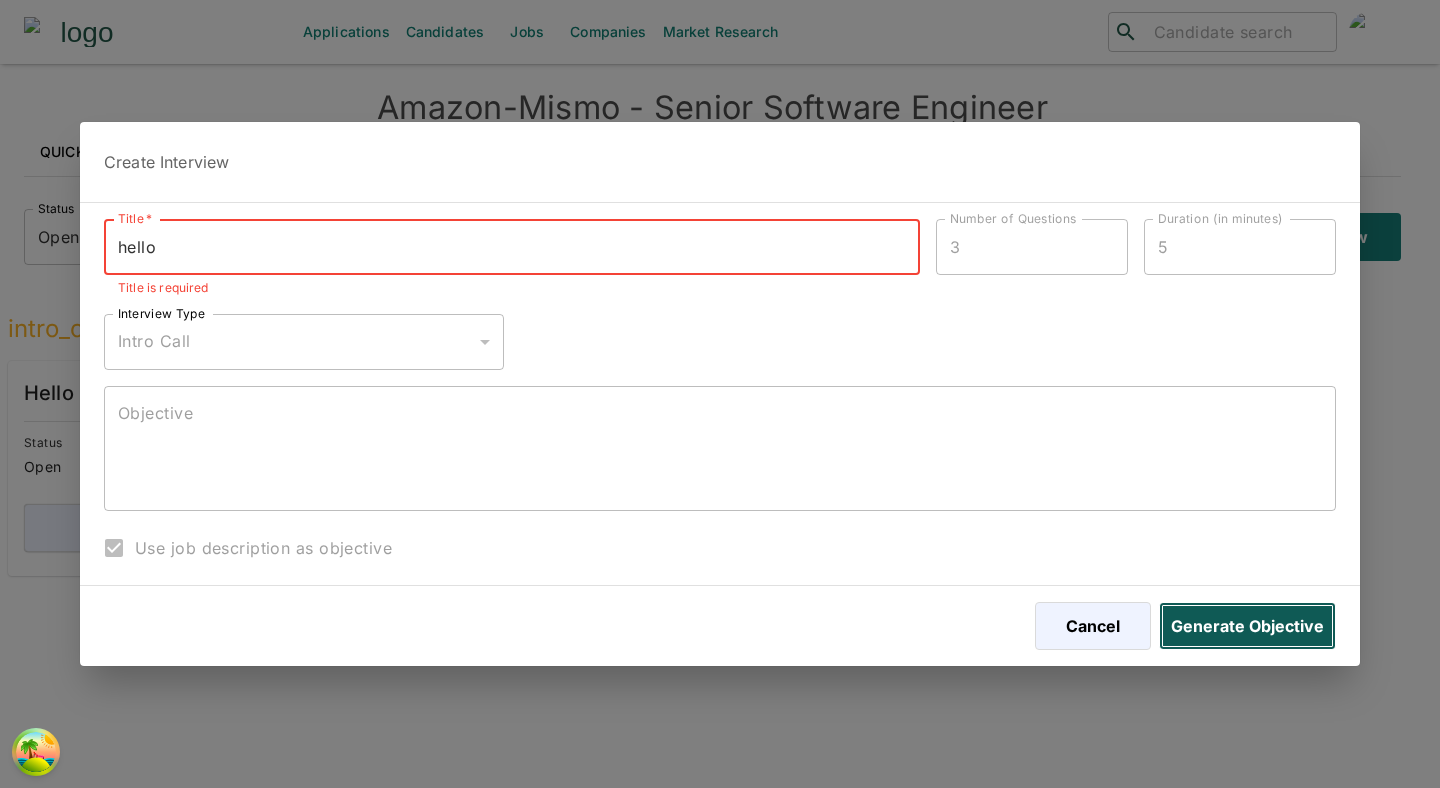 click on "Generate Objective" at bounding box center (1247, 626) 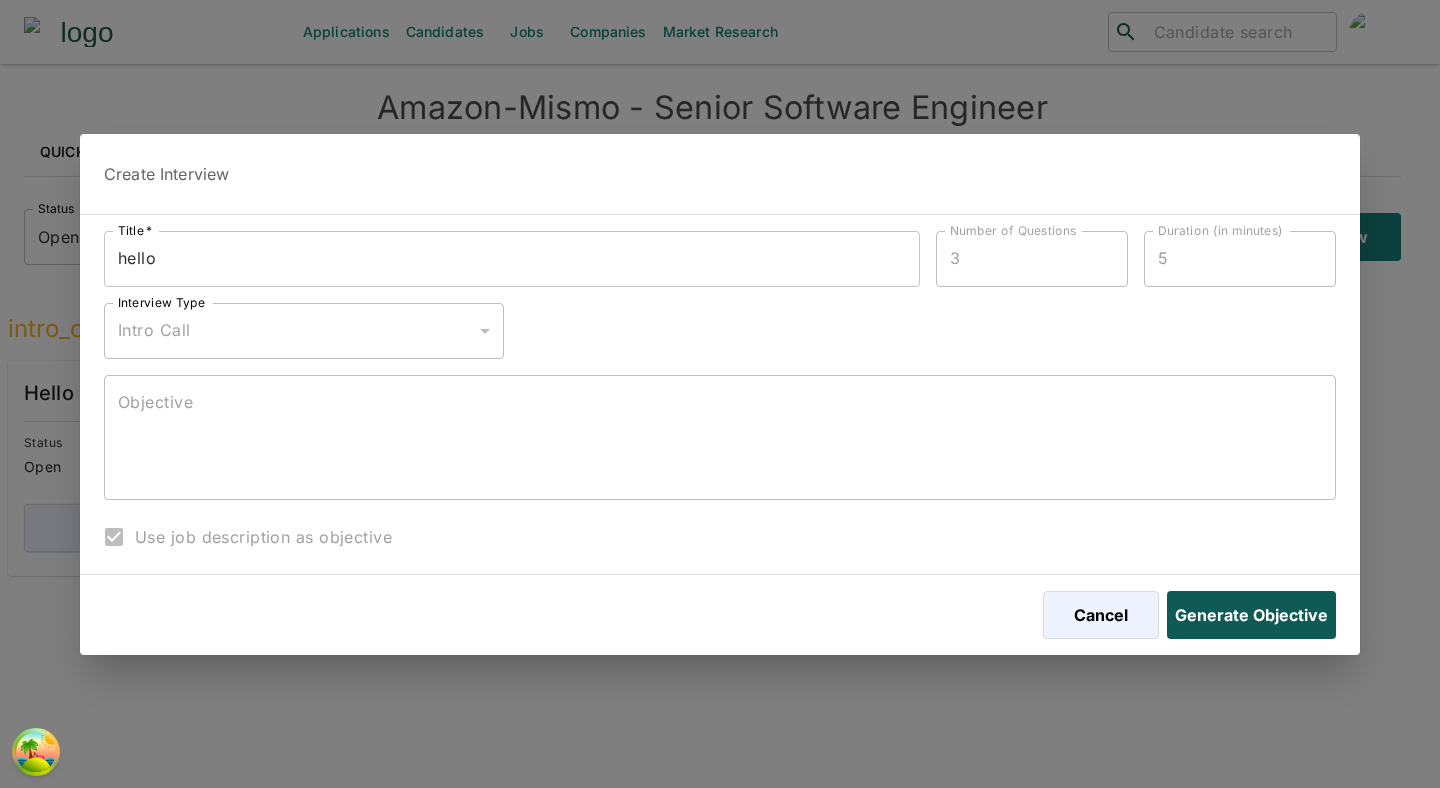 type on "The objective of this introductory interview is to establish a connection with the candidate, gain insights into their recent work experience and technical background, particularly in Python/Django and JavaScript/React (Next.js), and assess their communication and collaboration skills. Additionally, we aim to evaluate their high-level alignment with our technical requirements and their potential fit within our cross-functional, fast-paced fintech startup environment." 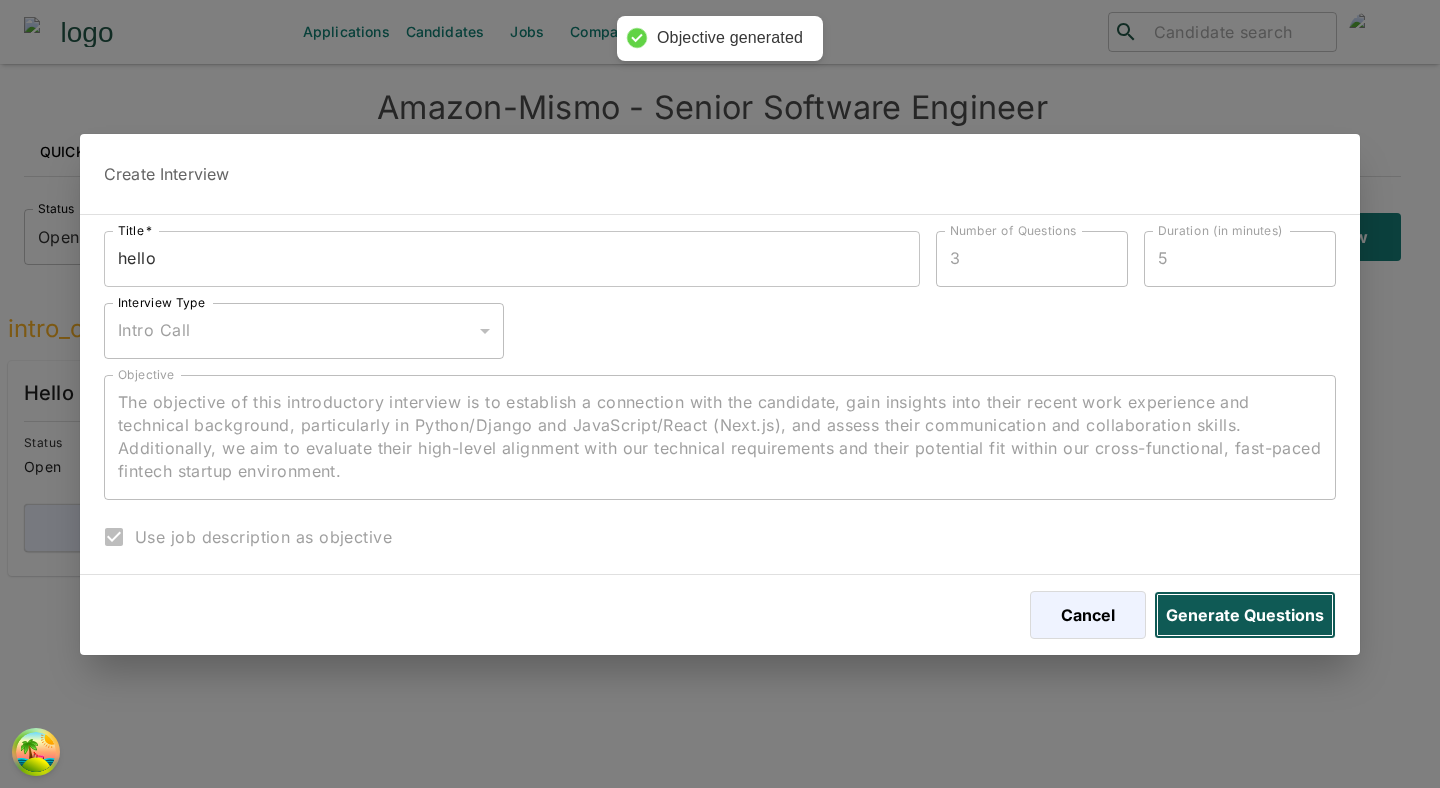 click on "Generate Questions" at bounding box center [1245, 615] 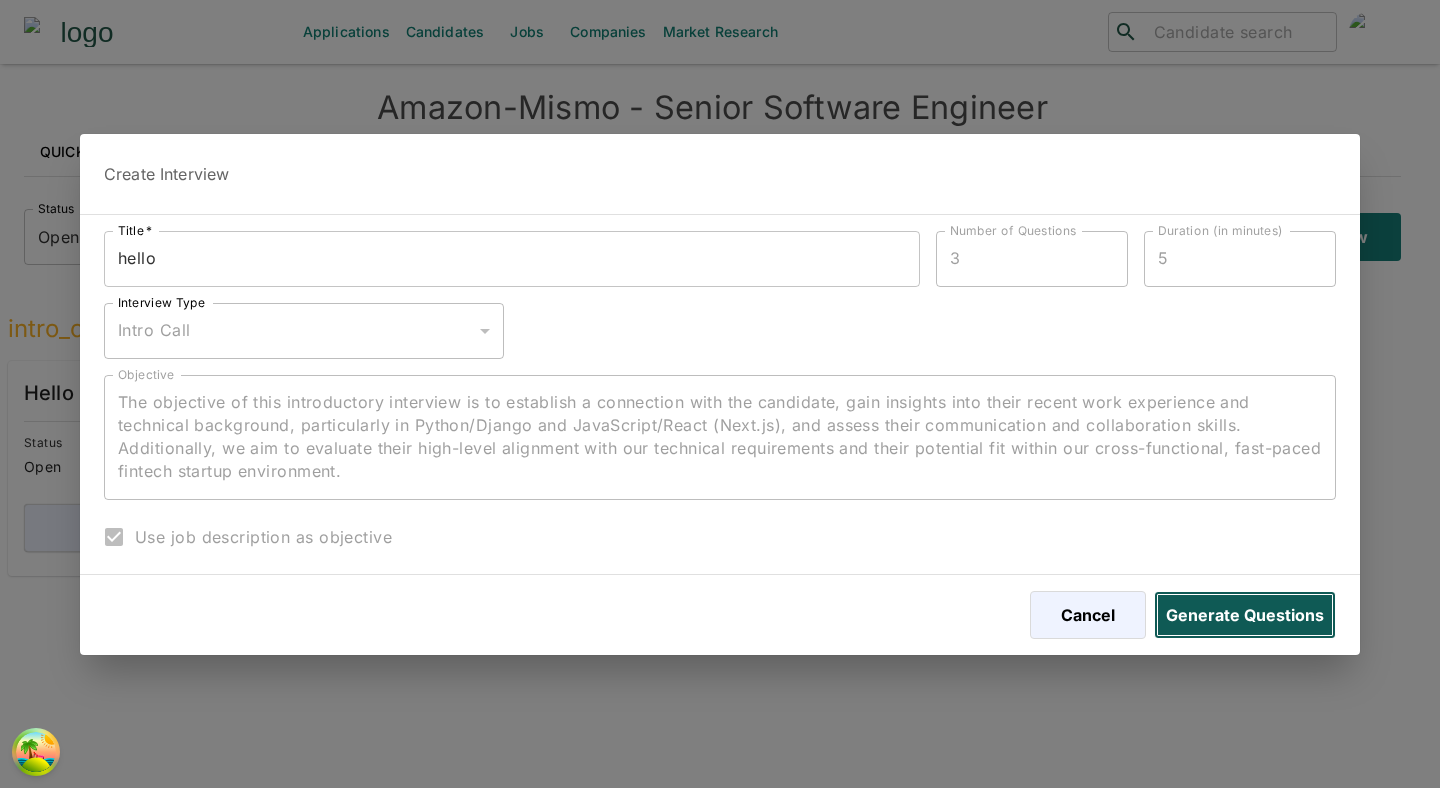 click on "Generate Questions" at bounding box center (1245, 615) 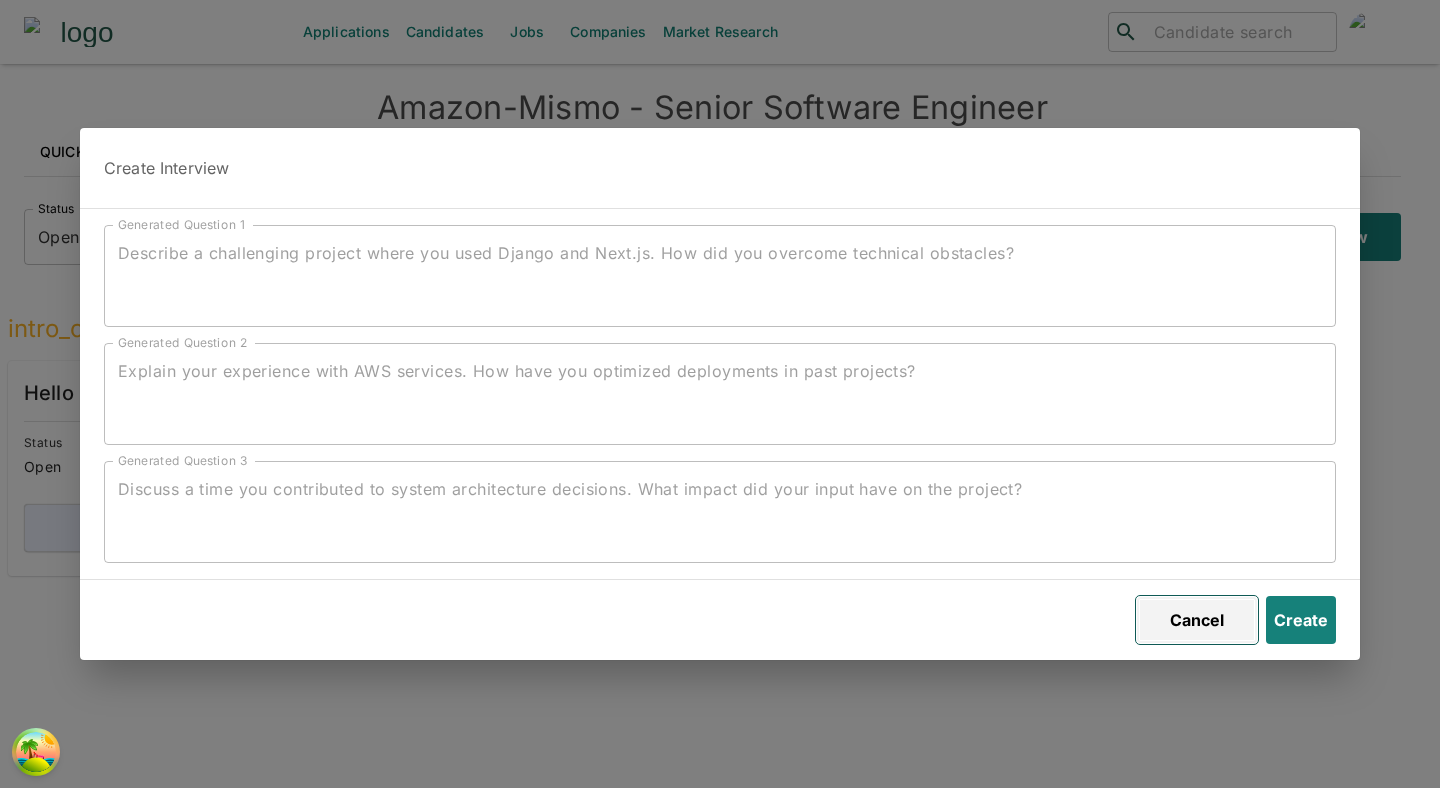 click on "Cancel" at bounding box center (1197, 620) 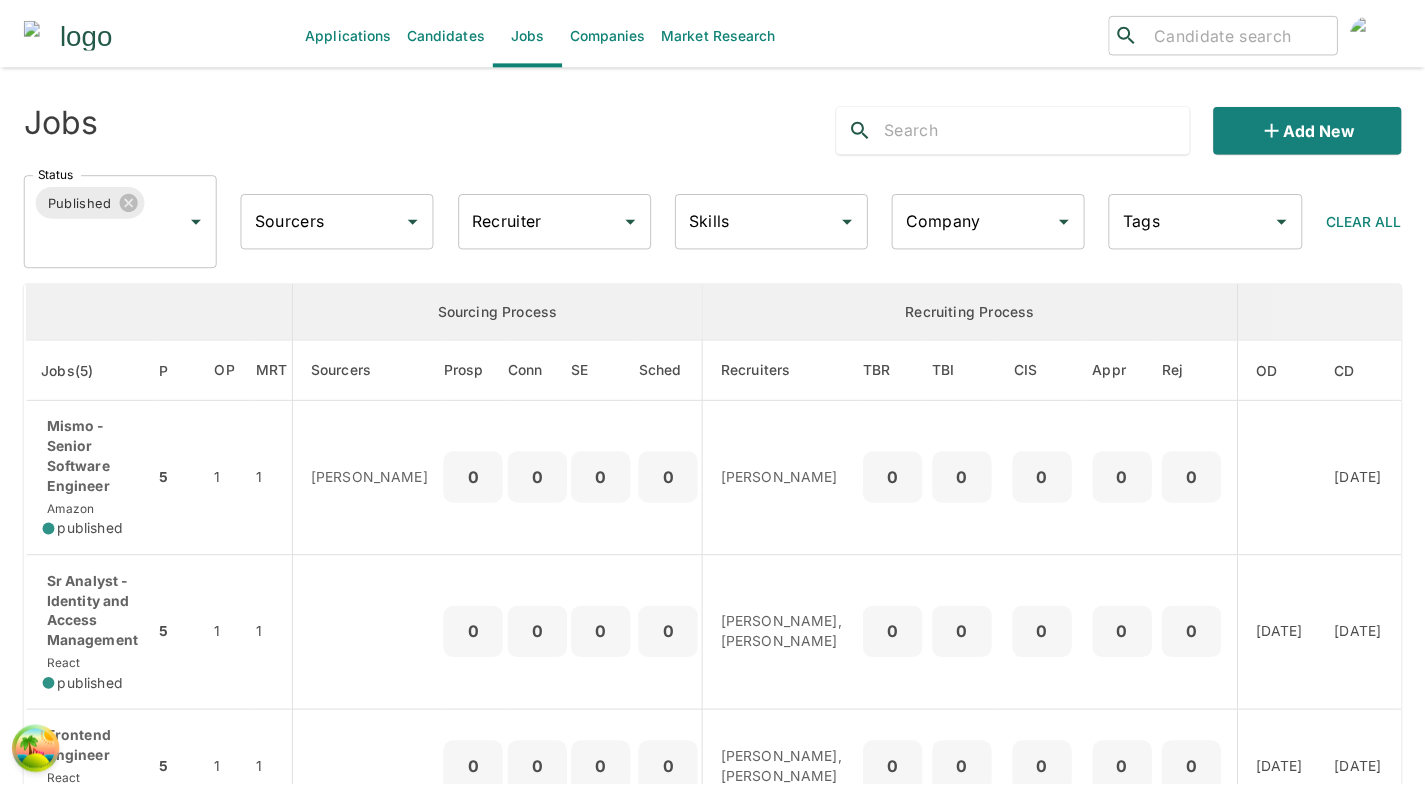 scroll, scrollTop: 0, scrollLeft: 0, axis: both 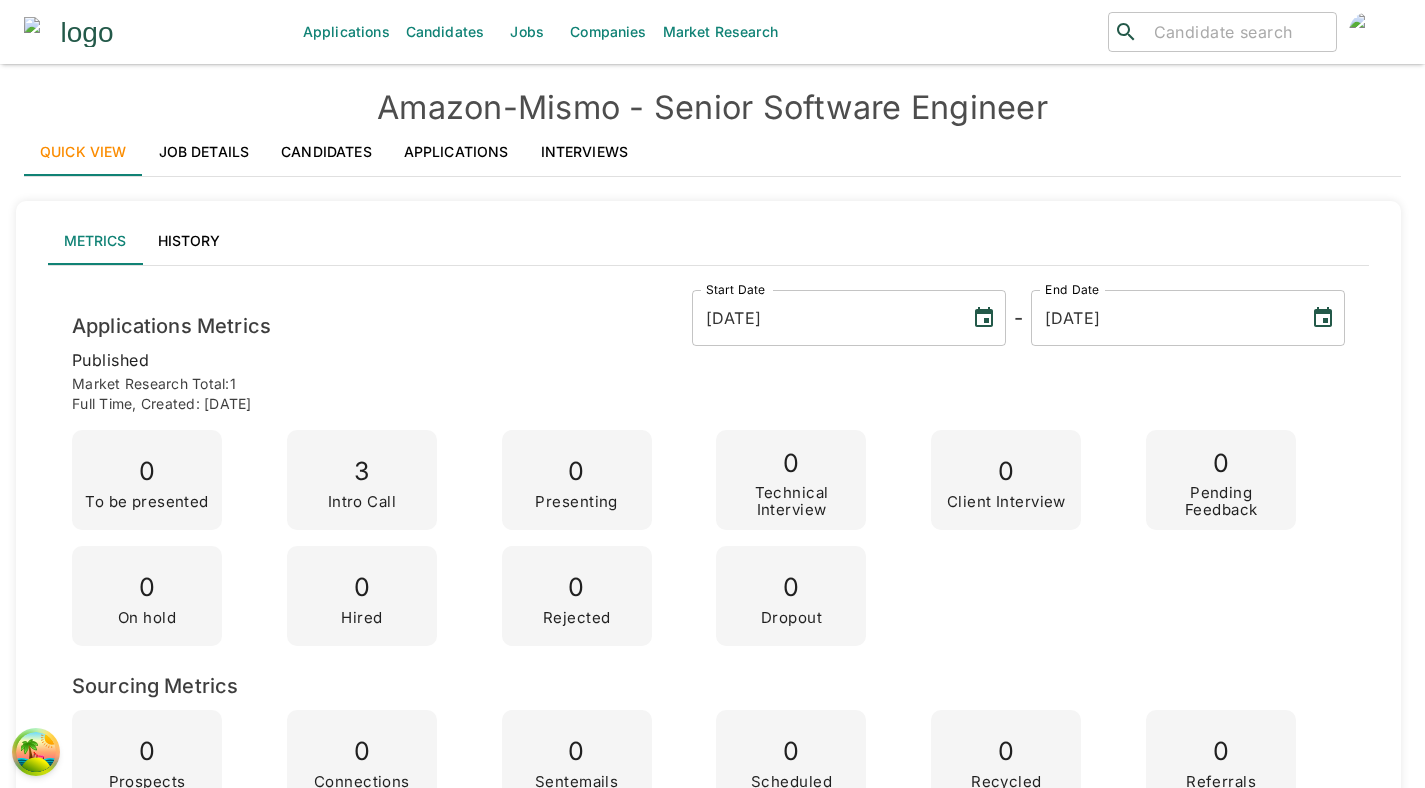 click on "Interviews" at bounding box center [585, 152] 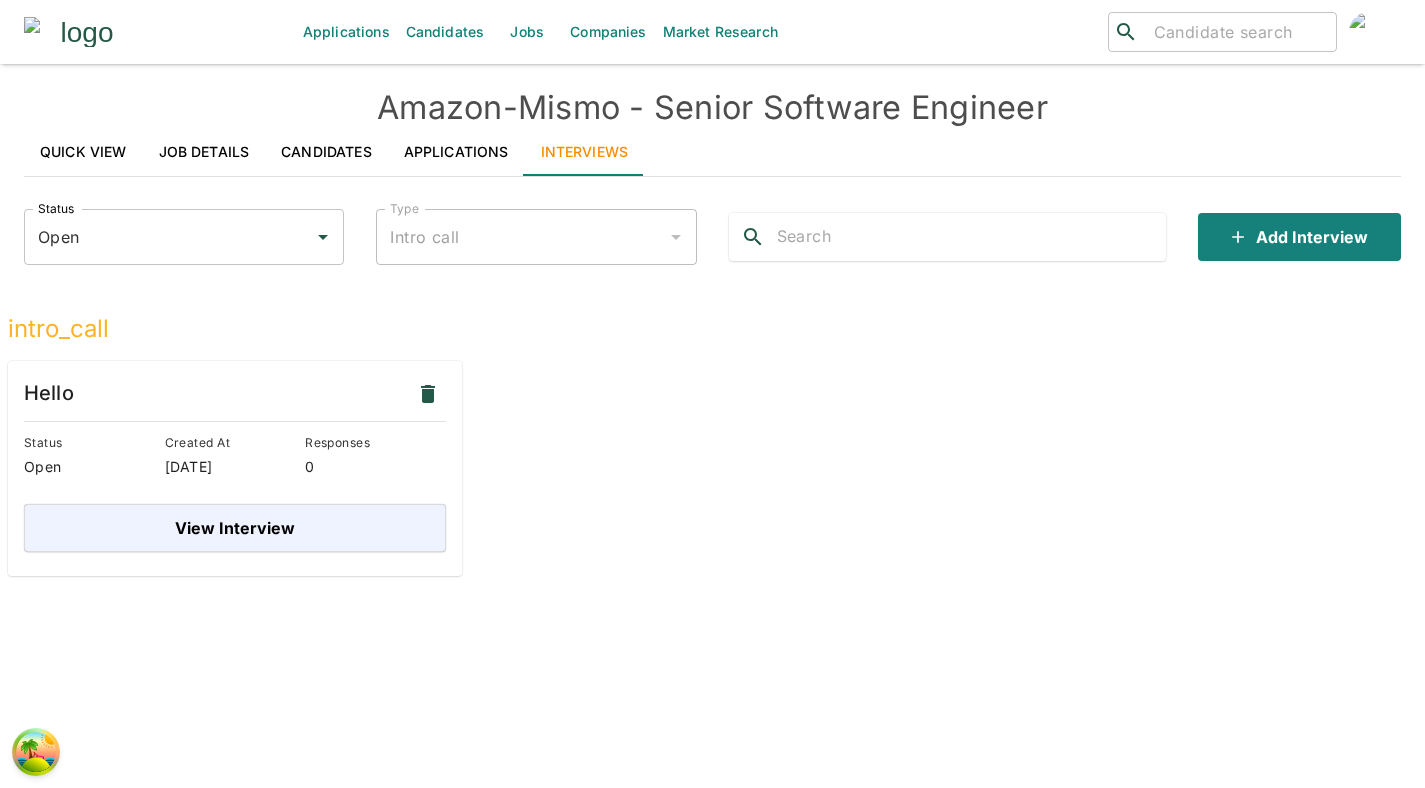 click on "Quick View" at bounding box center (83, 152) 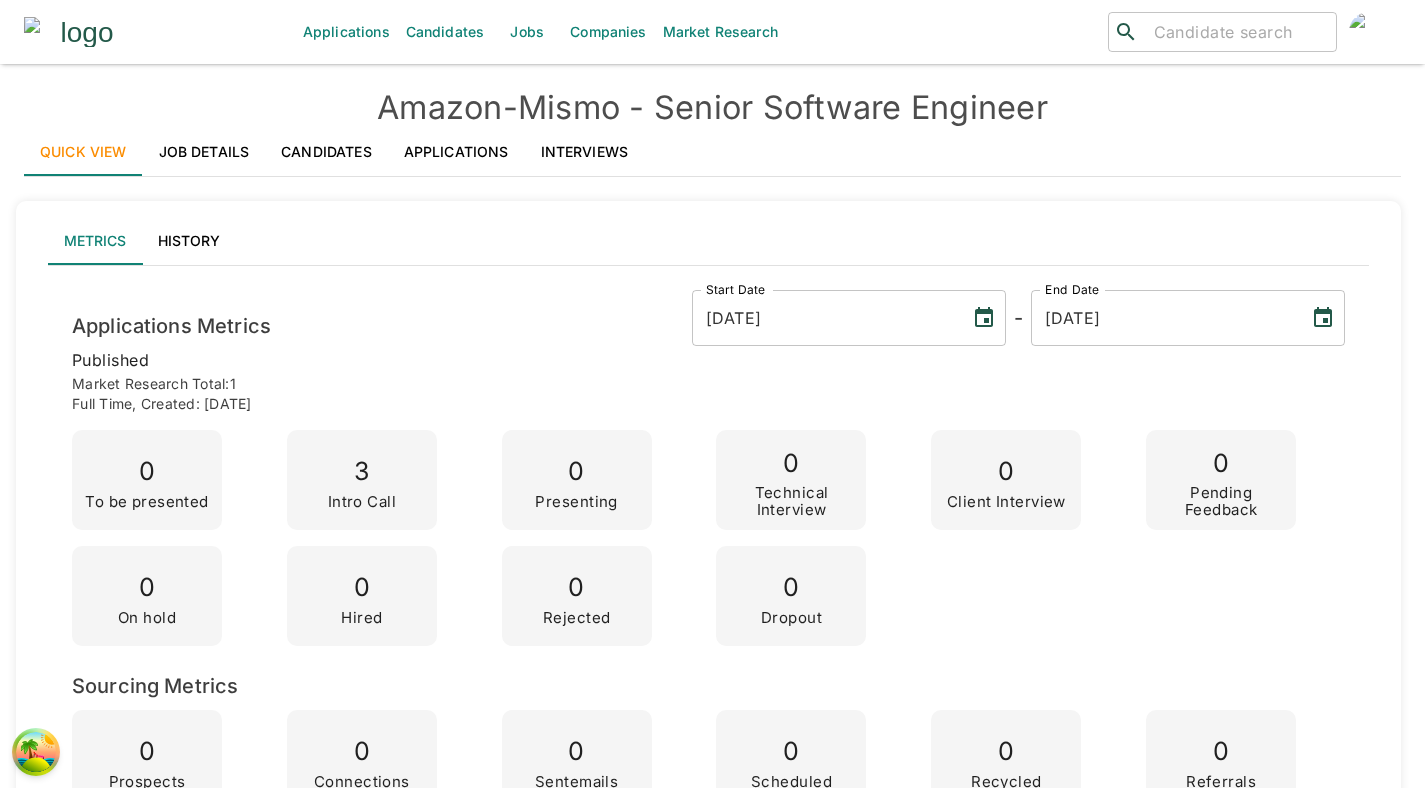 click on "Interviews" at bounding box center [585, 152] 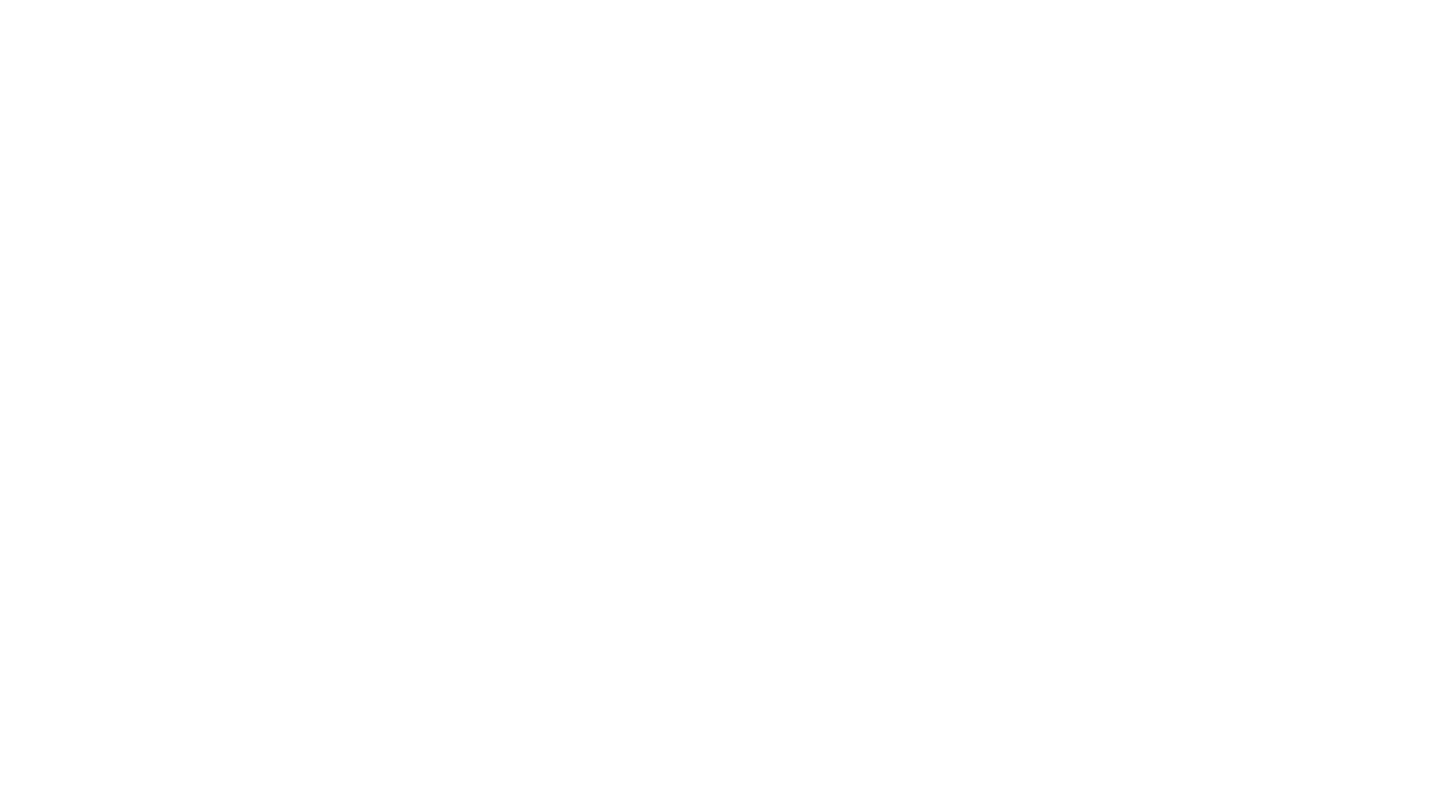 scroll, scrollTop: 0, scrollLeft: 0, axis: both 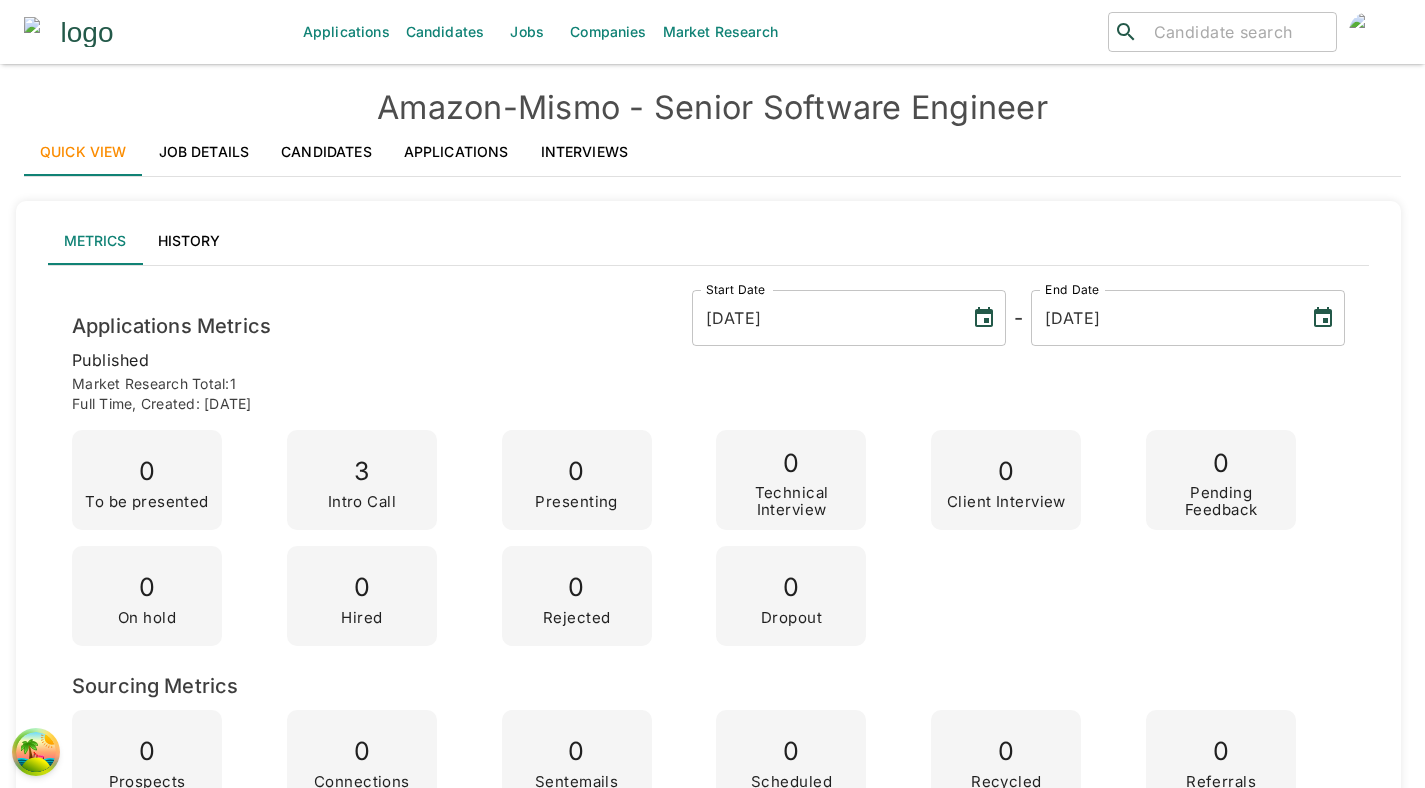 click on "Interviews" at bounding box center (585, 152) 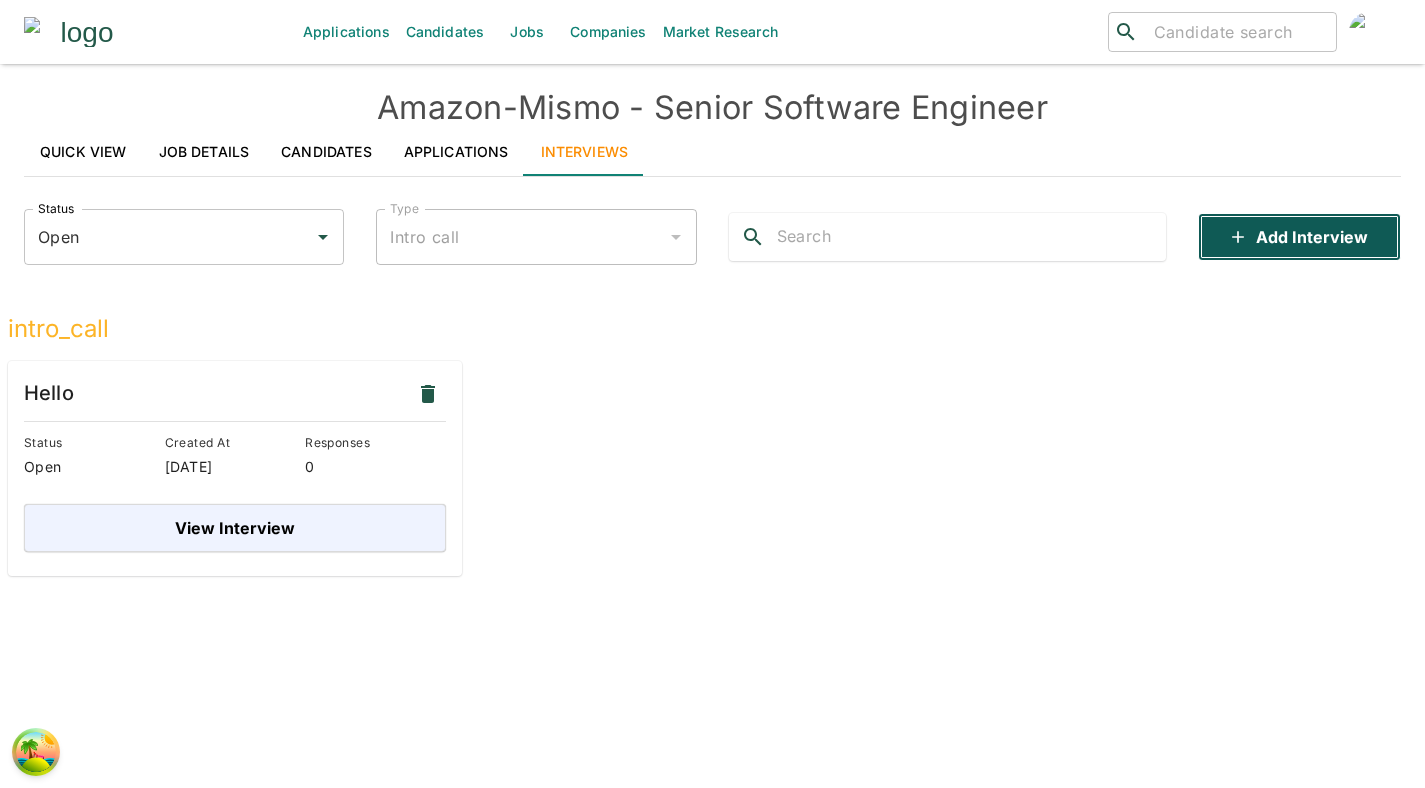 click on "Add Interview" at bounding box center (1299, 237) 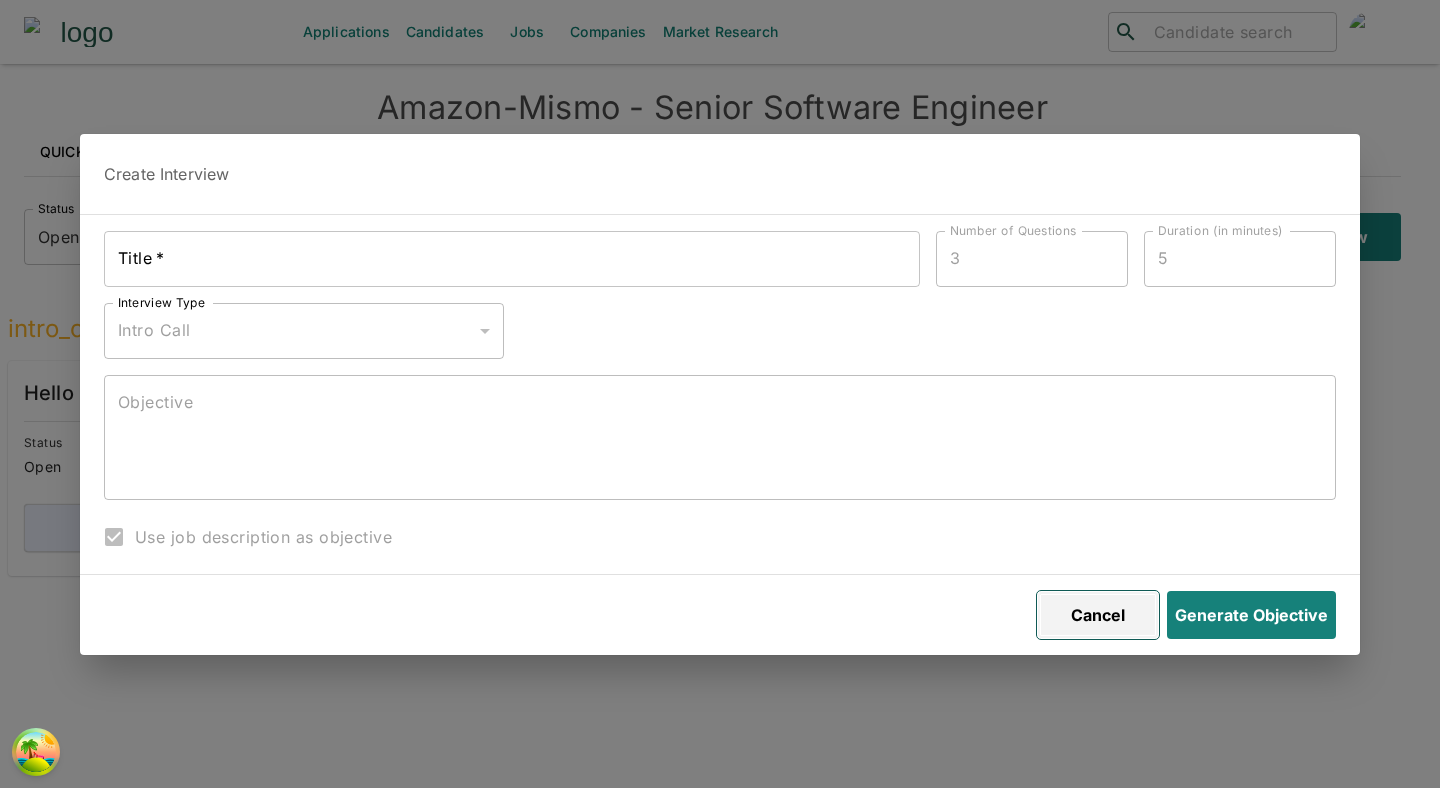 click on "Cancel" at bounding box center (1098, 615) 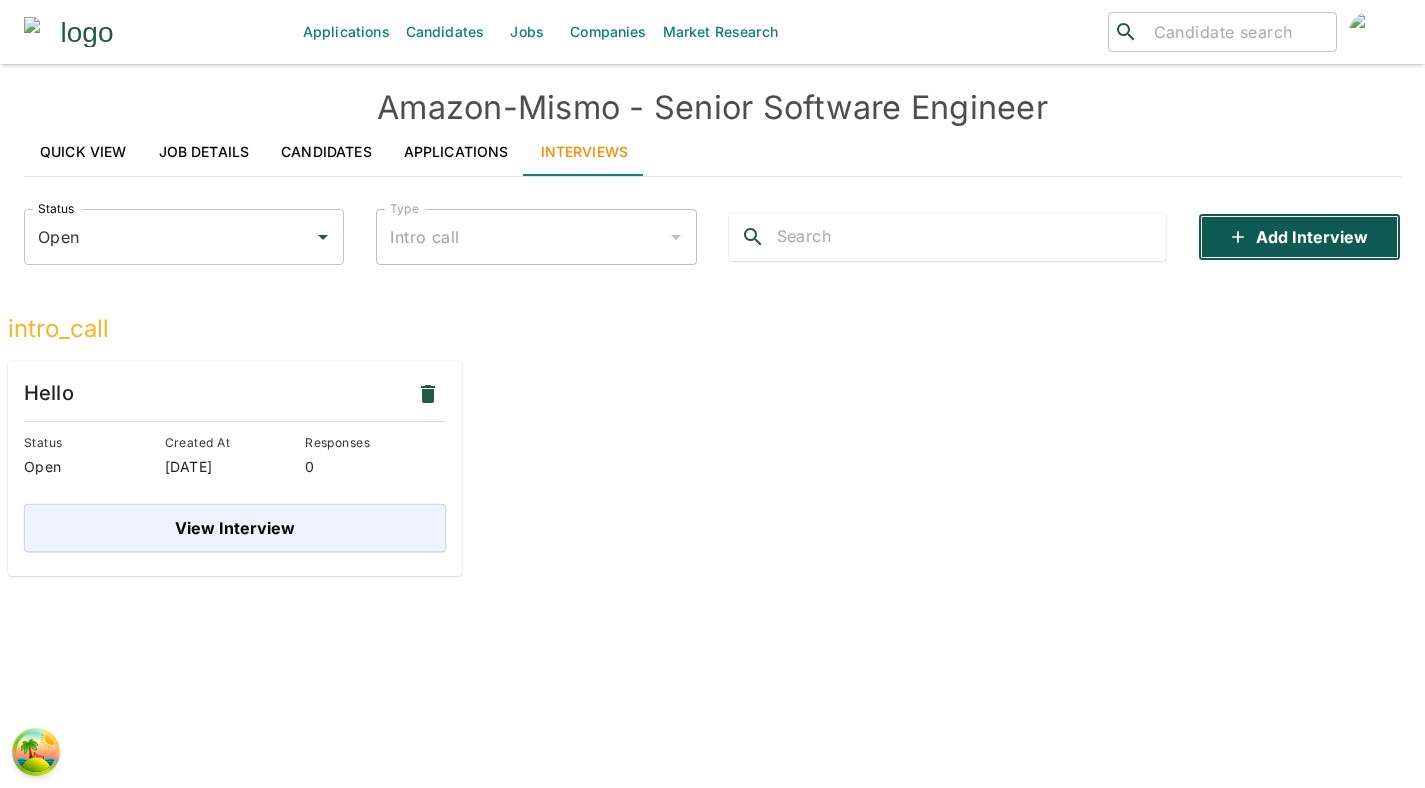click on "Add Interview" at bounding box center [1299, 237] 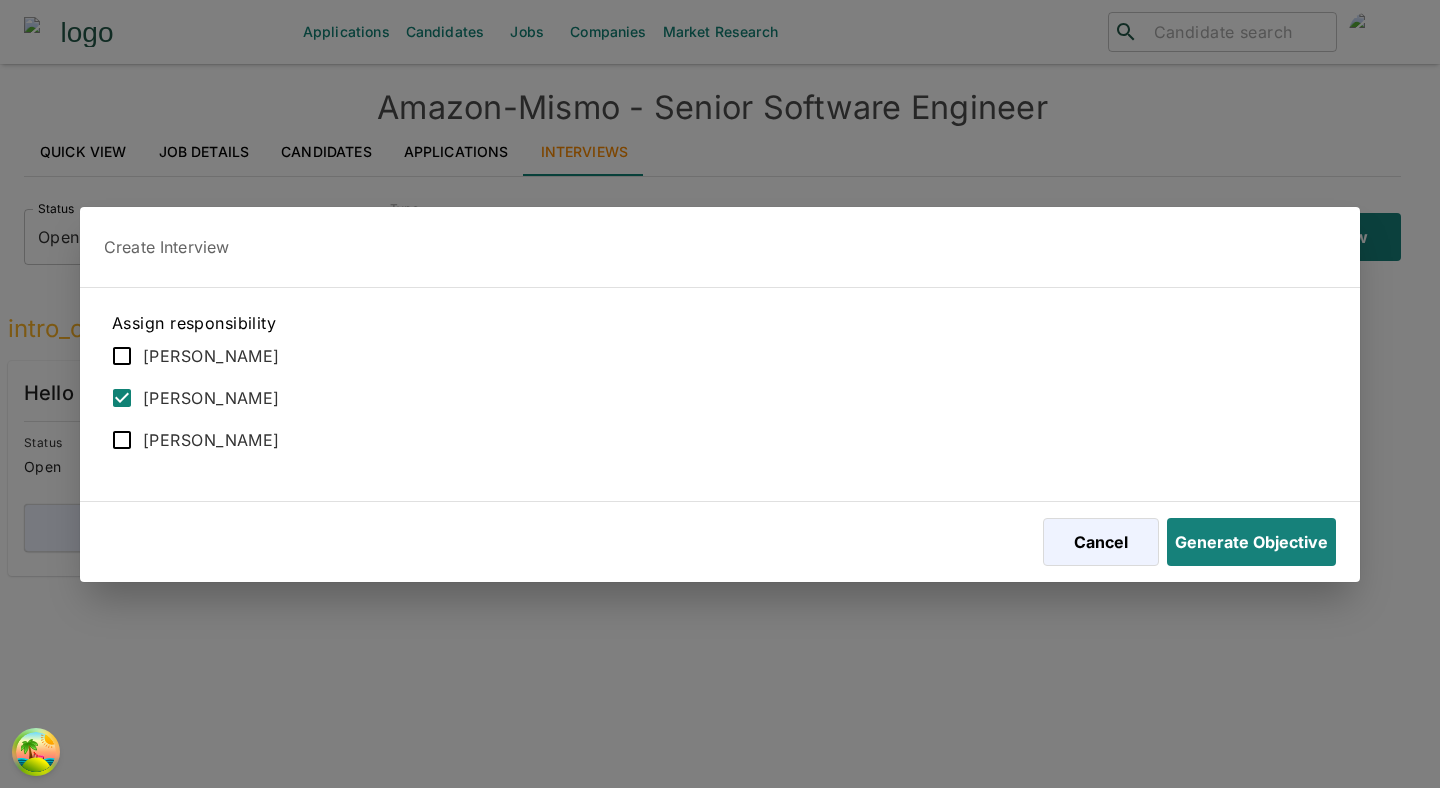 click on "Gilad Gray" at bounding box center (122, 356) 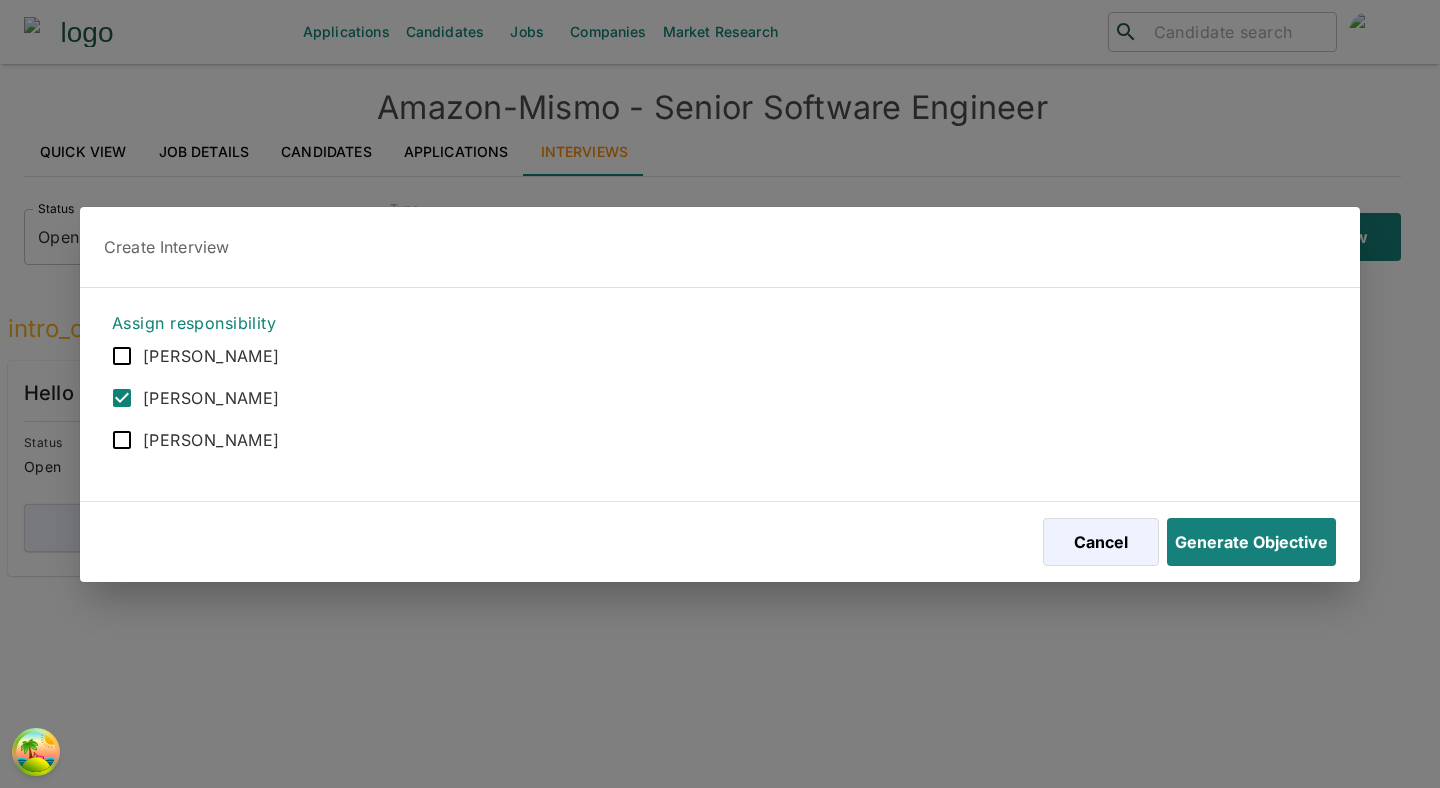 click on "Antoine Llorca" at bounding box center (122, 440) 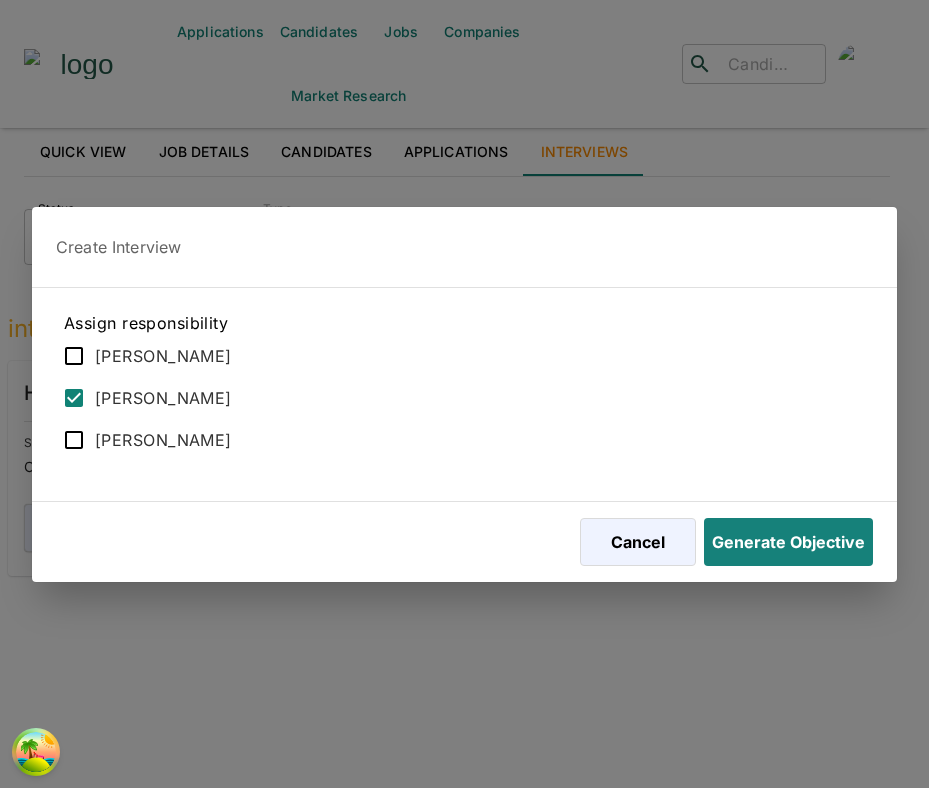 click on "Gilad Gray" at bounding box center (74, 356) 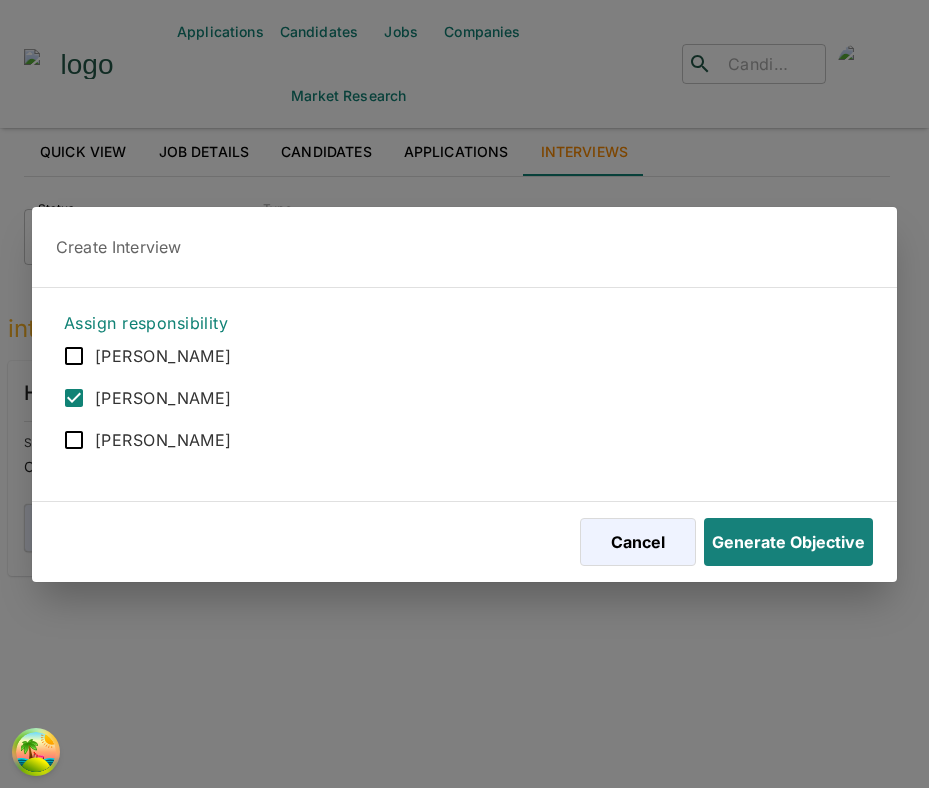 click on "Jason Killian" at bounding box center [74, 398] 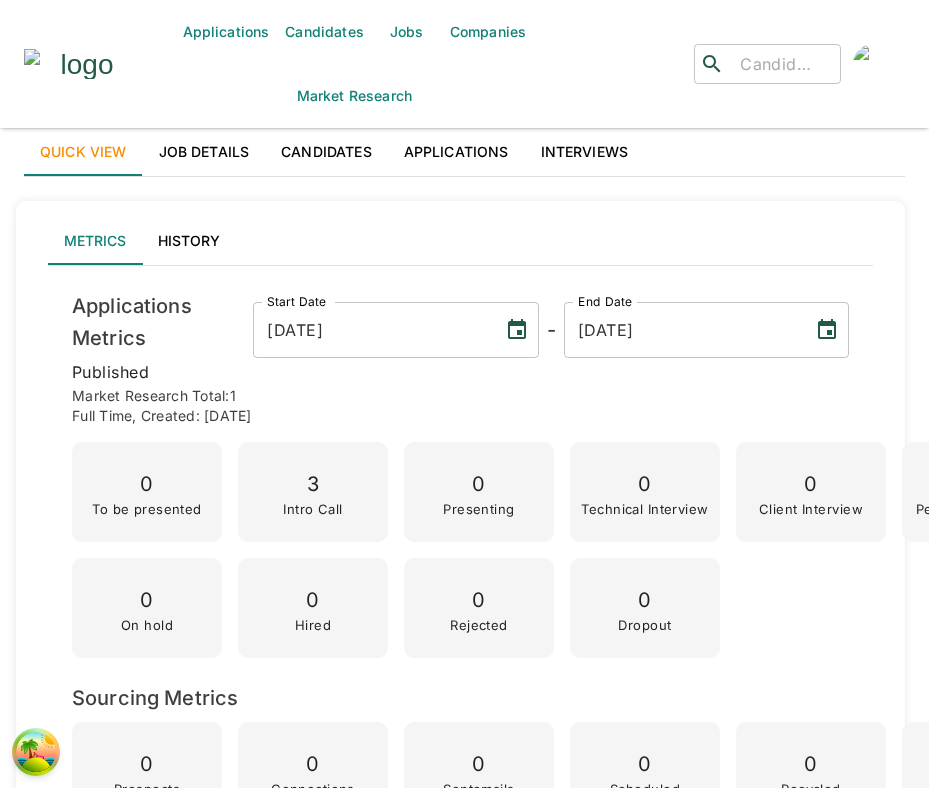 scroll, scrollTop: 0, scrollLeft: 0, axis: both 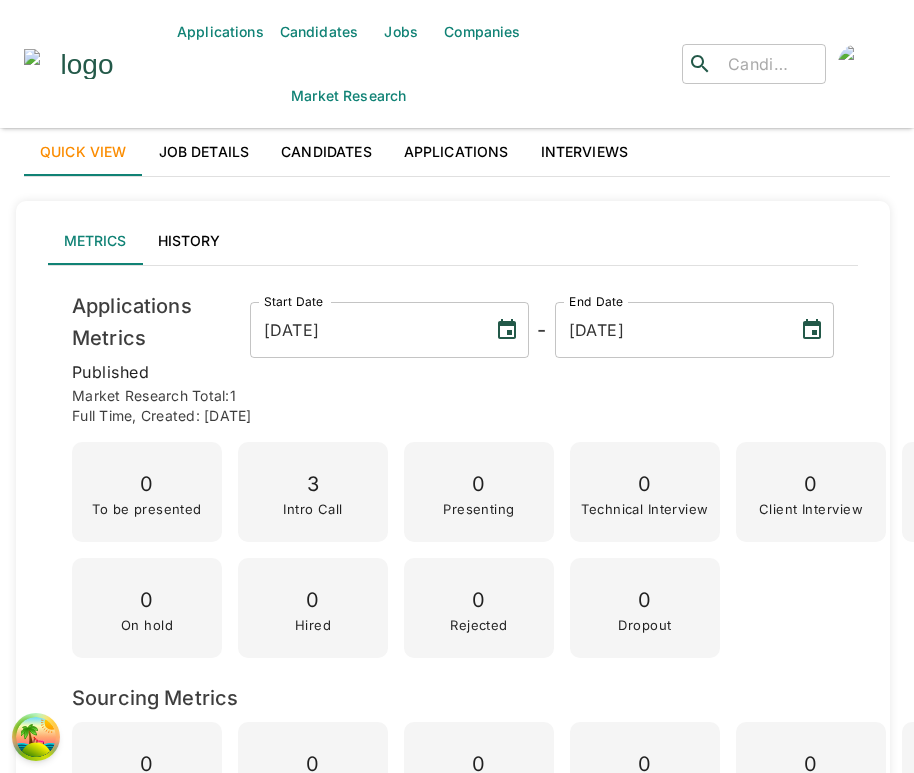 click on "Applications Candidates Jobs Companies Market Research ​ ​" at bounding box center (457, 64) 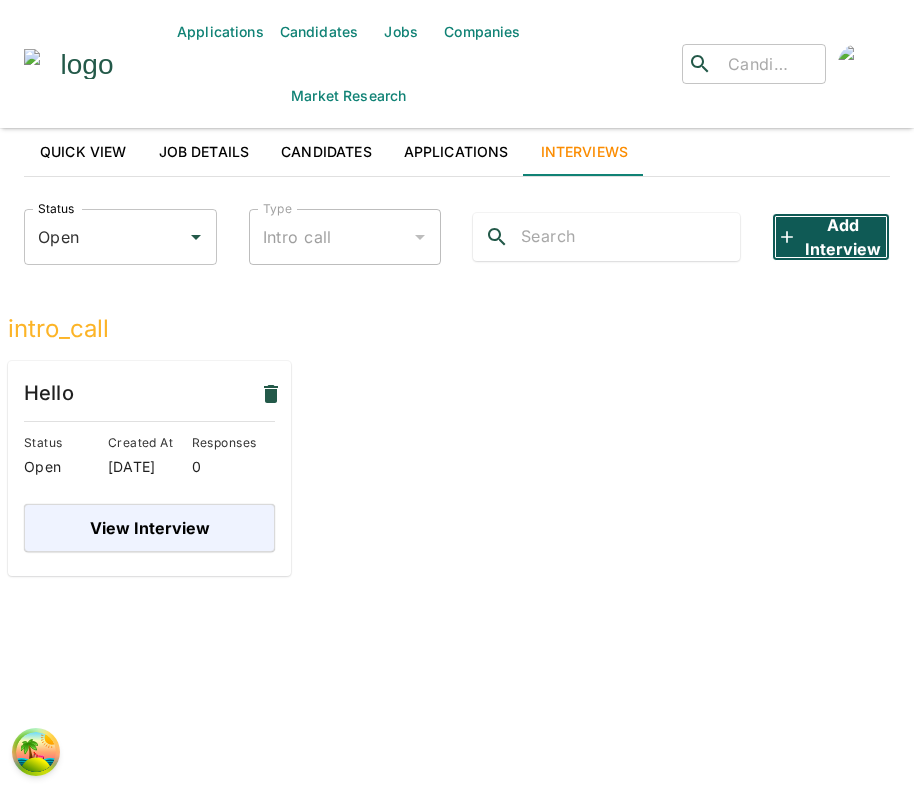 click on "Add Interview" at bounding box center (831, 237) 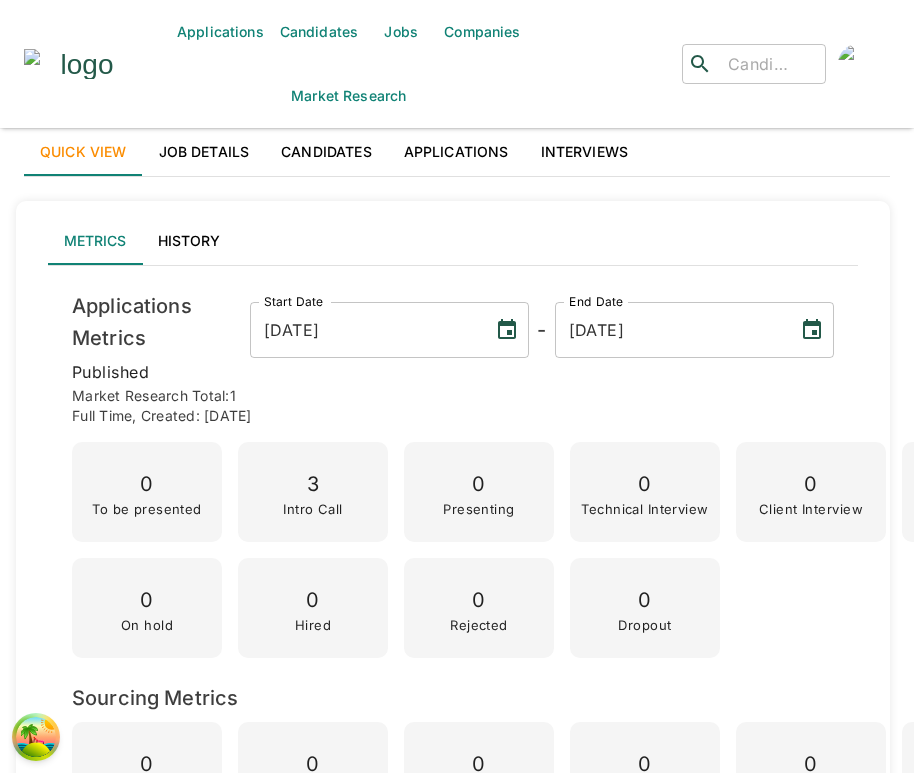 click on "Interviews" at bounding box center [585, 152] 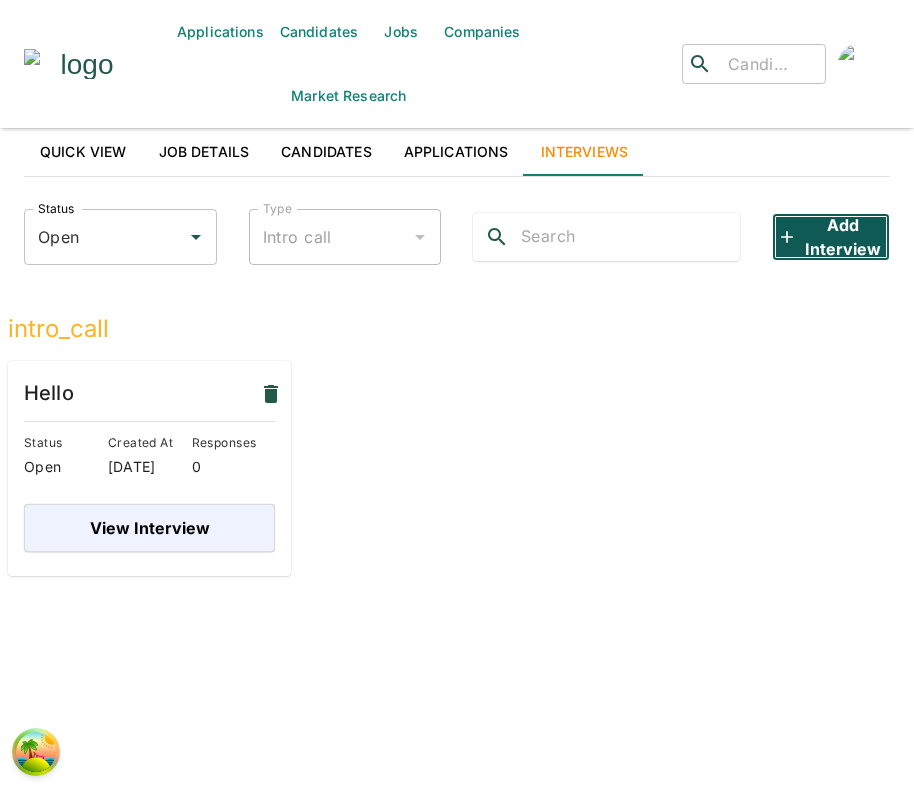 click on "Add Interview" at bounding box center [831, 237] 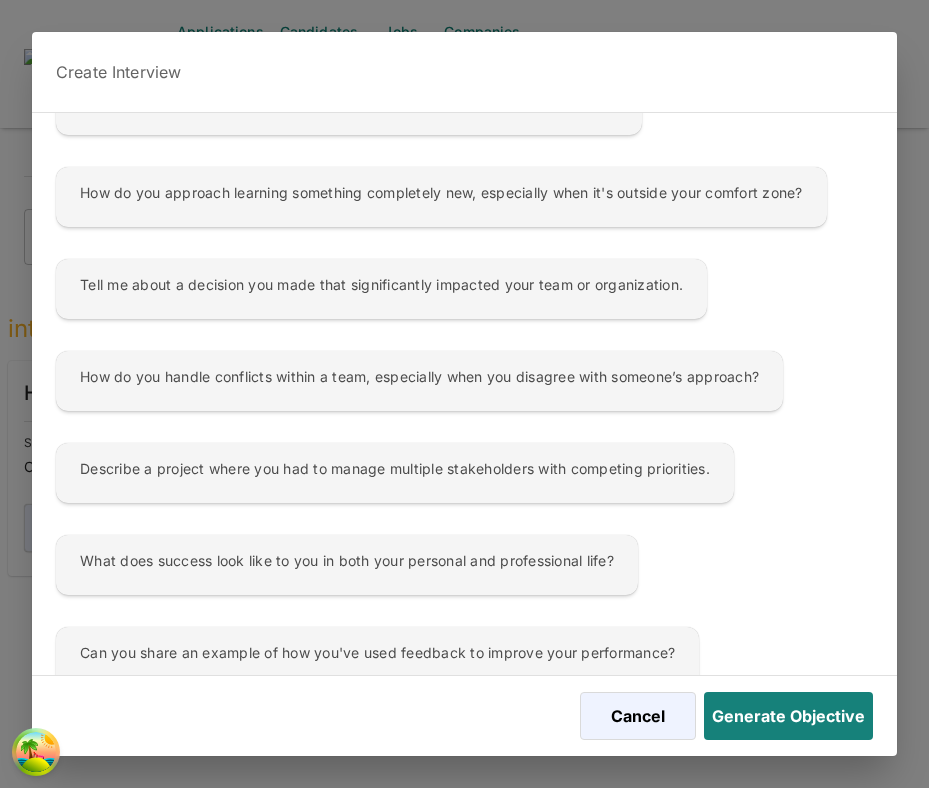 scroll, scrollTop: 0, scrollLeft: 0, axis: both 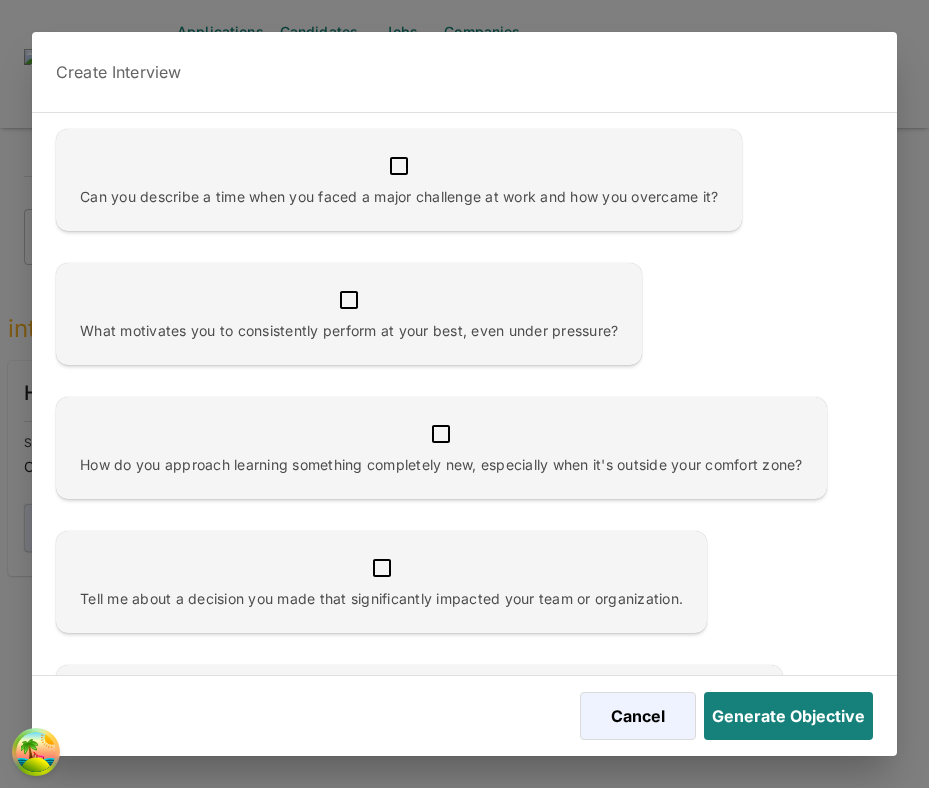 checkbox on "false" 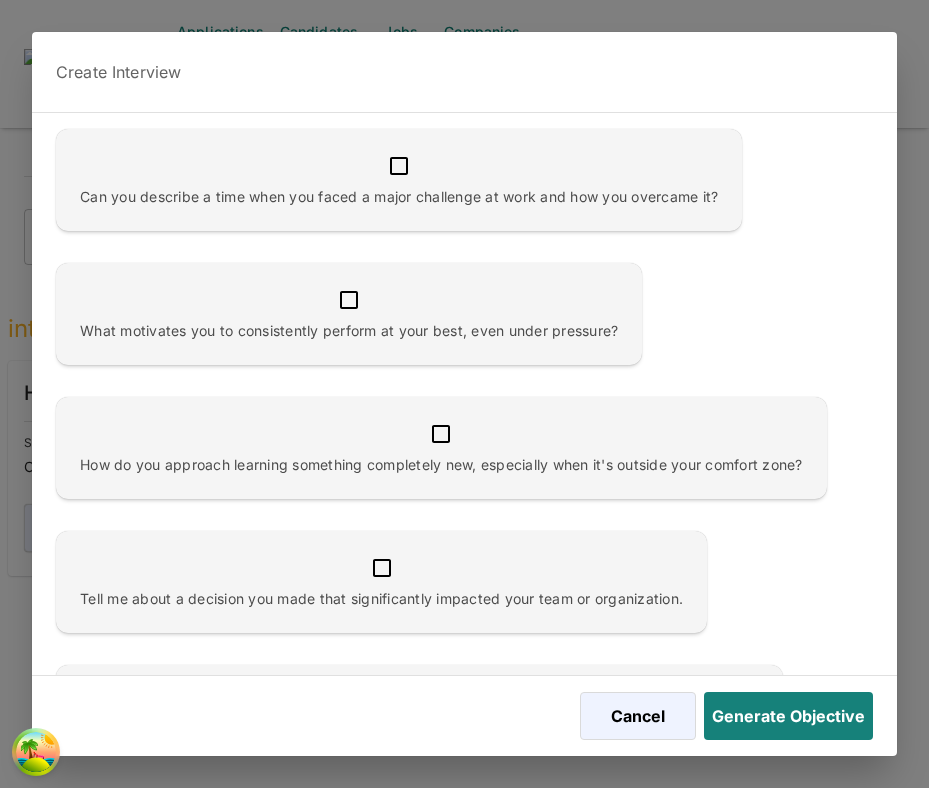 click at bounding box center (399, 166) 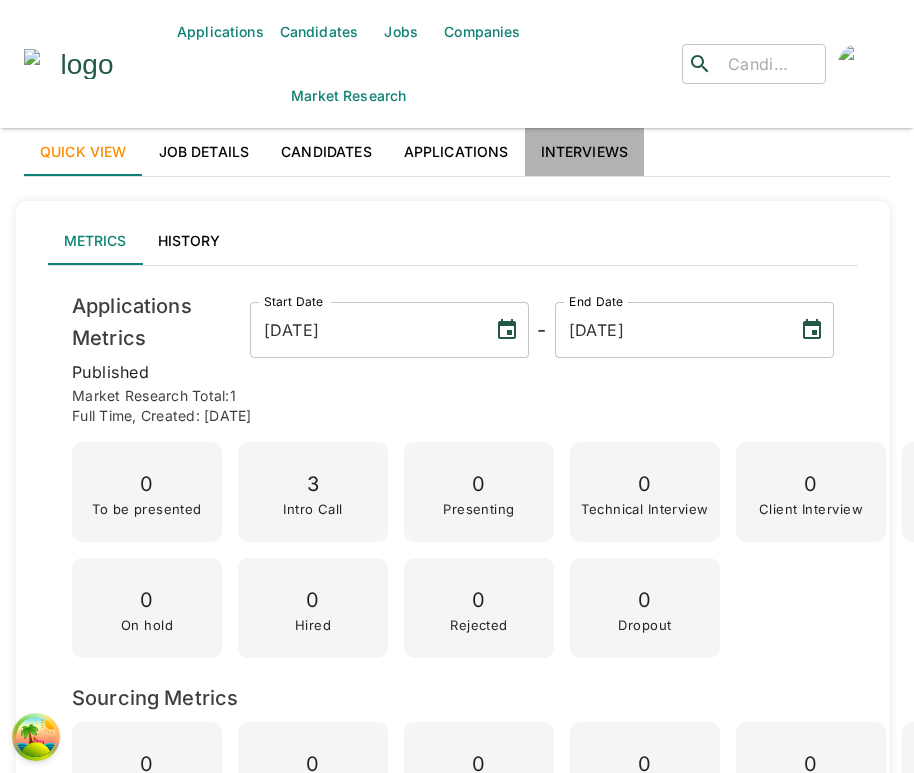 click on "Interviews" at bounding box center (585, 152) 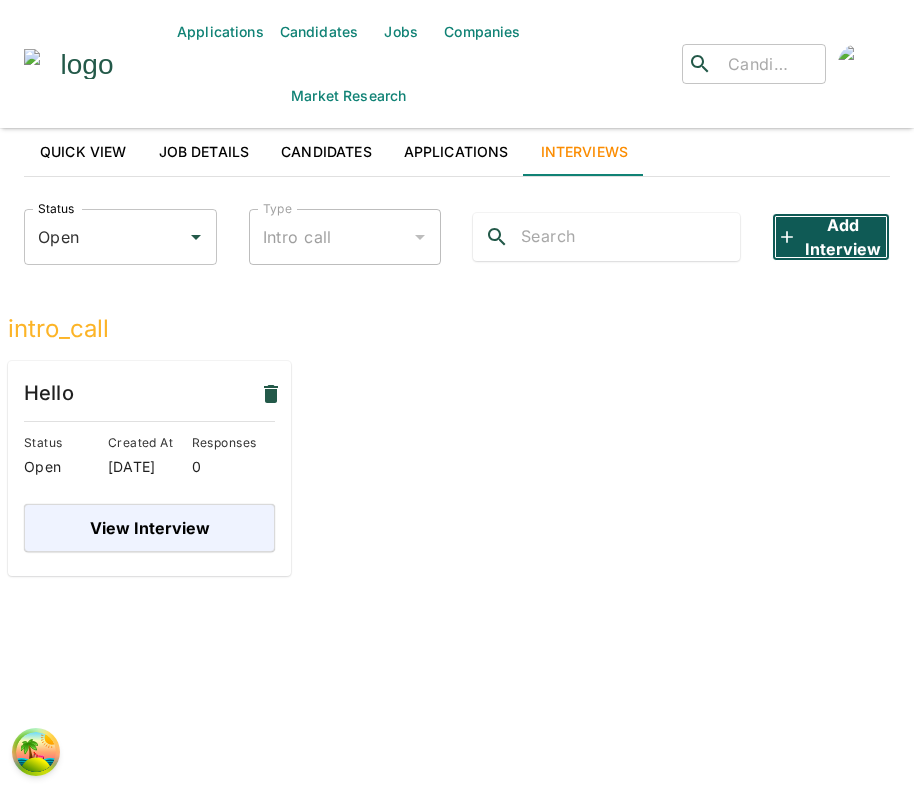 click on "Add Interview" at bounding box center (831, 237) 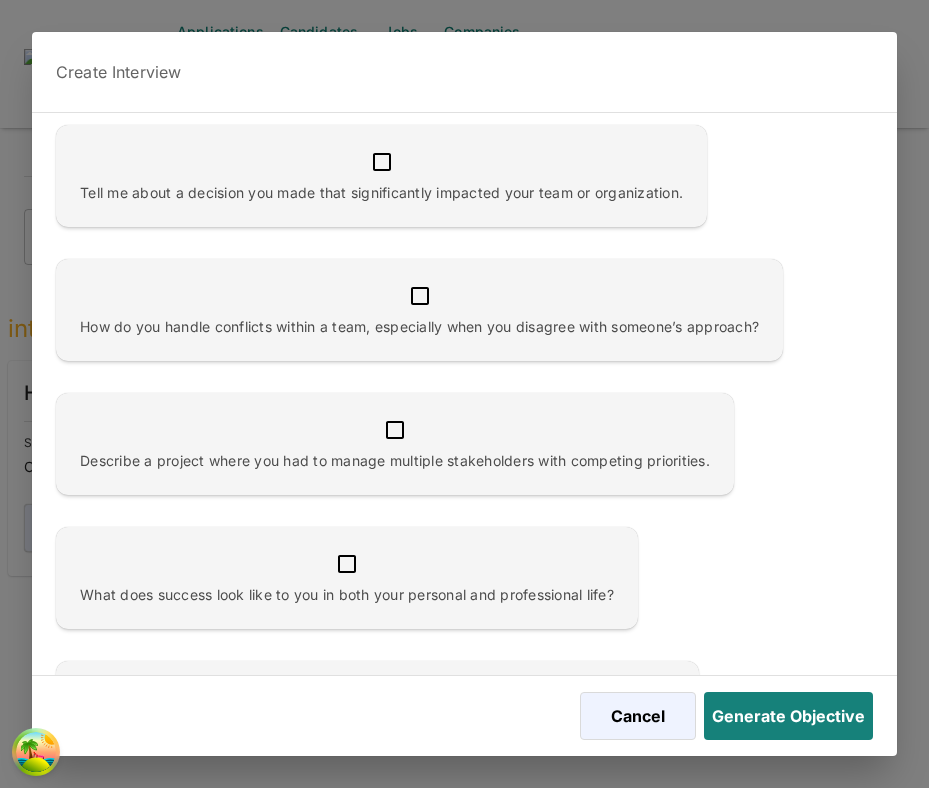 scroll, scrollTop: 517, scrollLeft: 0, axis: vertical 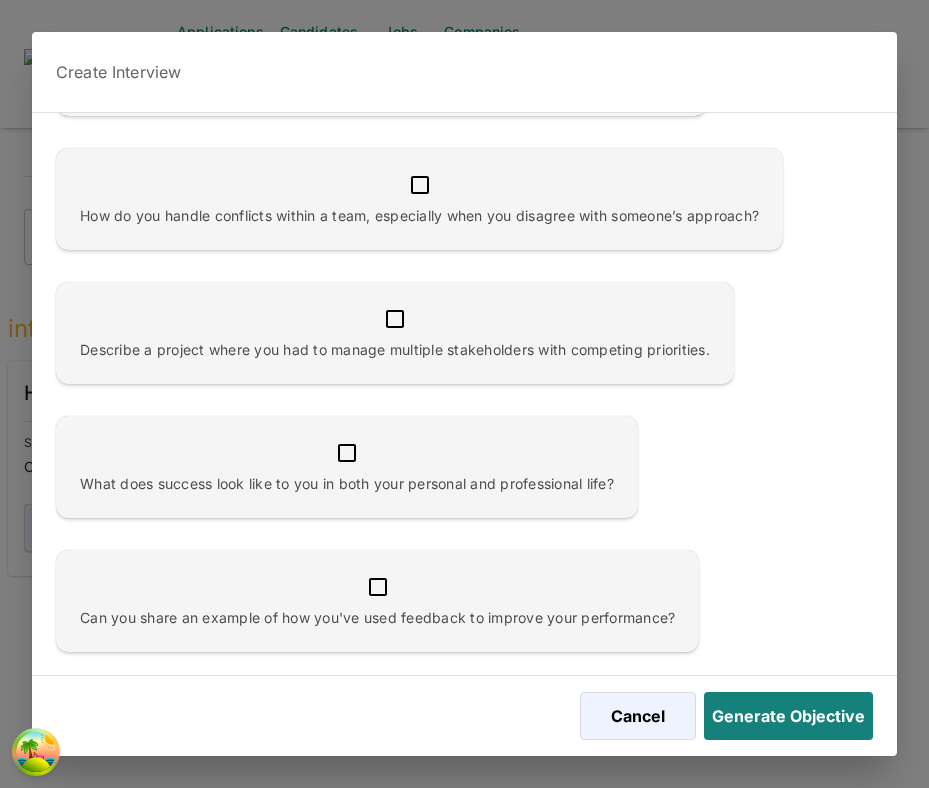 click at bounding box center (395, 319) 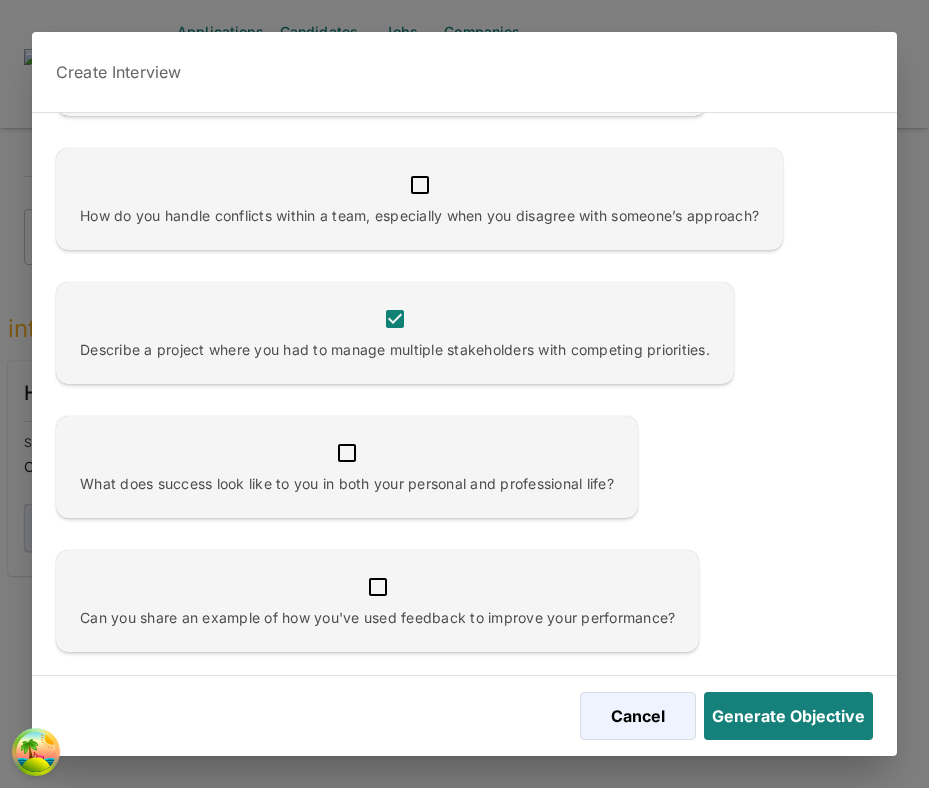 click at bounding box center (347, 453) 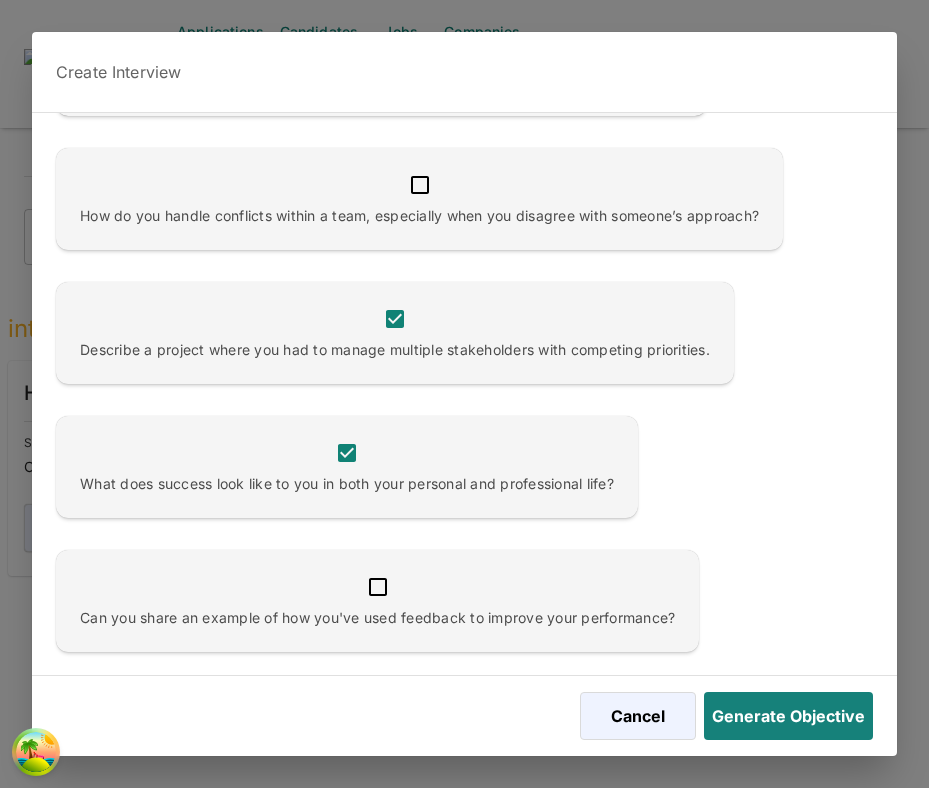 click at bounding box center [377, 587] 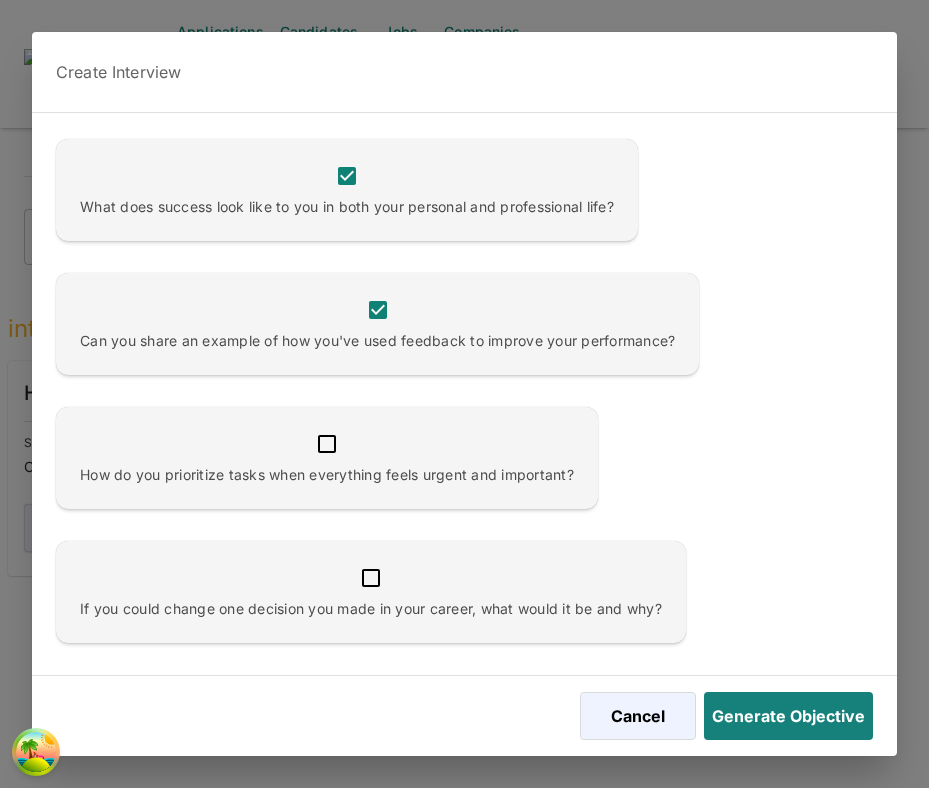 scroll, scrollTop: 0, scrollLeft: 0, axis: both 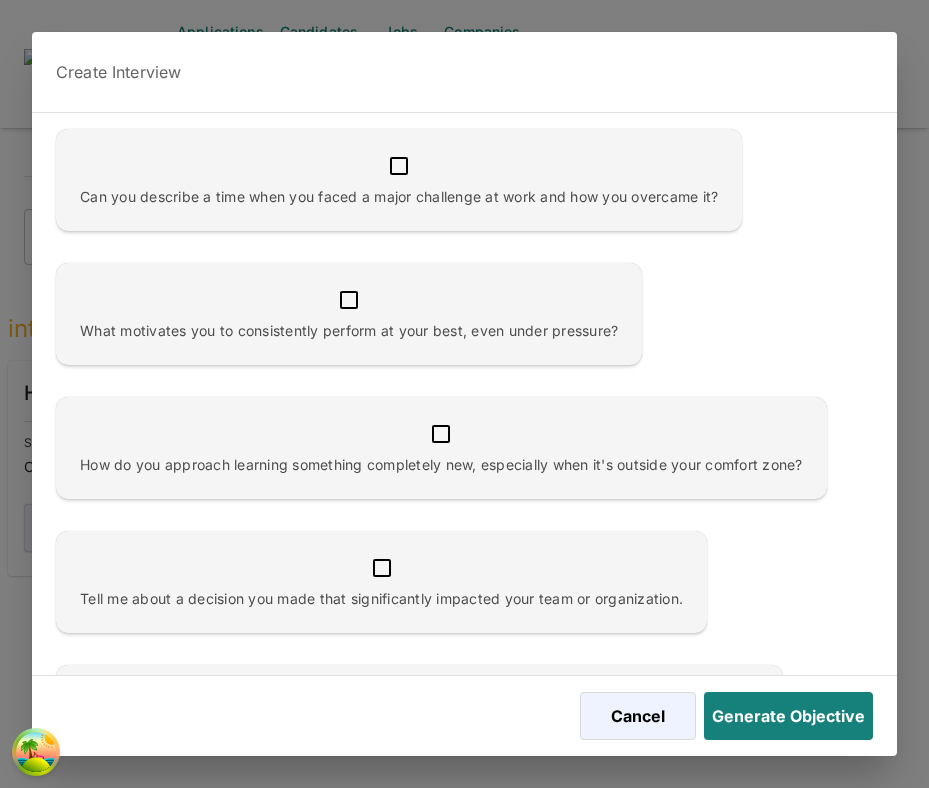 click at bounding box center [399, 166] 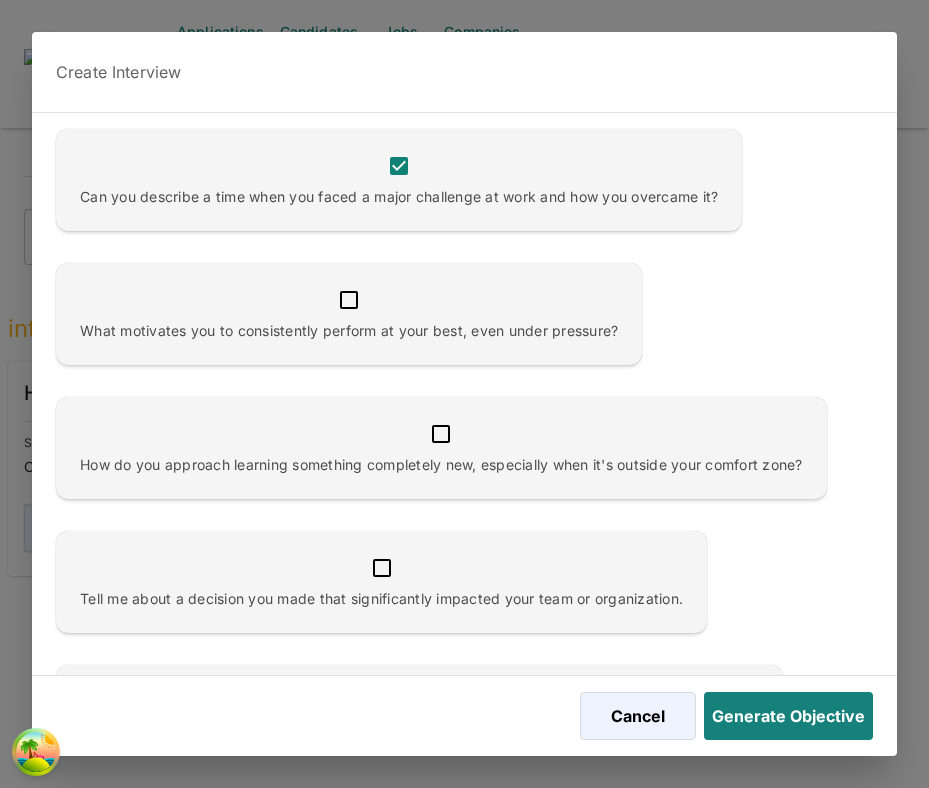 click at bounding box center (349, 300) 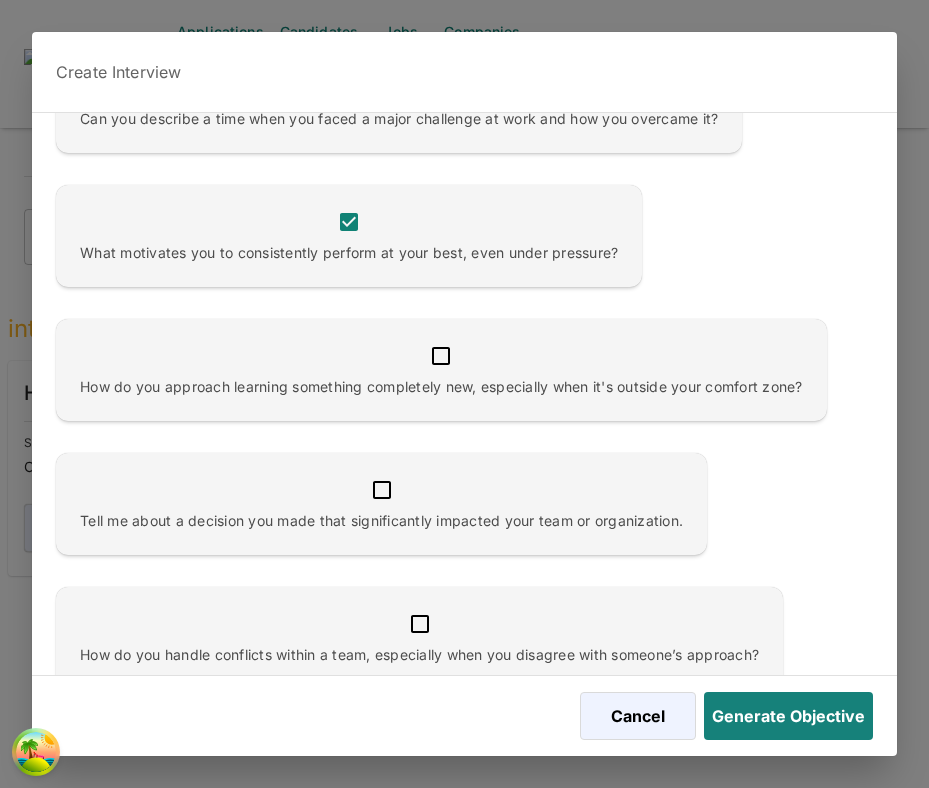 scroll, scrollTop: 97, scrollLeft: 0, axis: vertical 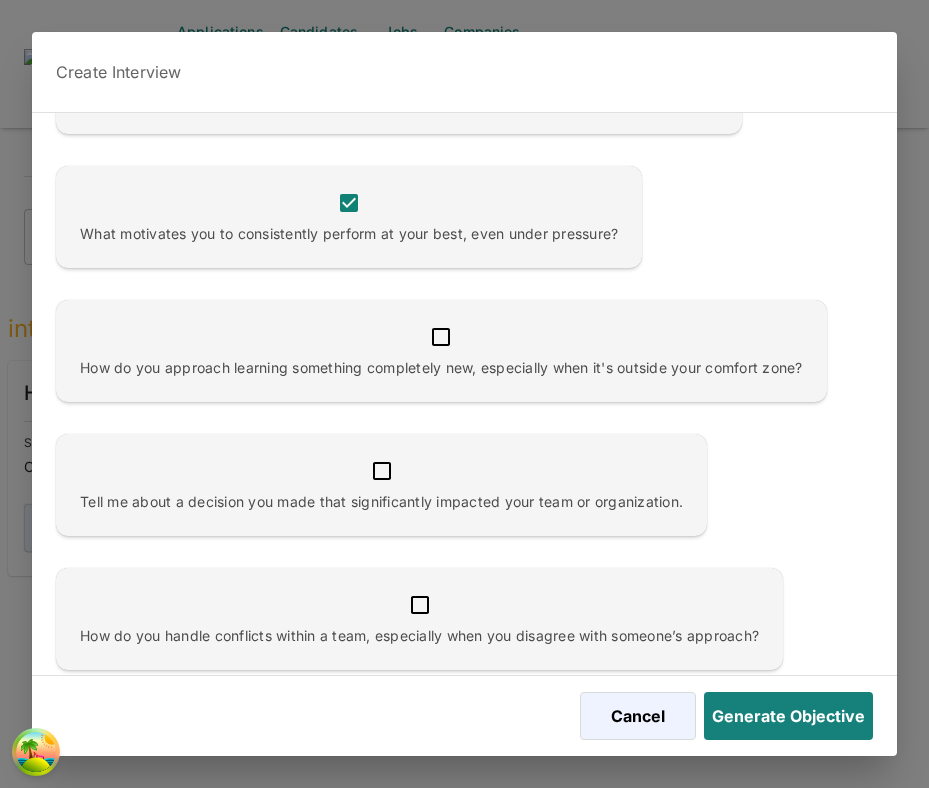 click at bounding box center (441, 337) 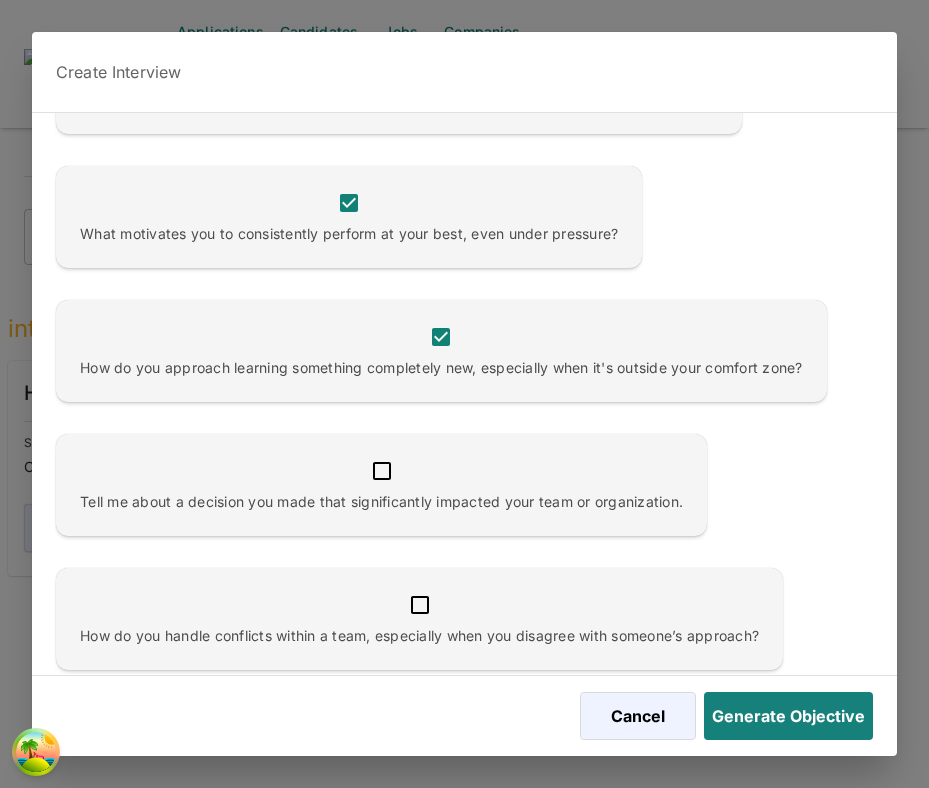 click at bounding box center [381, 471] 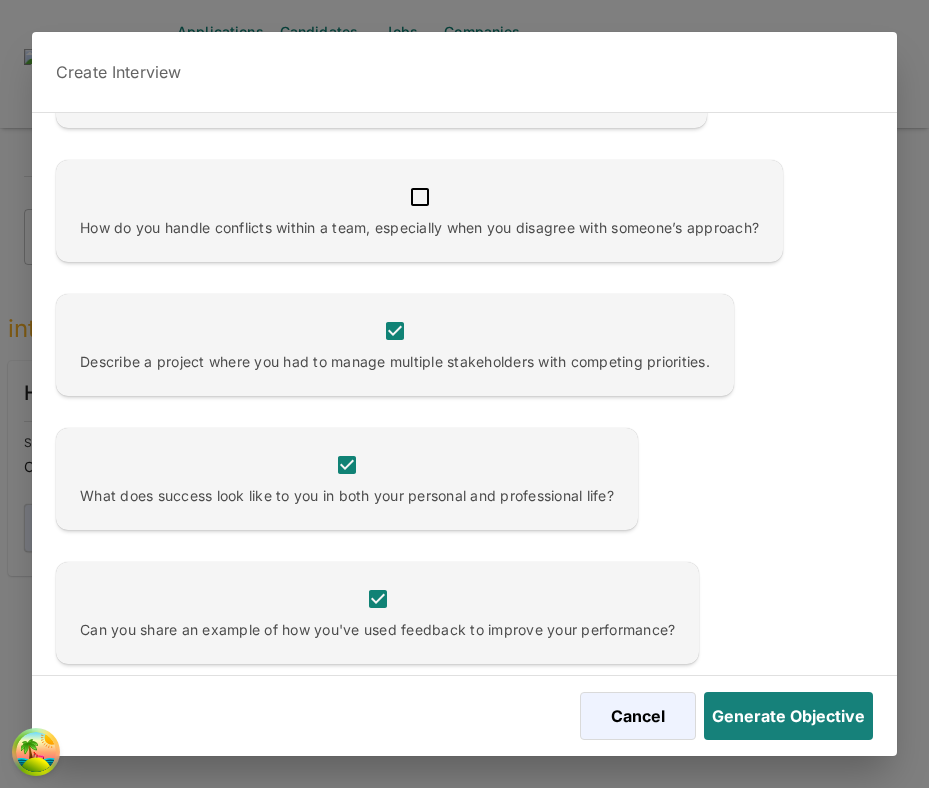 scroll, scrollTop: 566, scrollLeft: 0, axis: vertical 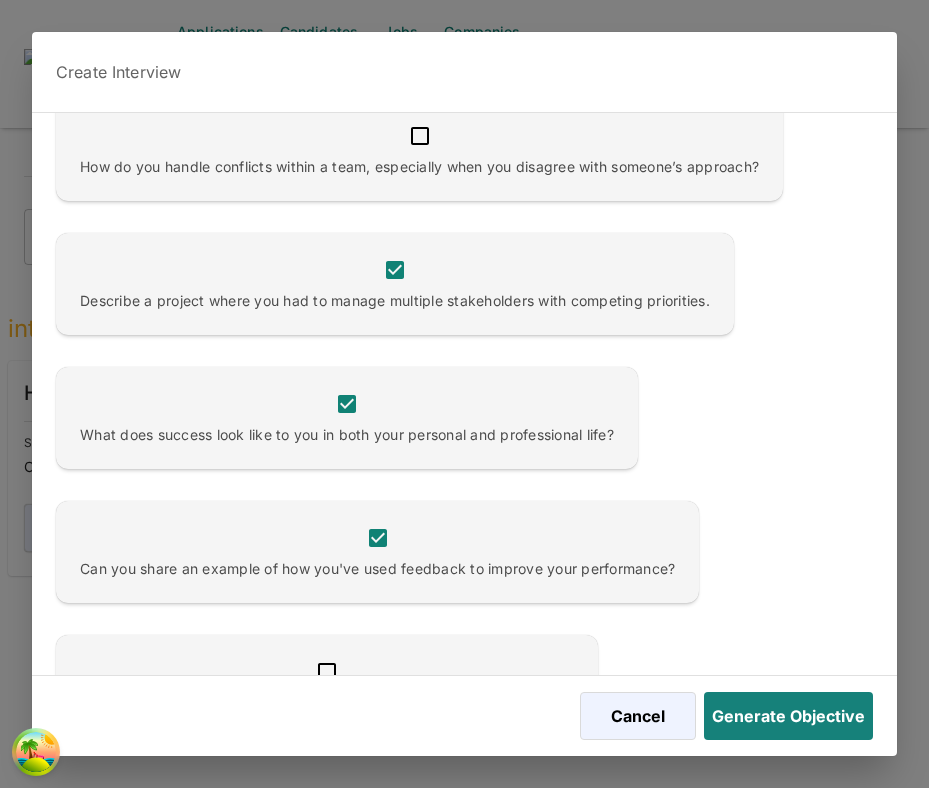 click at bounding box center (419, 136) 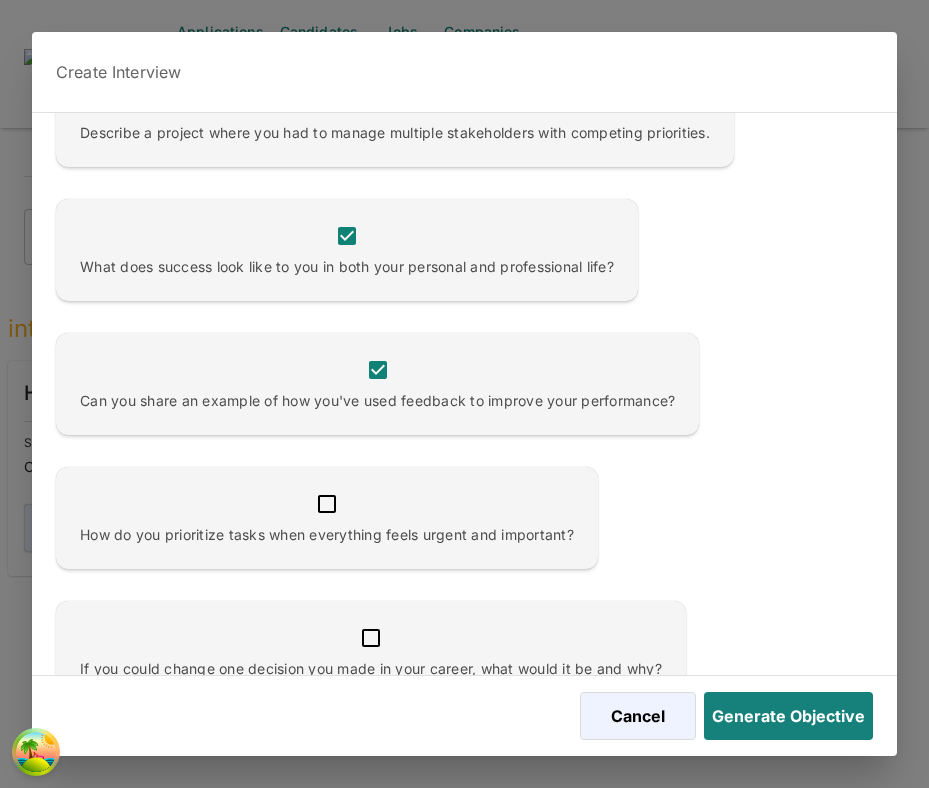 scroll, scrollTop: 794, scrollLeft: 0, axis: vertical 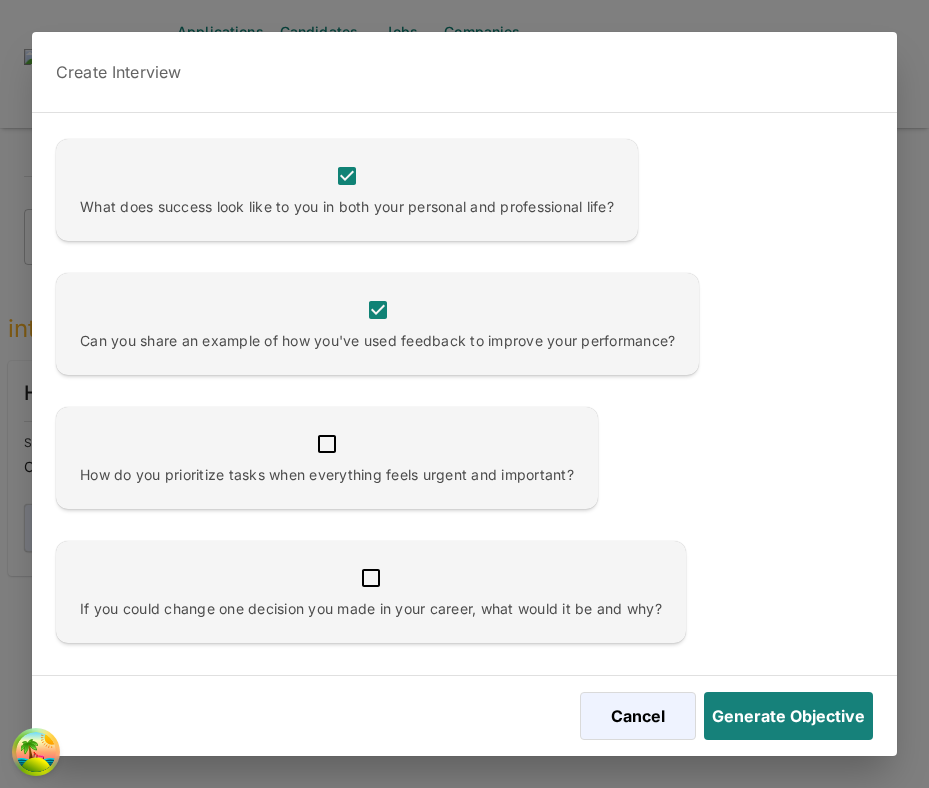click at bounding box center [327, 444] 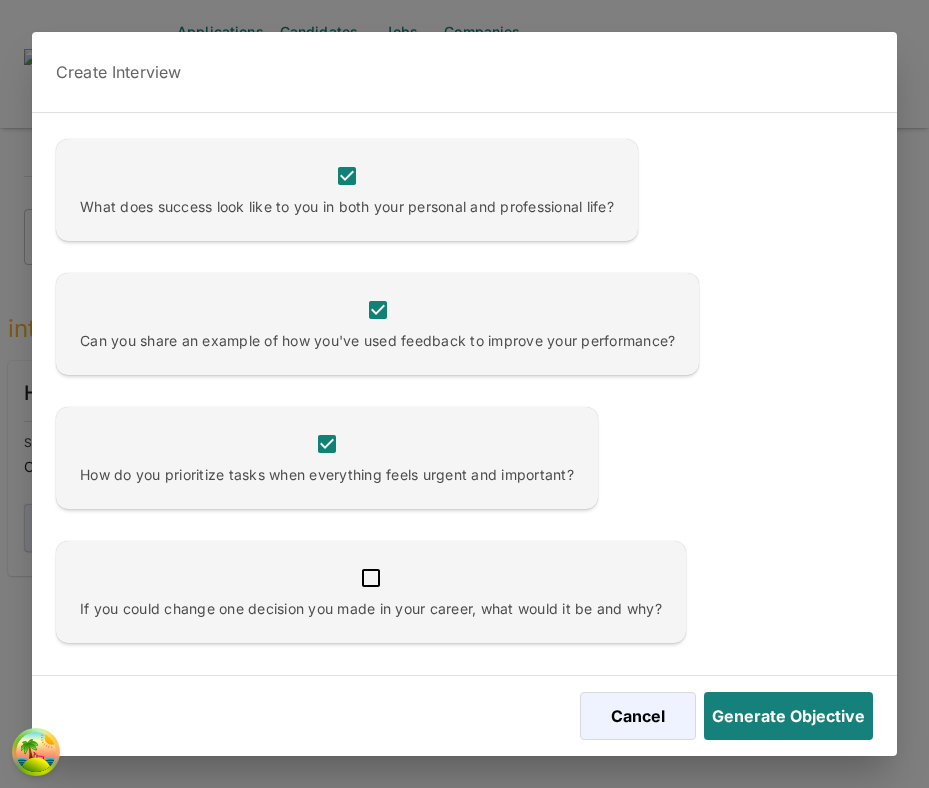 click at bounding box center (371, 578) 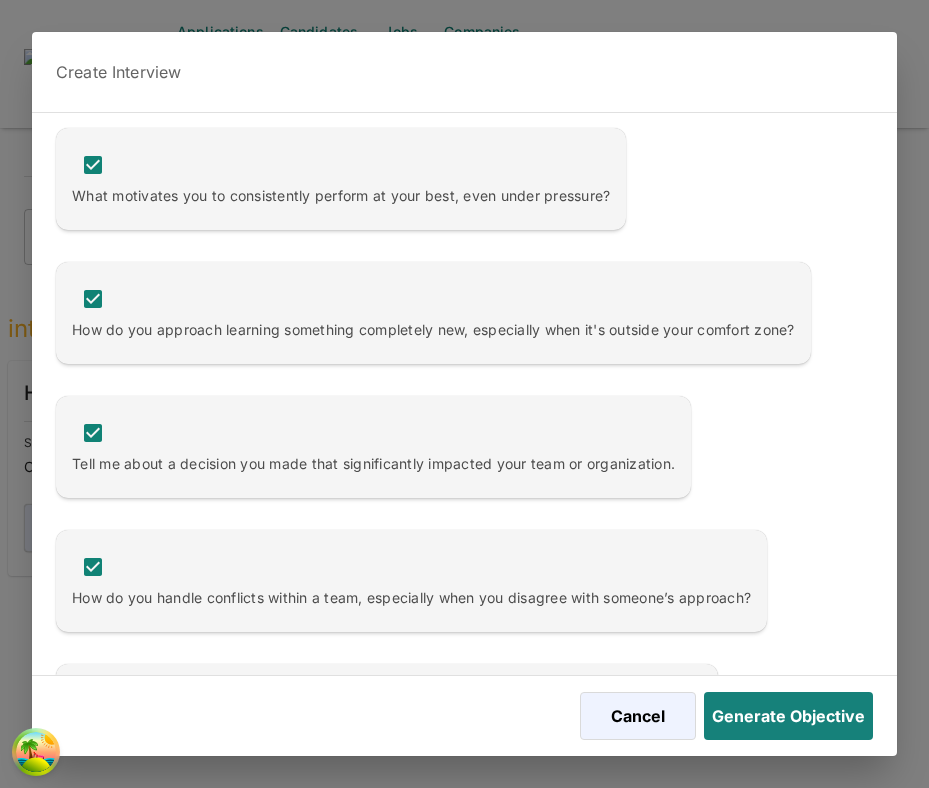 scroll, scrollTop: 0, scrollLeft: 0, axis: both 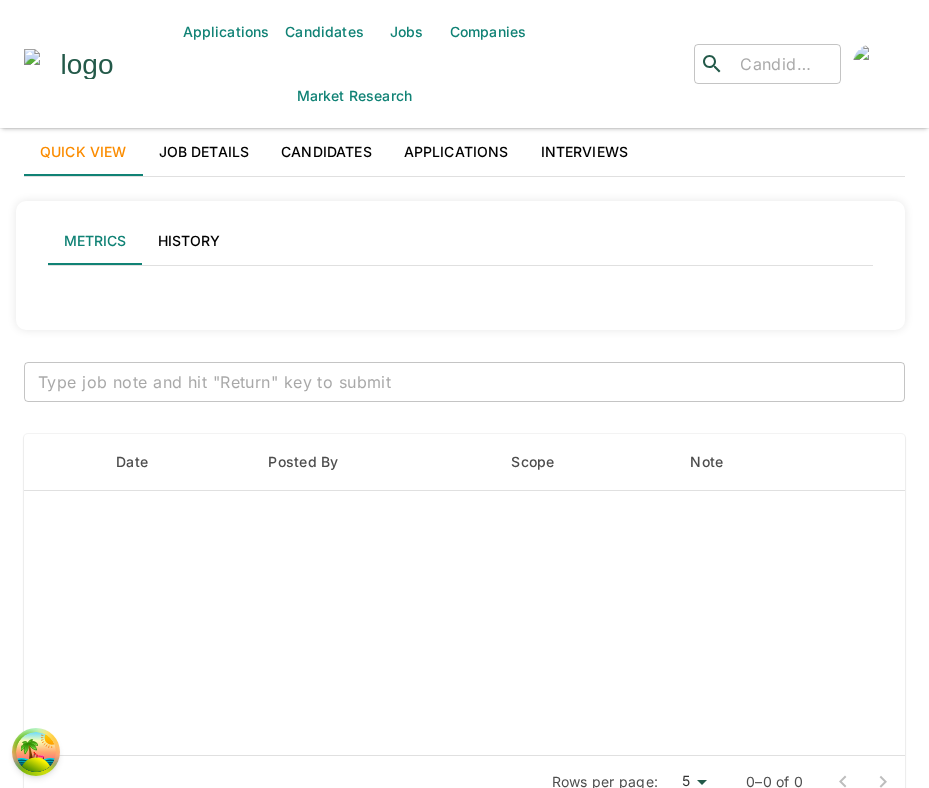 type on "Active statuses" 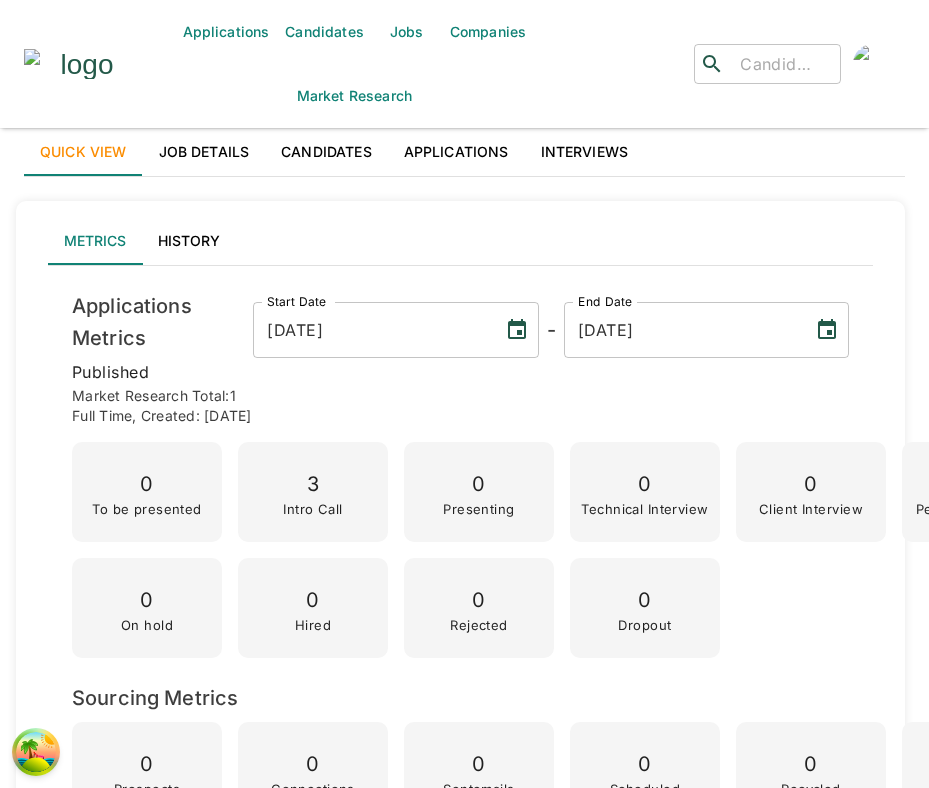 scroll, scrollTop: 0, scrollLeft: 0, axis: both 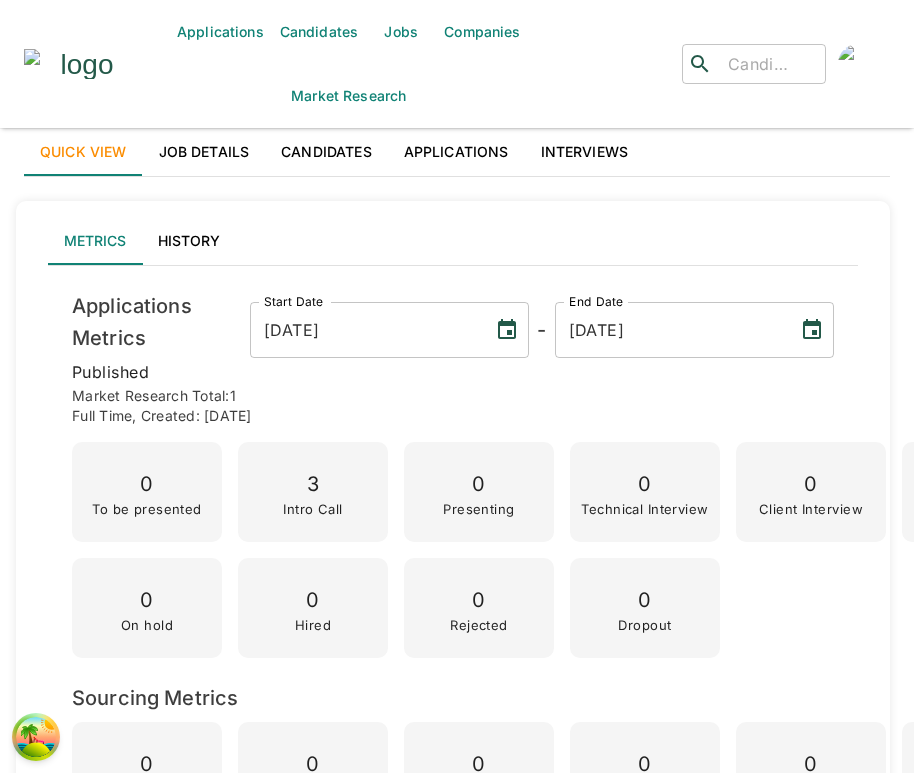 click on "Interviews" at bounding box center (585, 152) 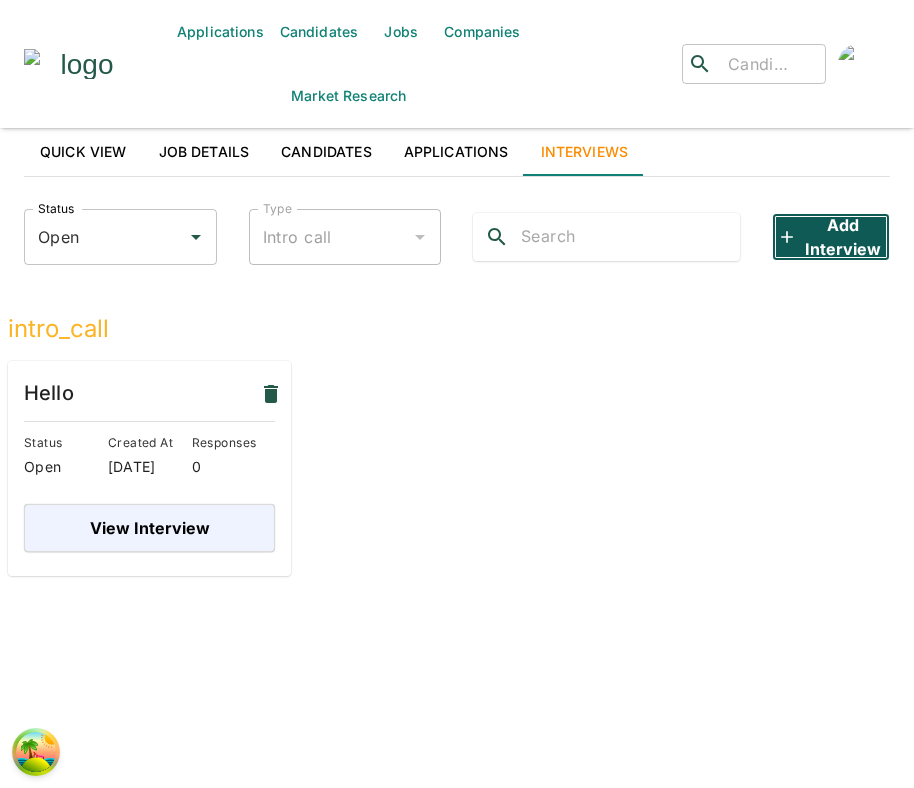 click 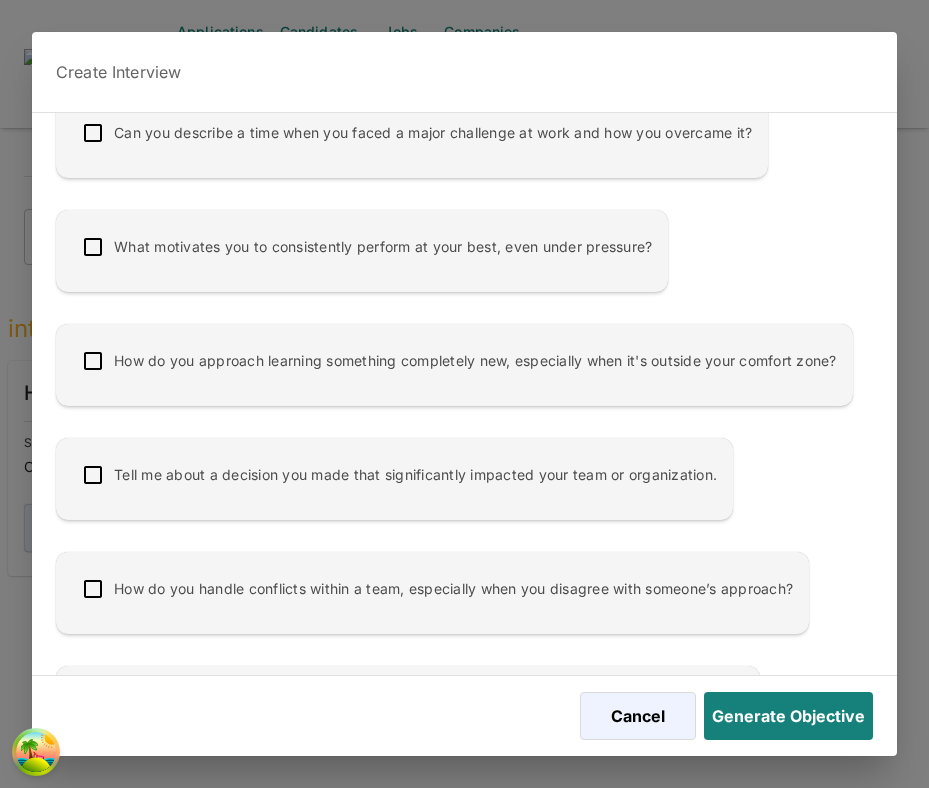 scroll, scrollTop: 0, scrollLeft: 0, axis: both 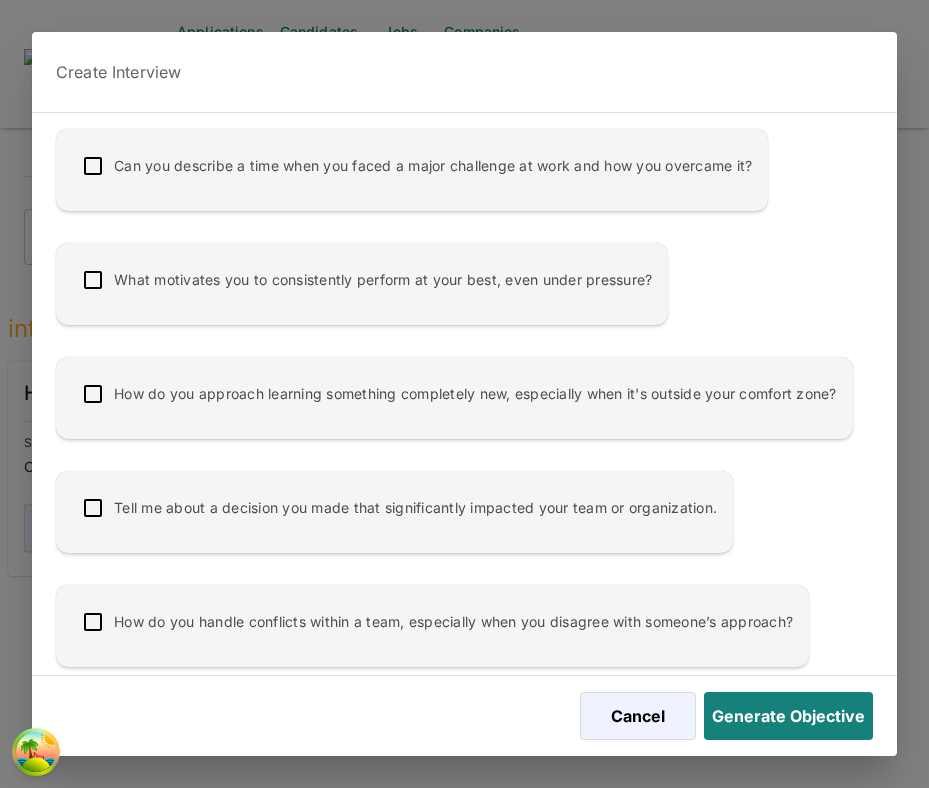 click at bounding box center (93, 166) 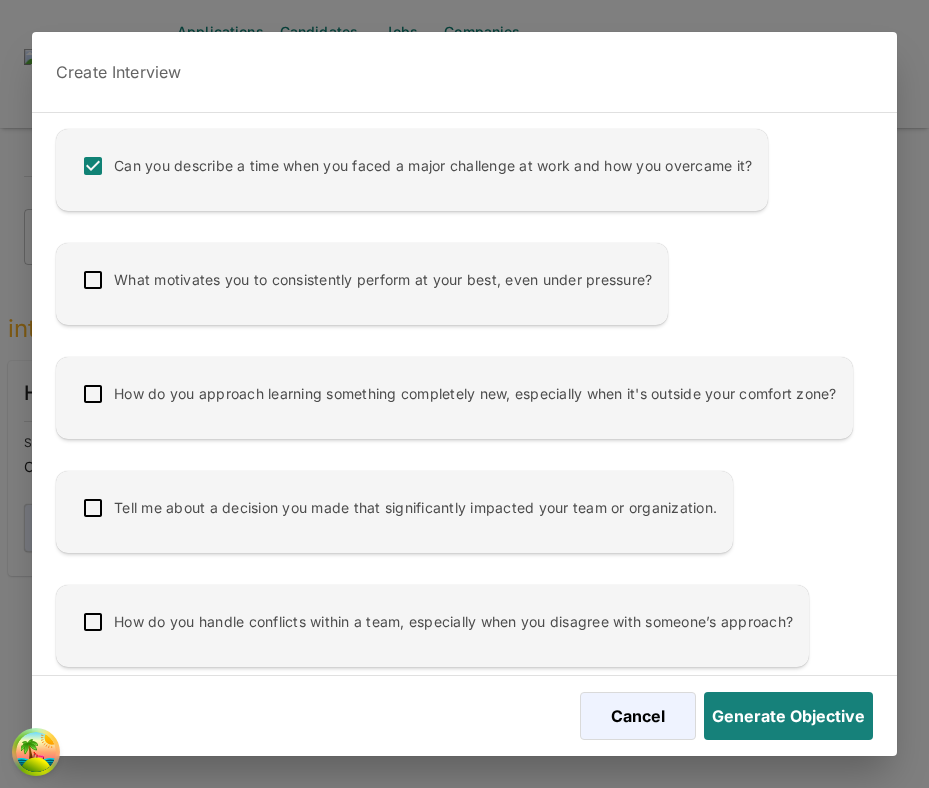 click at bounding box center [93, 280] 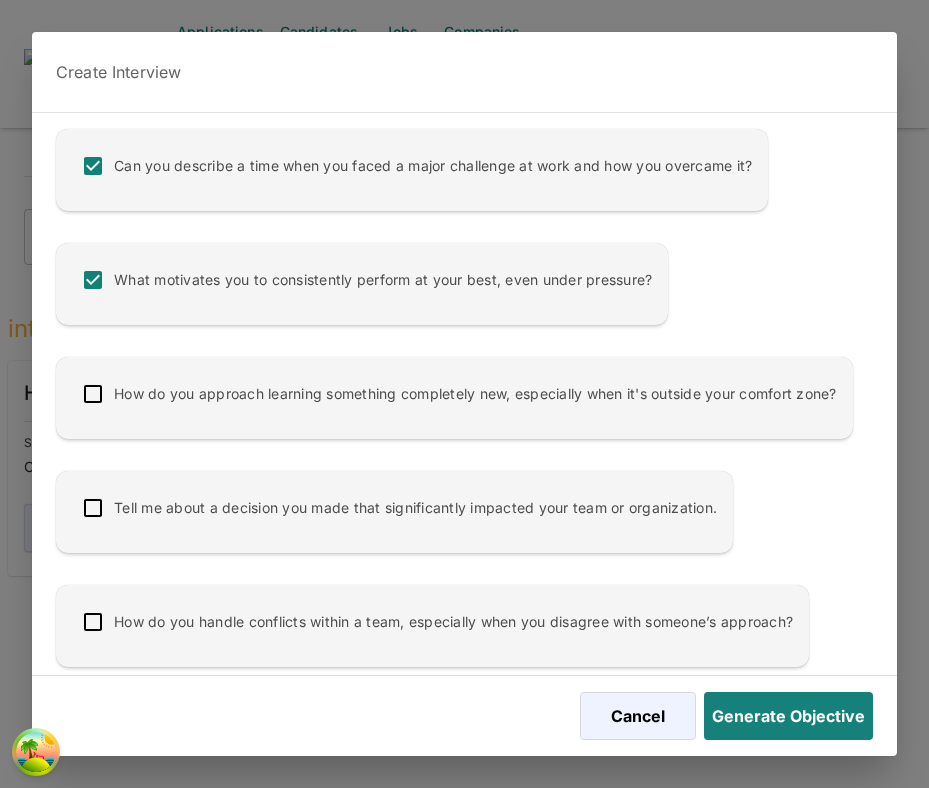 click on "How do you approach learning something completely new, especially when it's outside your comfort zone?" at bounding box center (454, 398) 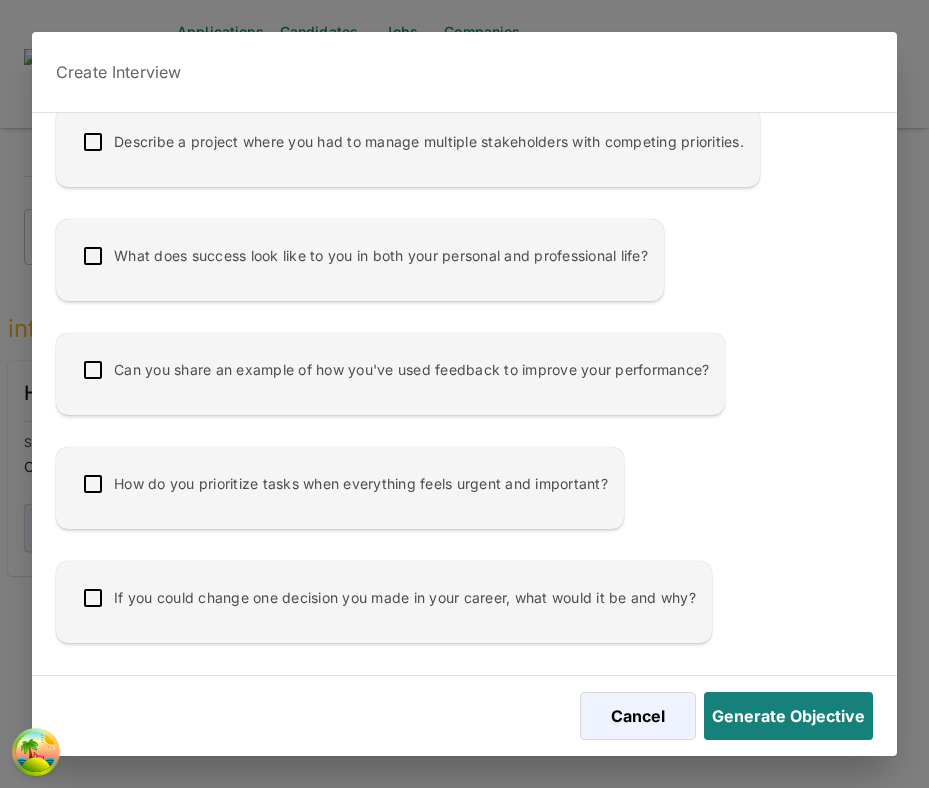 click at bounding box center [93, 484] 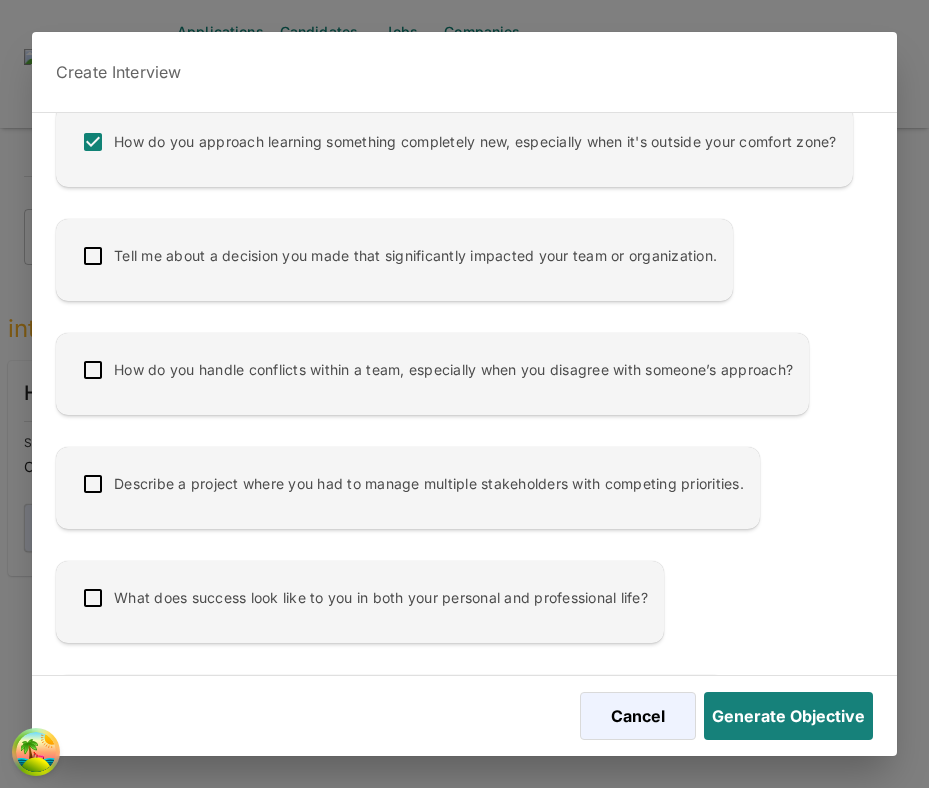 scroll, scrollTop: 0, scrollLeft: 0, axis: both 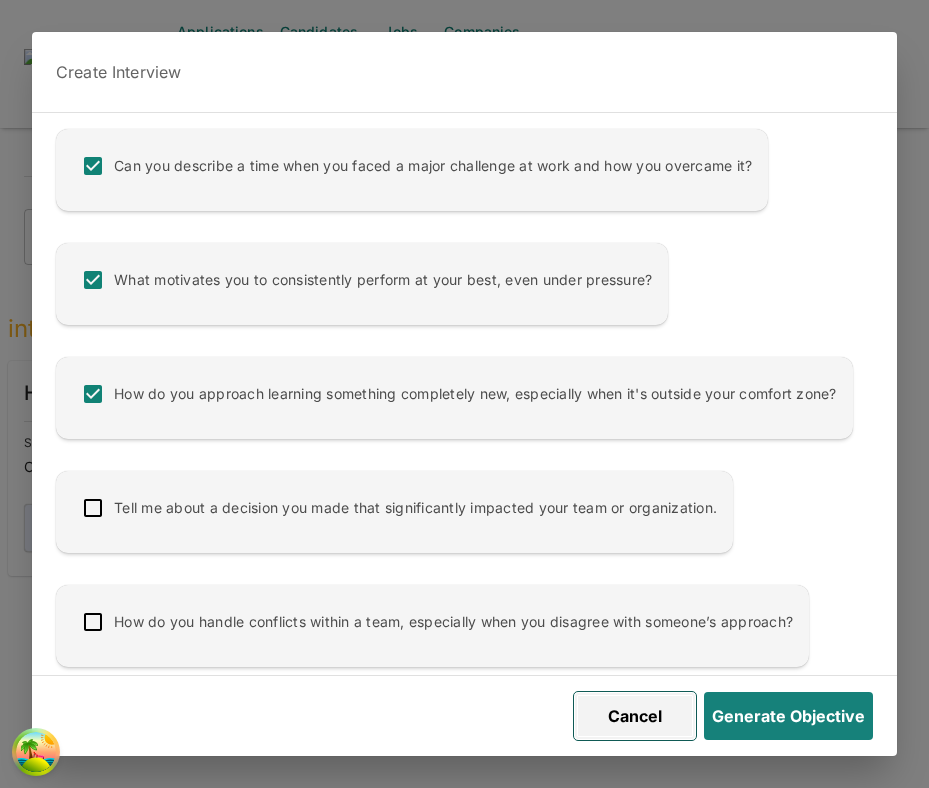 click on "Cancel" at bounding box center [635, 716] 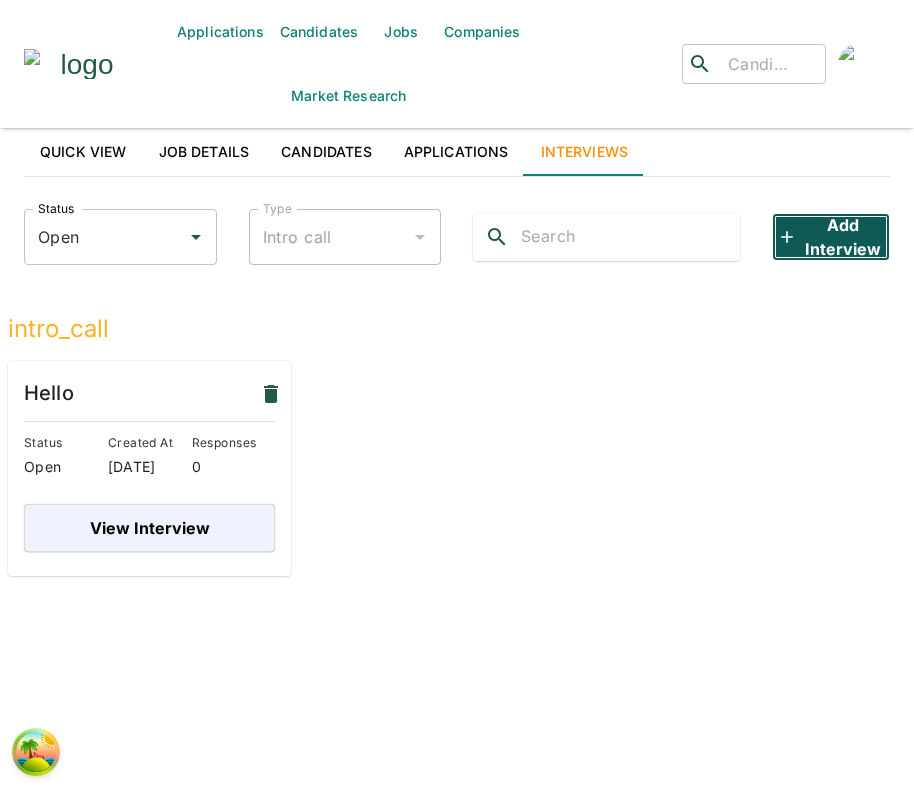 click on "Add Interview" at bounding box center [831, 237] 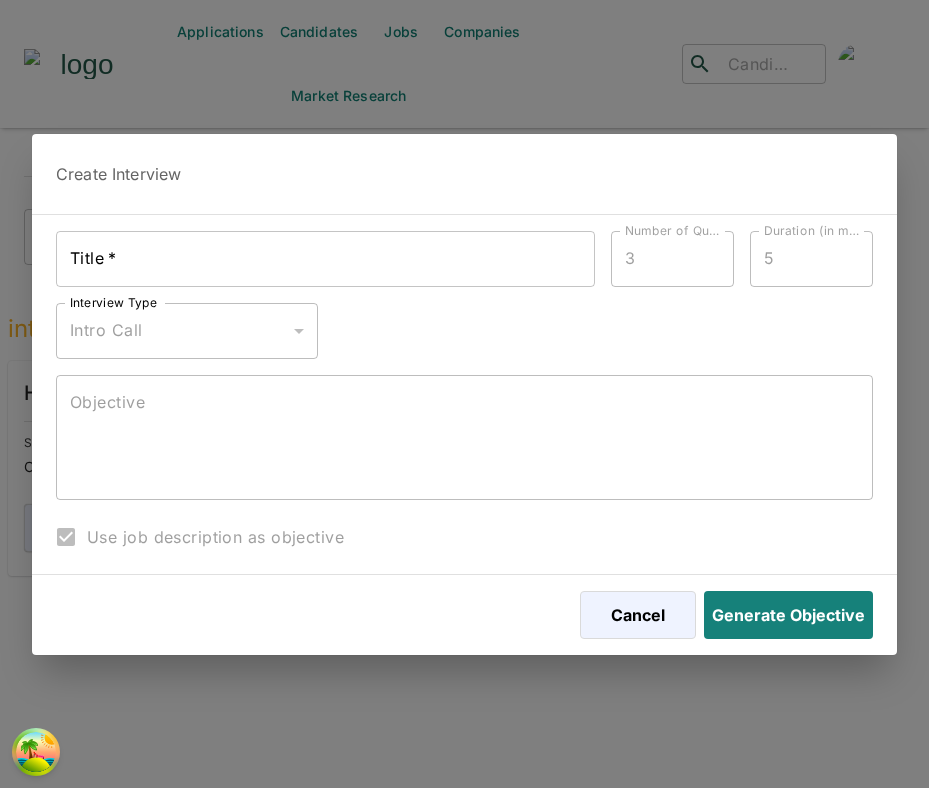 click on "Title   *" at bounding box center (325, 259) 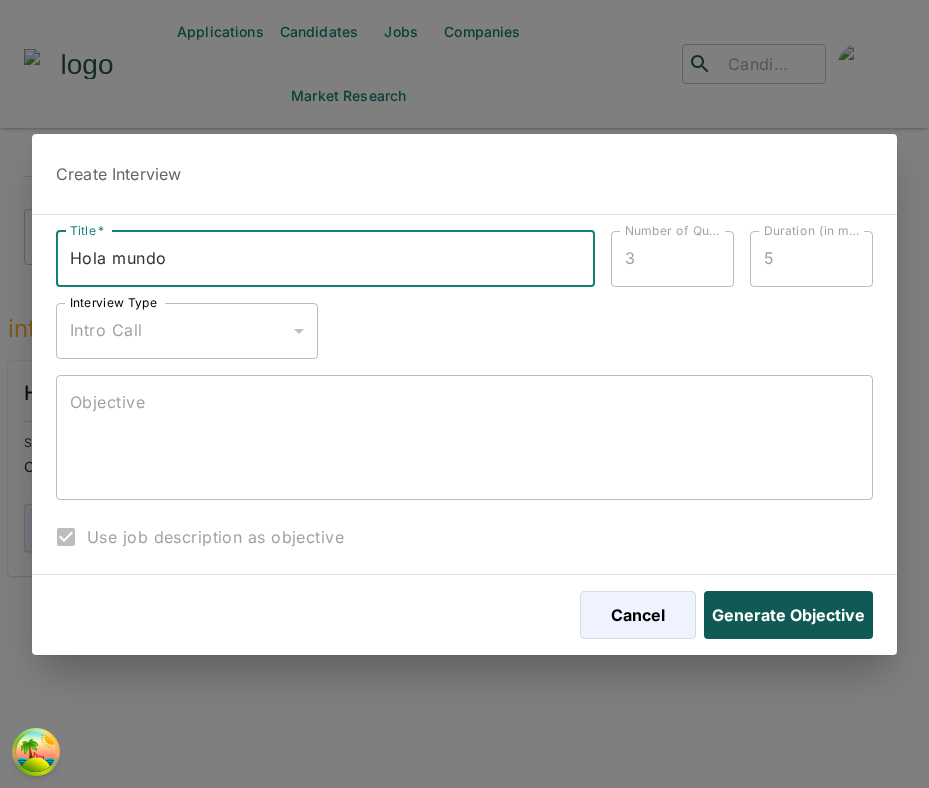 type on "Hola mundo" 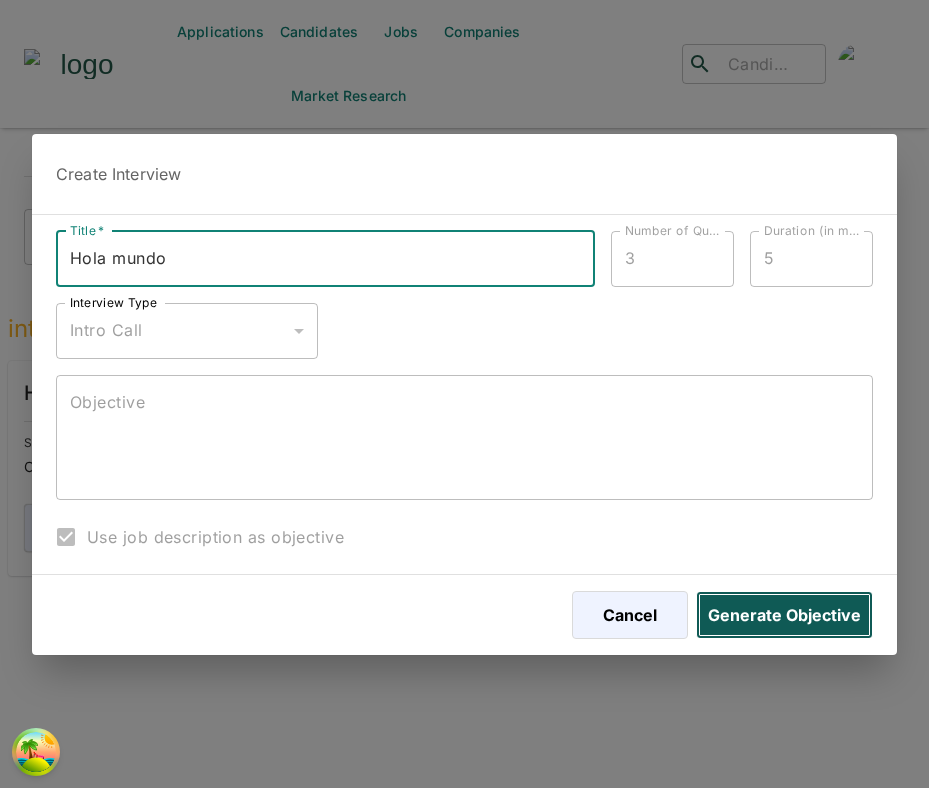 click on "Generate Objective" at bounding box center [784, 615] 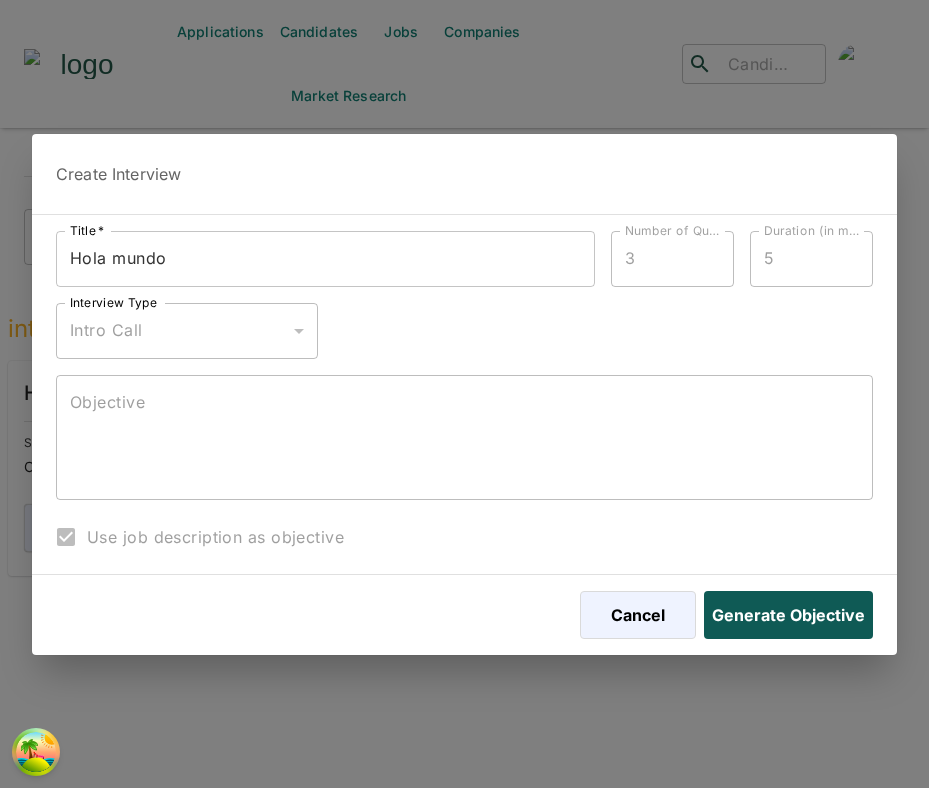 type on "The objective of this introductory interview is to establish a connection with the candidate, gain insights into their professional background and recent work experience, and assess their communication and collaboration skills. We aim to determine their high-level alignment with our technical requirements, particularly in Python/Django, JavaScript/React (Next.js), and AWS, while also understanding their experience in cross-functional teams and the fintech domain." 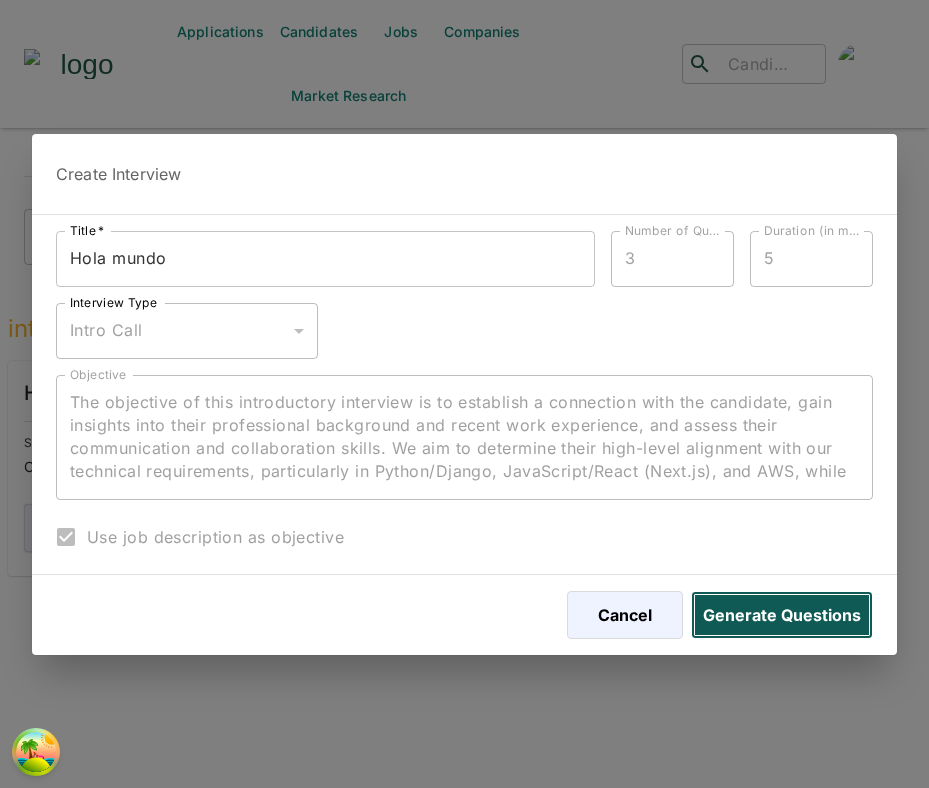 click on "Generate Questions" at bounding box center [782, 615] 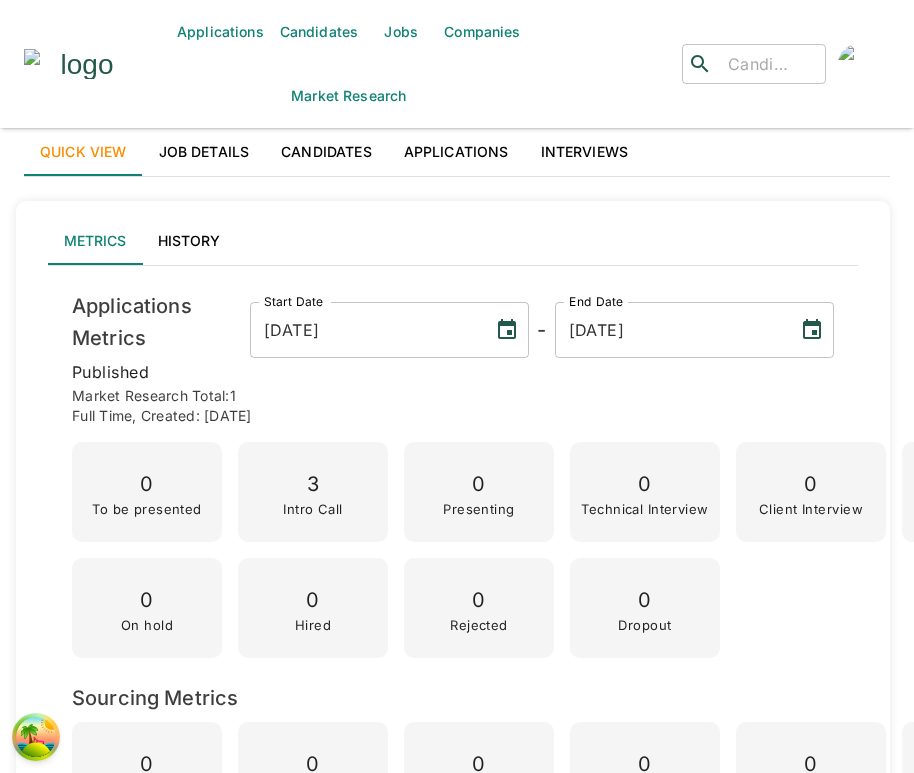 click on "Interviews" at bounding box center [585, 152] 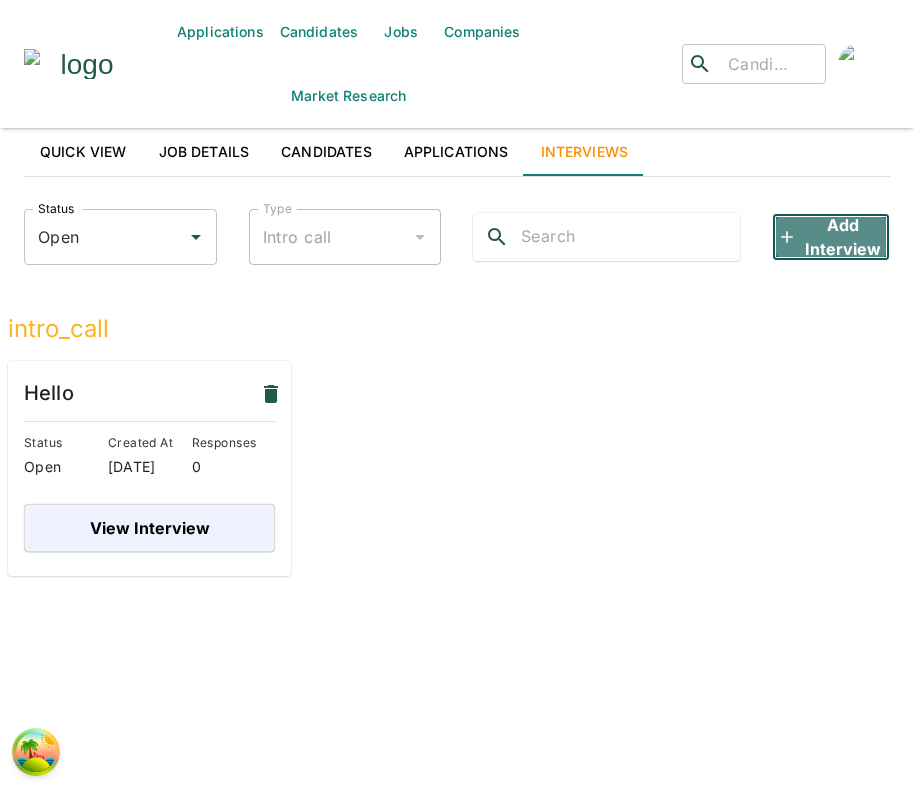 click on "Add Interview" at bounding box center [831, 237] 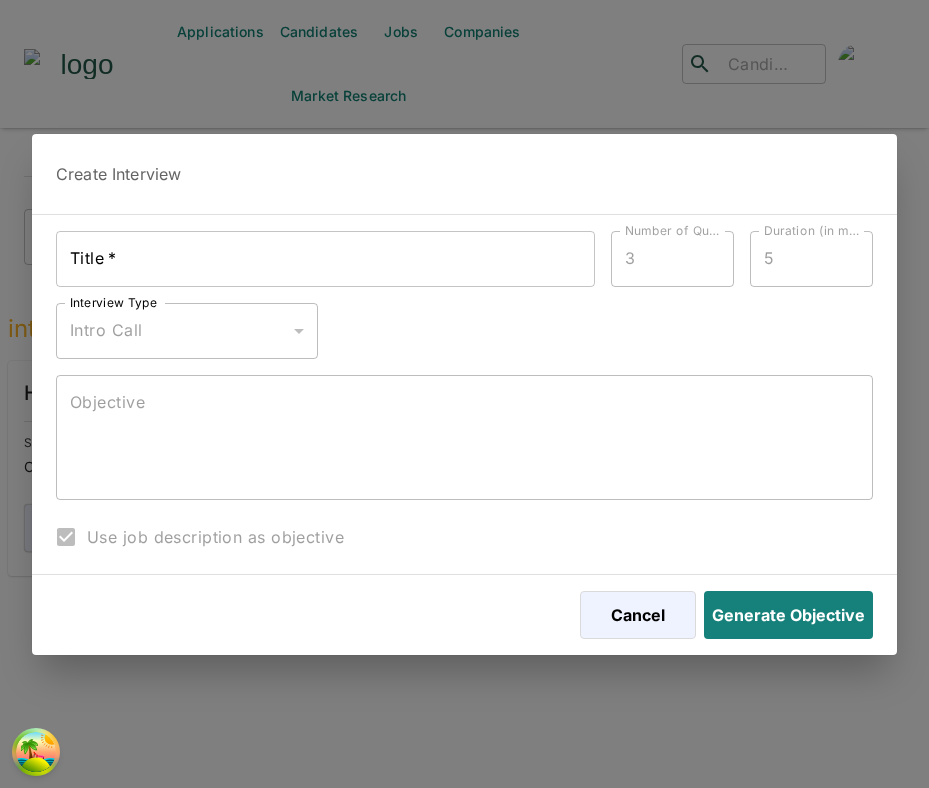 click on "Title   *" at bounding box center [325, 259] 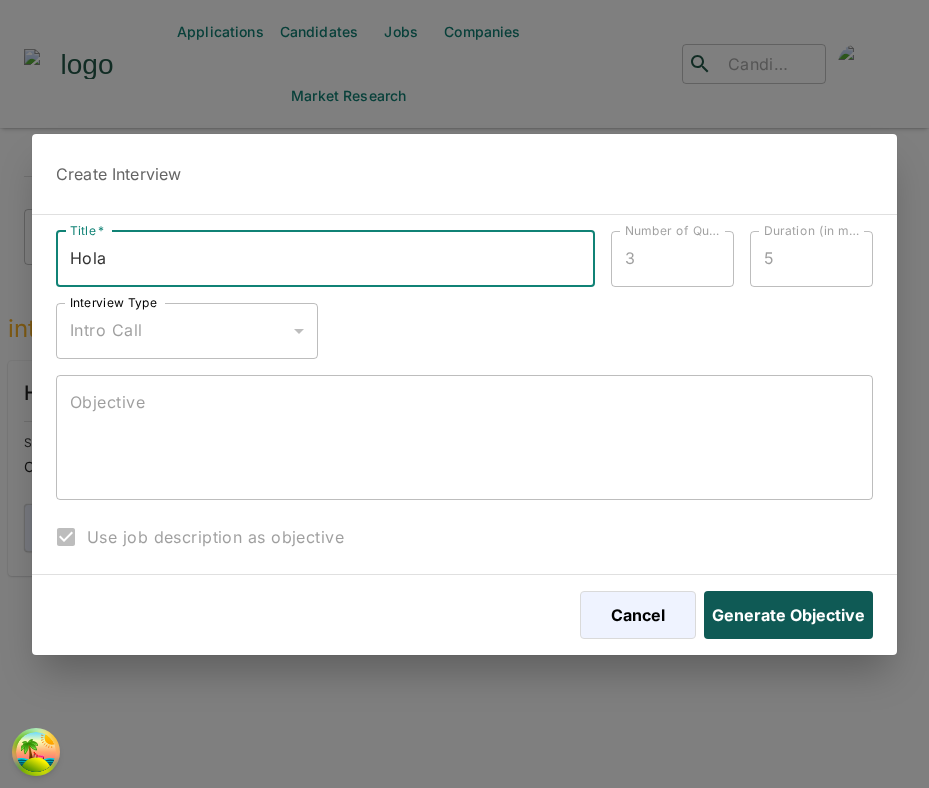 type on "Hola" 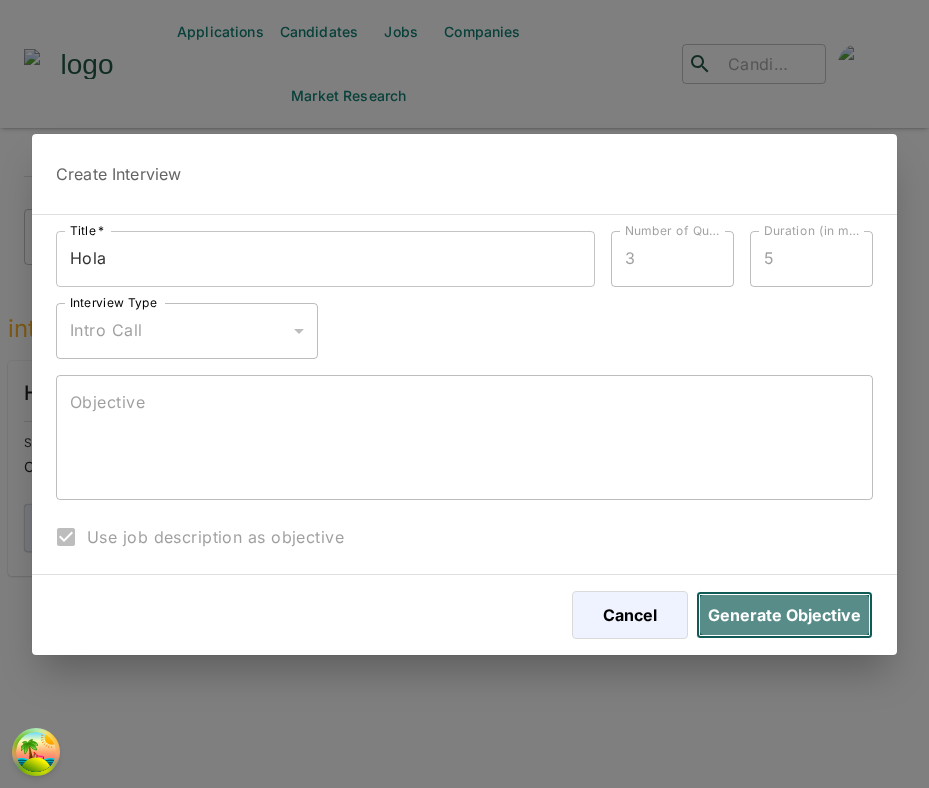 click on "Generate Objective" at bounding box center [784, 615] 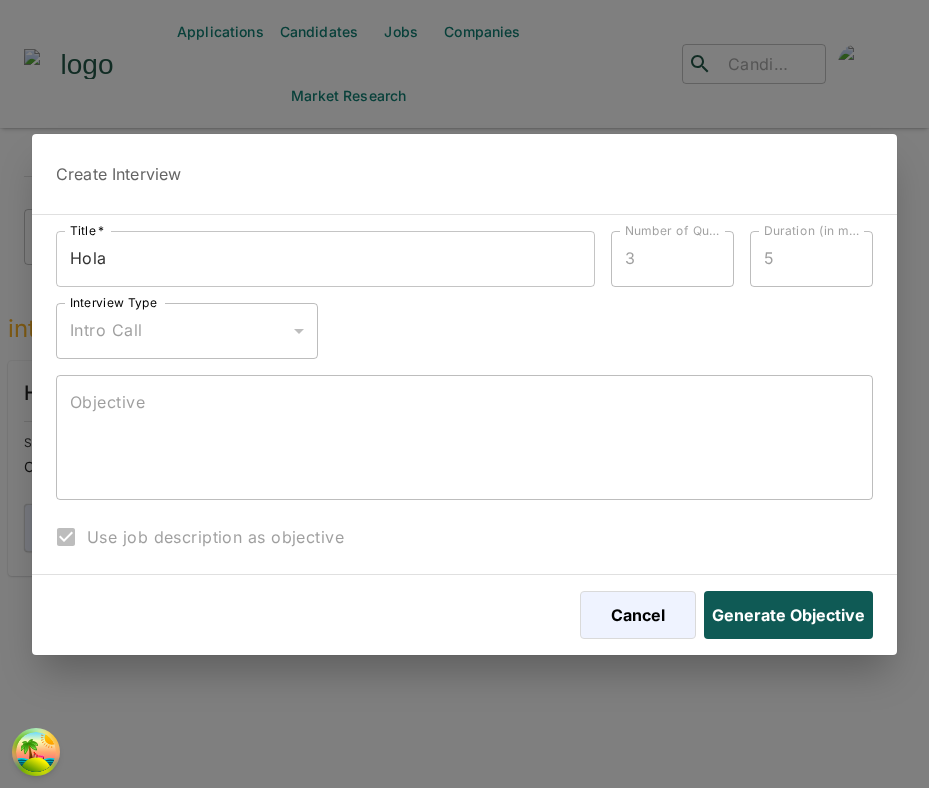type on "The objective of this introductory interview is to establish a connection with the candidate, gain insights into their professional background and recent work experience, assess their communication and collaboration skills, and determine their high-level alignment with our technical requirements, particularly in Python/Django, JavaScript/React (Next.js), and AWS, within the context of our fast-paced fintech environment." 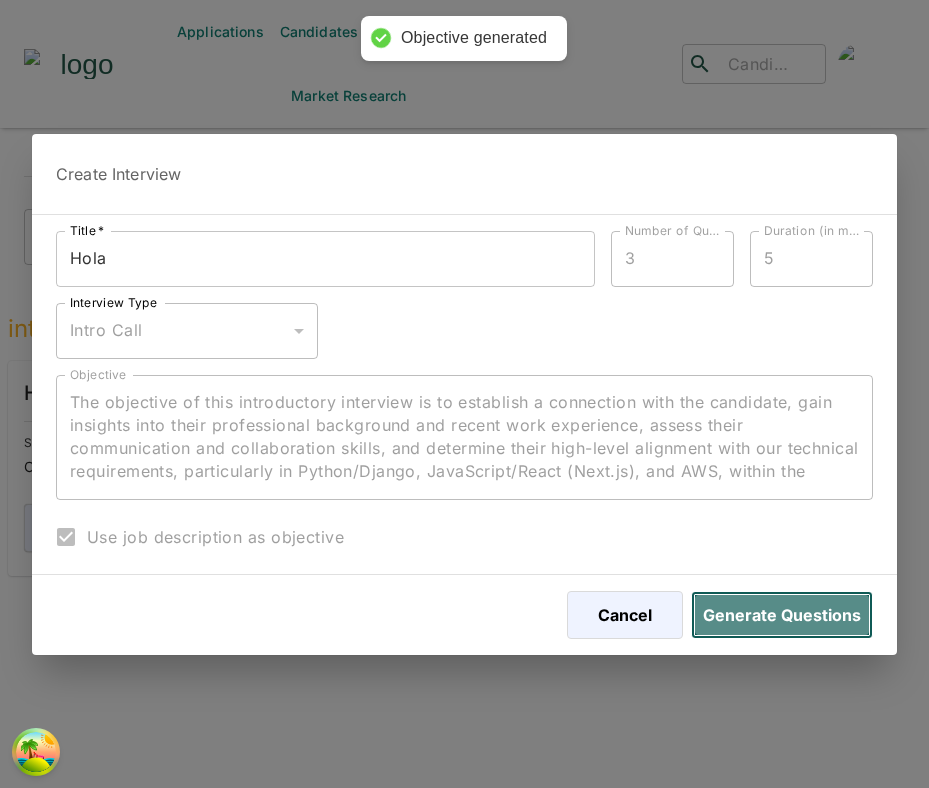 click on "Generate Questions" at bounding box center (782, 615) 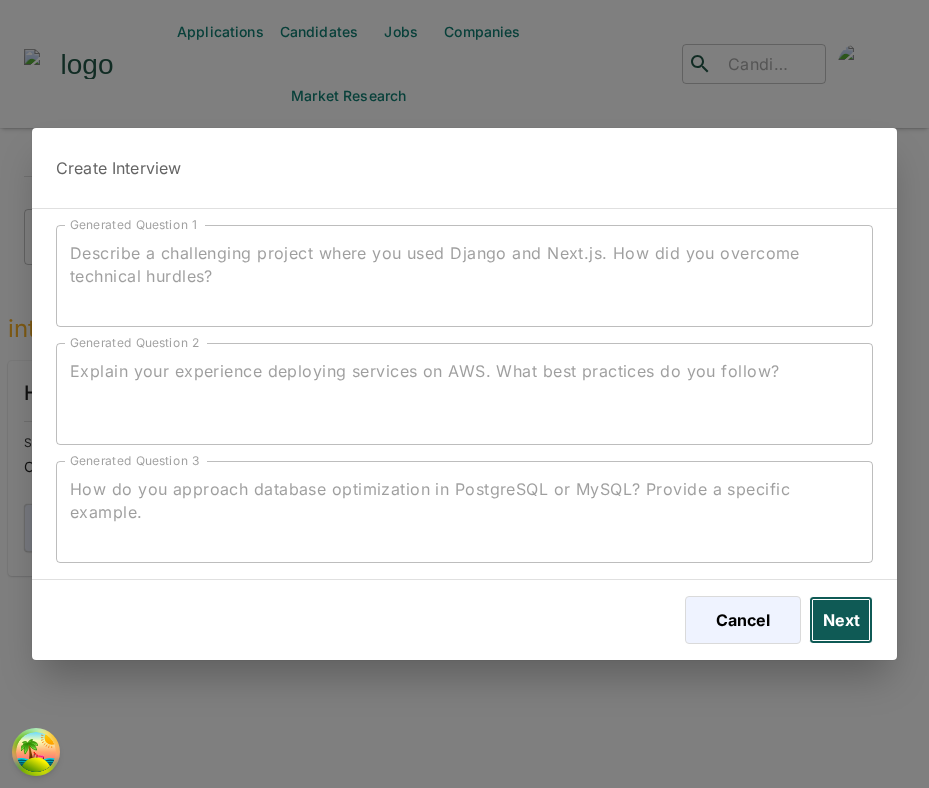 click on "Next" at bounding box center (841, 620) 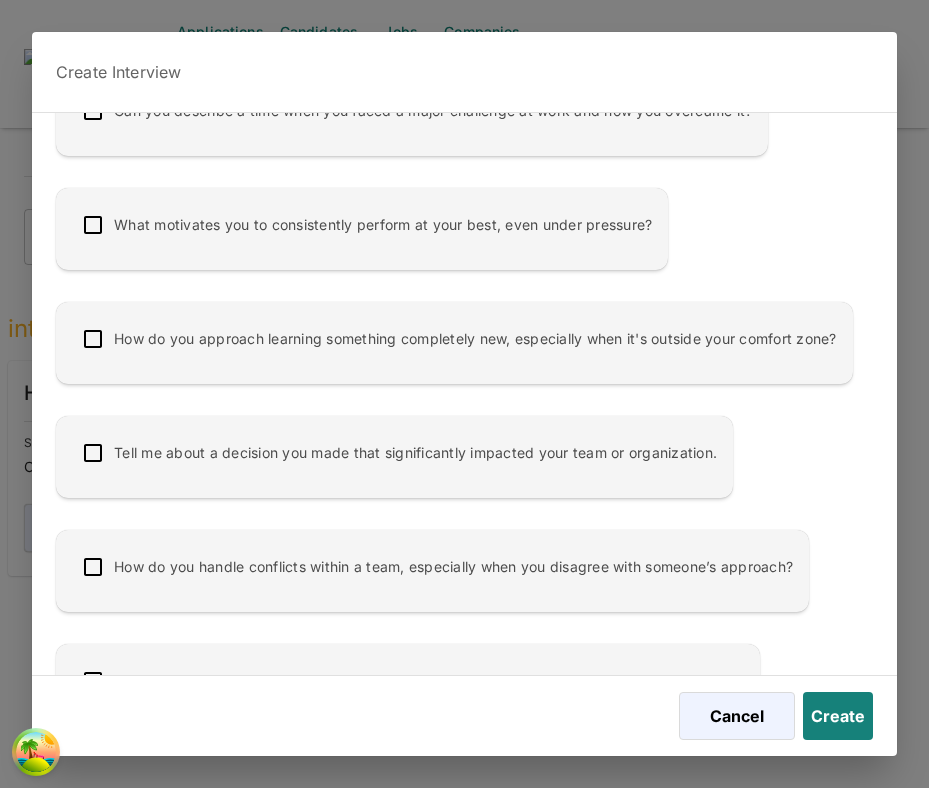 scroll, scrollTop: 0, scrollLeft: 0, axis: both 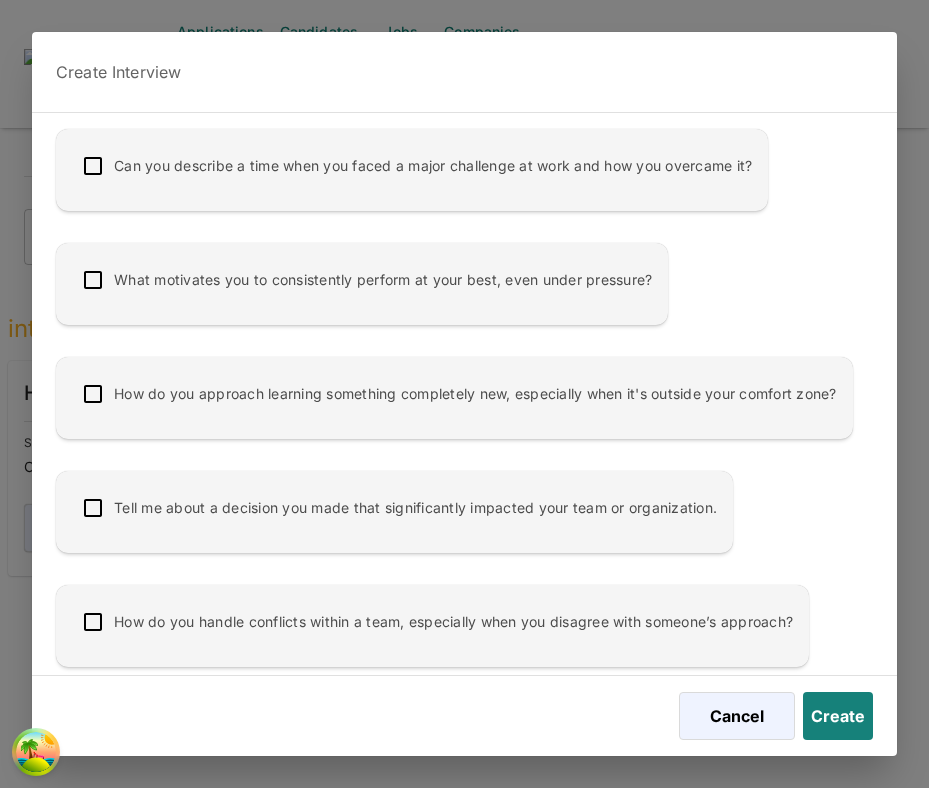 click at bounding box center [93, 394] 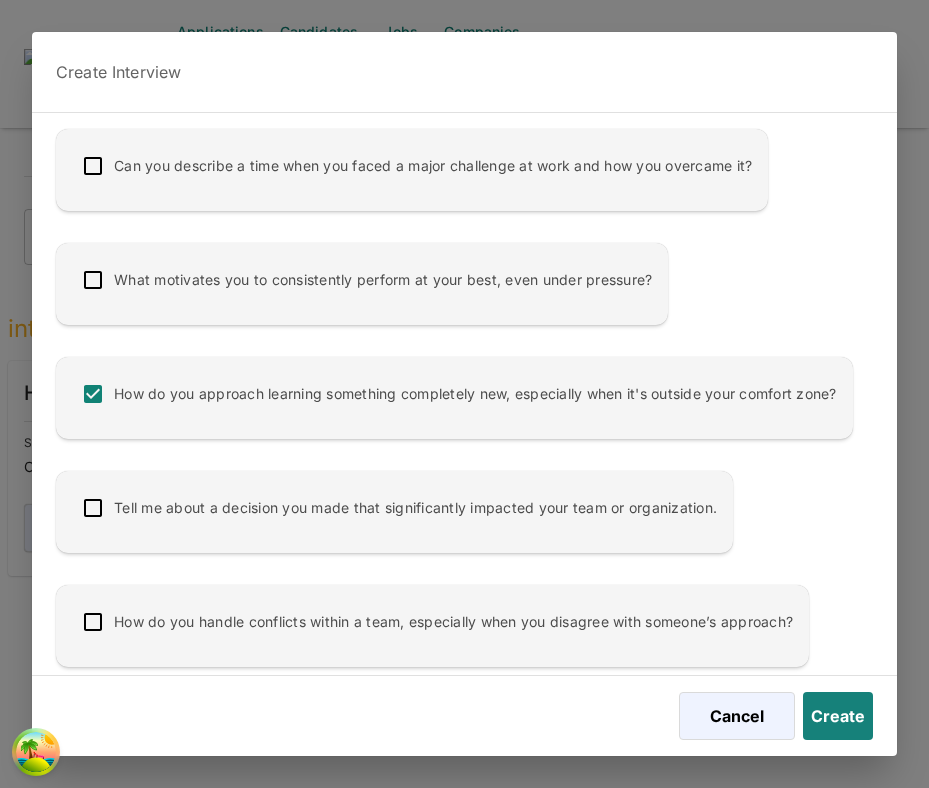 click at bounding box center [93, 508] 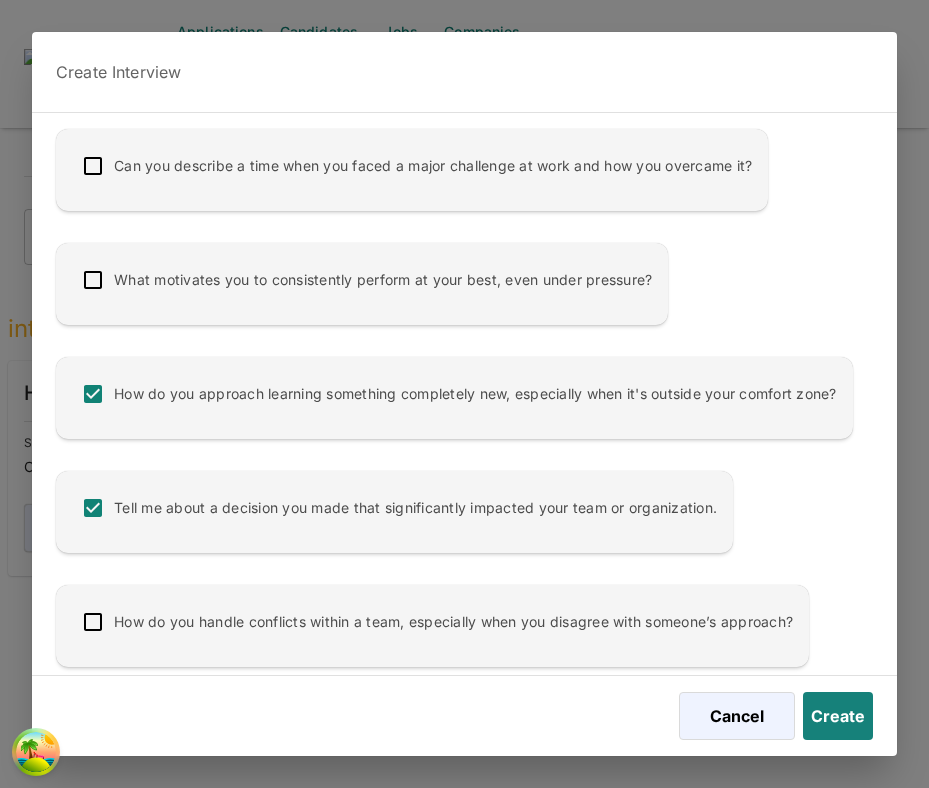 click at bounding box center [93, 280] 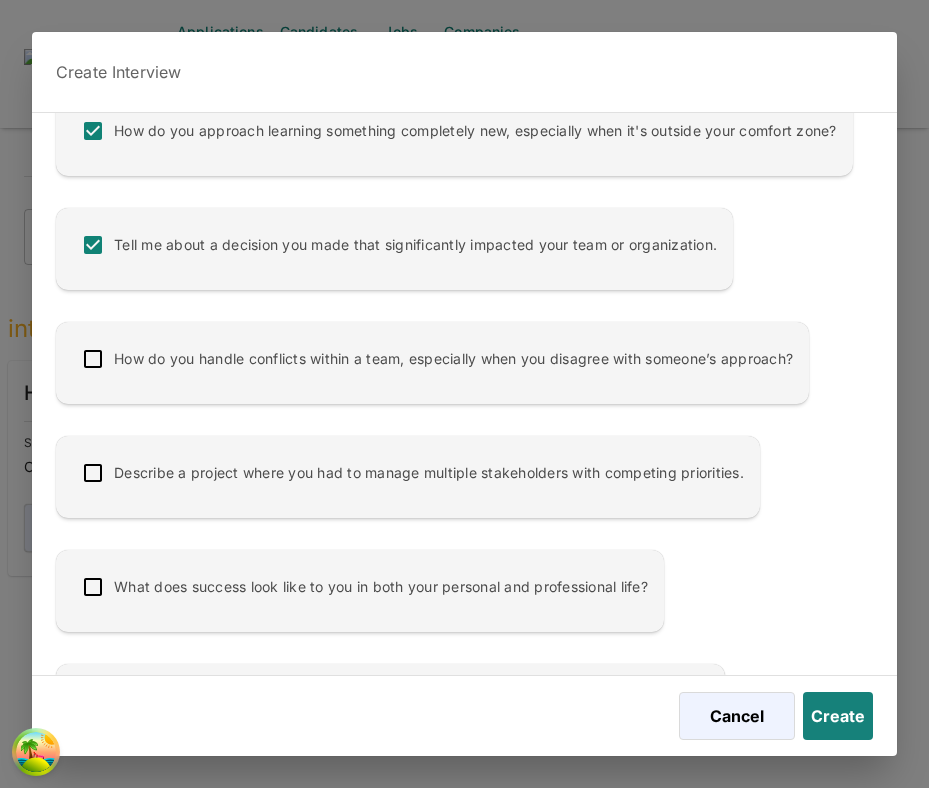scroll, scrollTop: 0, scrollLeft: 0, axis: both 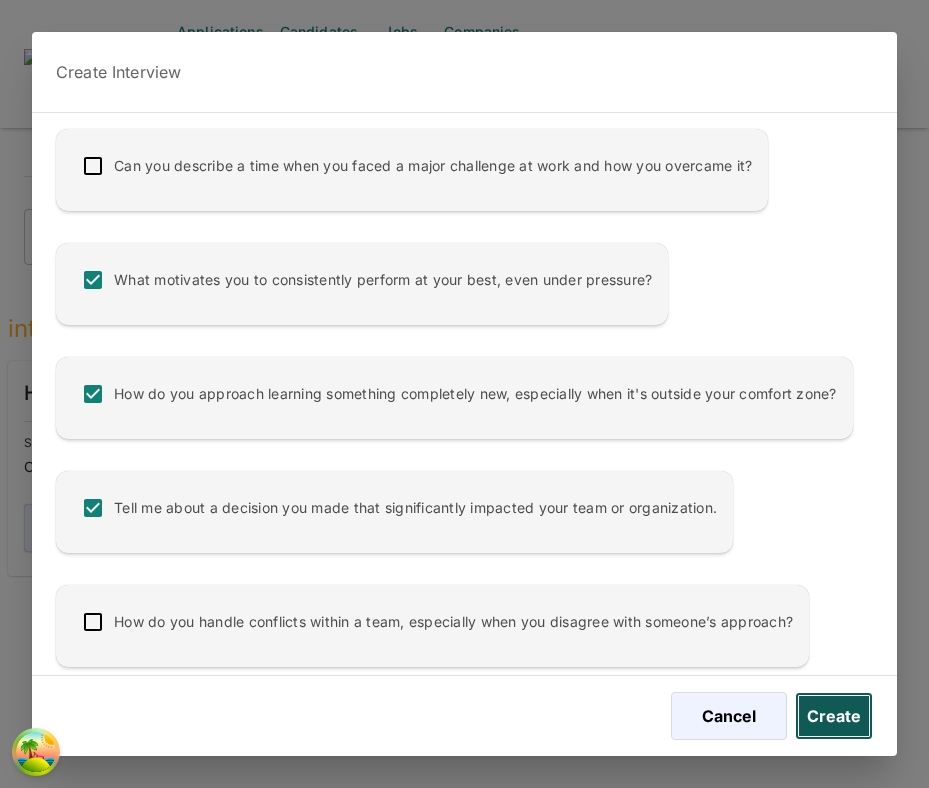 click on "Create" at bounding box center (834, 716) 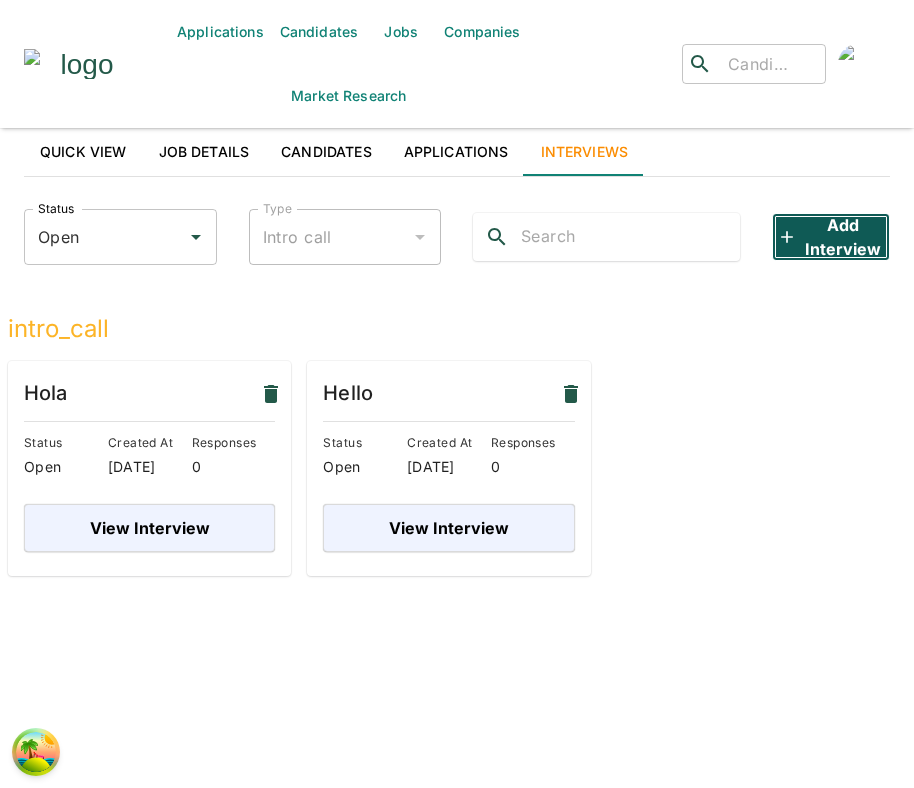 click on "Add Interview" at bounding box center [831, 237] 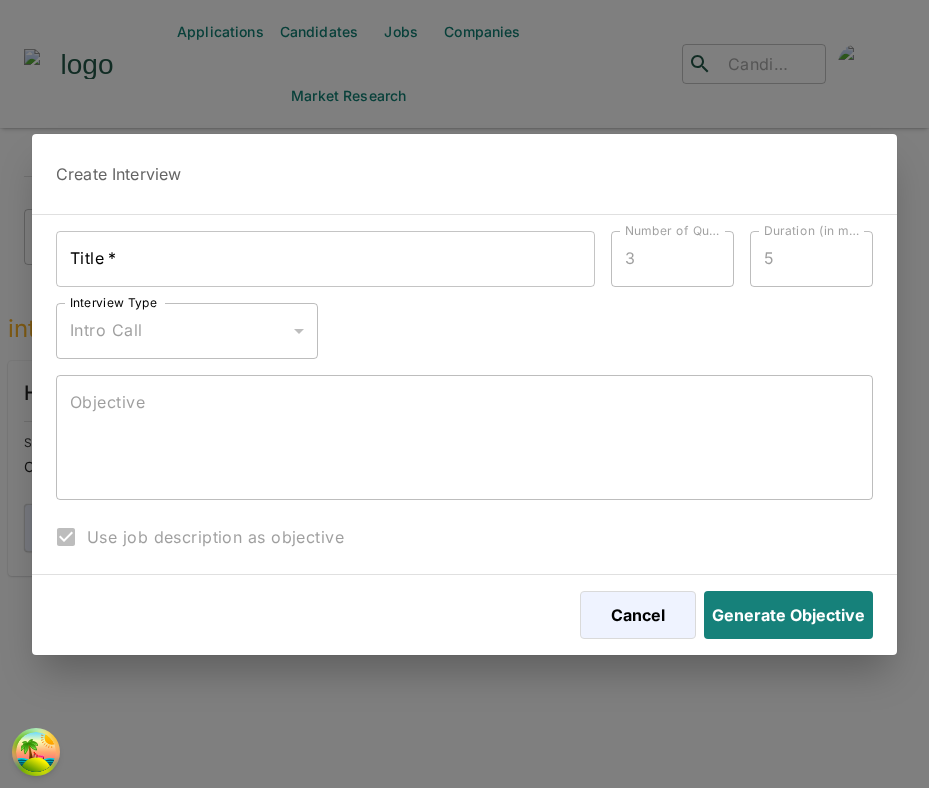 click on "Title   *" at bounding box center (325, 259) 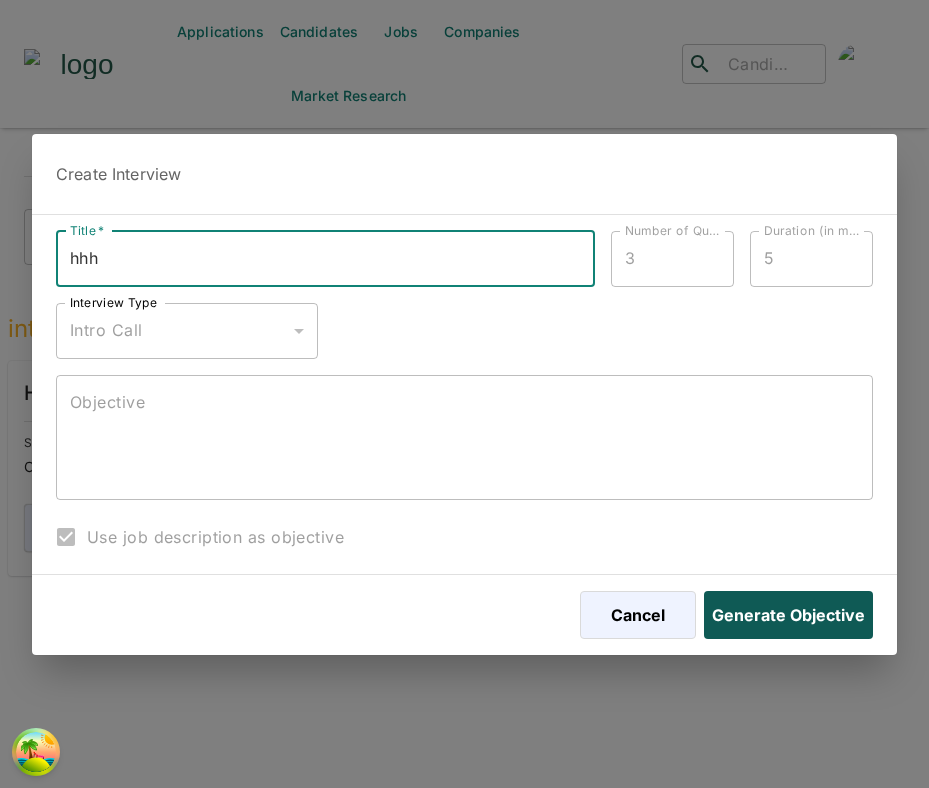 type on "hhh" 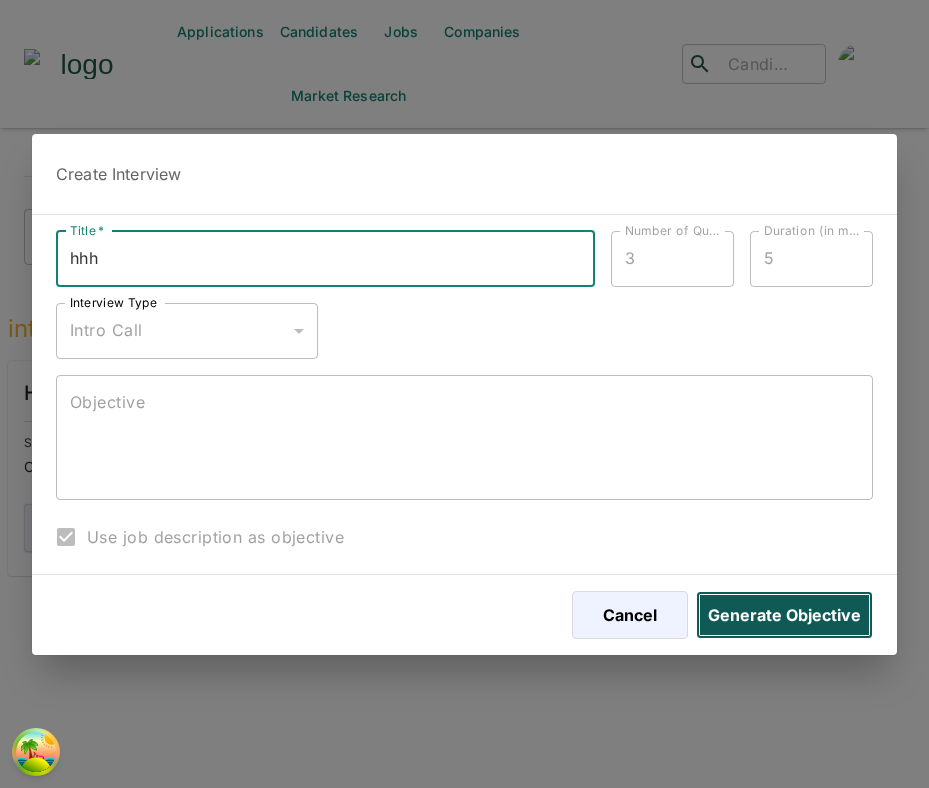 click on "Generate Objective" at bounding box center (784, 615) 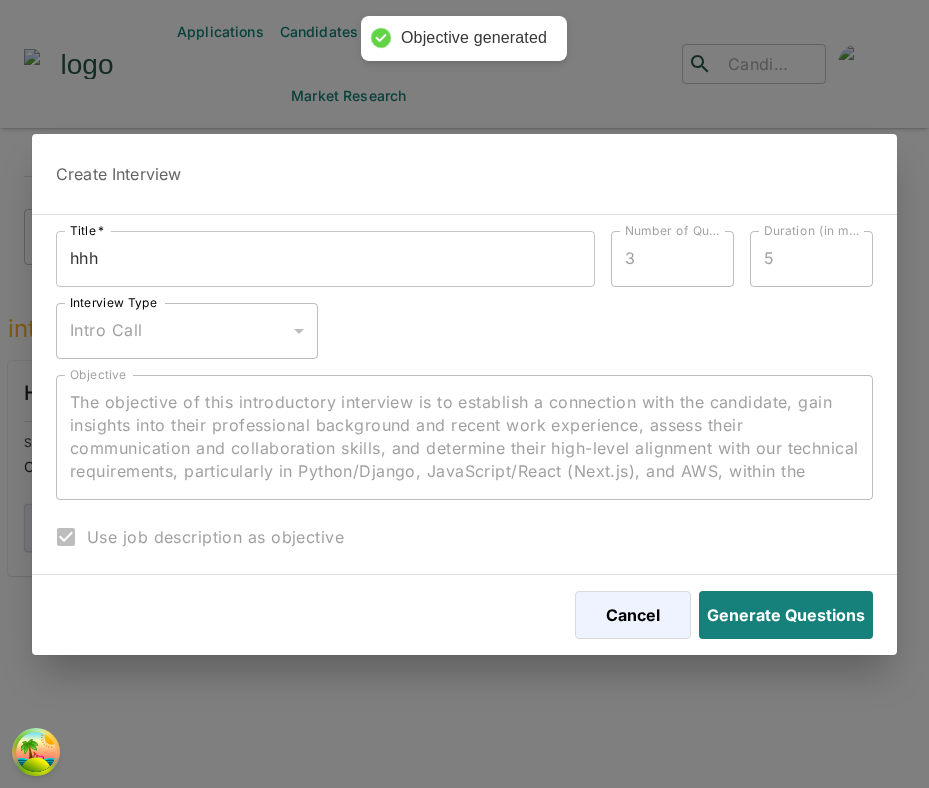 type on "The objective of this introductory interview is to establish a connection with the candidate, gain insights into their professional background and recent work experience, assess their communication and collaboration skills, and determine their high-level alignment with our technical requirements, particularly in Python/Django, JavaScript/React (Next.js), and AWS, within the context of our fast-paced fintech environment." 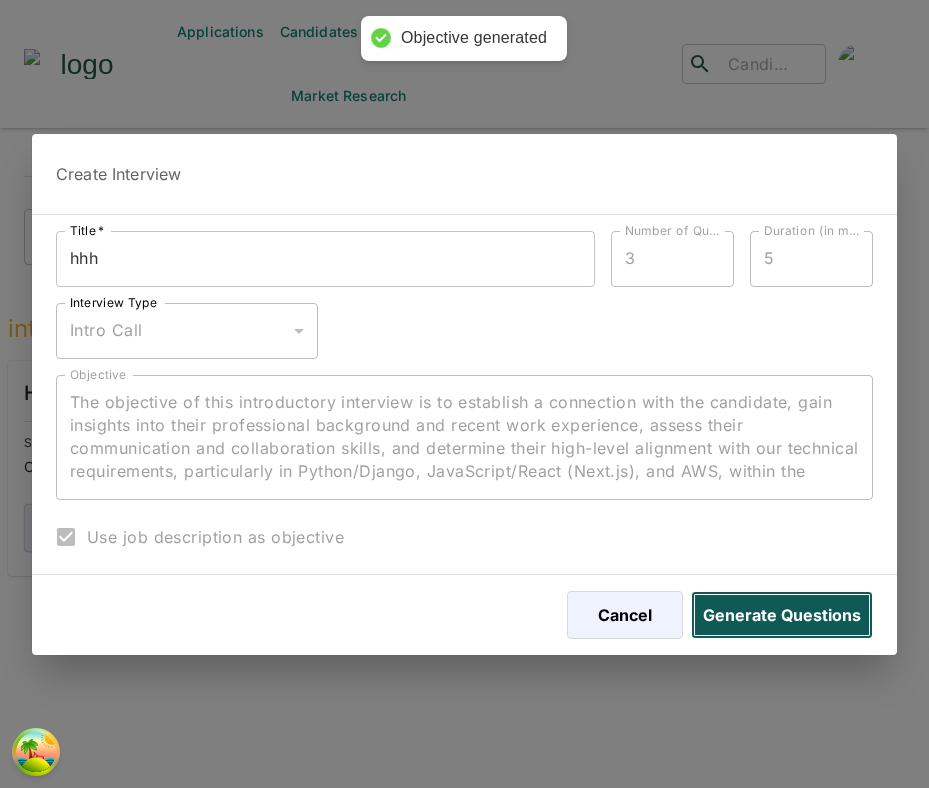 click on "Generate Questions" at bounding box center [782, 615] 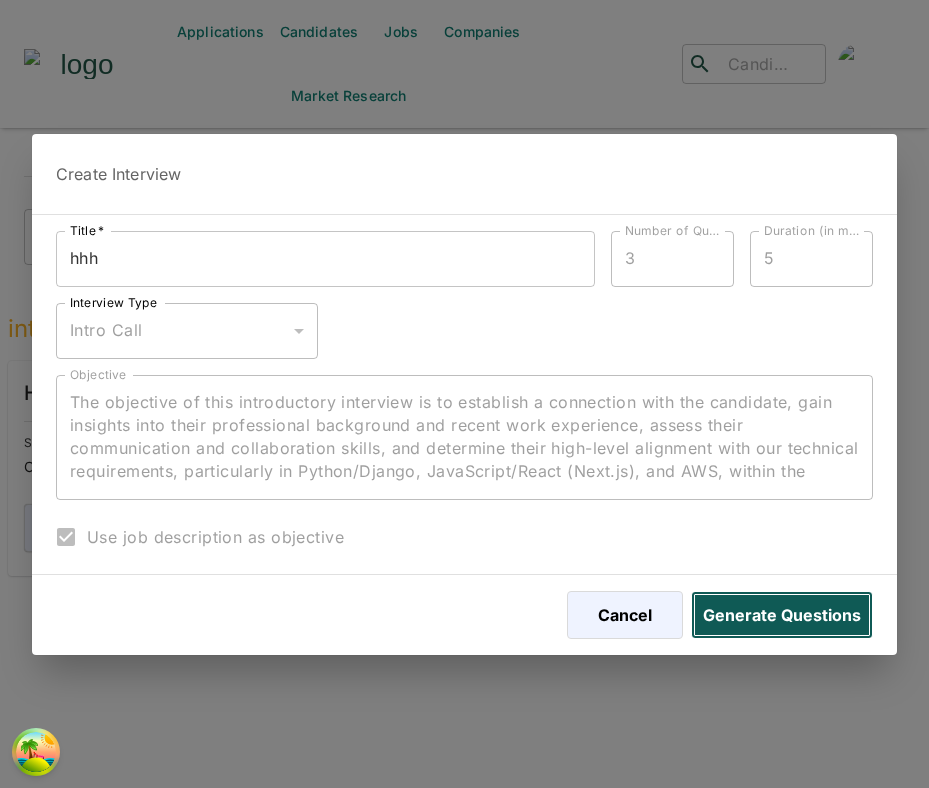 scroll, scrollTop: 23, scrollLeft: 0, axis: vertical 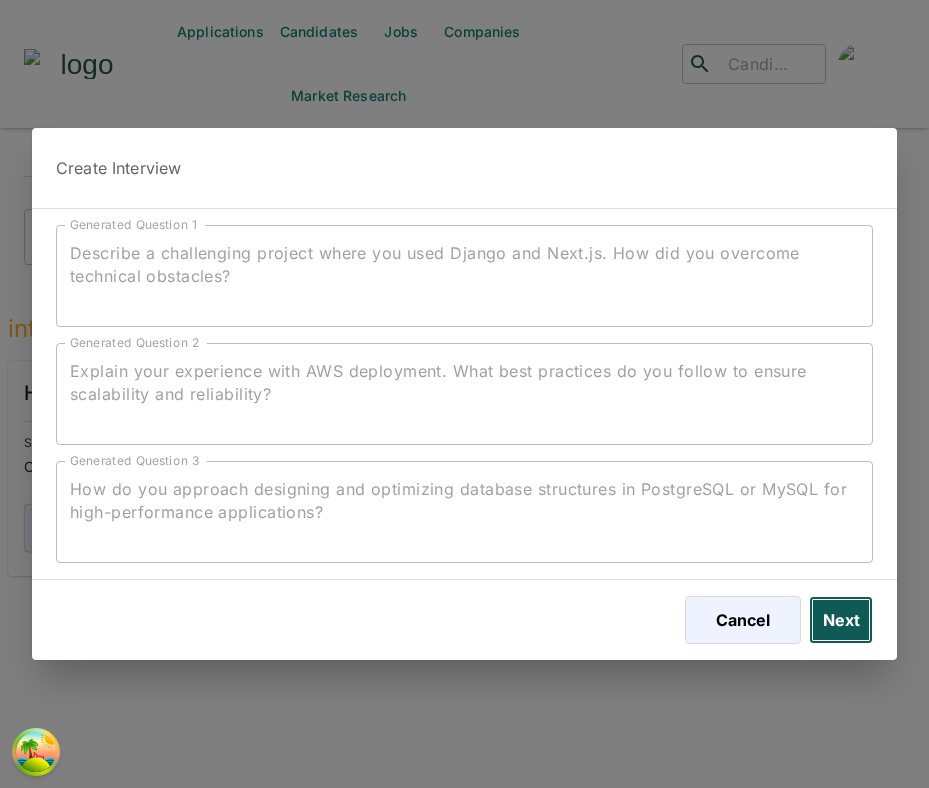 click on "Next" at bounding box center (841, 620) 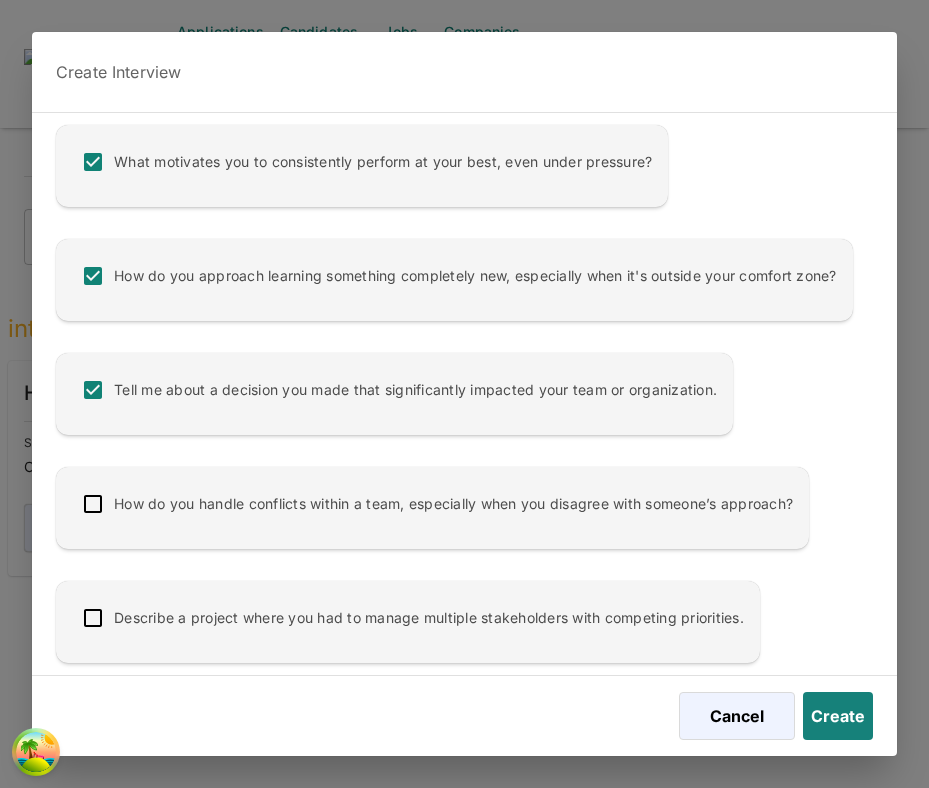 scroll, scrollTop: 0, scrollLeft: 0, axis: both 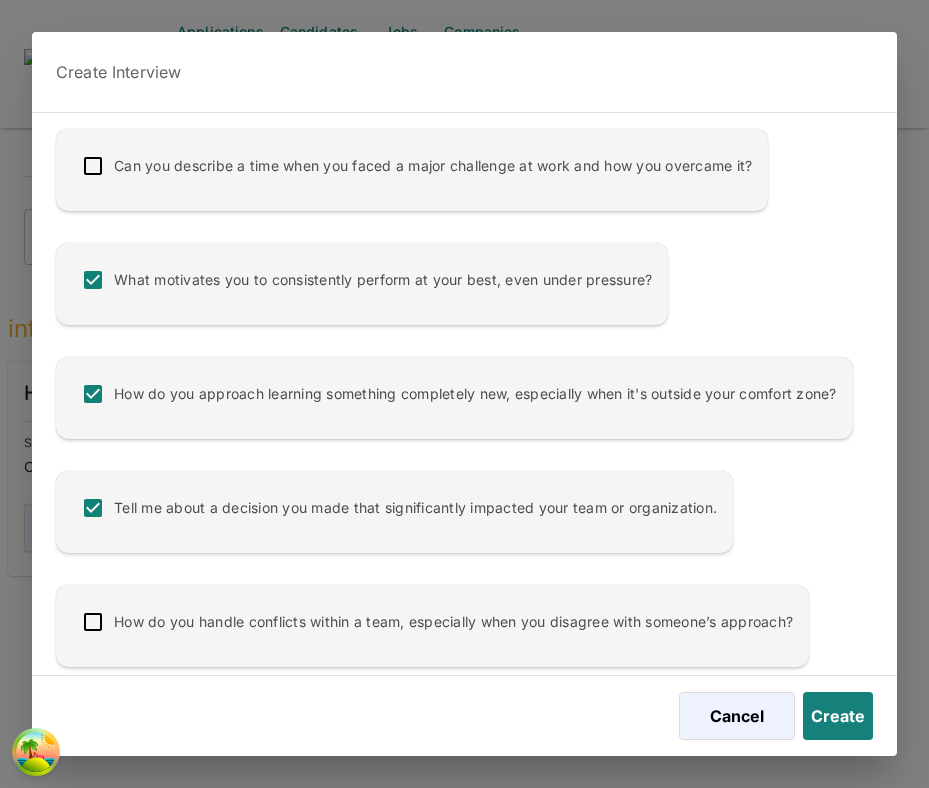 click at bounding box center [93, 166] 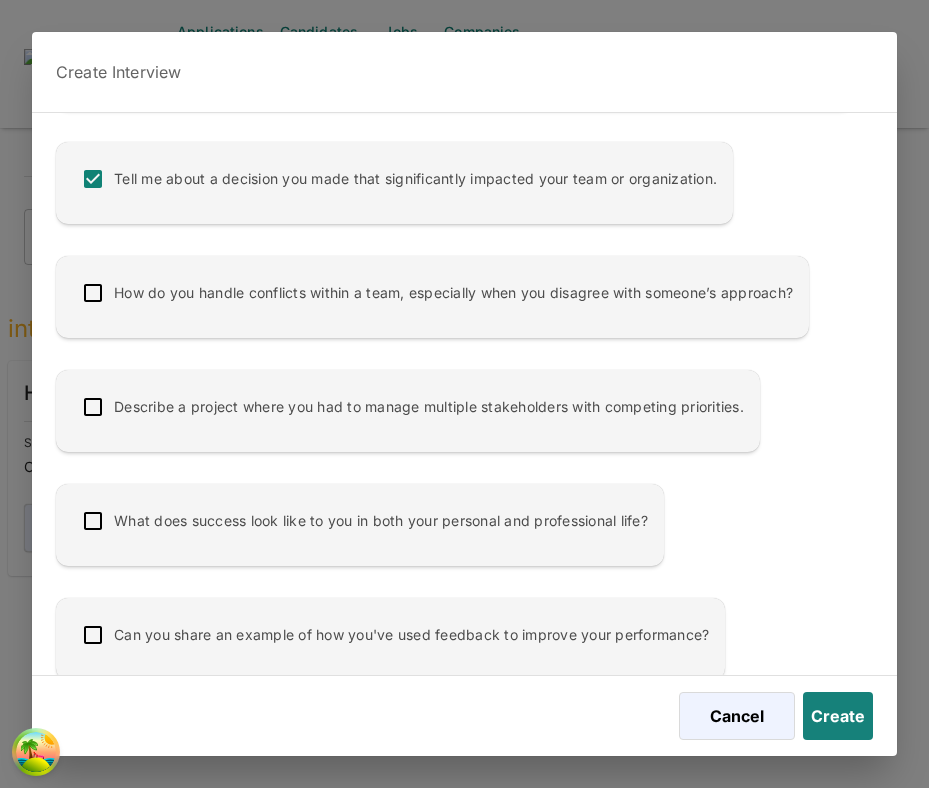 scroll, scrollTop: 375, scrollLeft: 0, axis: vertical 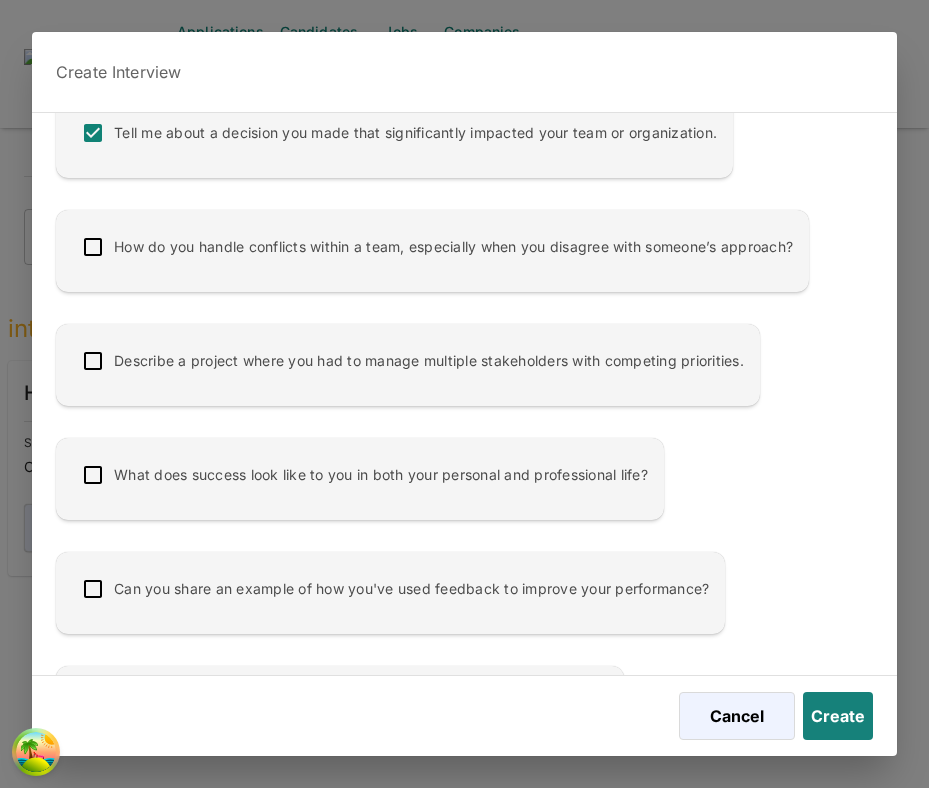 click at bounding box center [93, 247] 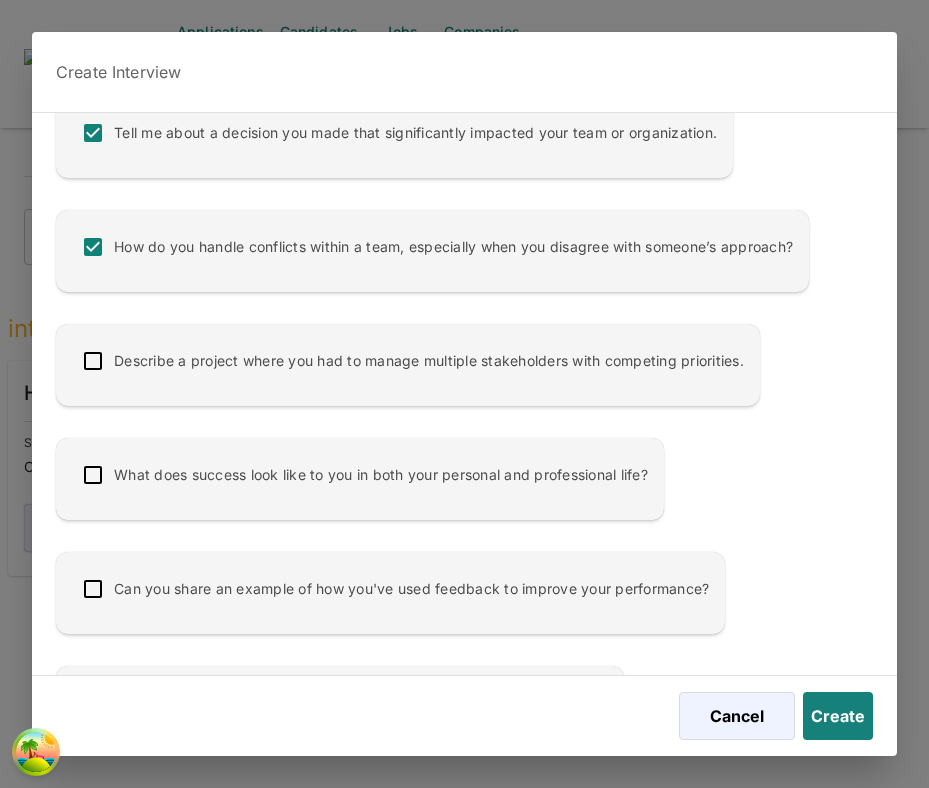 click at bounding box center (93, 361) 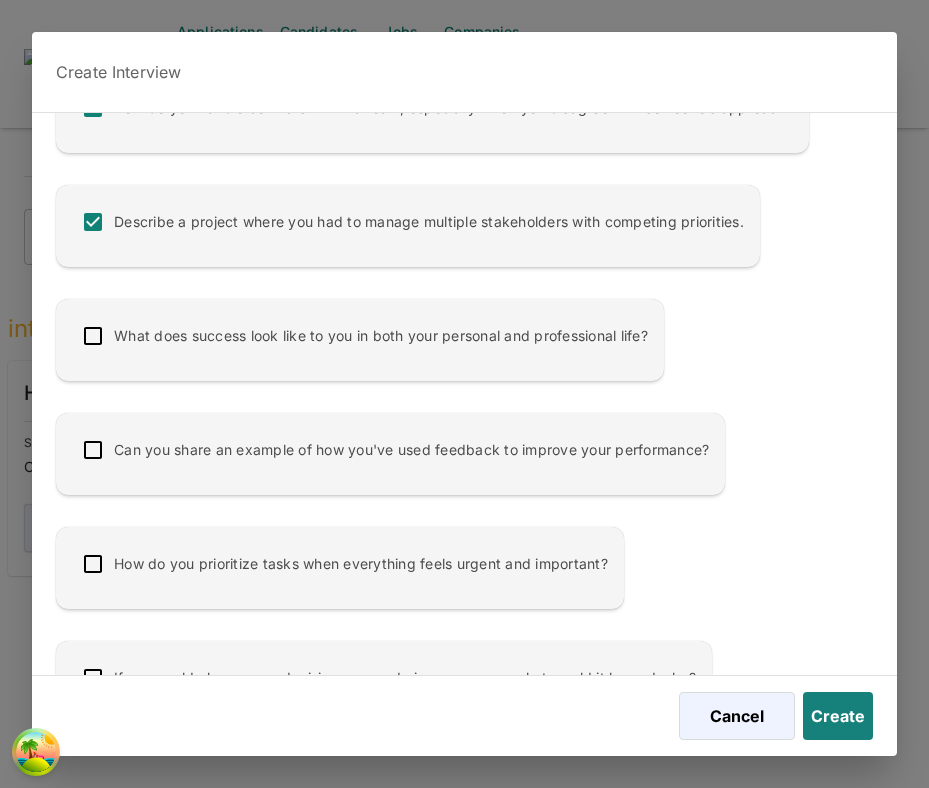 scroll, scrollTop: 551, scrollLeft: 0, axis: vertical 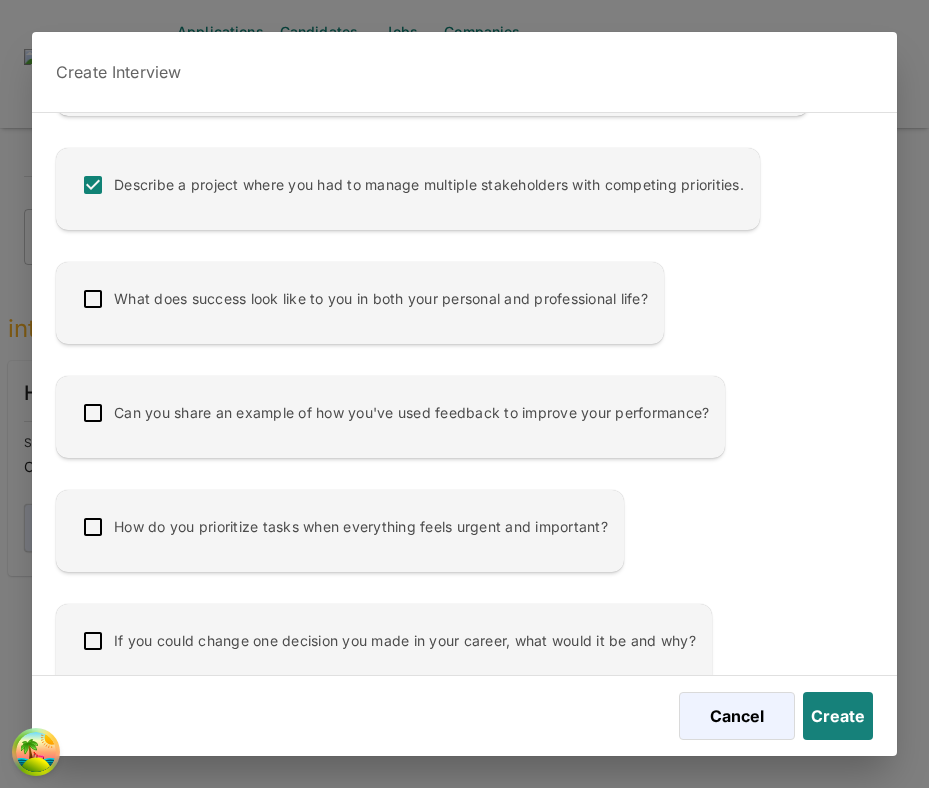 click at bounding box center (93, 299) 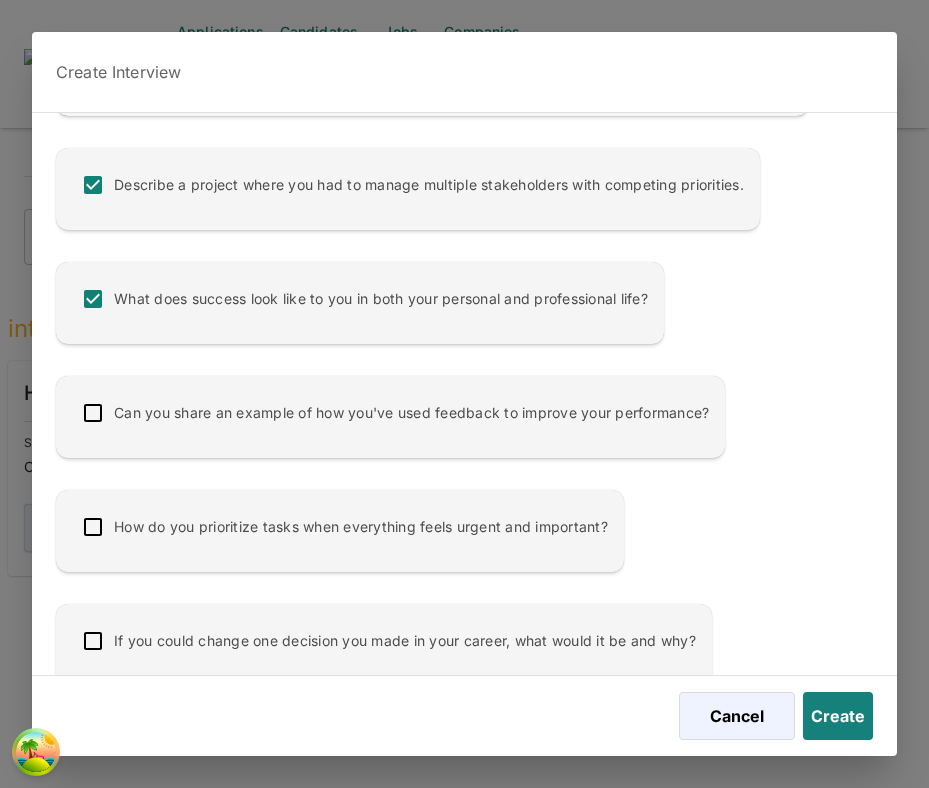 click at bounding box center [93, 413] 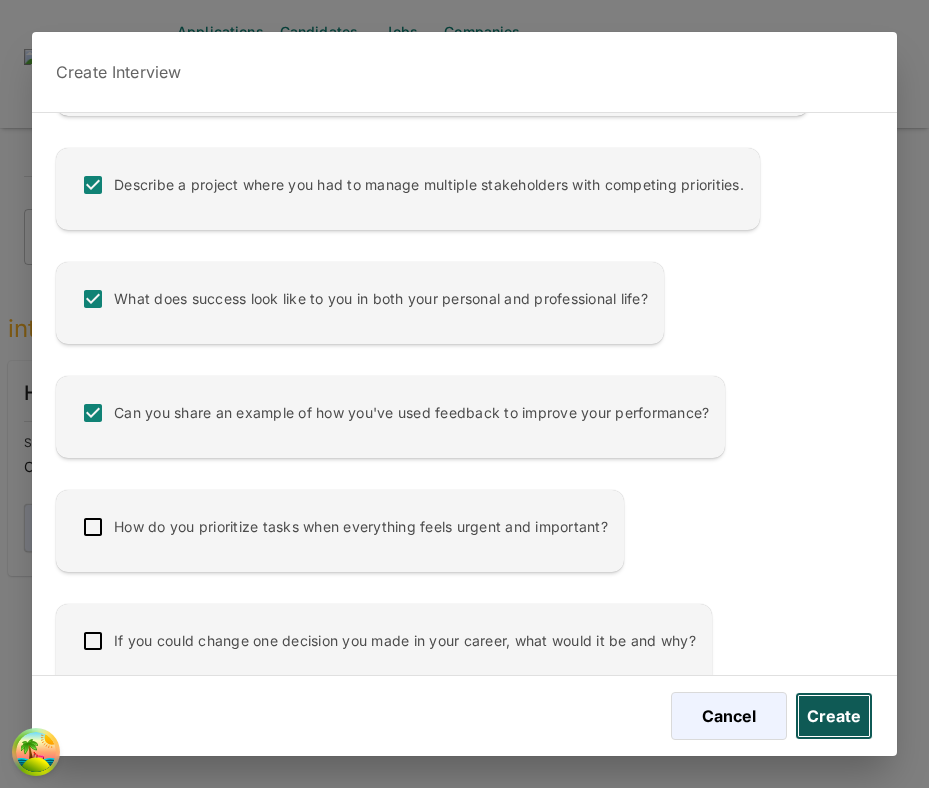 click on "Create" at bounding box center [834, 716] 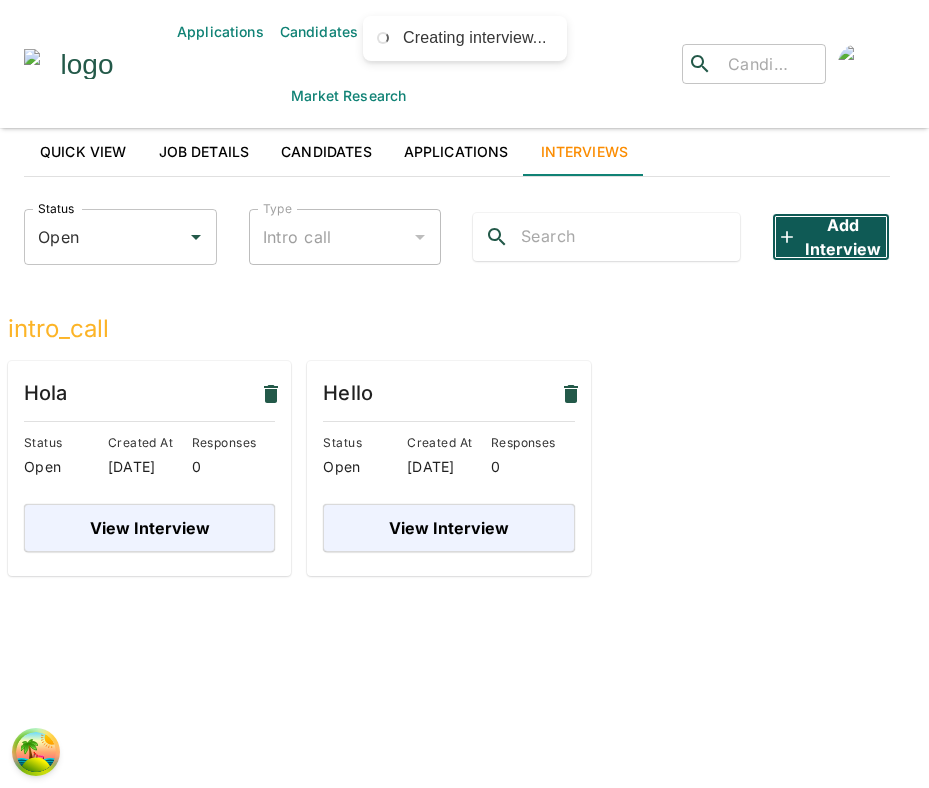 scroll, scrollTop: 0, scrollLeft: 0, axis: both 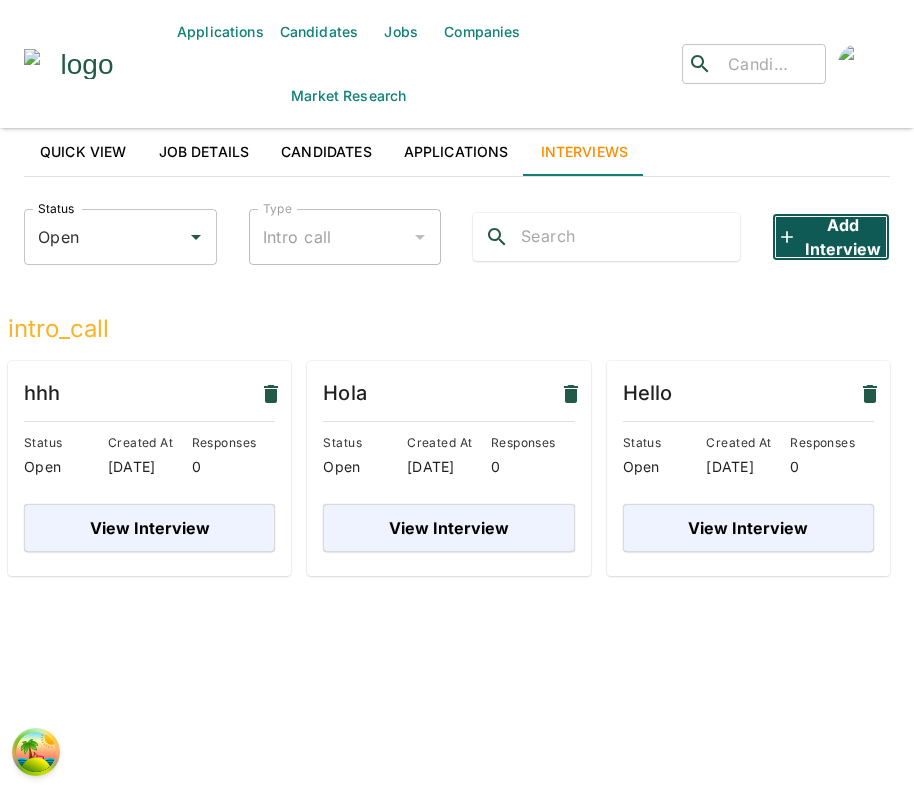 click on "Add Interview" at bounding box center [831, 237] 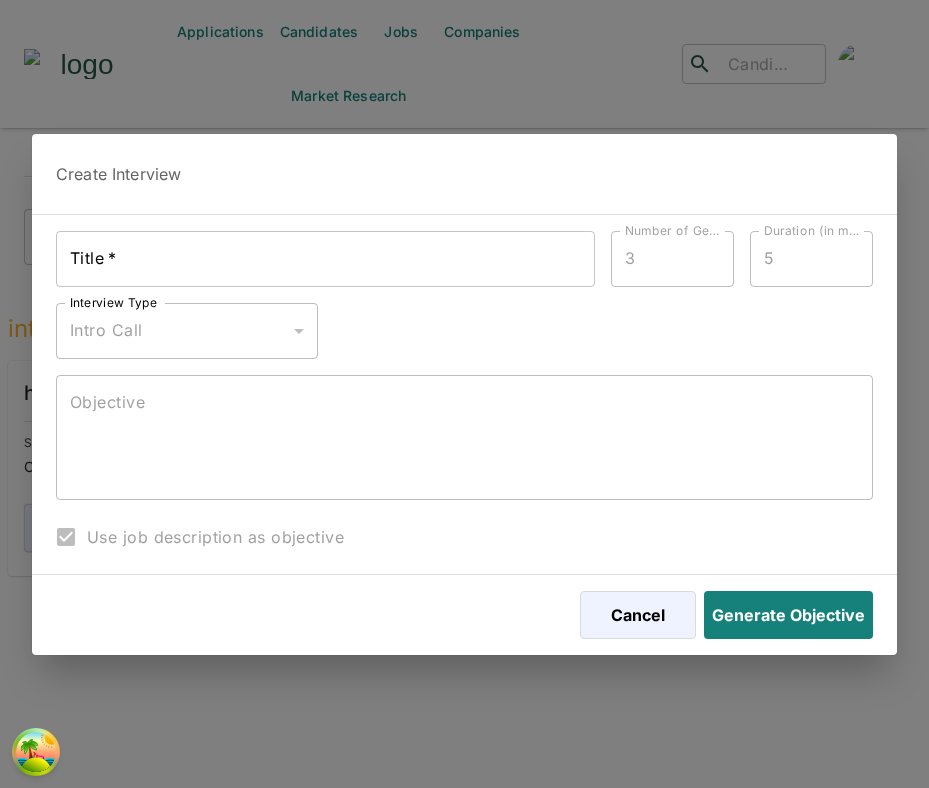 click on "Title   *" at bounding box center (325, 259) 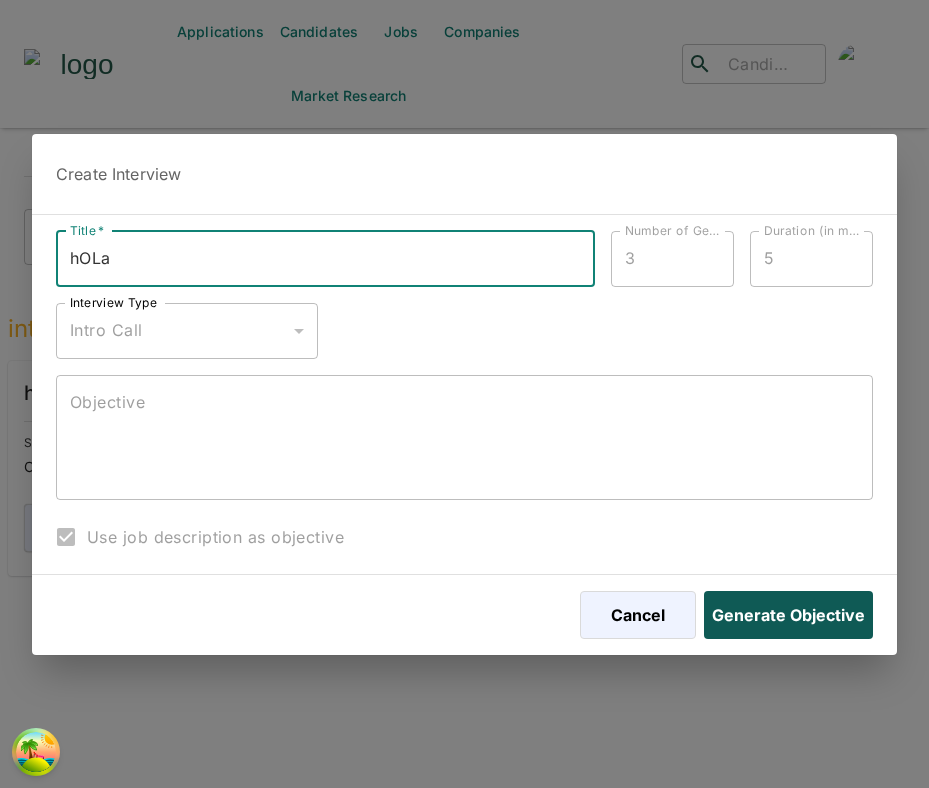 type on "hOLa" 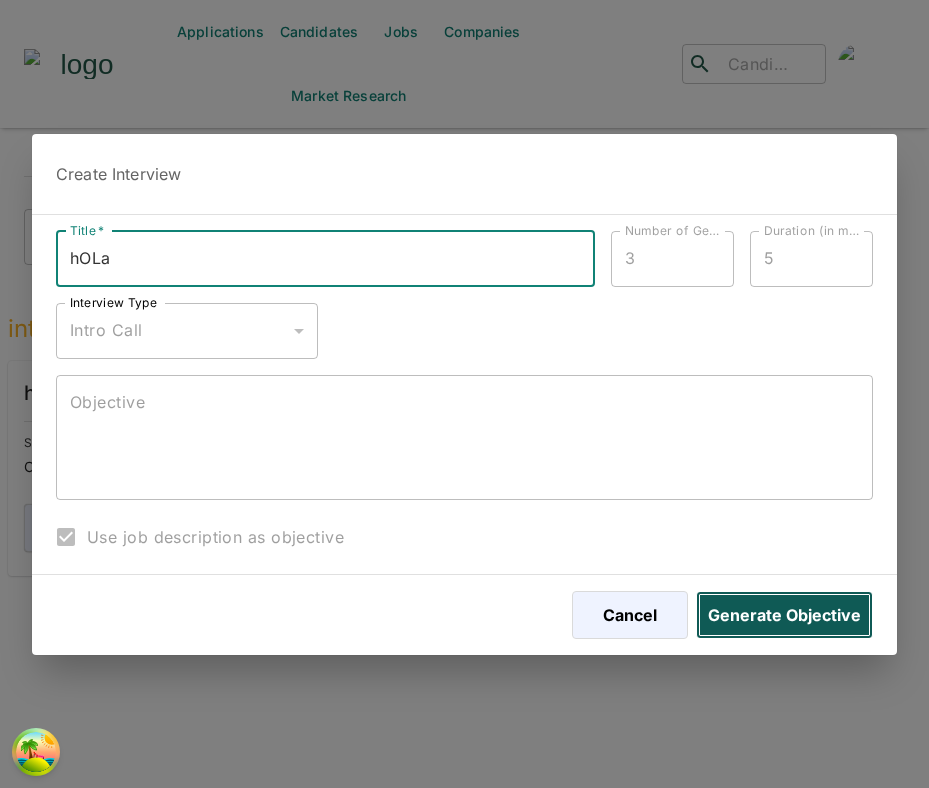click on "Generate Objective" at bounding box center [784, 615] 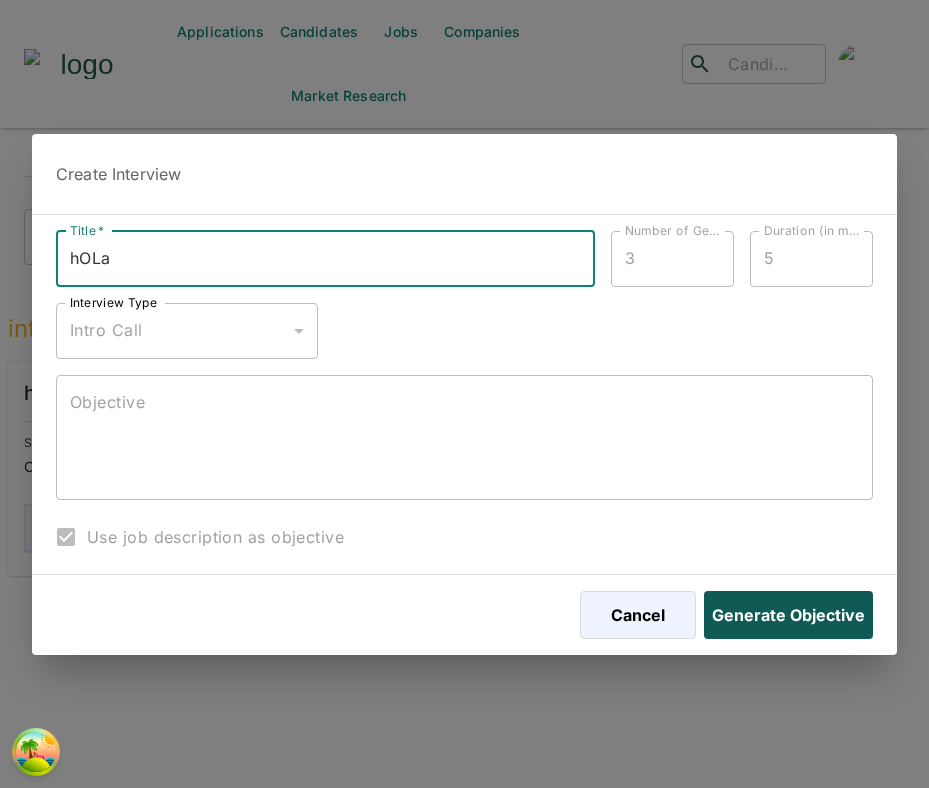 type on "The objective of this introductory interview is to establish a connection with the candidate, gain insights into their professional background and recent work experience, assess their communication and collaboration skills, and determine their high-level alignment with our technical requirements, particularly in Python/Django, JavaScript/React (Next.js), and AWS, within the context of our fast-paced fintech environment." 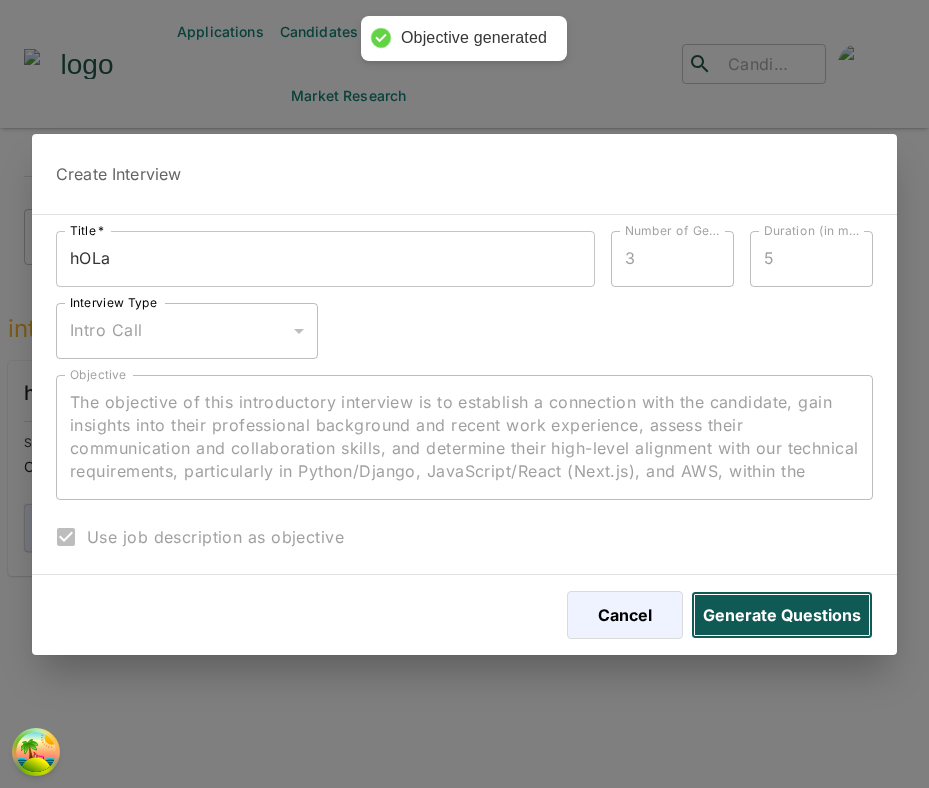 click on "Generate Questions" at bounding box center (782, 615) 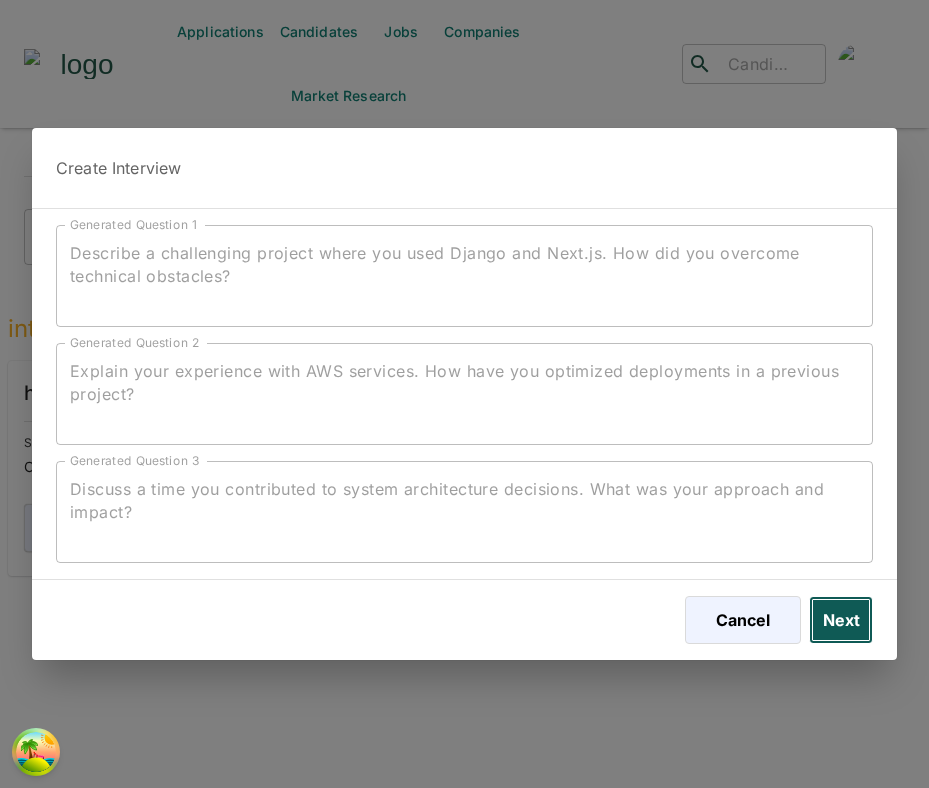 click on "Next" at bounding box center [841, 620] 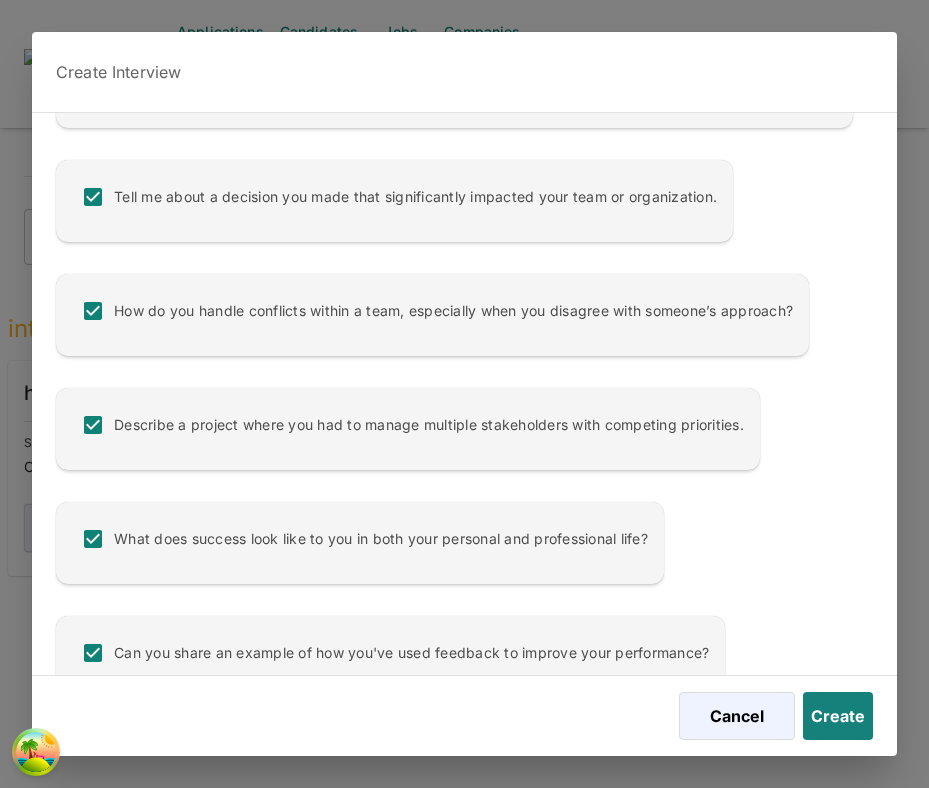 scroll, scrollTop: 0, scrollLeft: 0, axis: both 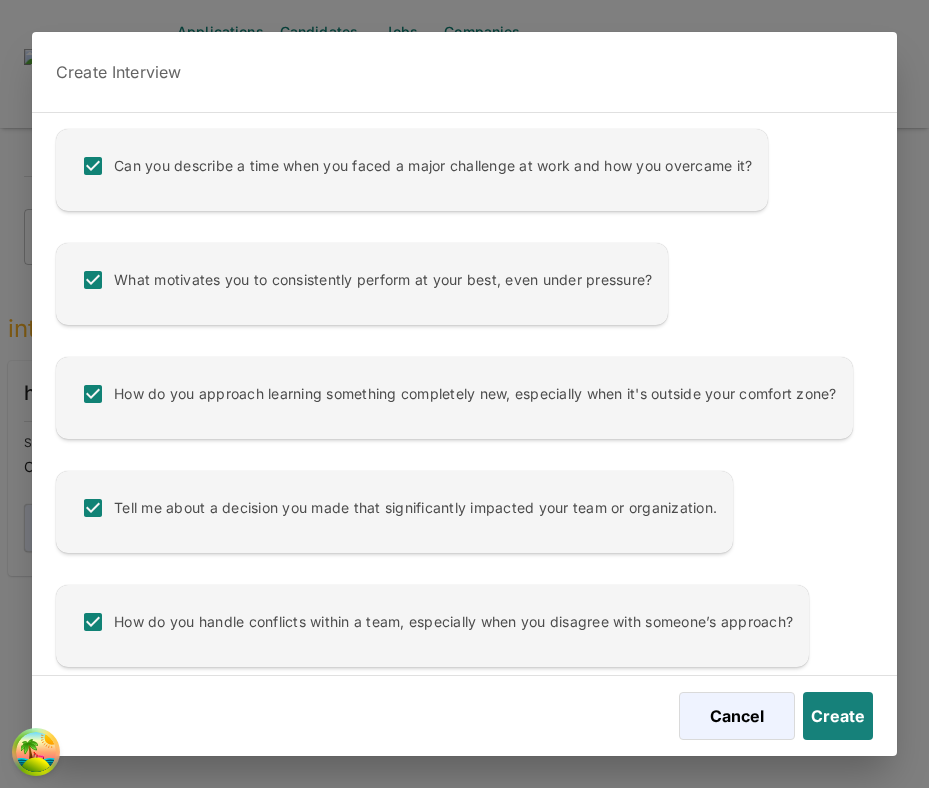 click at bounding box center (93, 280) 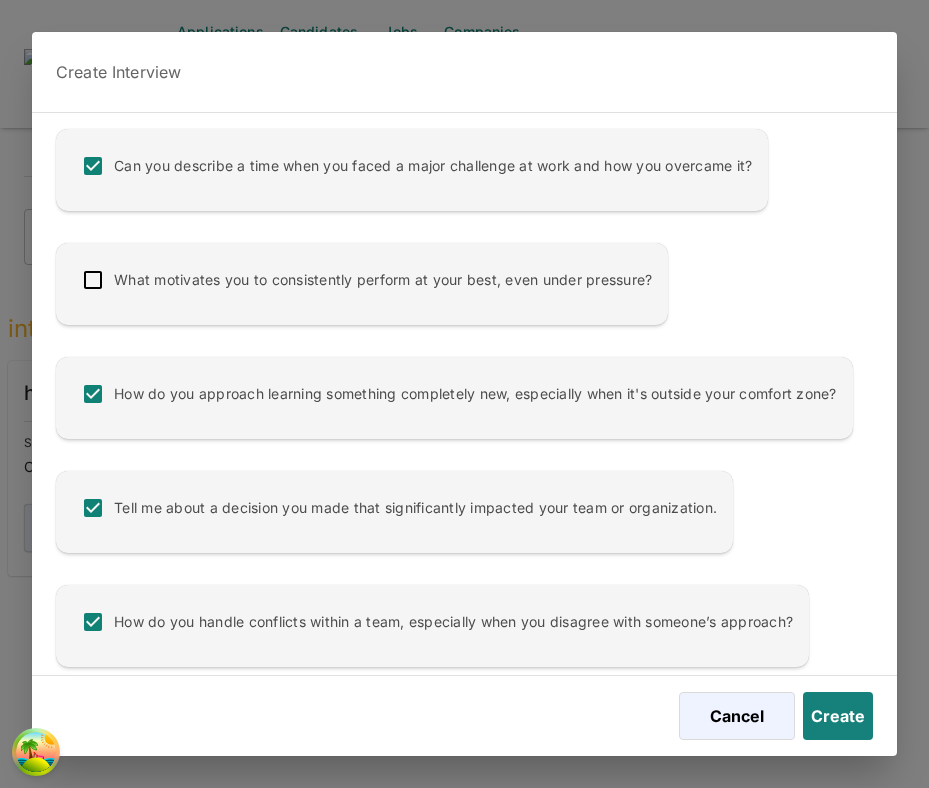 click at bounding box center [93, 166] 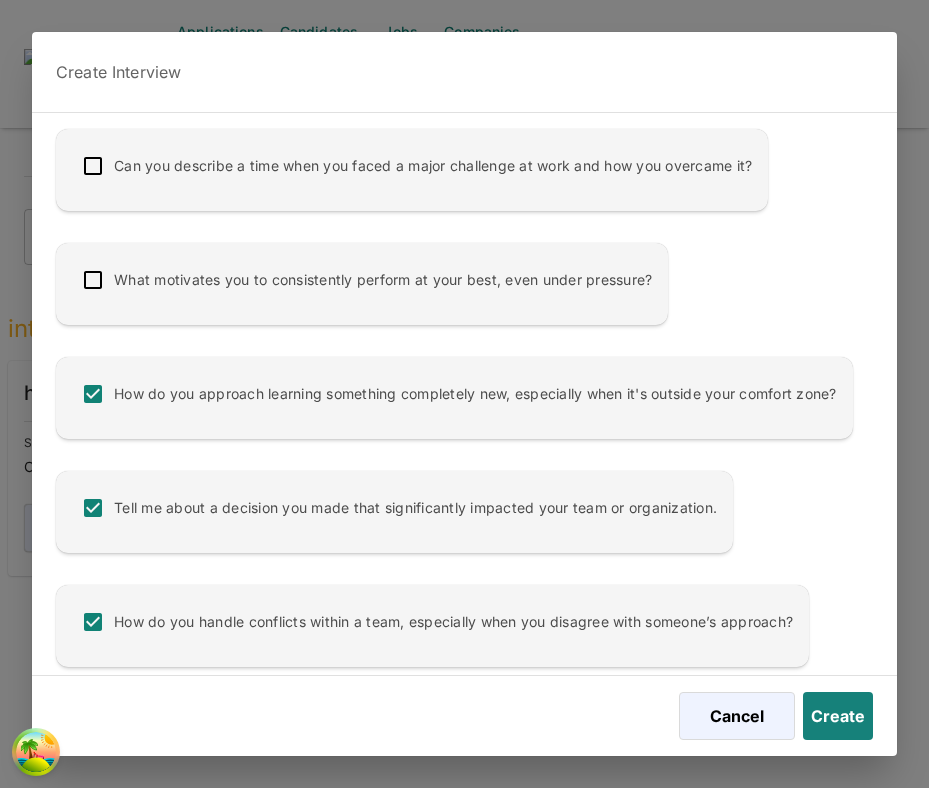 click on "How do you approach learning something completely new, especially when it's outside your comfort zone?" at bounding box center [454, 398] 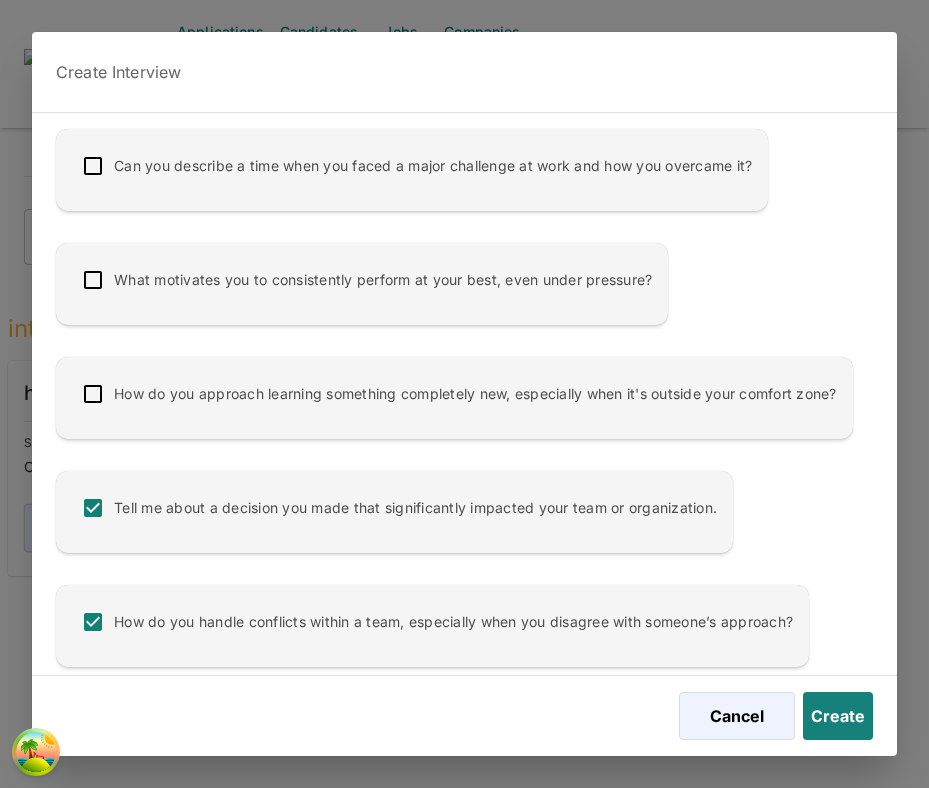 click at bounding box center (93, 508) 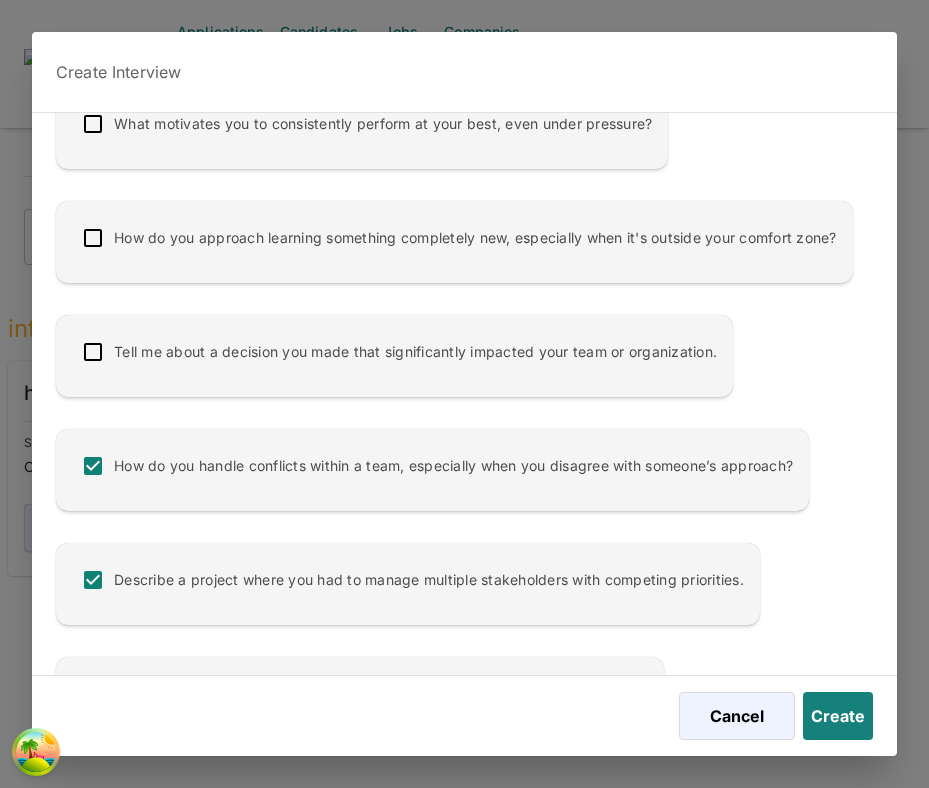 click at bounding box center [93, 466] 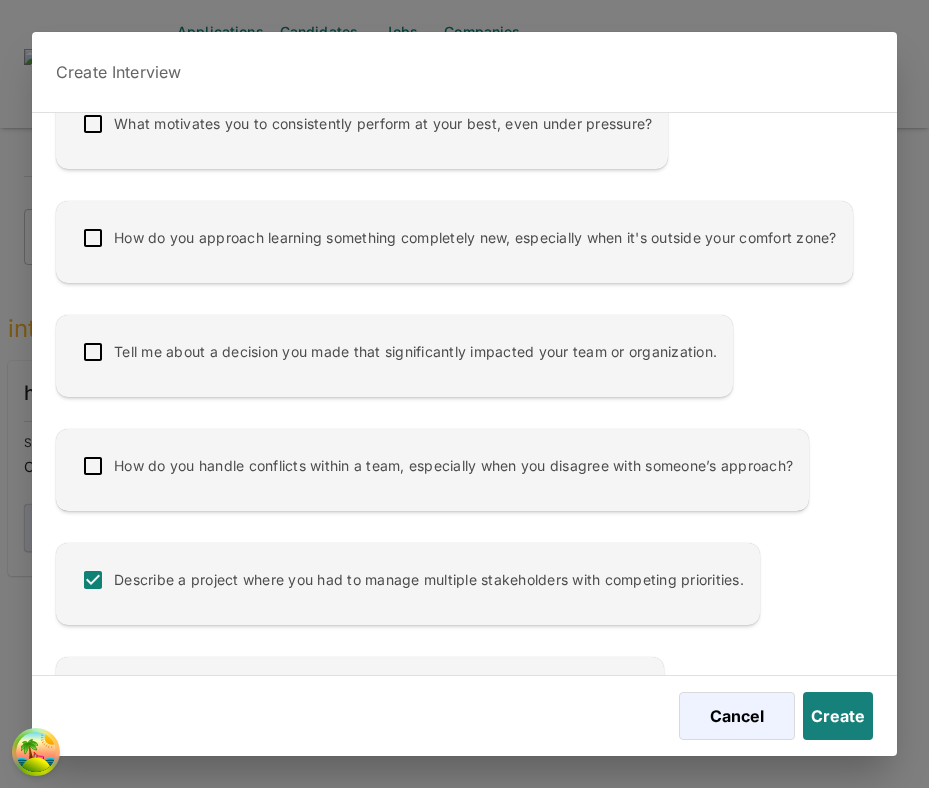 scroll, scrollTop: 368, scrollLeft: 0, axis: vertical 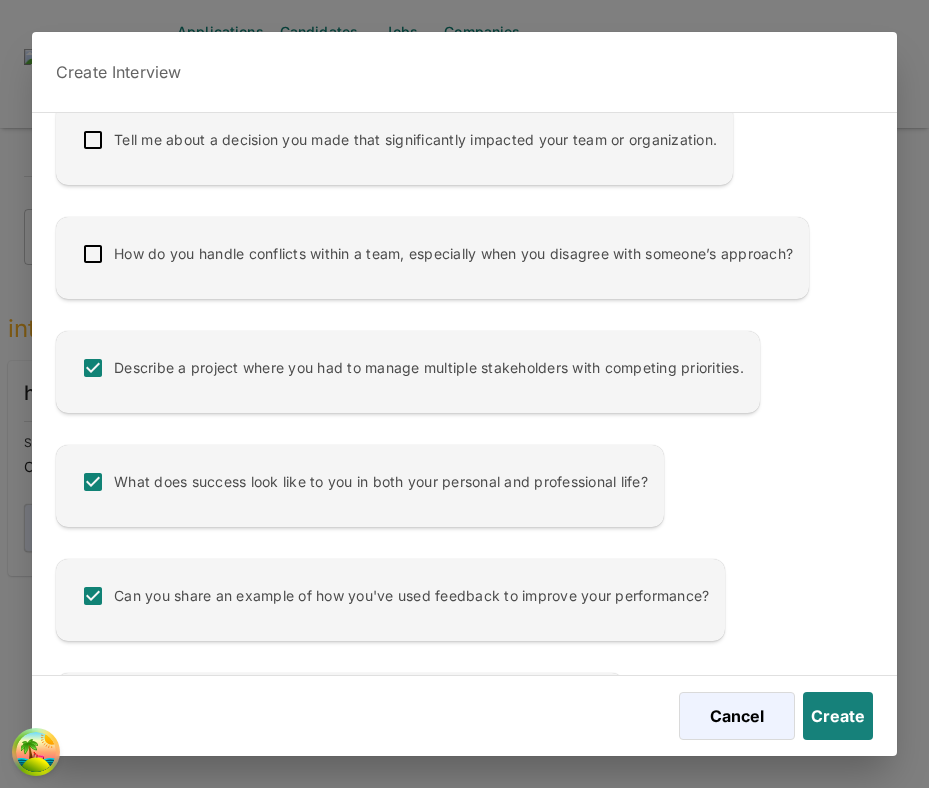 click at bounding box center (93, 368) 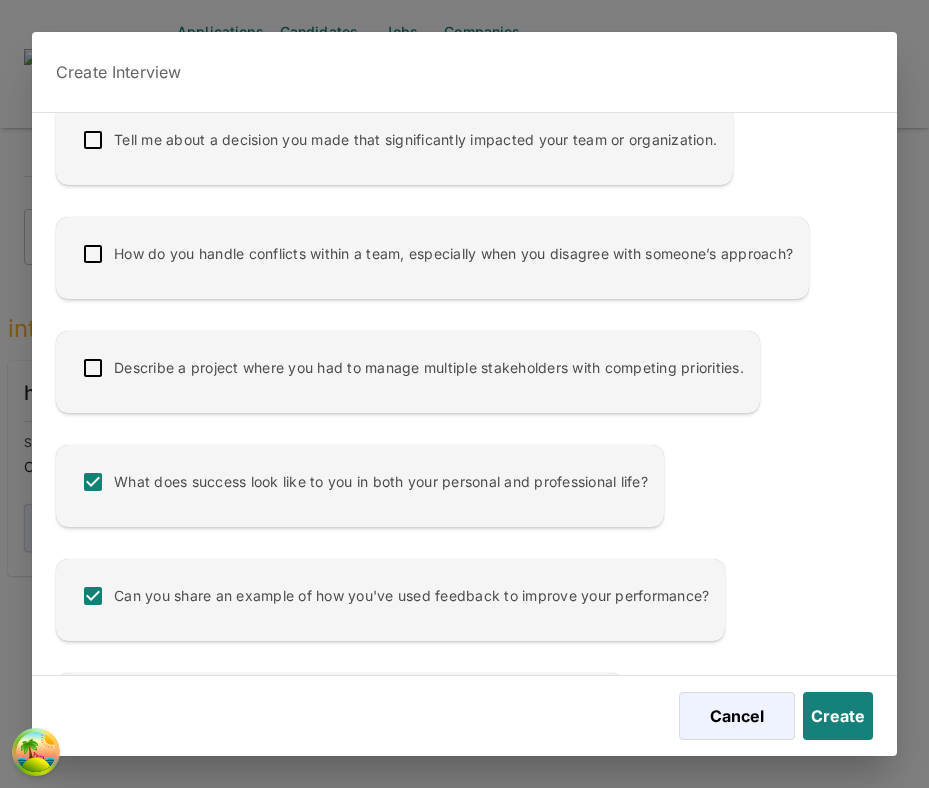 click at bounding box center [93, 482] 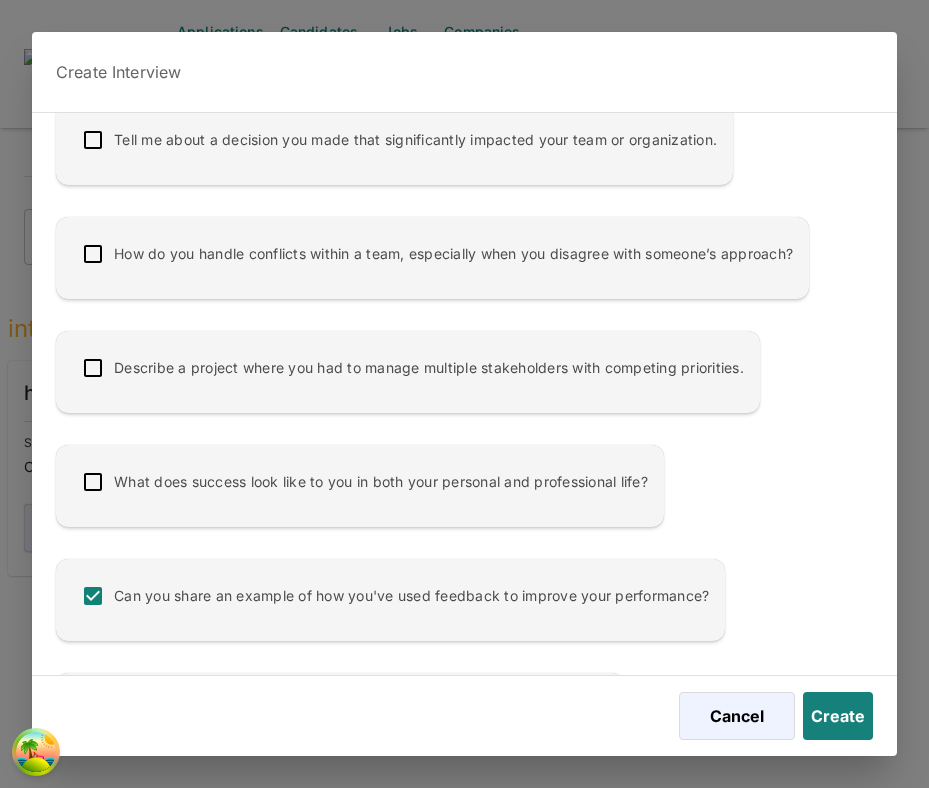 click at bounding box center [93, 596] 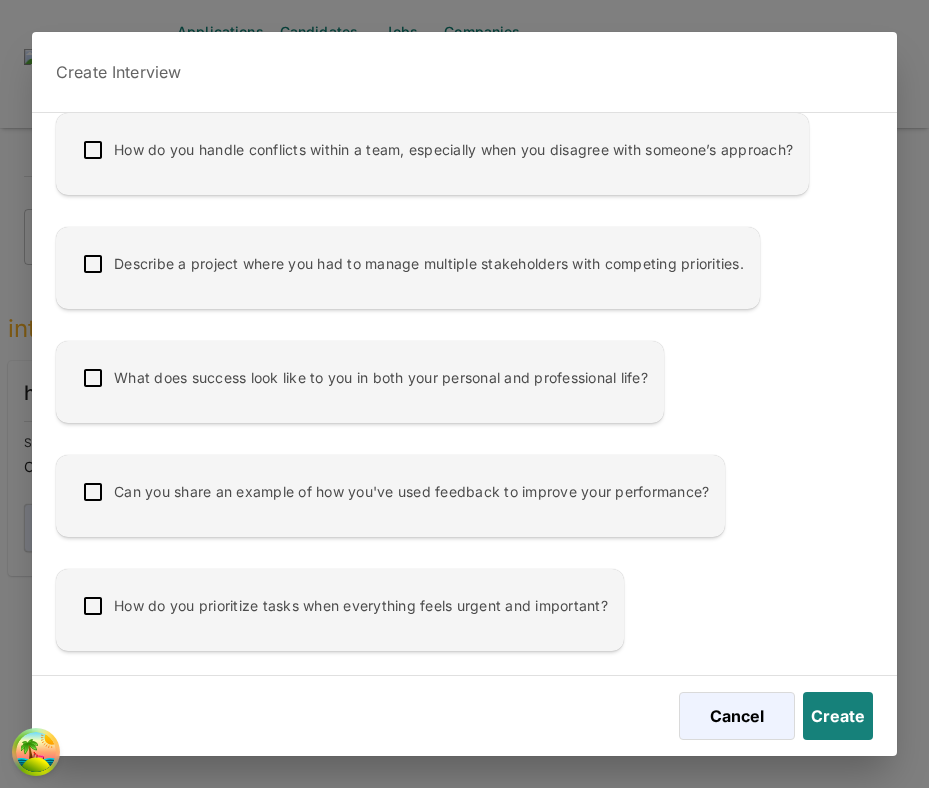 scroll, scrollTop: 594, scrollLeft: 0, axis: vertical 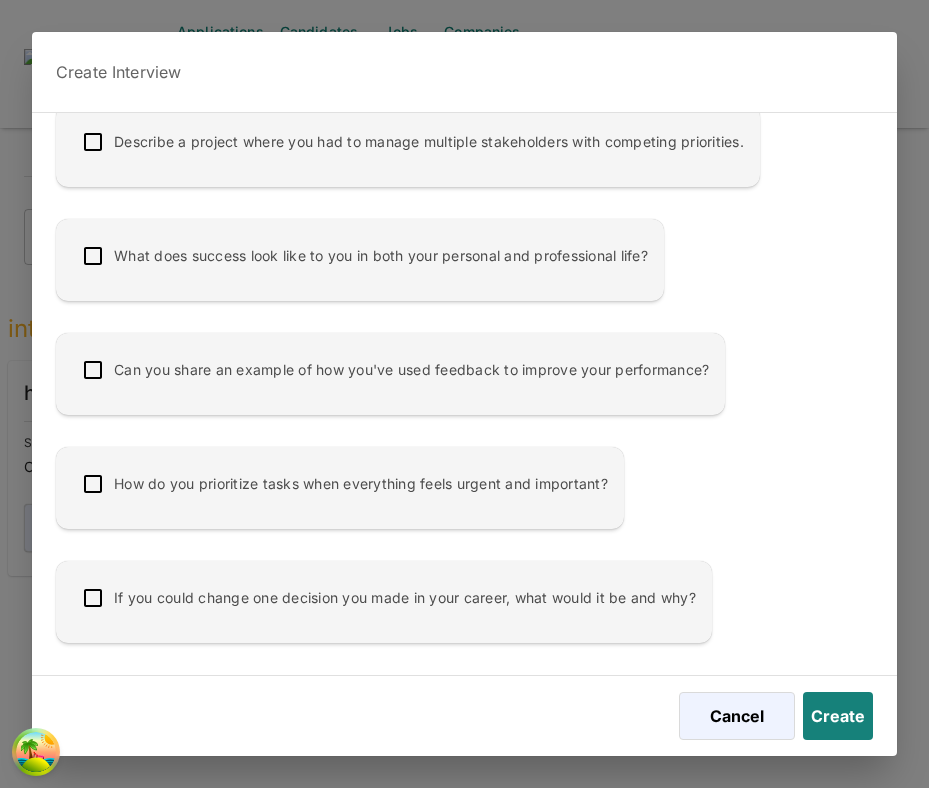 click at bounding box center (93, 484) 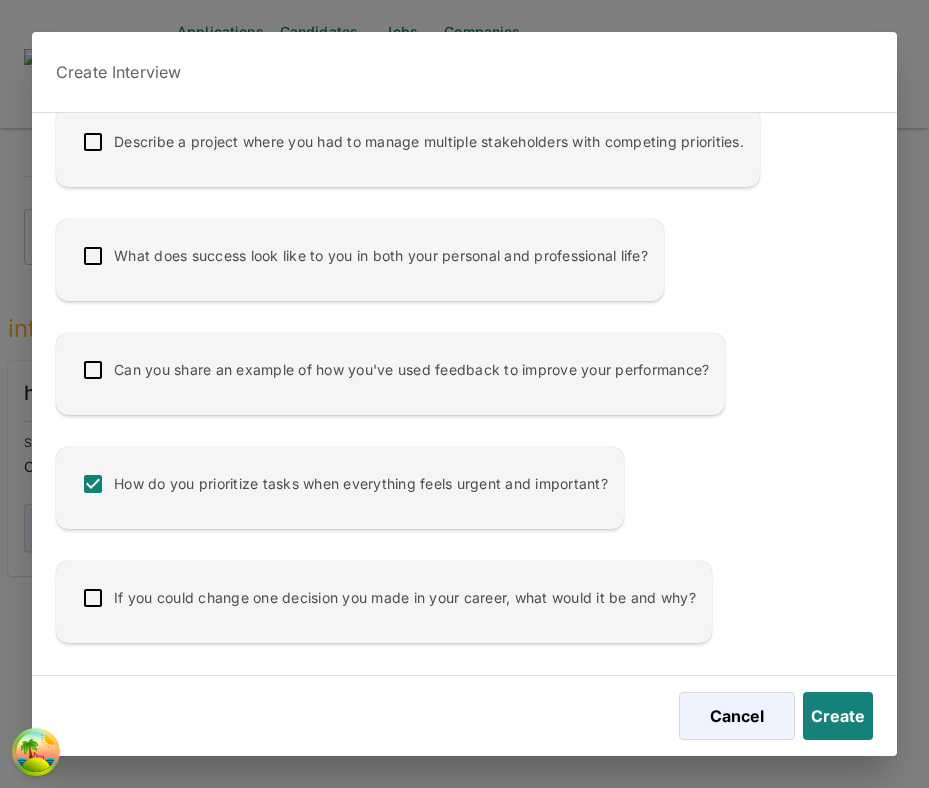 click on "Can you share an example of how you've used feedback to improve your performance?" at bounding box center [390, 374] 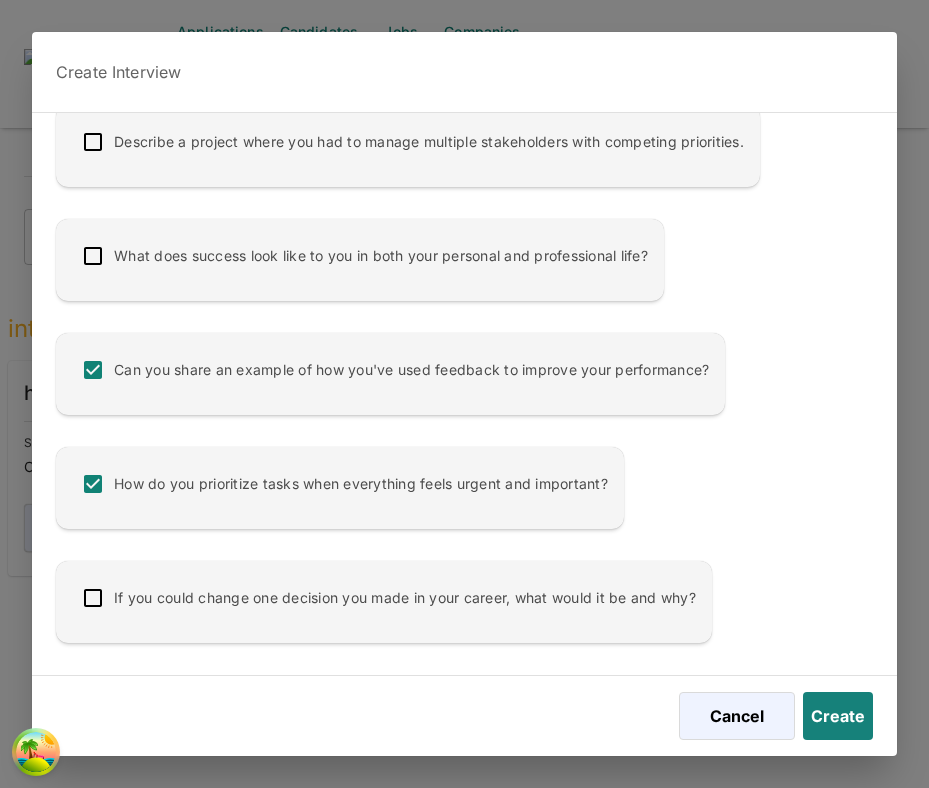 click at bounding box center (93, 256) 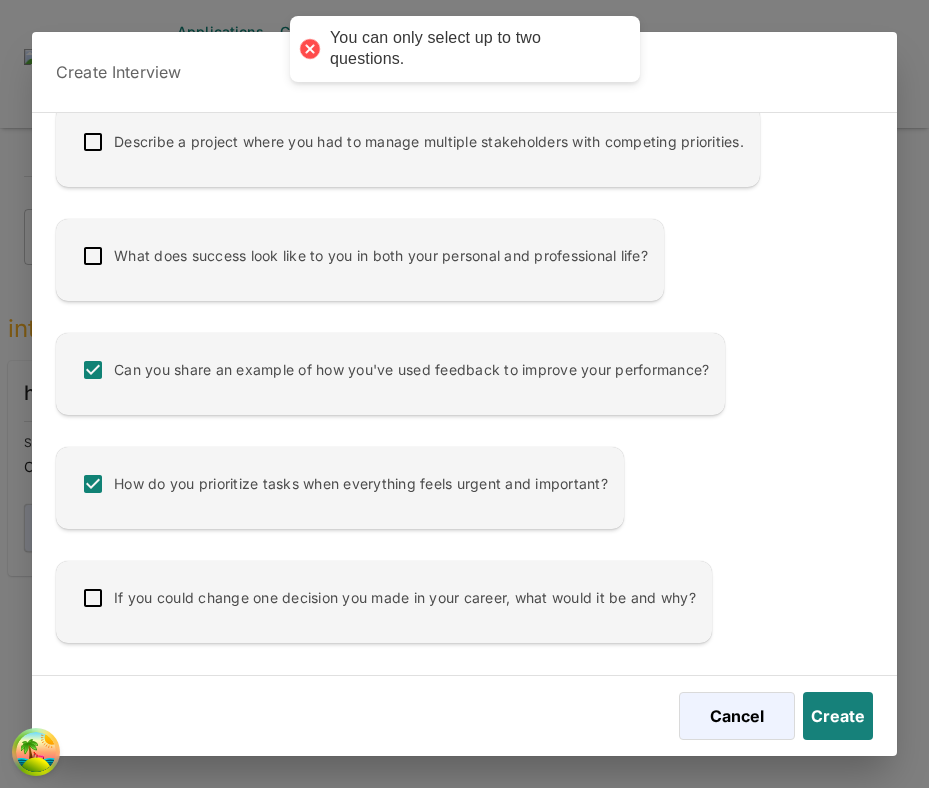 scroll, scrollTop: 555, scrollLeft: 0, axis: vertical 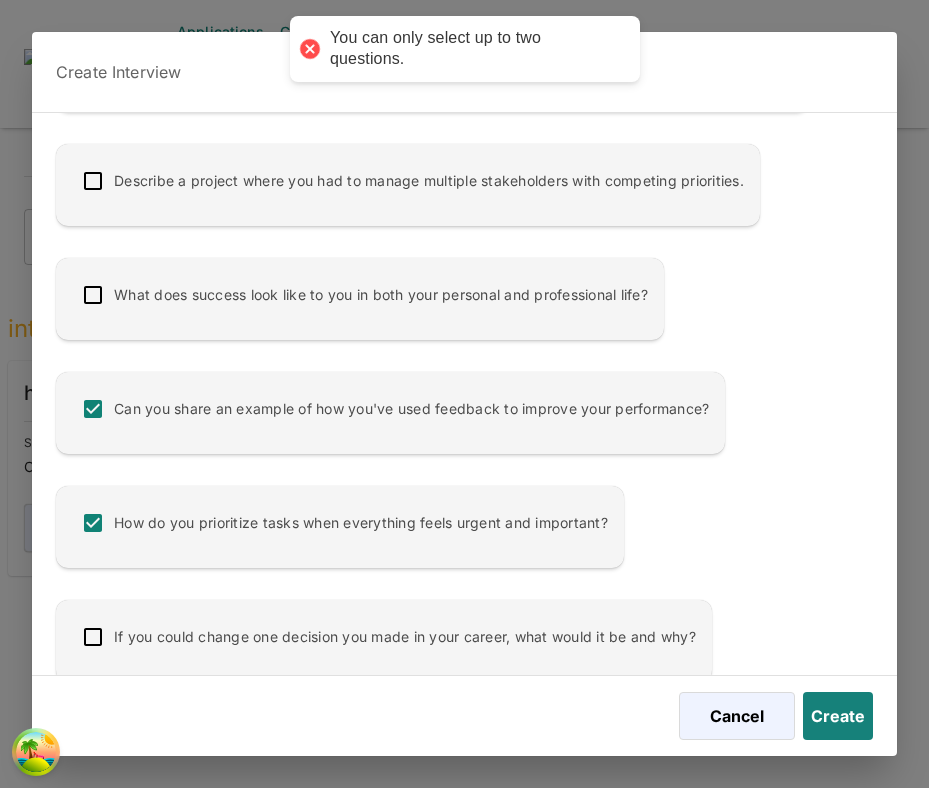 click at bounding box center [93, 295] 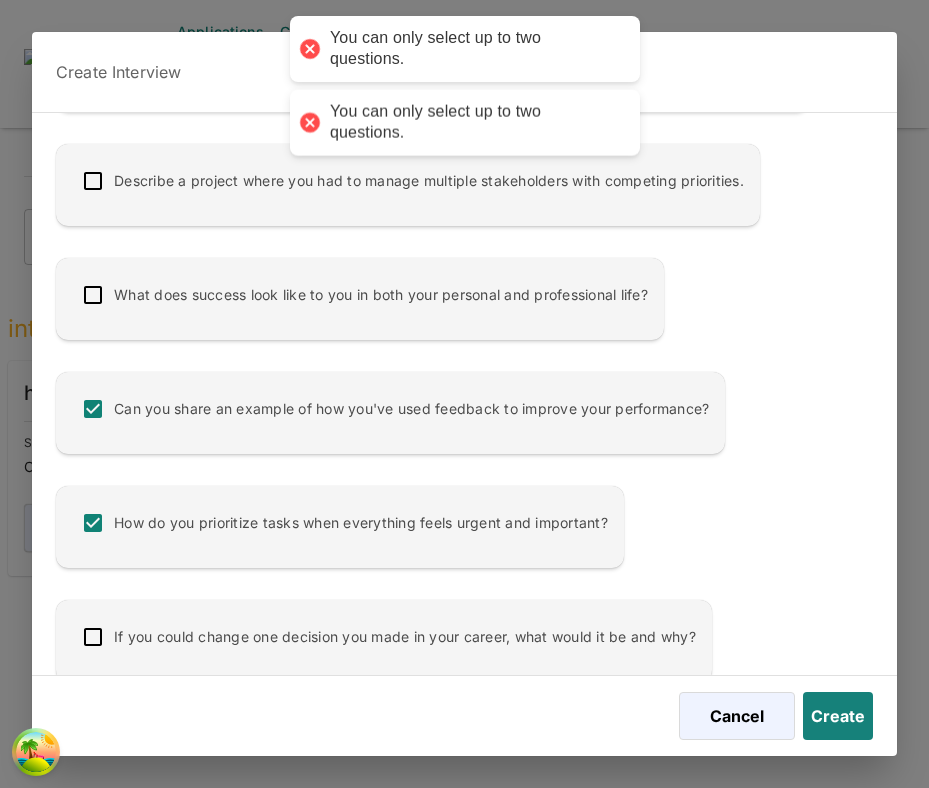 click at bounding box center (93, 295) 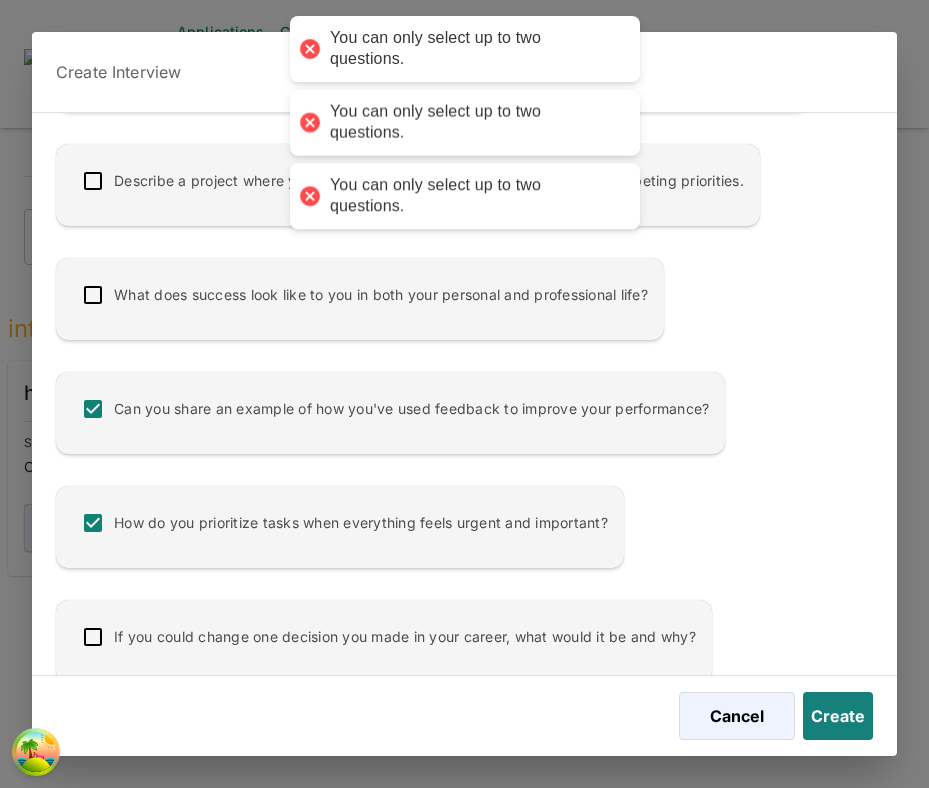 click at bounding box center [93, 295] 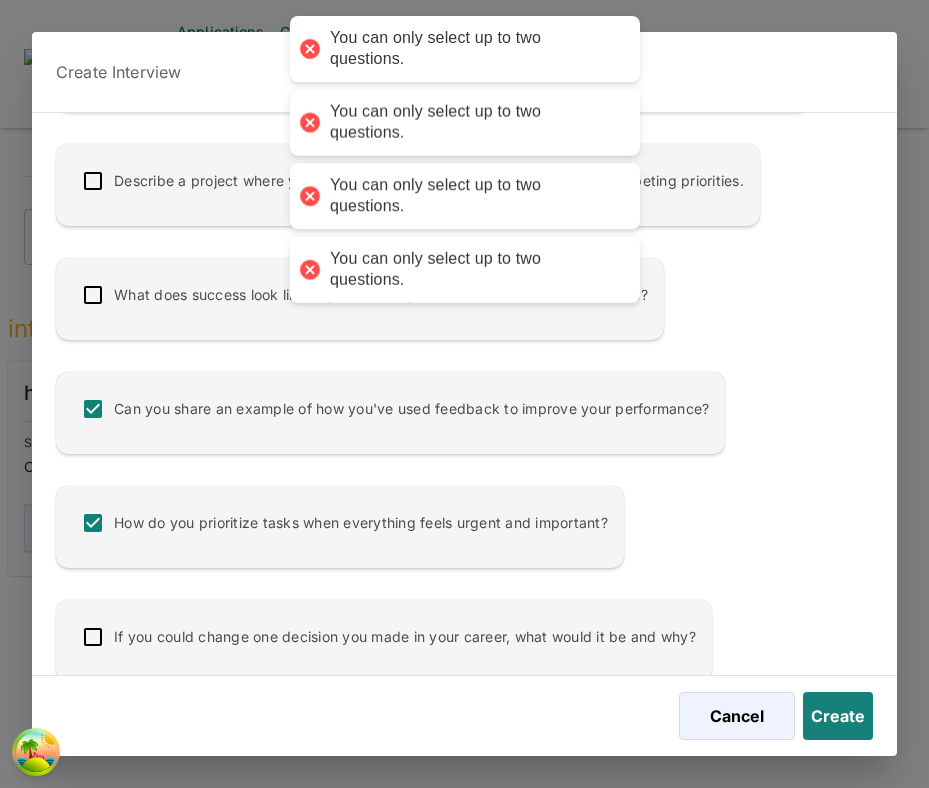 click at bounding box center (93, 295) 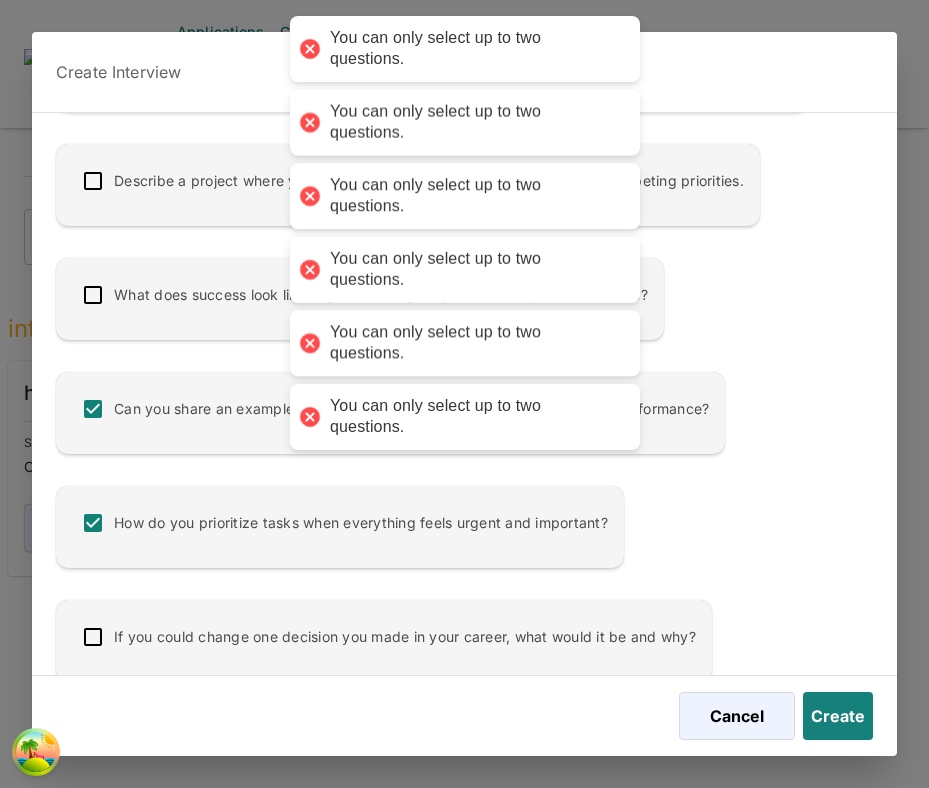 click at bounding box center (93, 295) 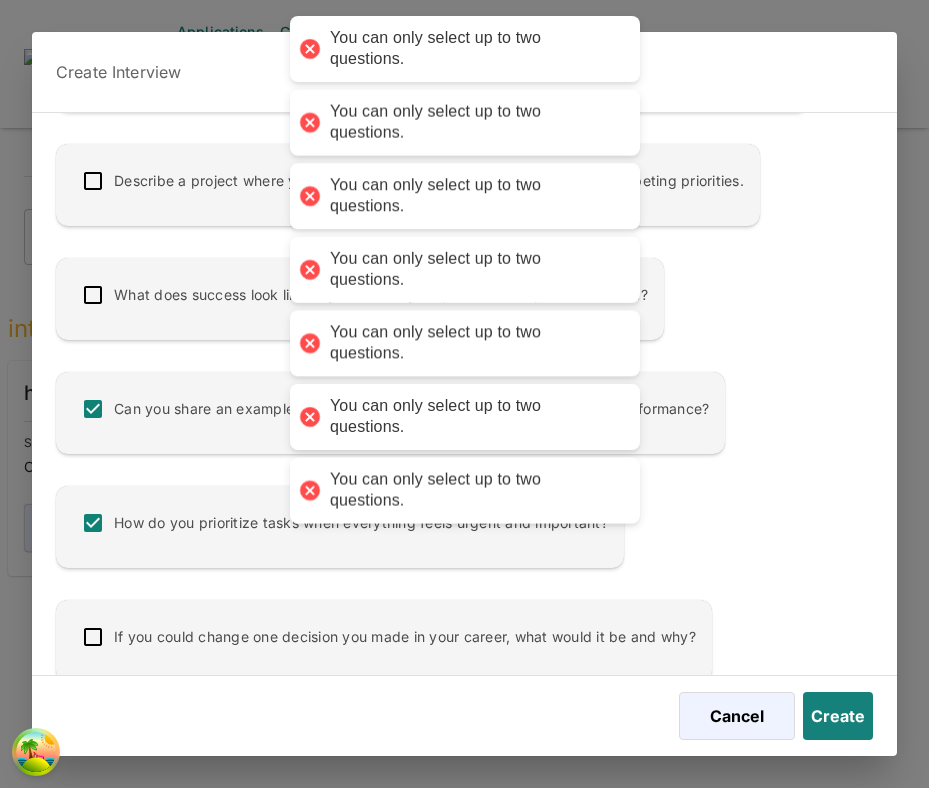 click at bounding box center [93, 295] 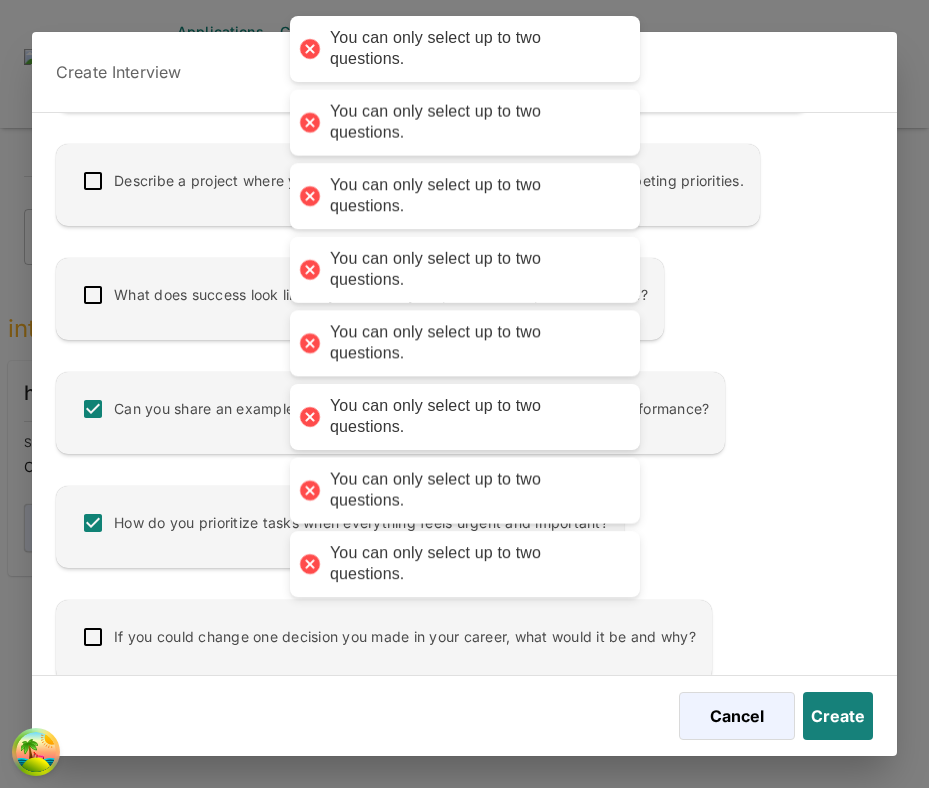 click on "Can you describe a time when you faced a major challenge at work and how you overcame it? What motivates you to consistently perform at your best, even under pressure? How do you approach learning something completely new, especially when it's outside your comfort zone? Tell me about a decision you made that significantly impacted your team or organization. How do you handle conflicts within a team, especially when you disagree with someone’s approach? Describe a project where you had to manage multiple stakeholders with competing priorities. What does success look like to you in both your personal and professional life? Can you share an example of how you've used feedback to improve your performance? How do you prioritize tasks when everything feels urgent and important? If you could change one decision you made in your career, what would it be and why?" at bounding box center [456, 128] 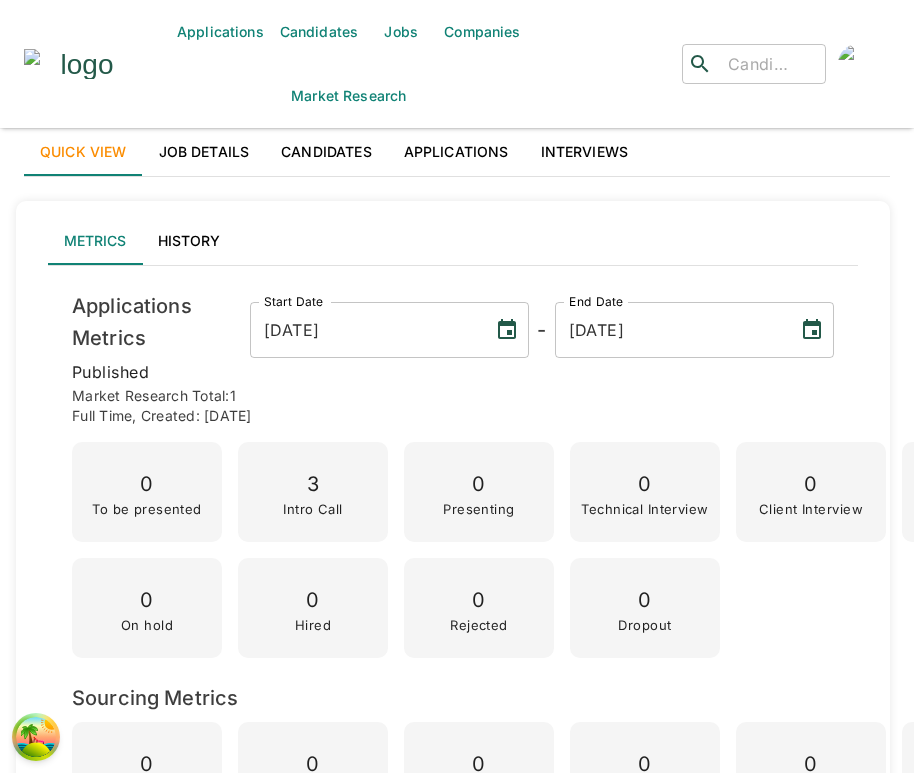 click on "Interviews" at bounding box center (585, 152) 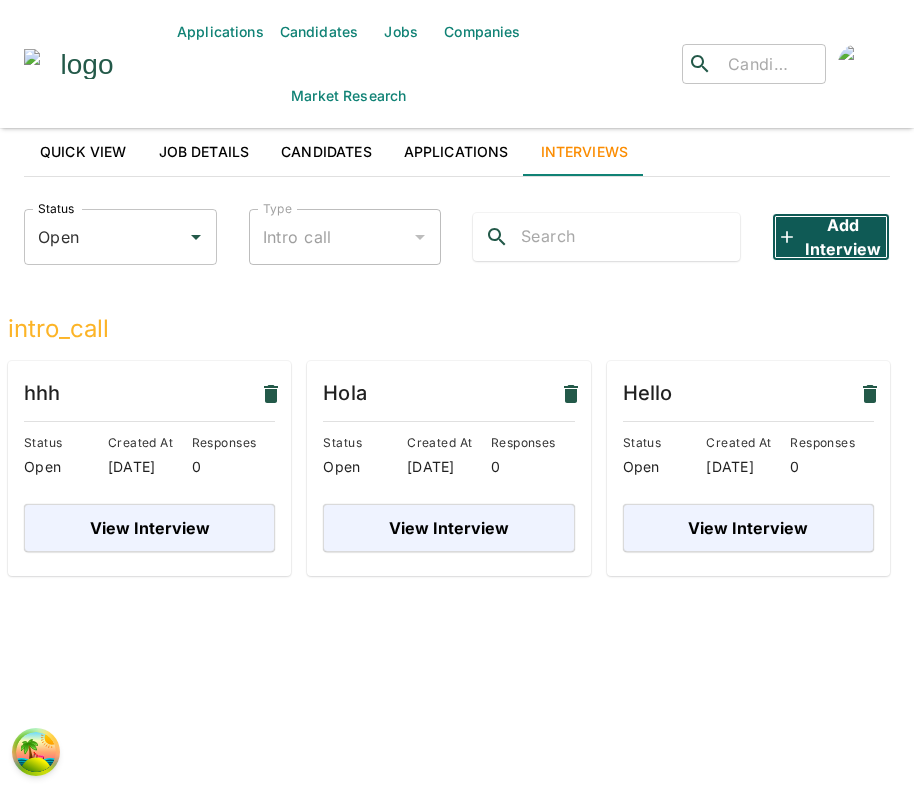 click on "Add Interview" at bounding box center [831, 237] 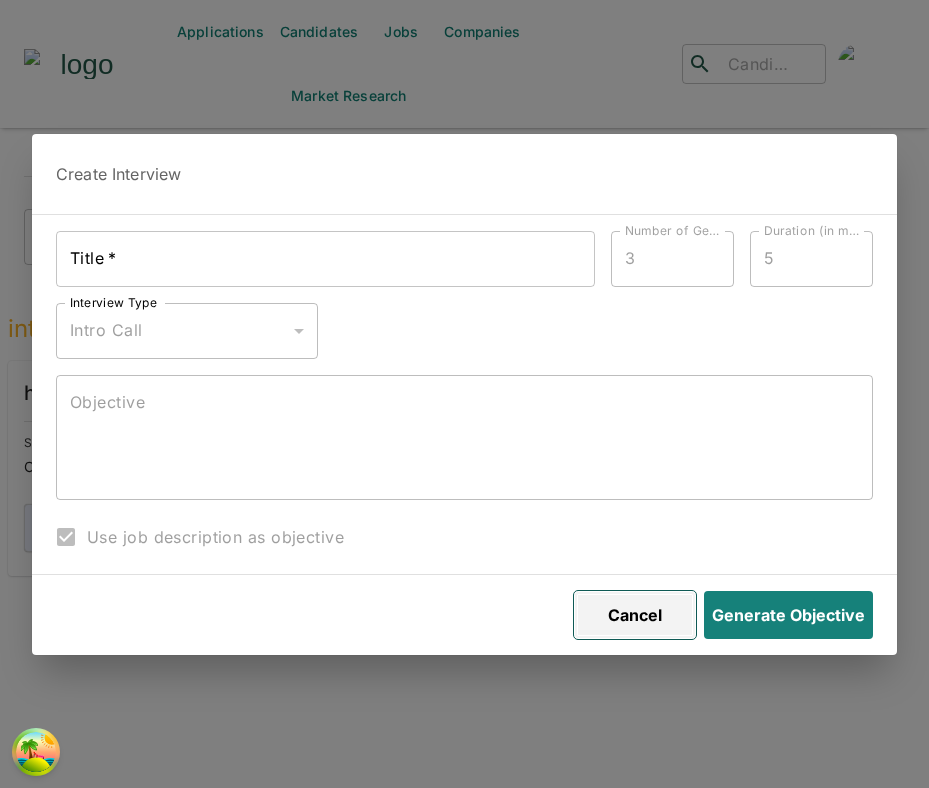 click on "Cancel" at bounding box center (635, 615) 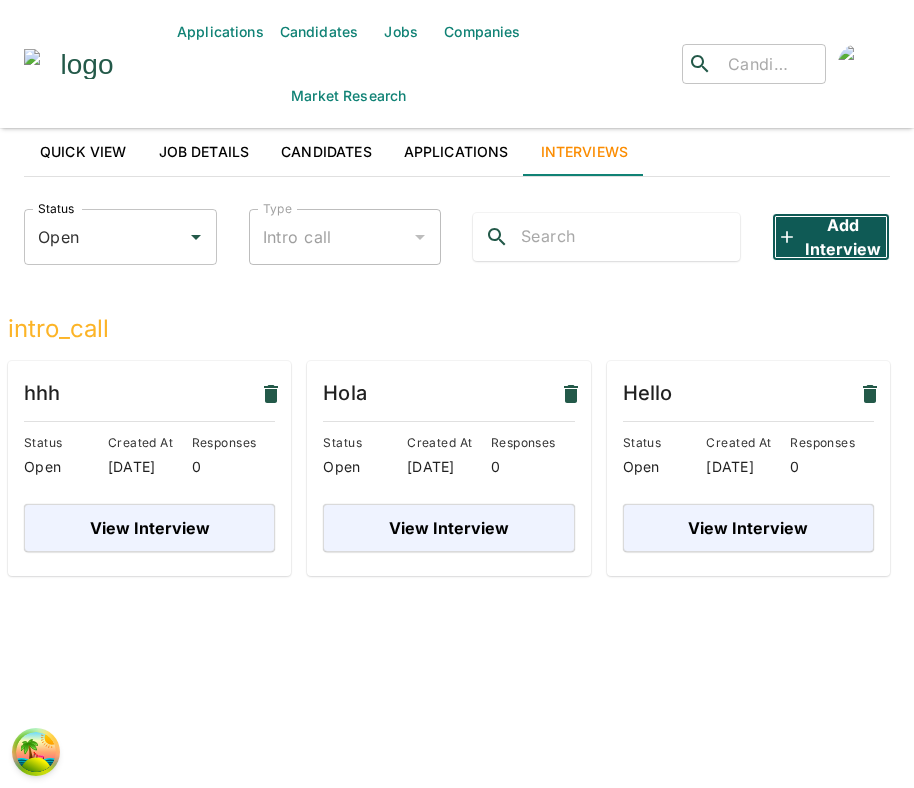 click on "Add Interview" at bounding box center [831, 237] 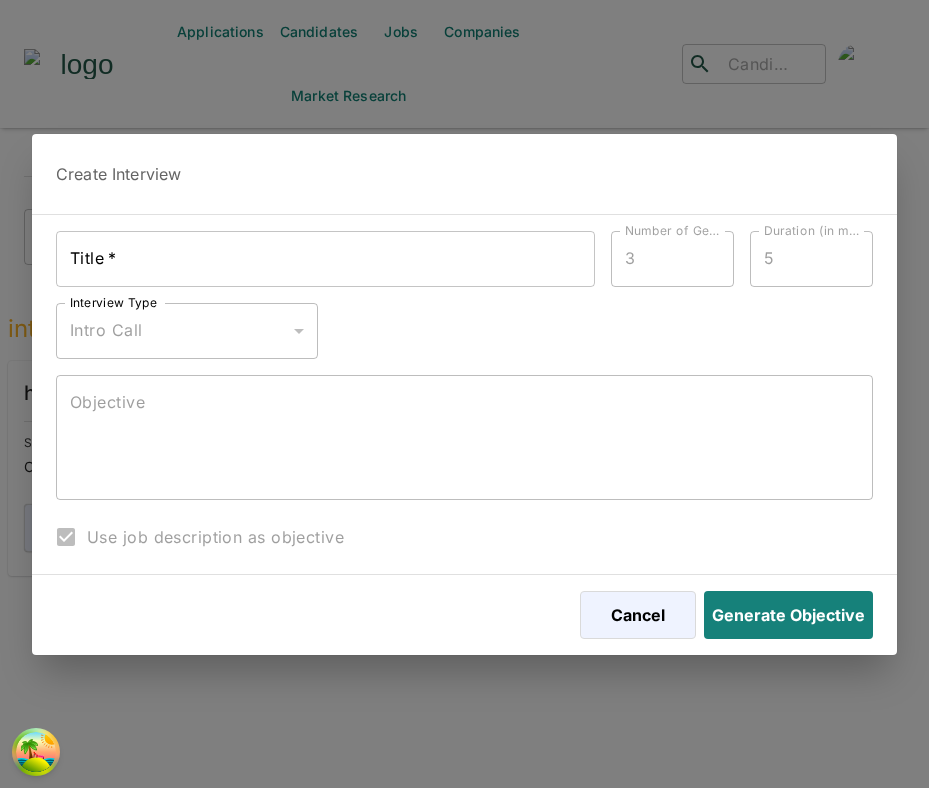 click on "Title   *" at bounding box center (325, 259) 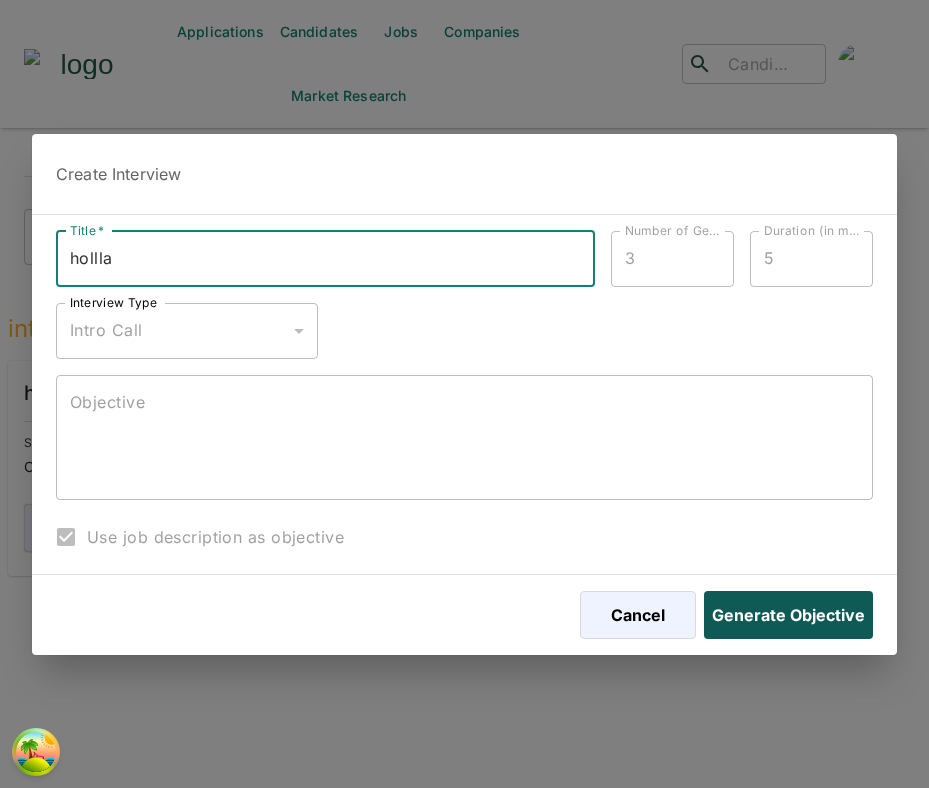 type on "hollla" 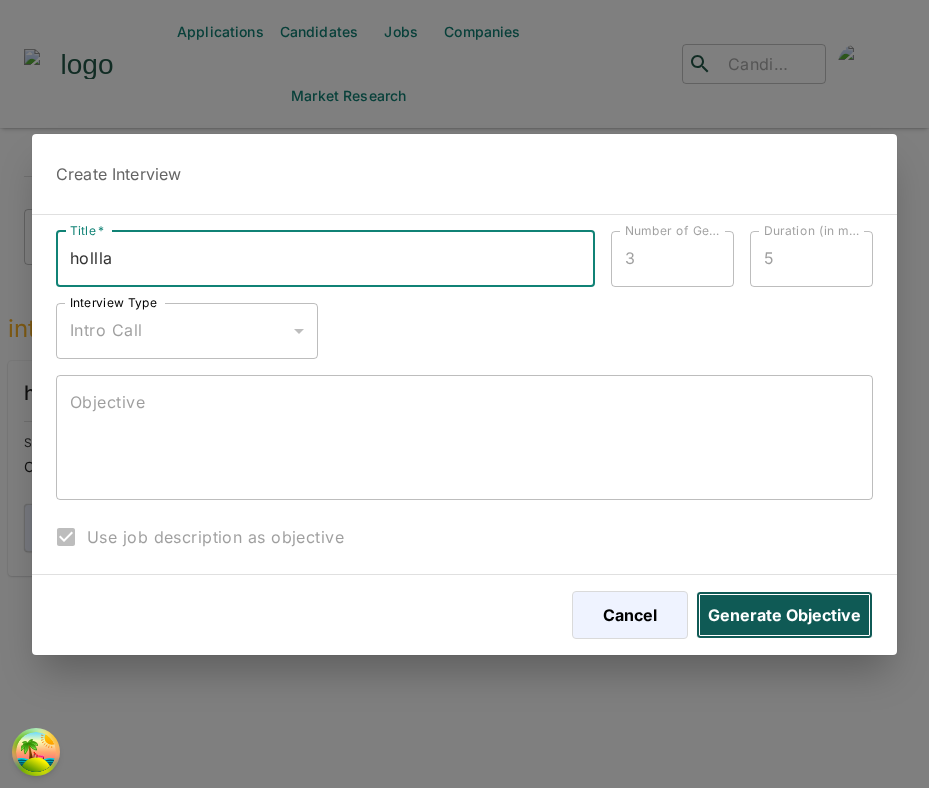 click on "Generate Objective" at bounding box center [784, 615] 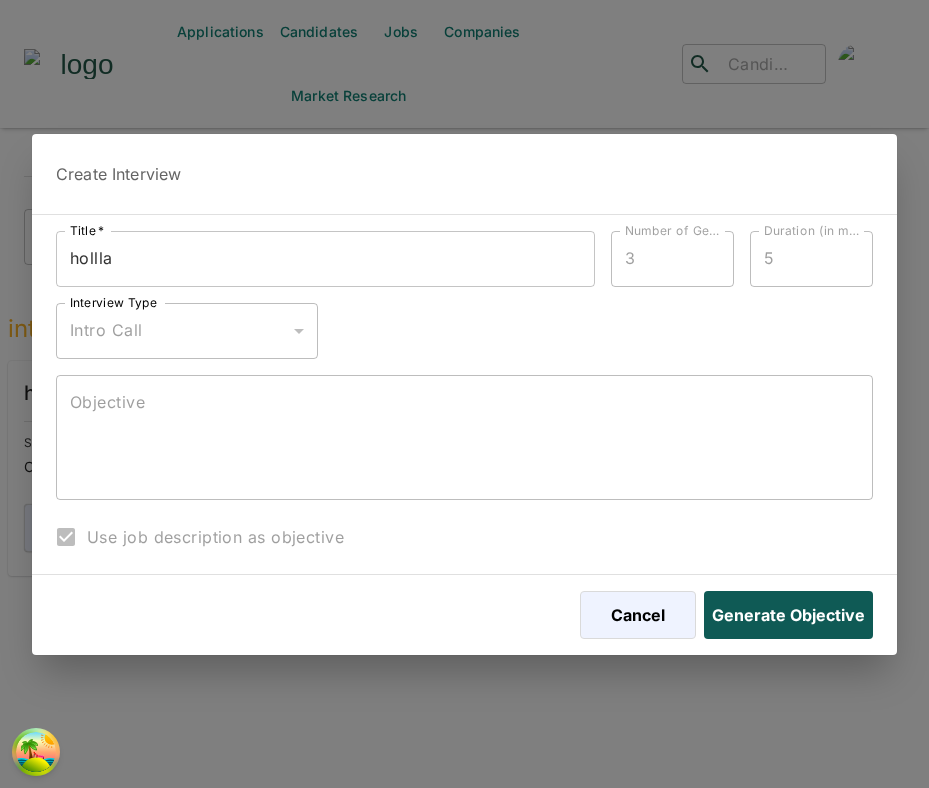 type on "The objective of this introductory interview is to establish a connection with the candidate, gain insights into their professional background and recent work experience, and assess their communication and collaboration skills. We aim to determine their familiarity with our tech stack, including Python/Django, JavaScript/React (Next.js), and AWS, and evaluate their alignment with our startup's goals in the banking and fintech space." 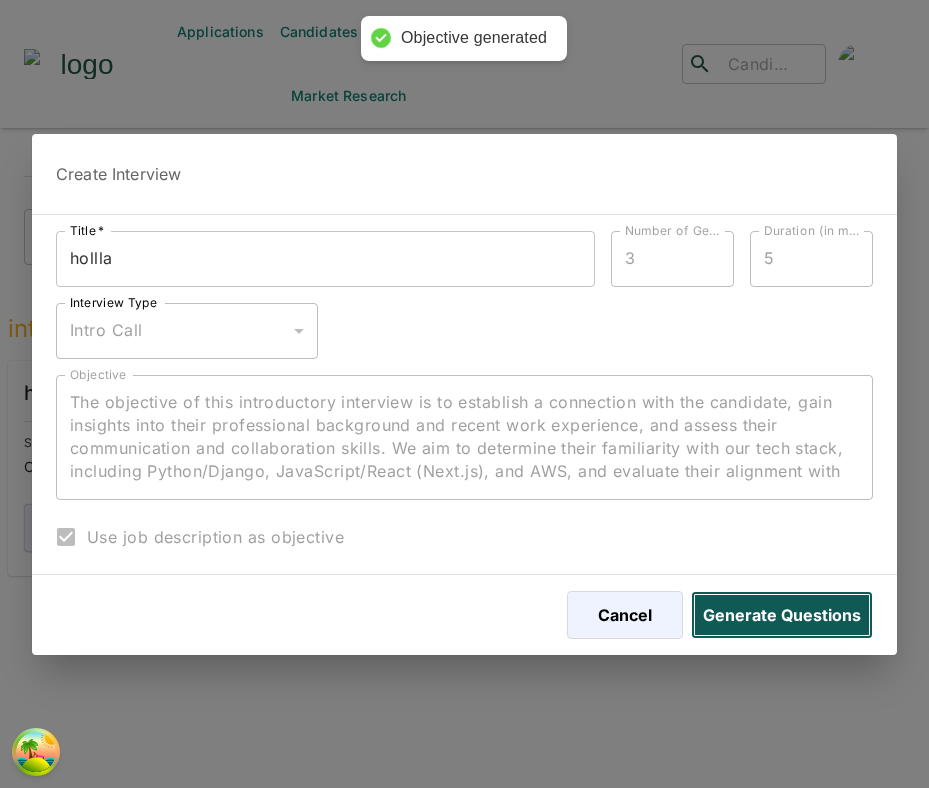 click on "Generate Questions" at bounding box center (782, 615) 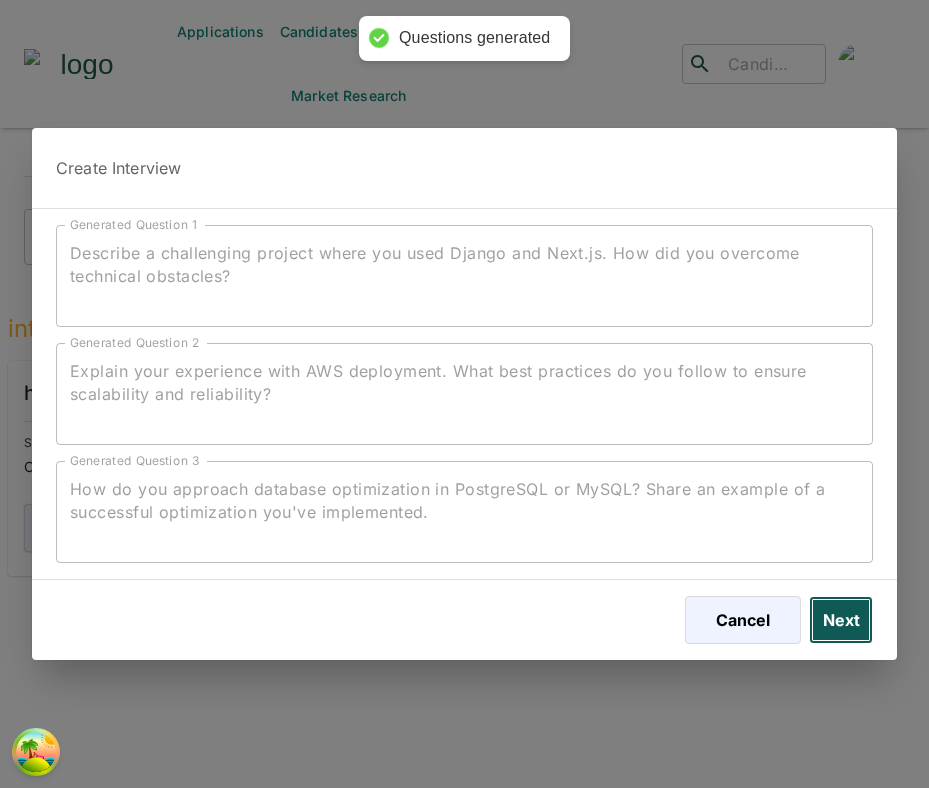 click on "Next" at bounding box center (841, 620) 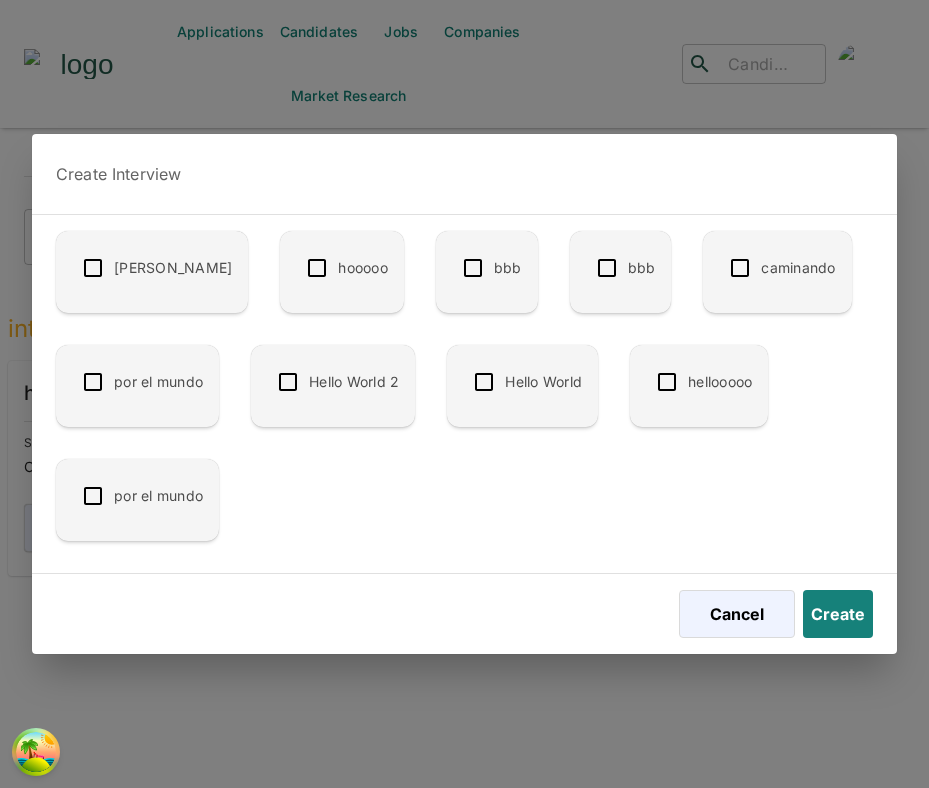 click at bounding box center [288, 382] 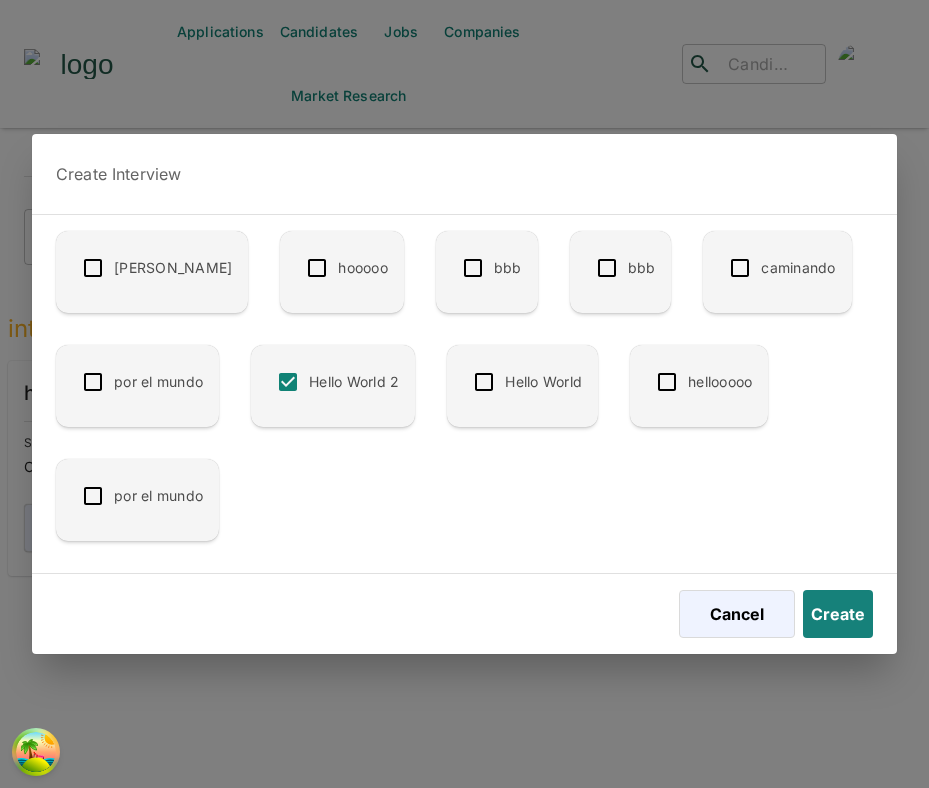 click at bounding box center (484, 382) 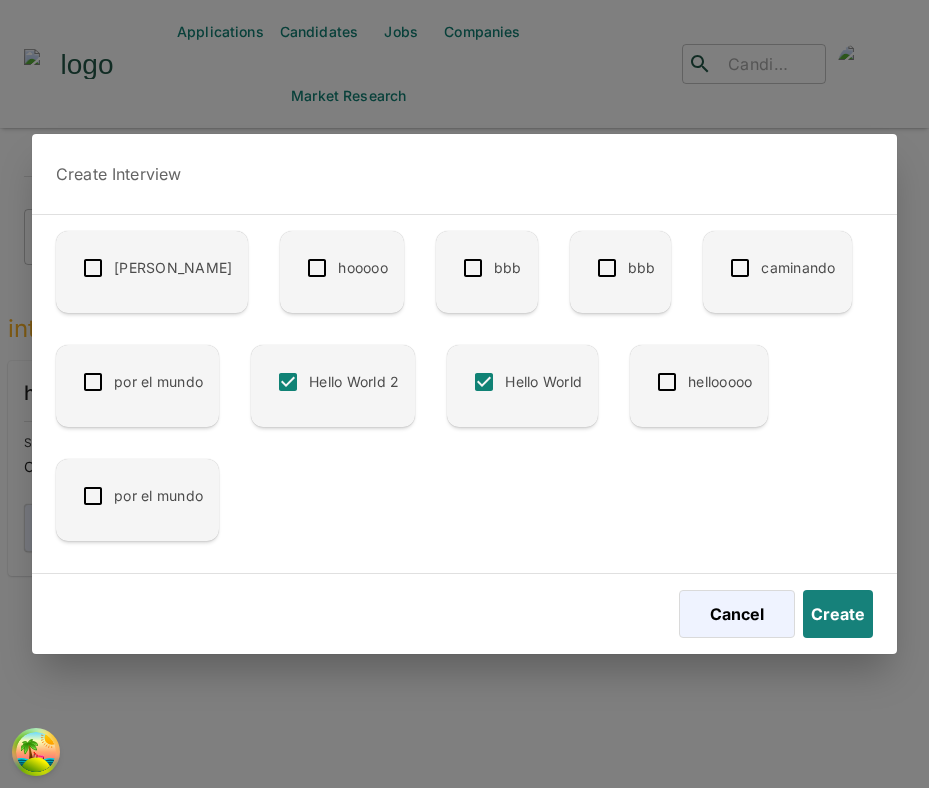 click at bounding box center [667, 382] 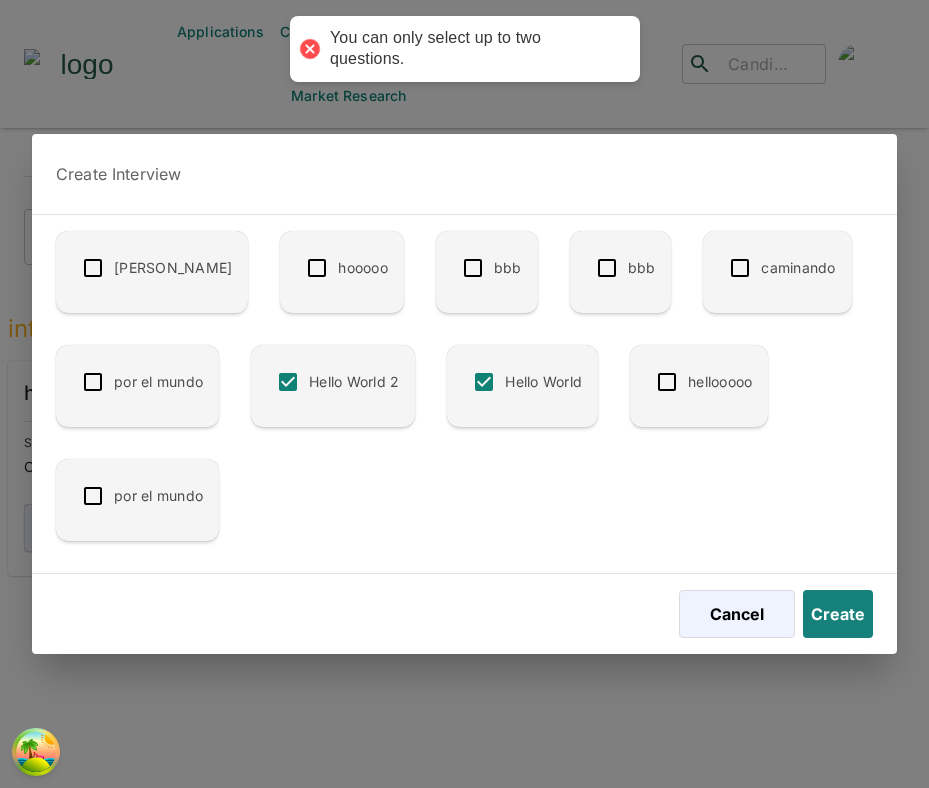 click at bounding box center (484, 382) 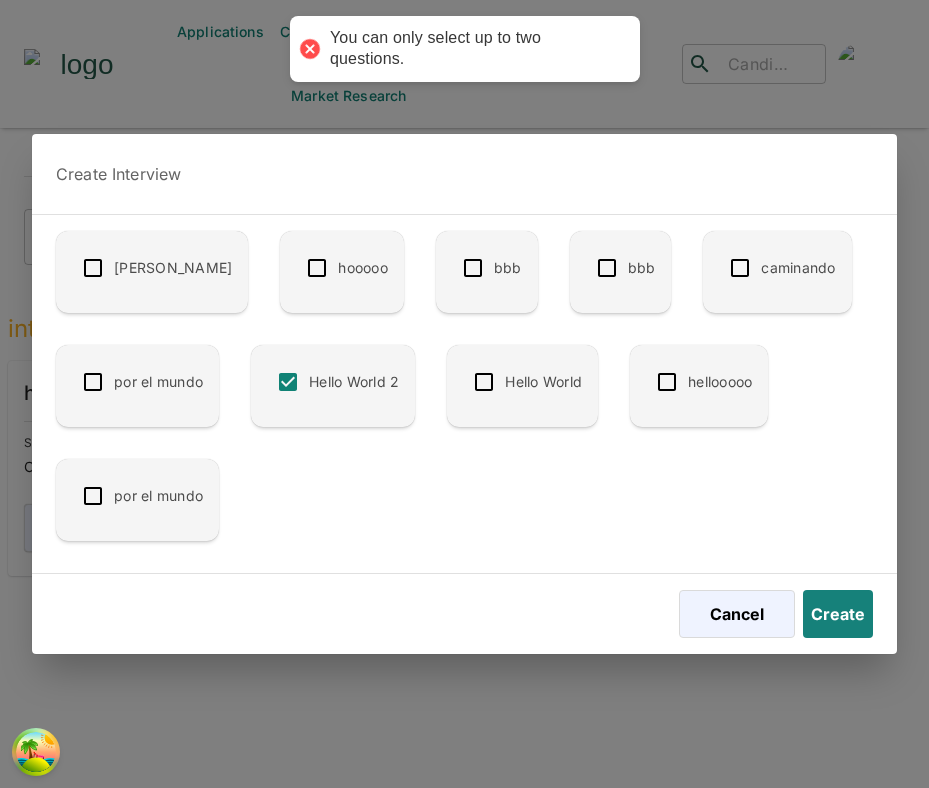 click on "Hello World 2" at bounding box center [354, 382] 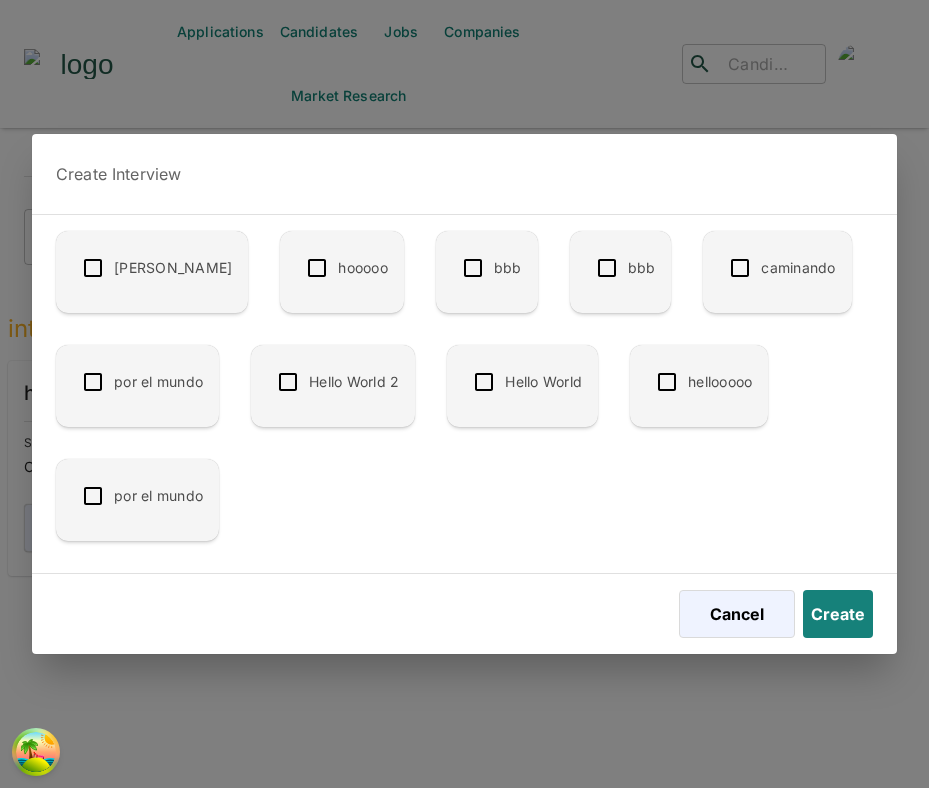 click at bounding box center (473, 268) 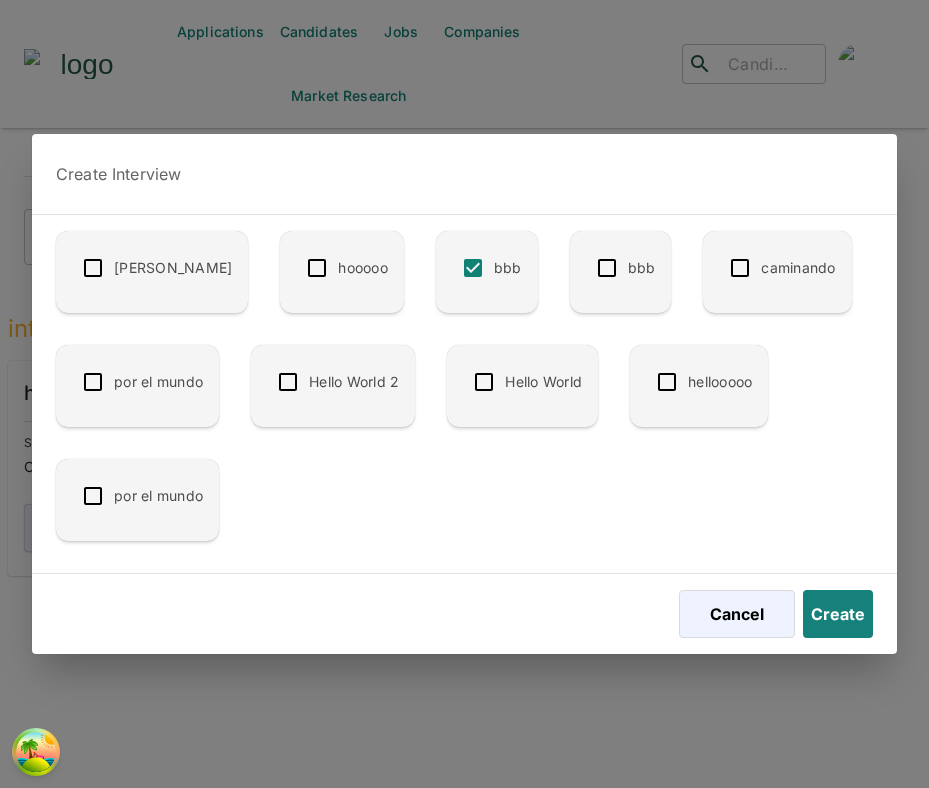 click at bounding box center [317, 268] 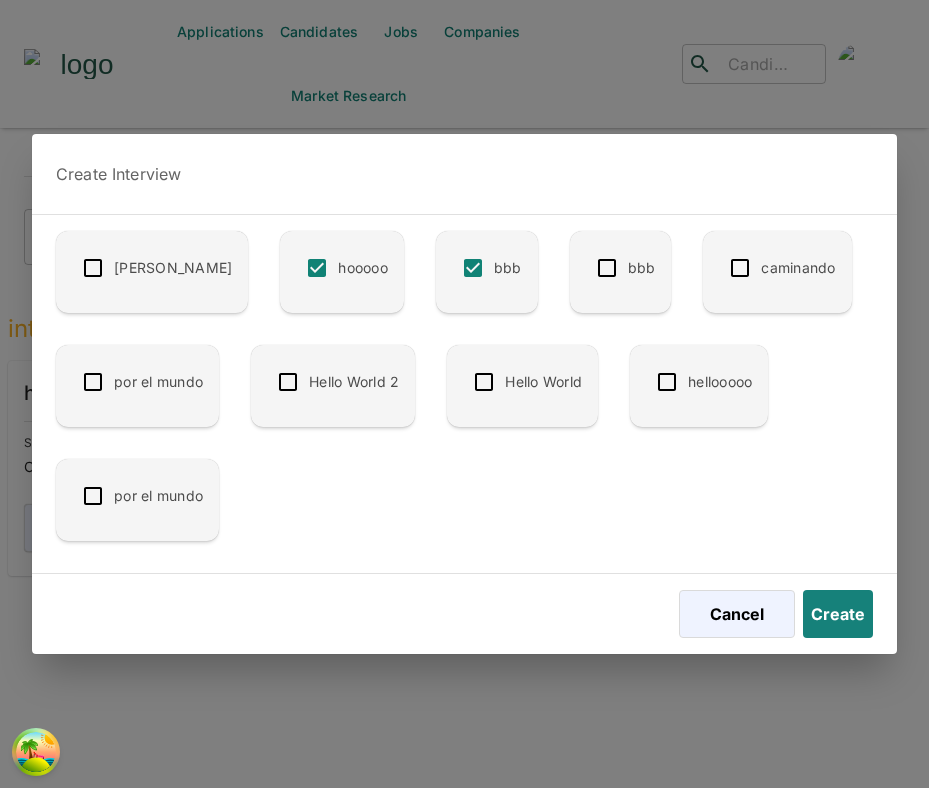 checkbox on "false" 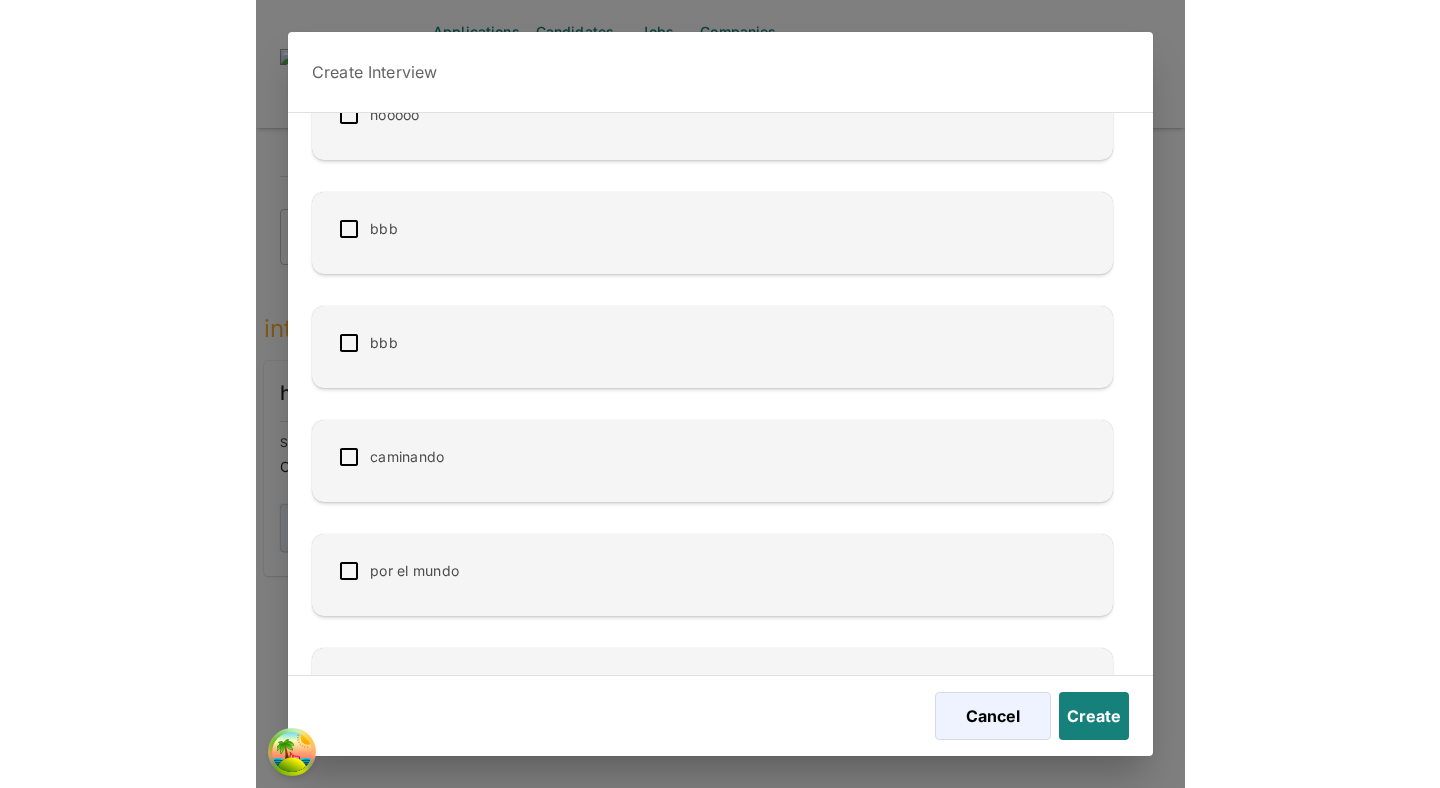 scroll, scrollTop: 0, scrollLeft: 0, axis: both 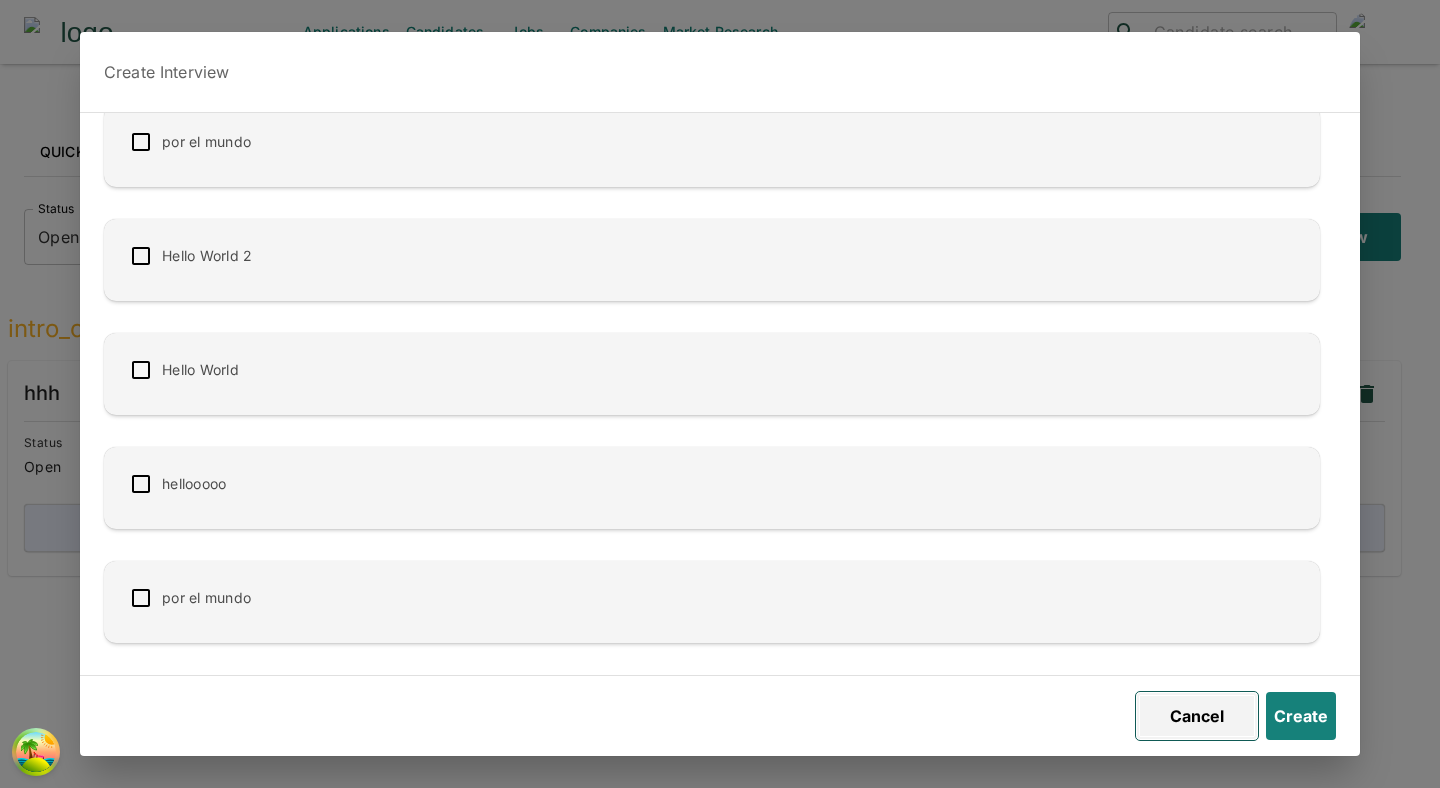 click on "Cancel" at bounding box center (1197, 716) 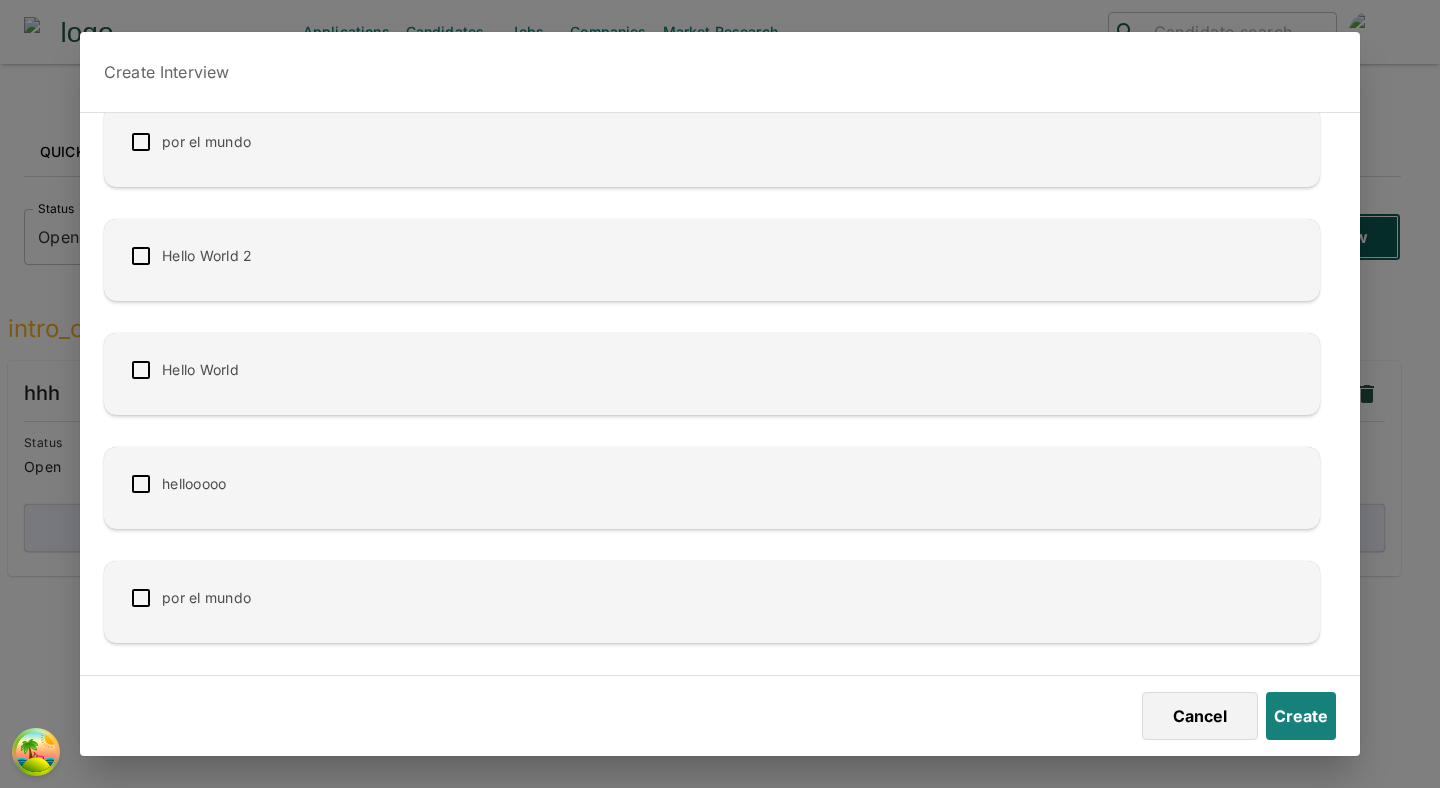 scroll, scrollTop: 0, scrollLeft: 0, axis: both 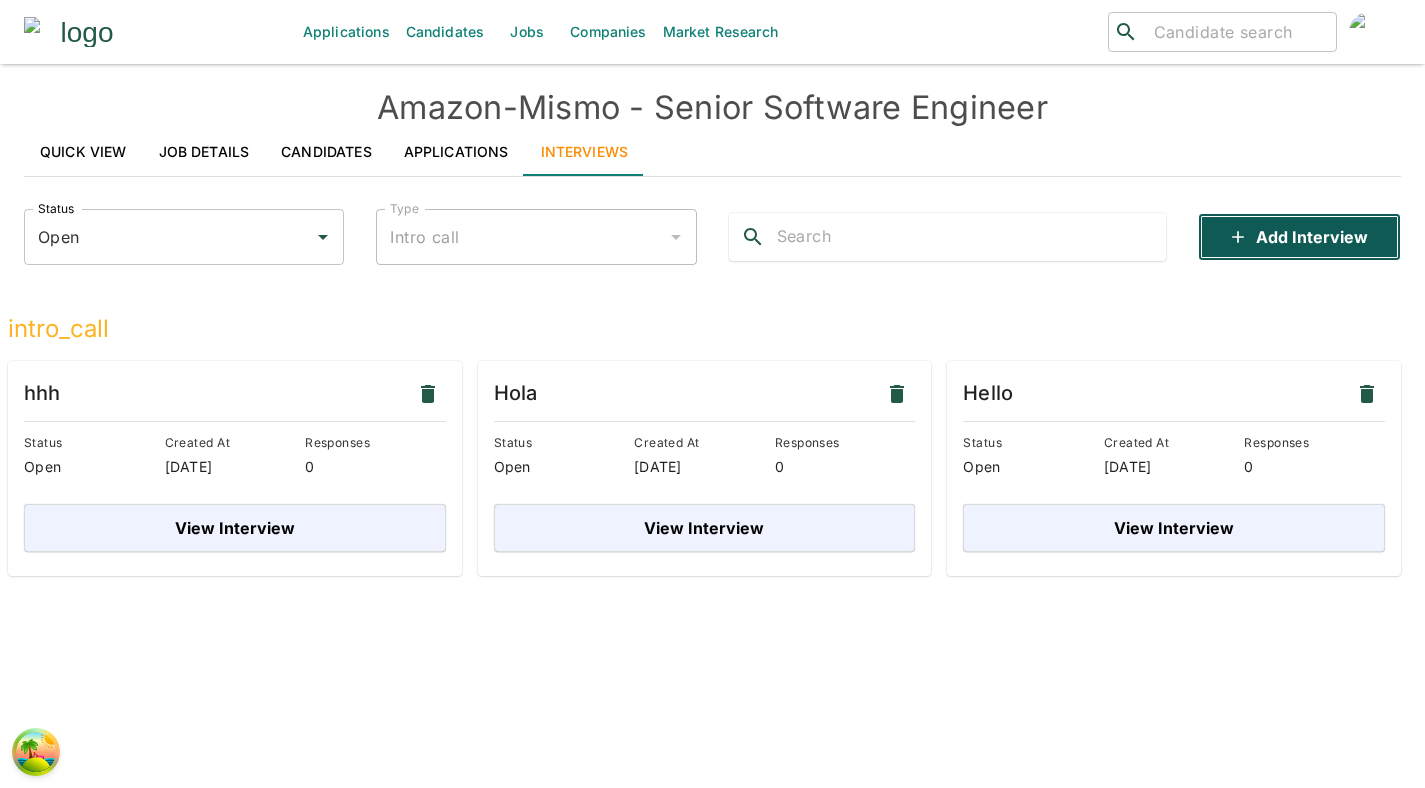 click on "Add Interview" at bounding box center (1299, 237) 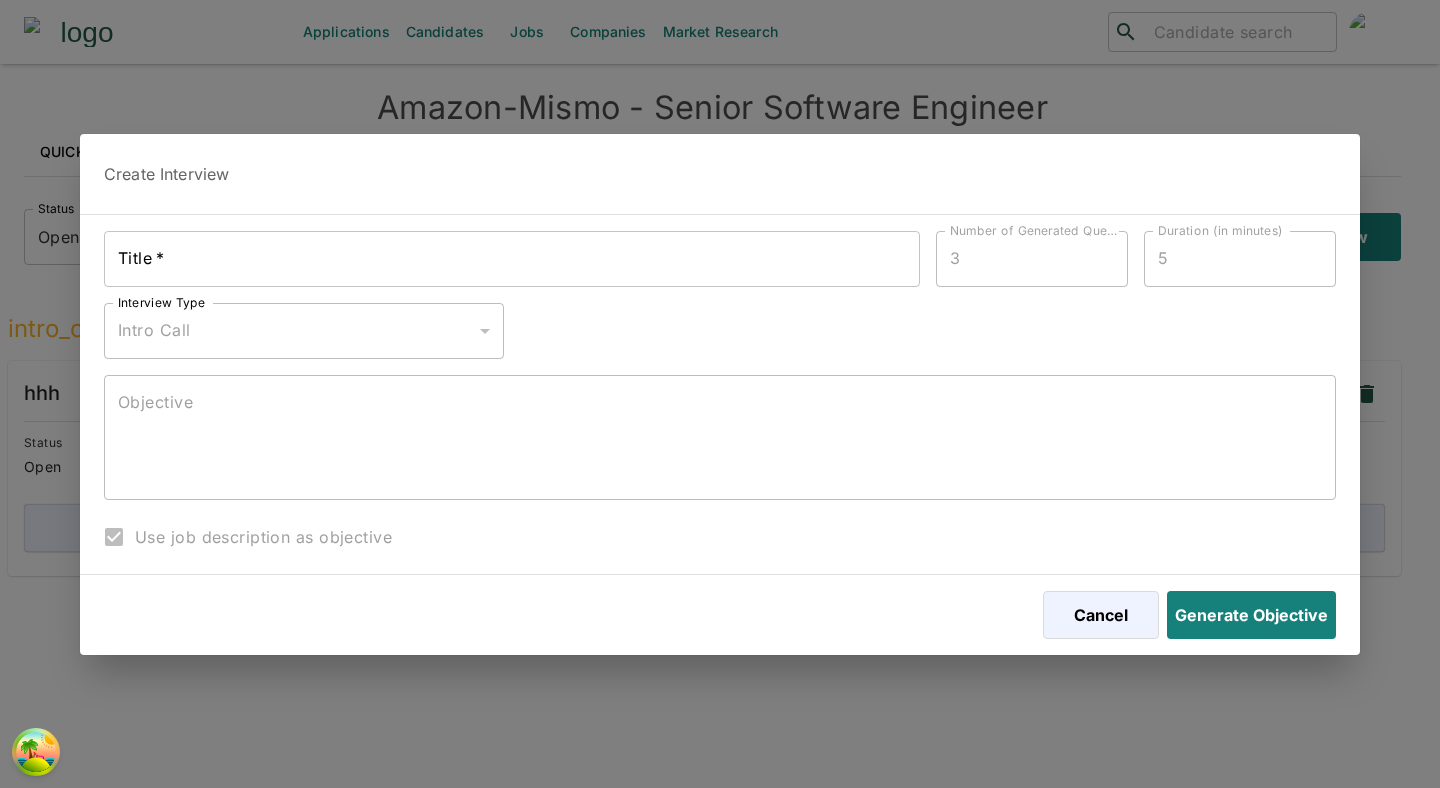 click on "Title   *" at bounding box center [512, 259] 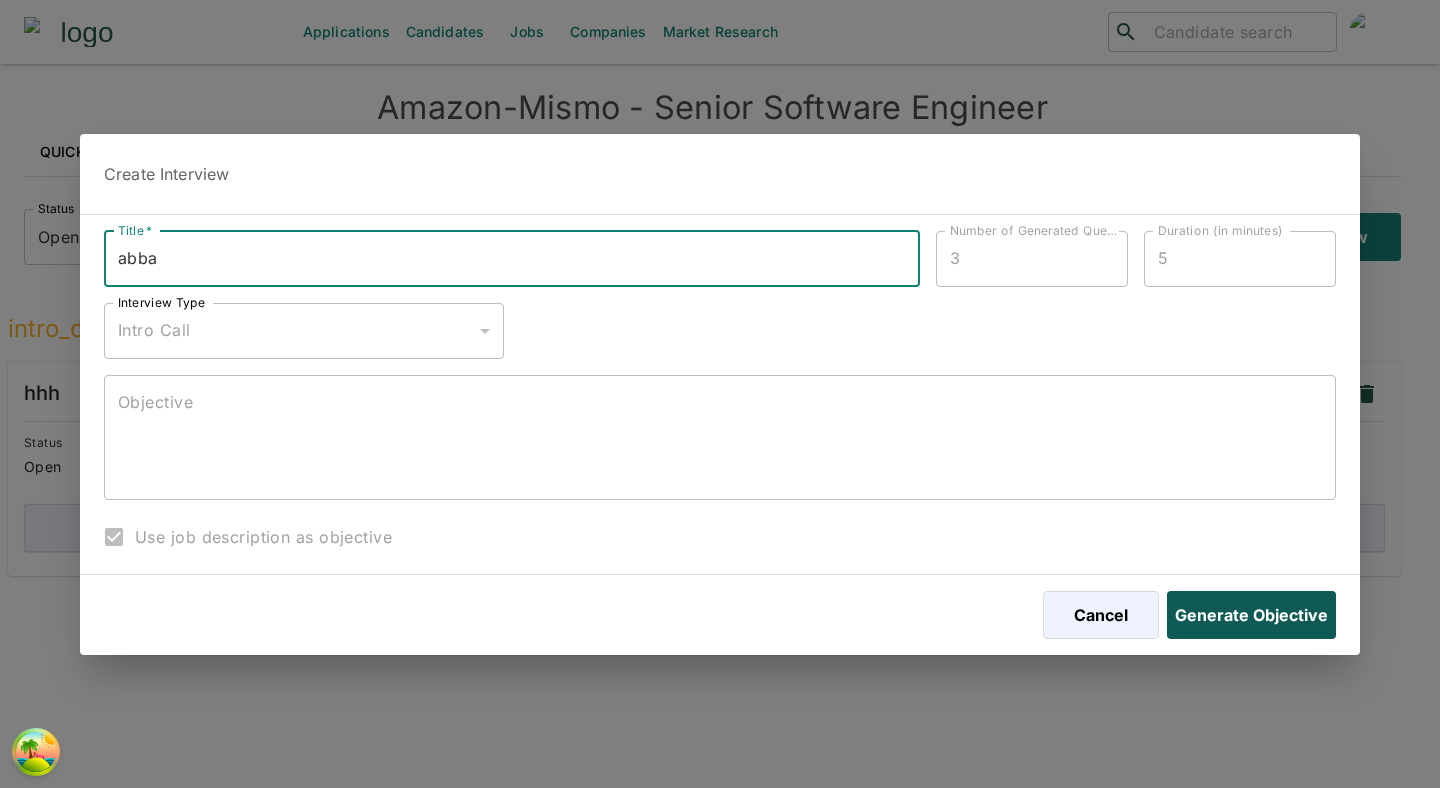 type on "abba" 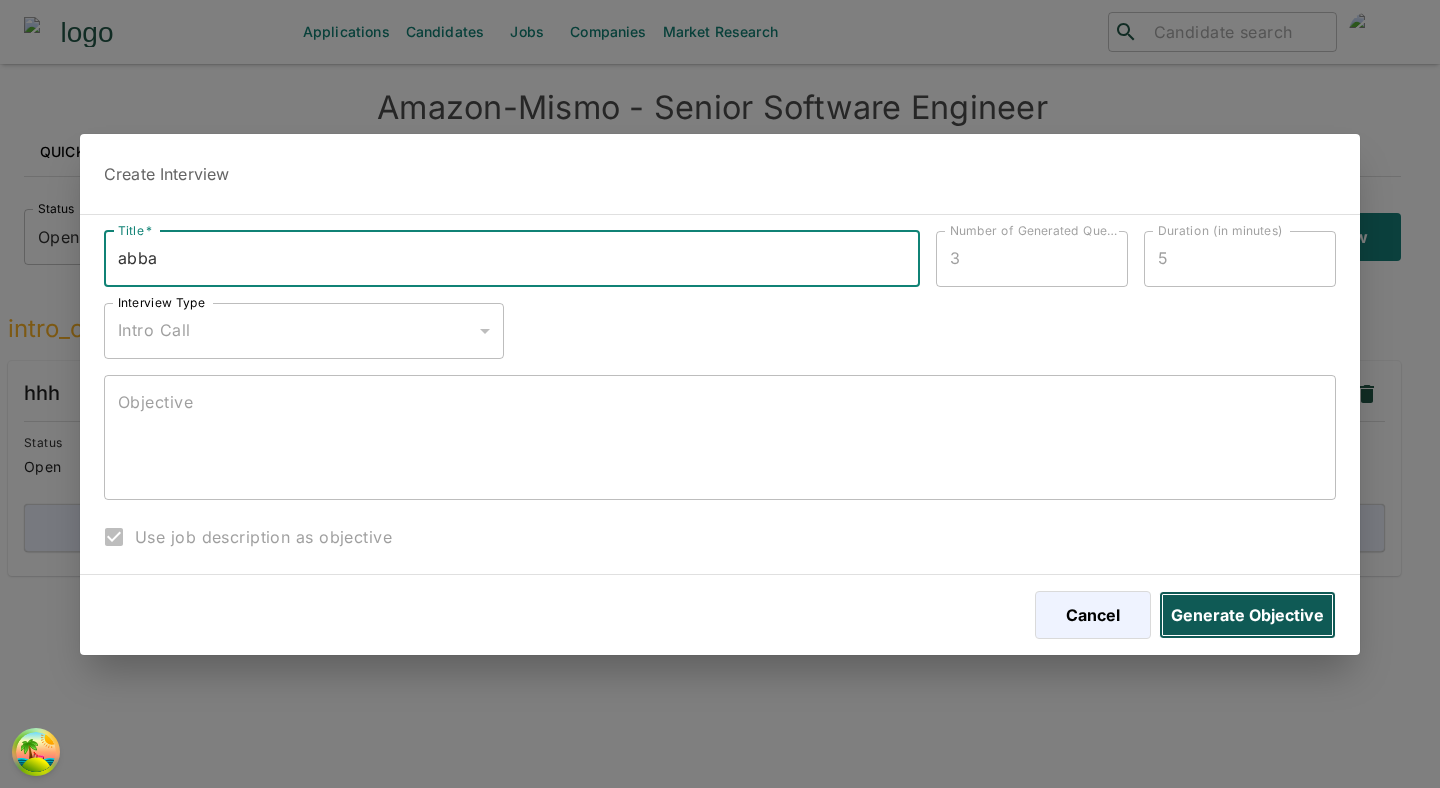 click on "Generate Objective" at bounding box center (1247, 615) 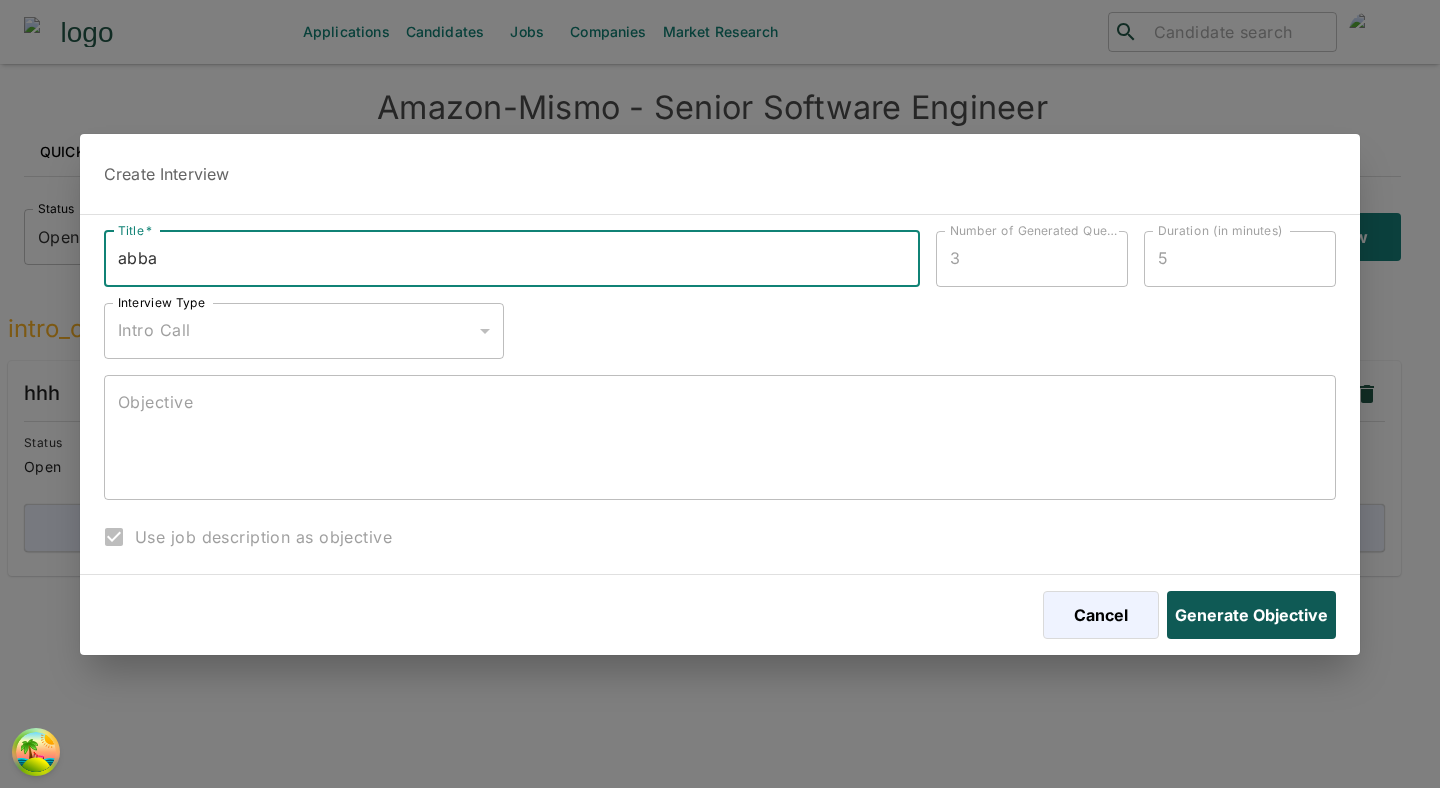 type on "The objective of this introductory interview is to establish a connection with the candidate, gain insights into their professional background and recent work experience, and assess their communication and collaboration skills. We aim to determine their familiarity with our tech stack, including Python/Django, JavaScript/React (Next.js), and AWS, and evaluate their alignment with our startup's goals in the banking and fintech space." 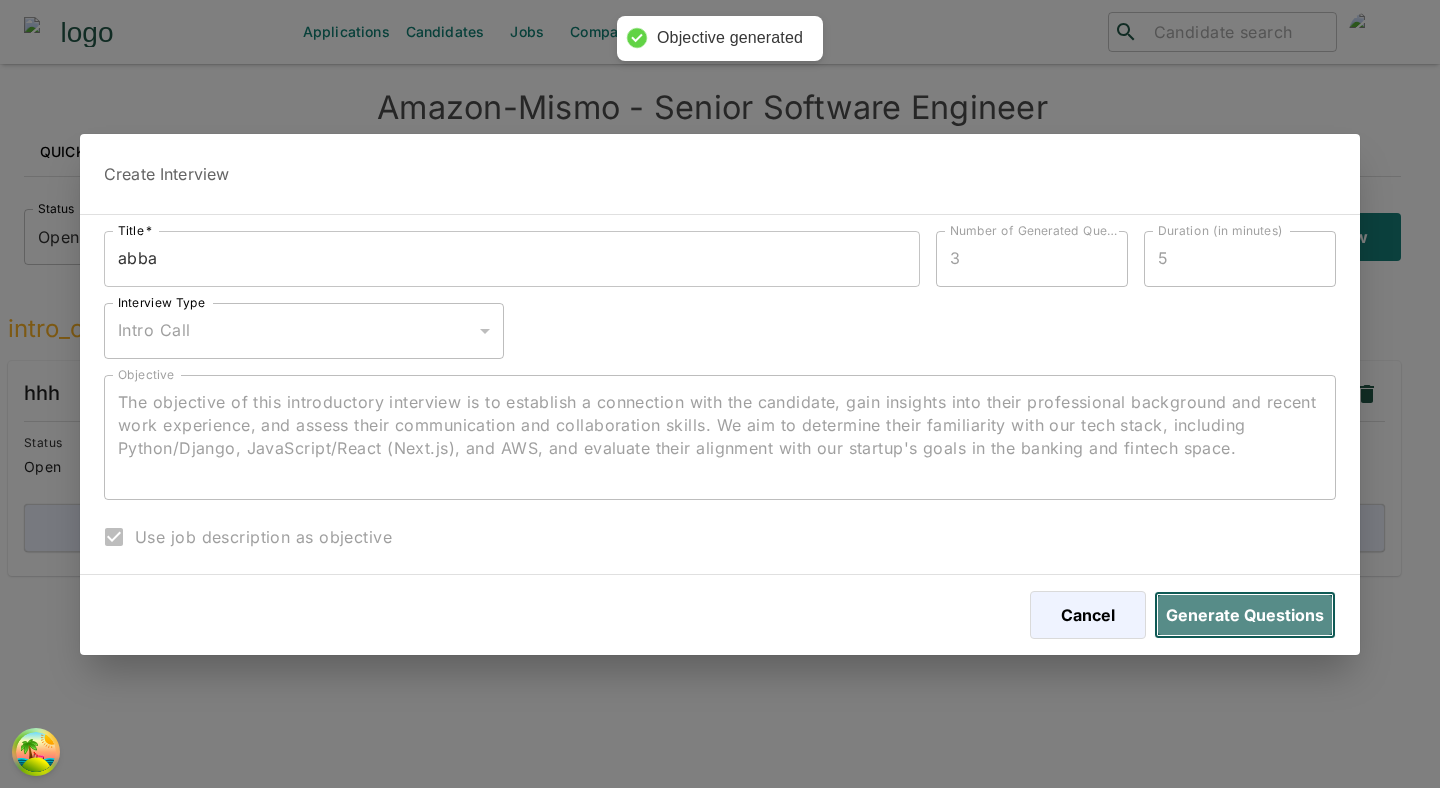 click on "Generate Questions" at bounding box center (1245, 615) 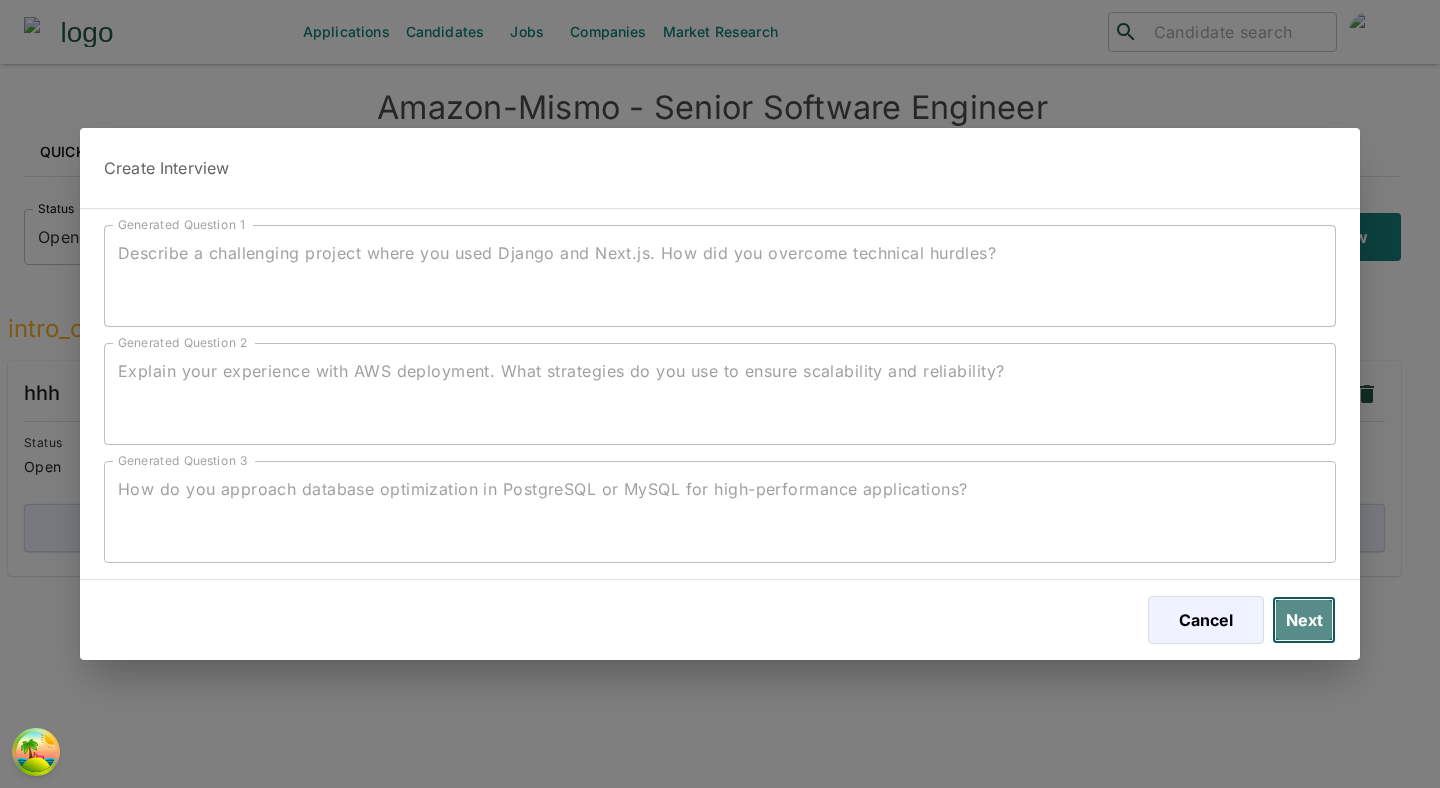 click on "Next" at bounding box center [1304, 620] 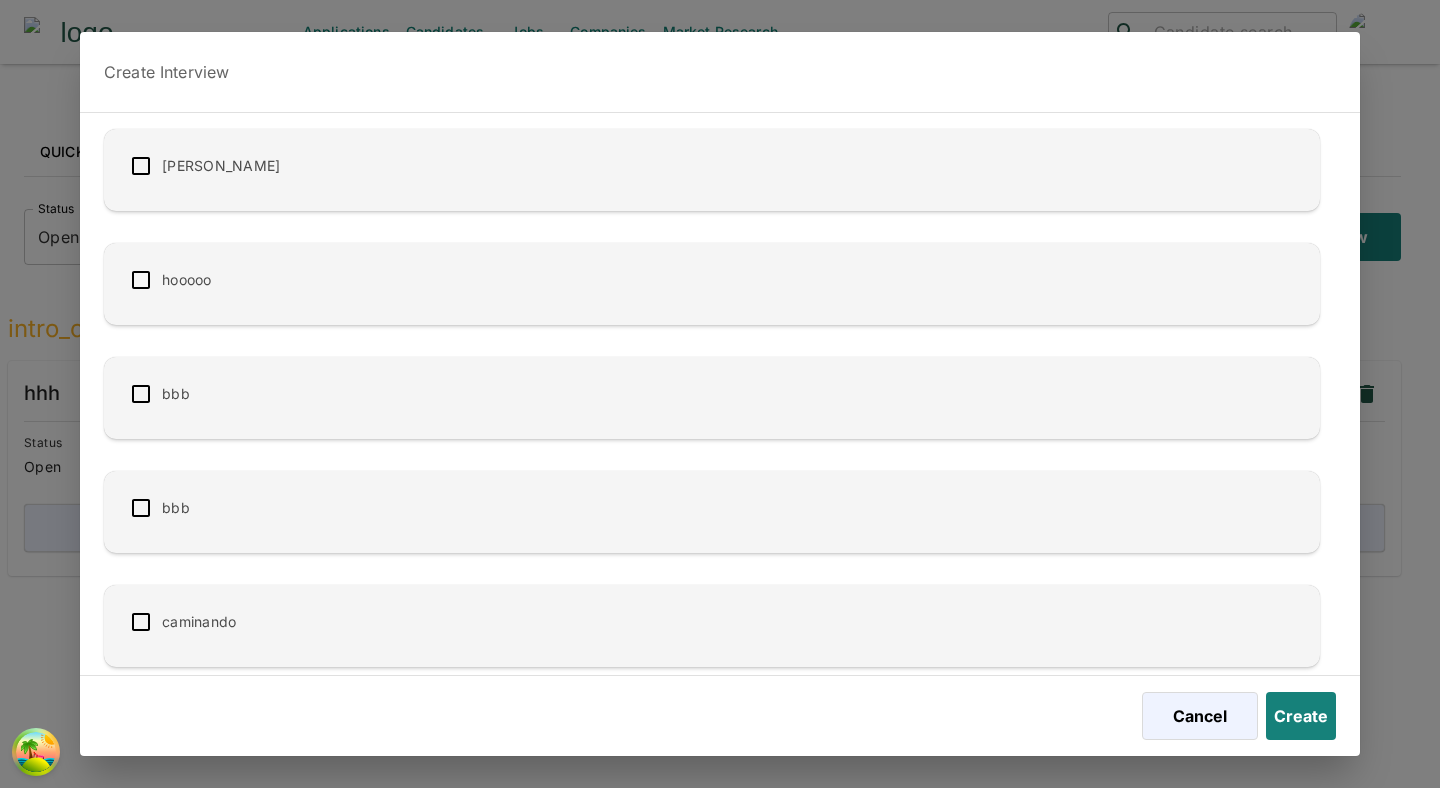 click at bounding box center [141, 280] 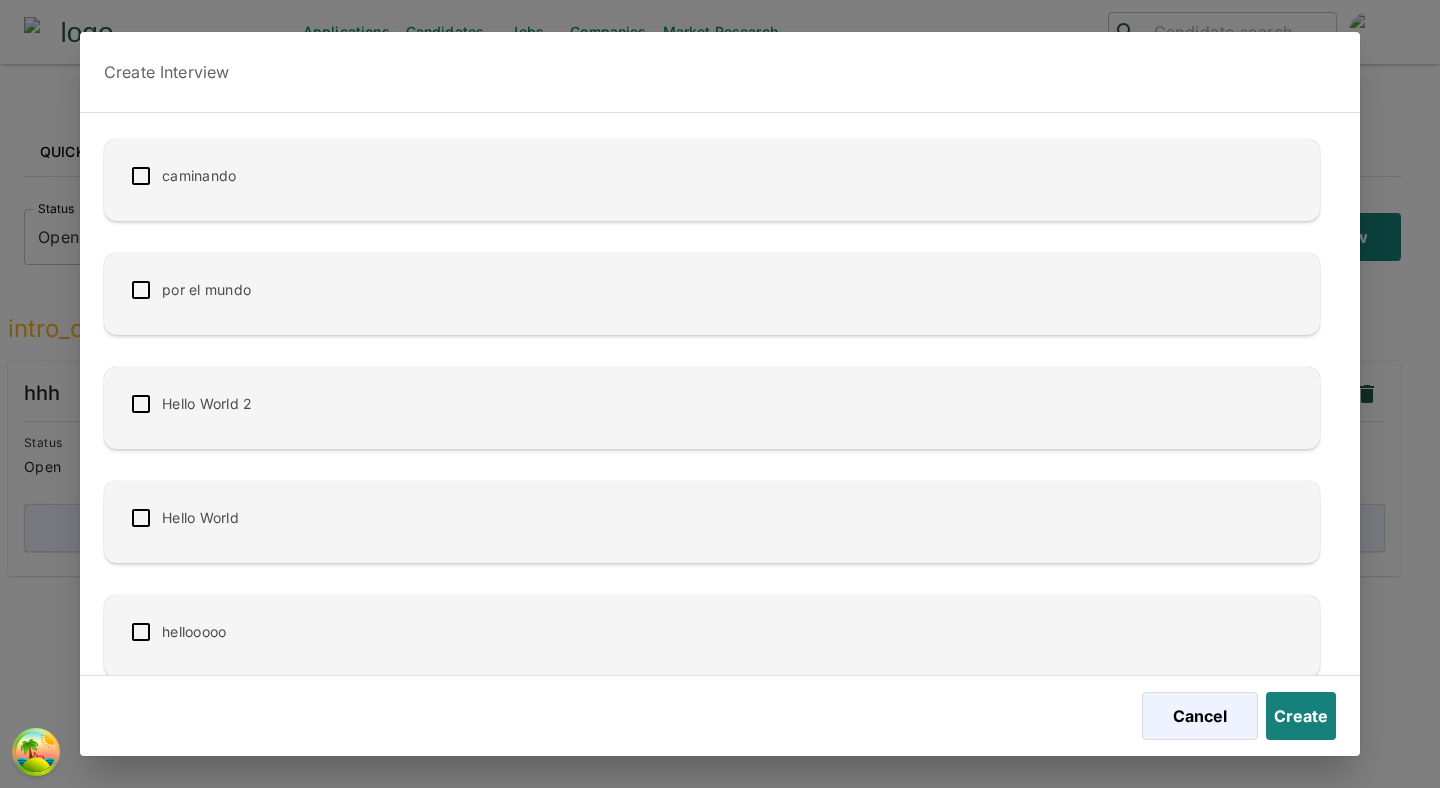click at bounding box center (141, 290) 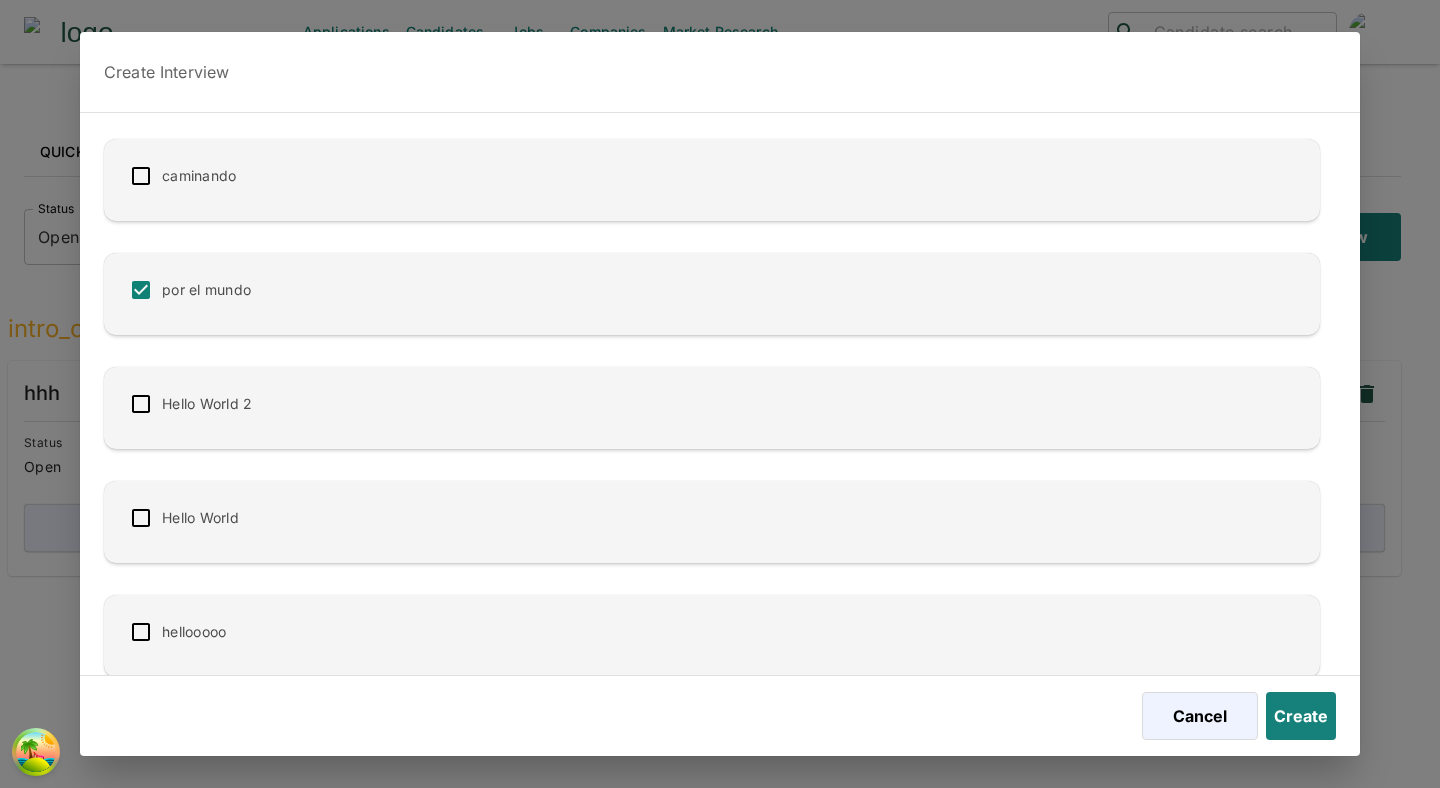 scroll, scrollTop: 594, scrollLeft: 0, axis: vertical 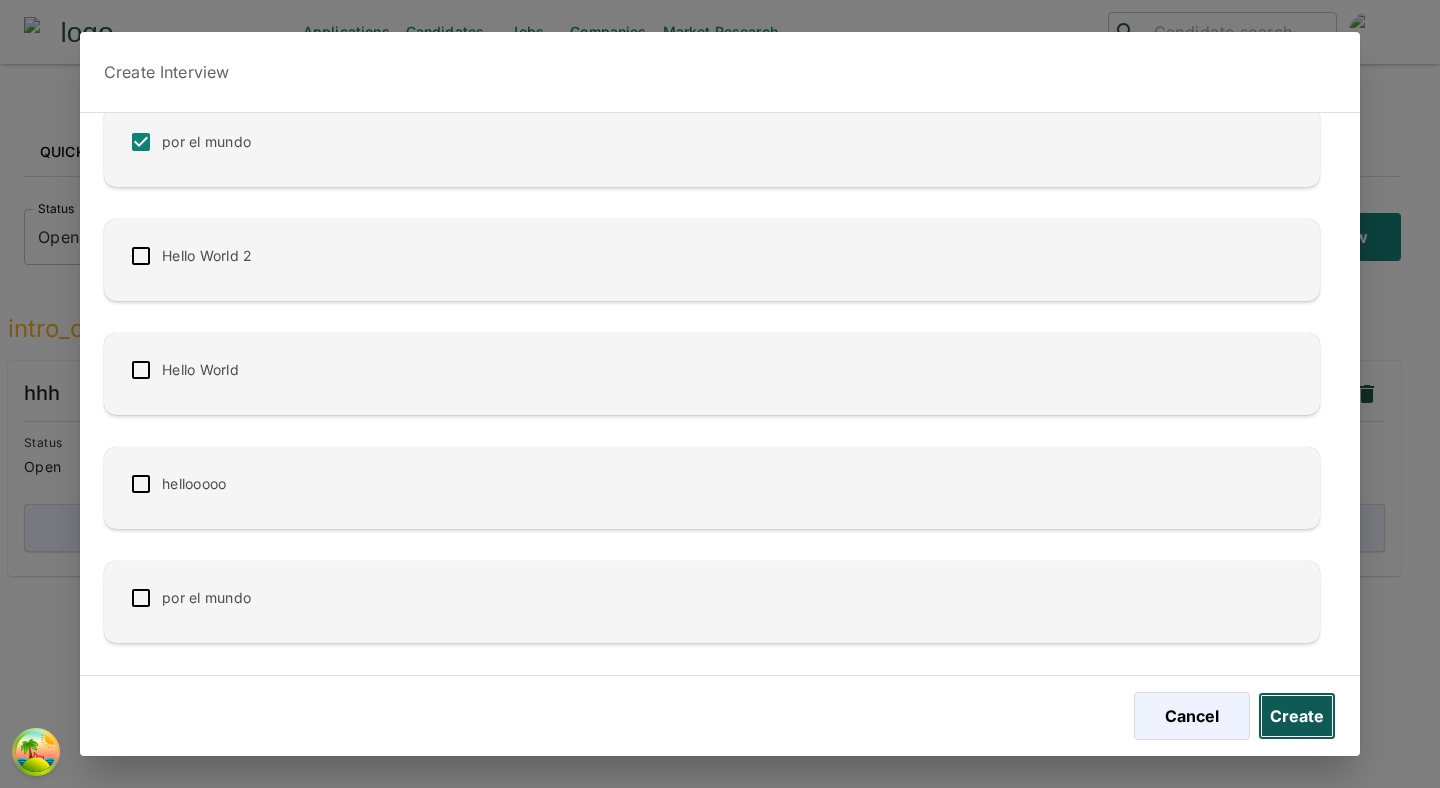 click on "Create" at bounding box center (1297, 716) 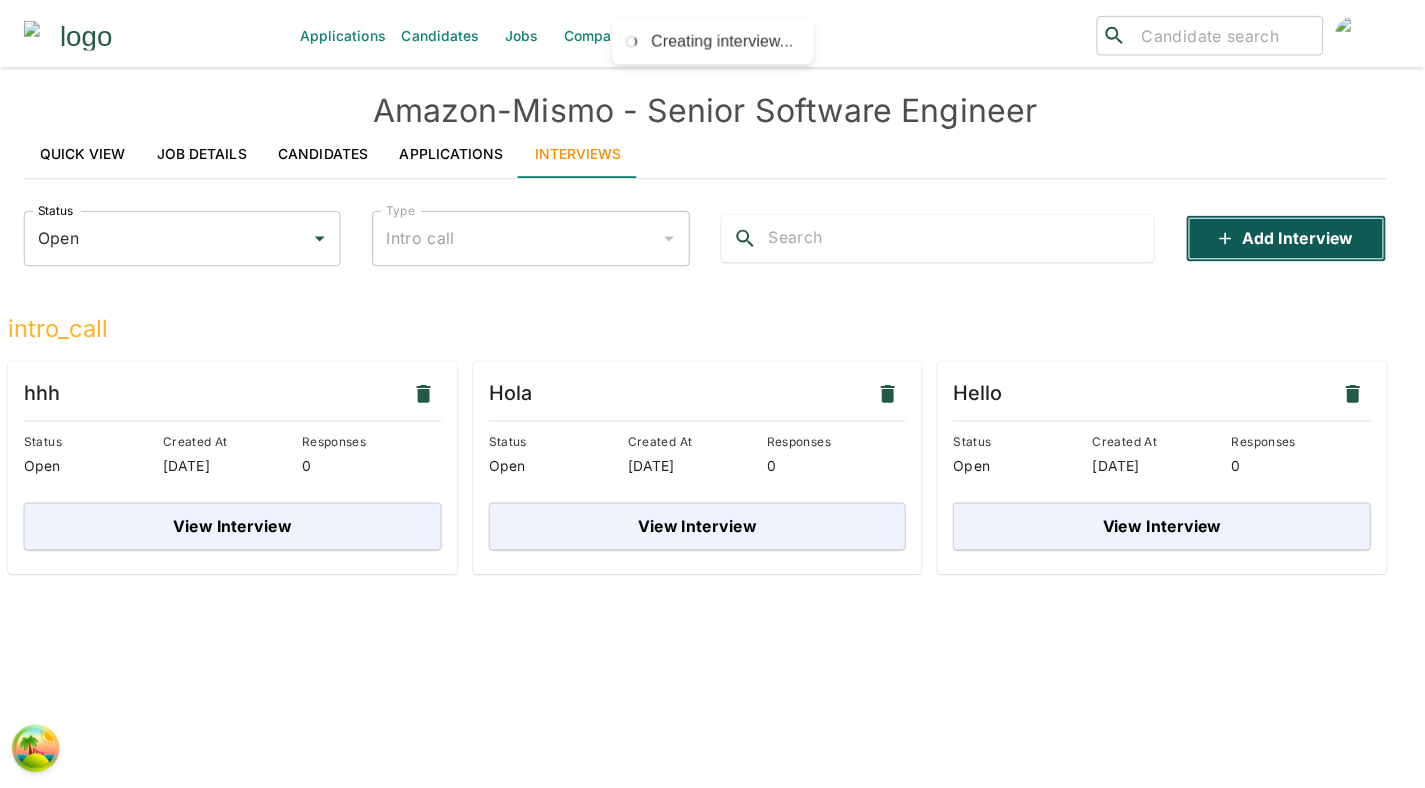 scroll, scrollTop: 0, scrollLeft: 0, axis: both 